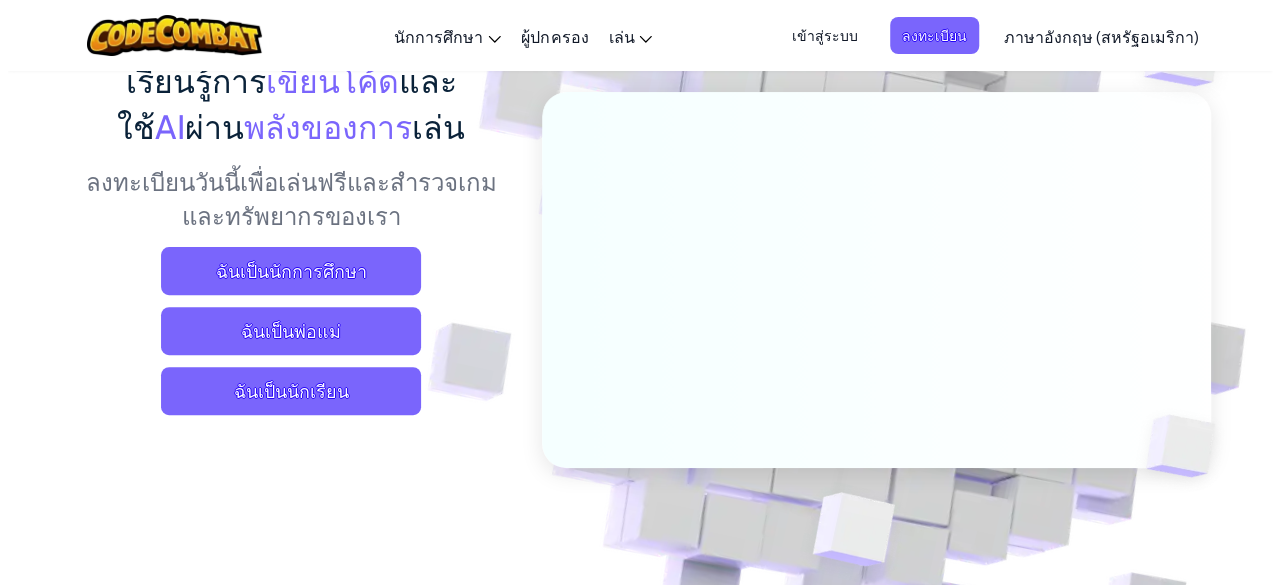 scroll, scrollTop: 200, scrollLeft: 0, axis: vertical 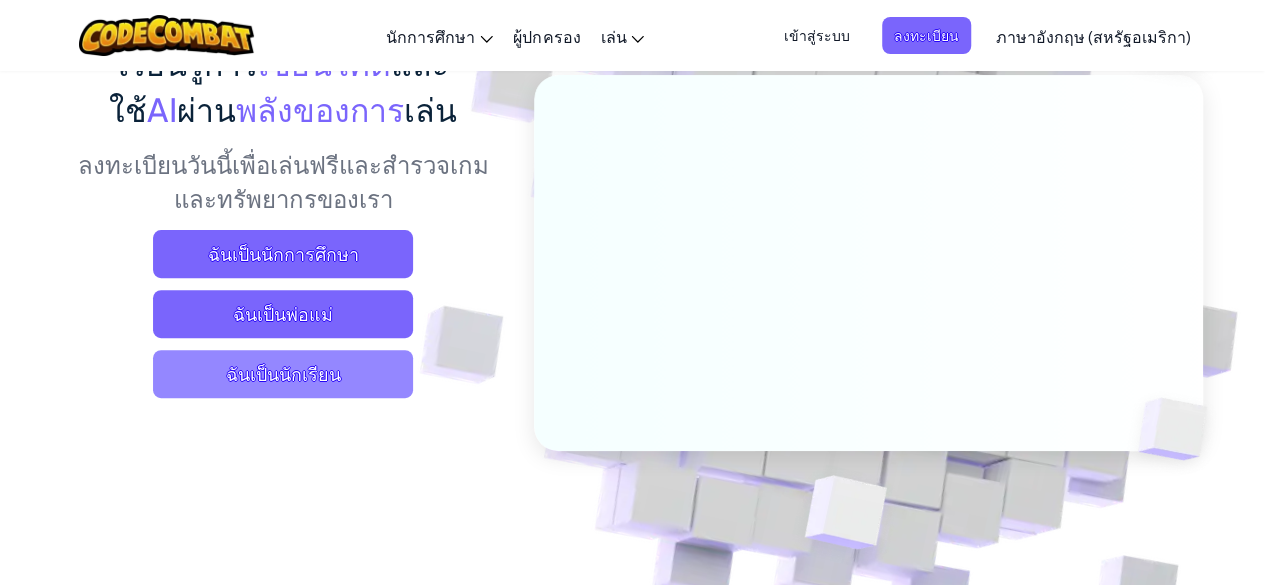 click on "ฉันเป็นนักเรียน" at bounding box center (283, 374) 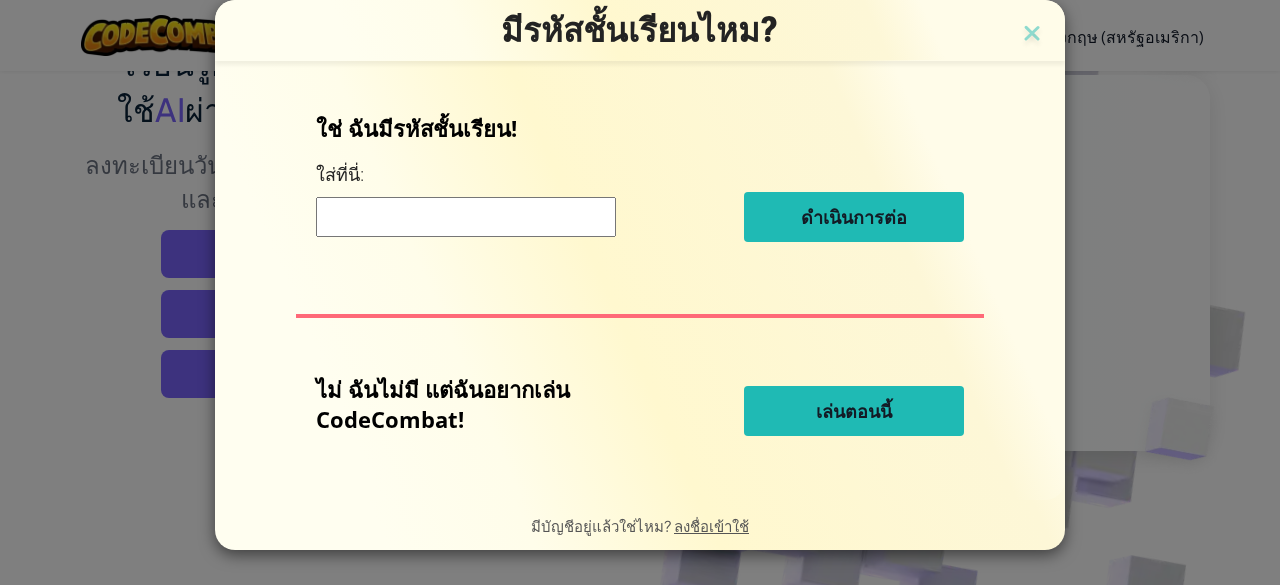 click at bounding box center (466, 217) 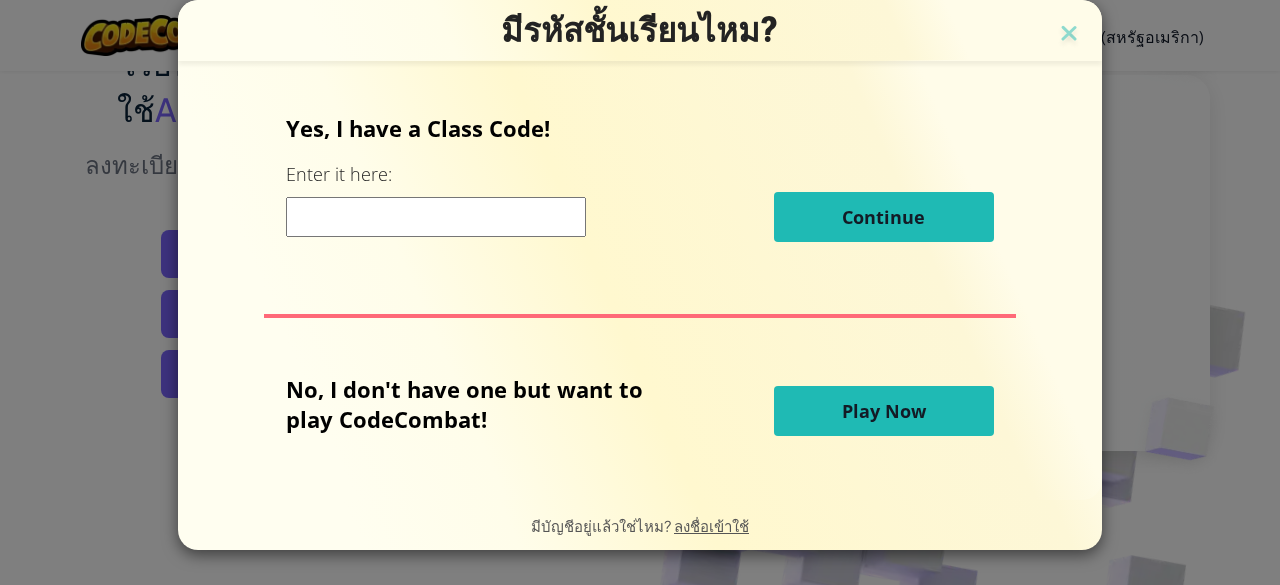 scroll, scrollTop: 0, scrollLeft: 0, axis: both 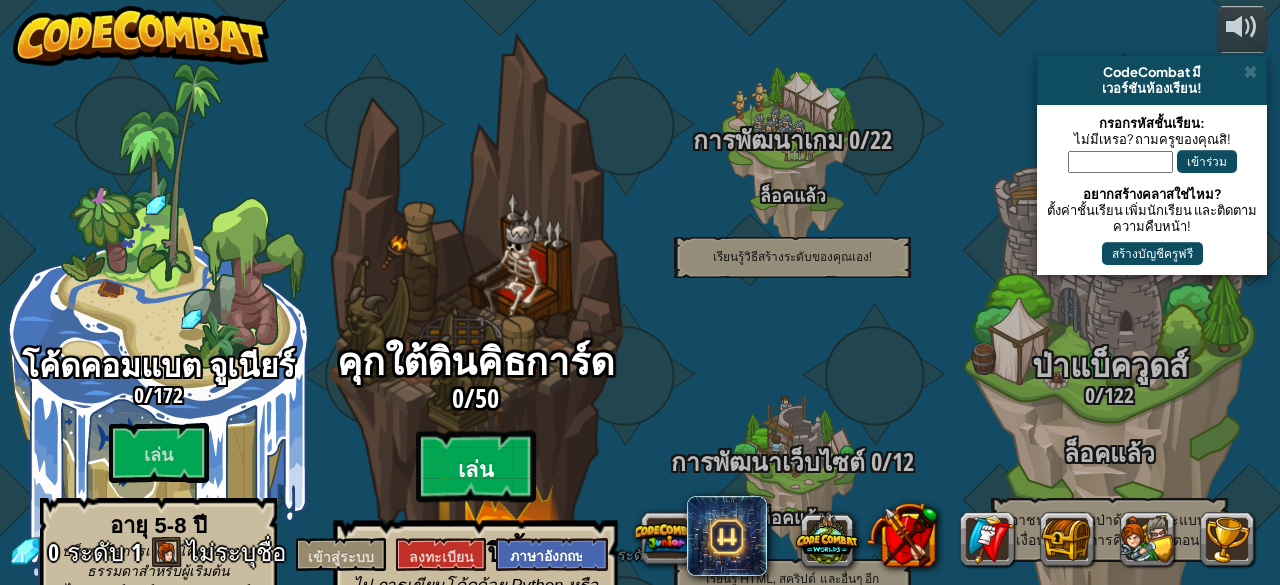 click on "เล่น" at bounding box center [476, 467] 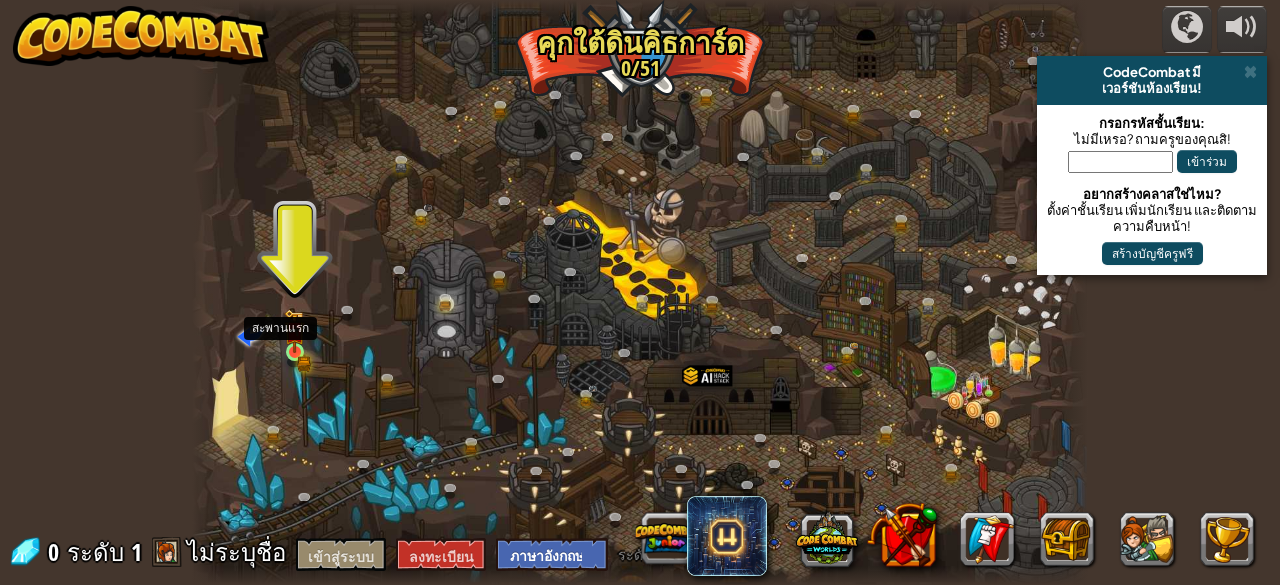 click at bounding box center [294, 331] 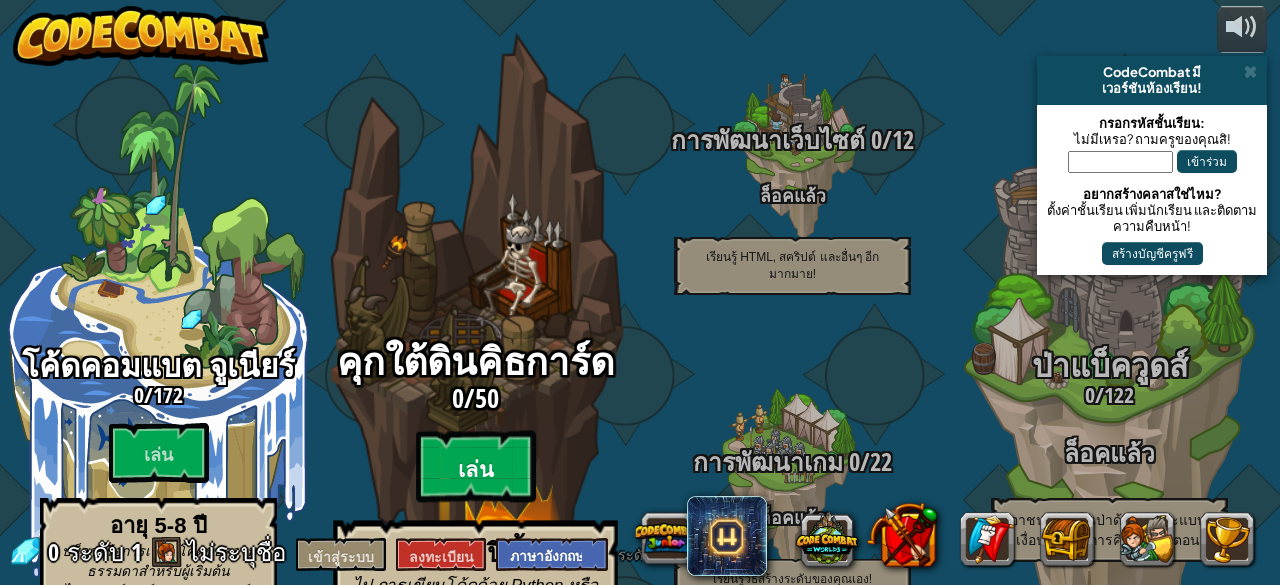 click on "เล่น" at bounding box center [475, 470] 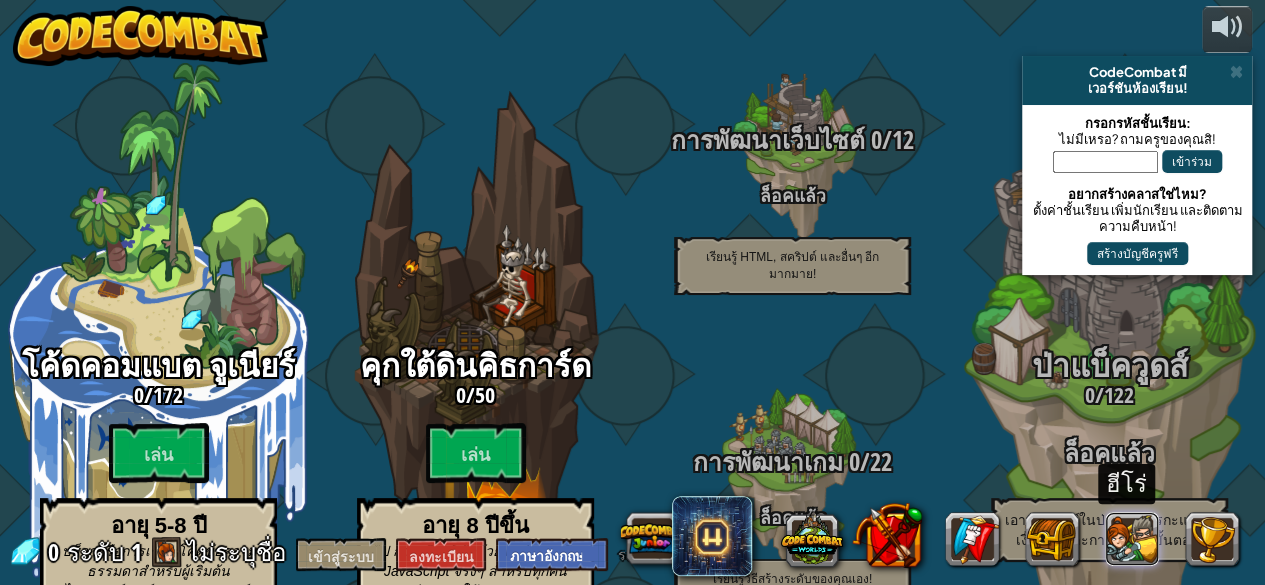 click at bounding box center (1133, 539) 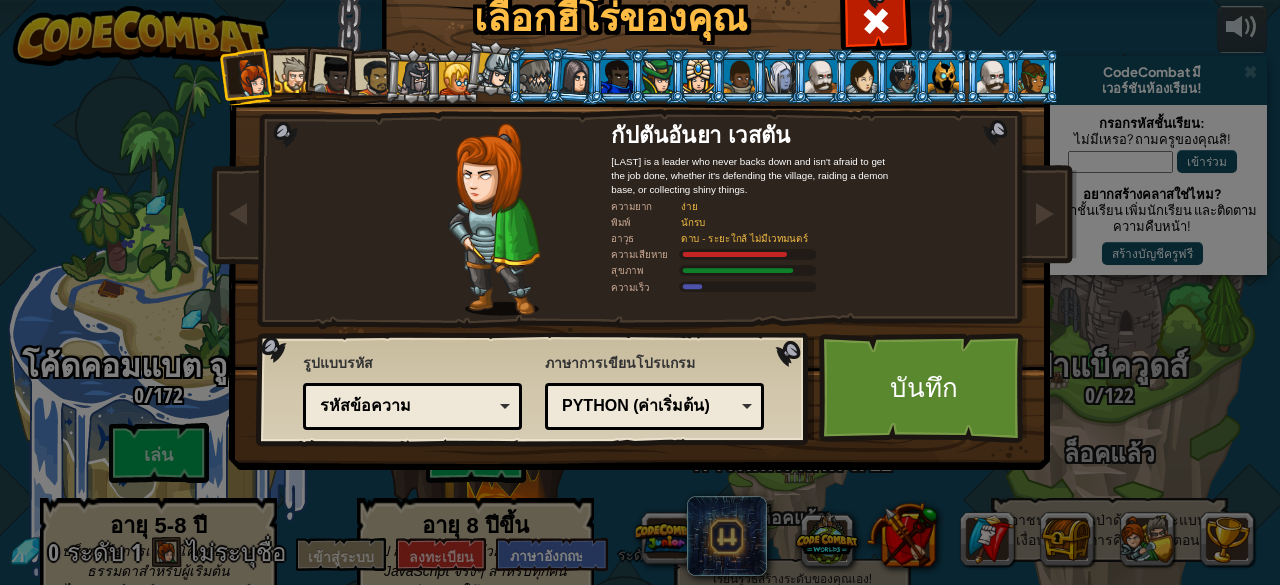 click at bounding box center (575, 76) 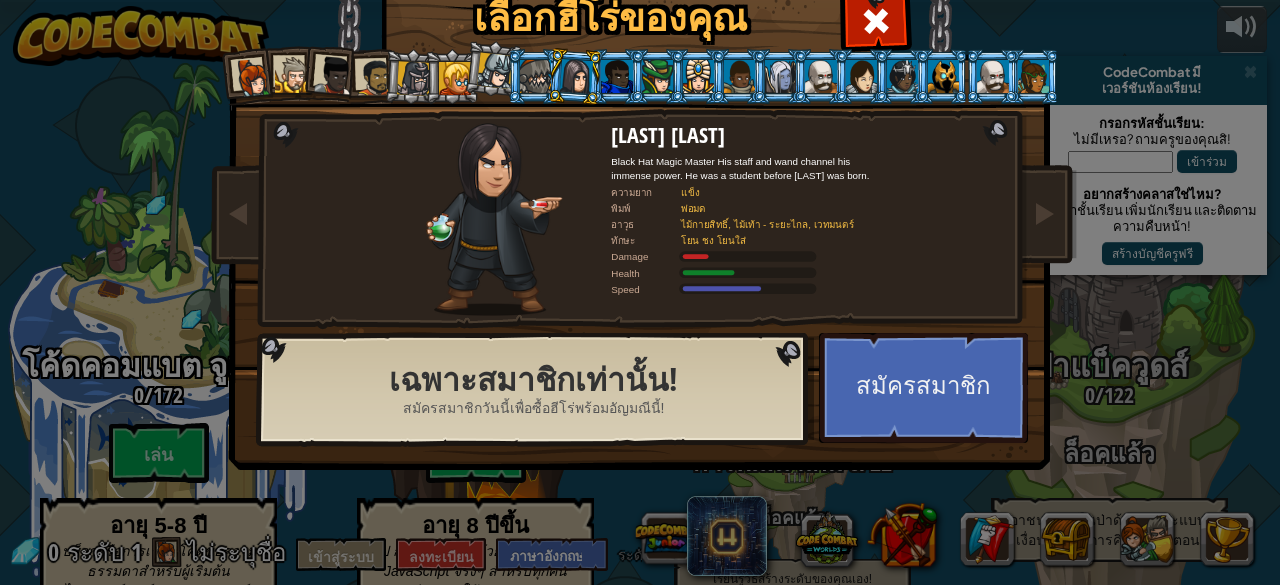 click at bounding box center (452, 76) 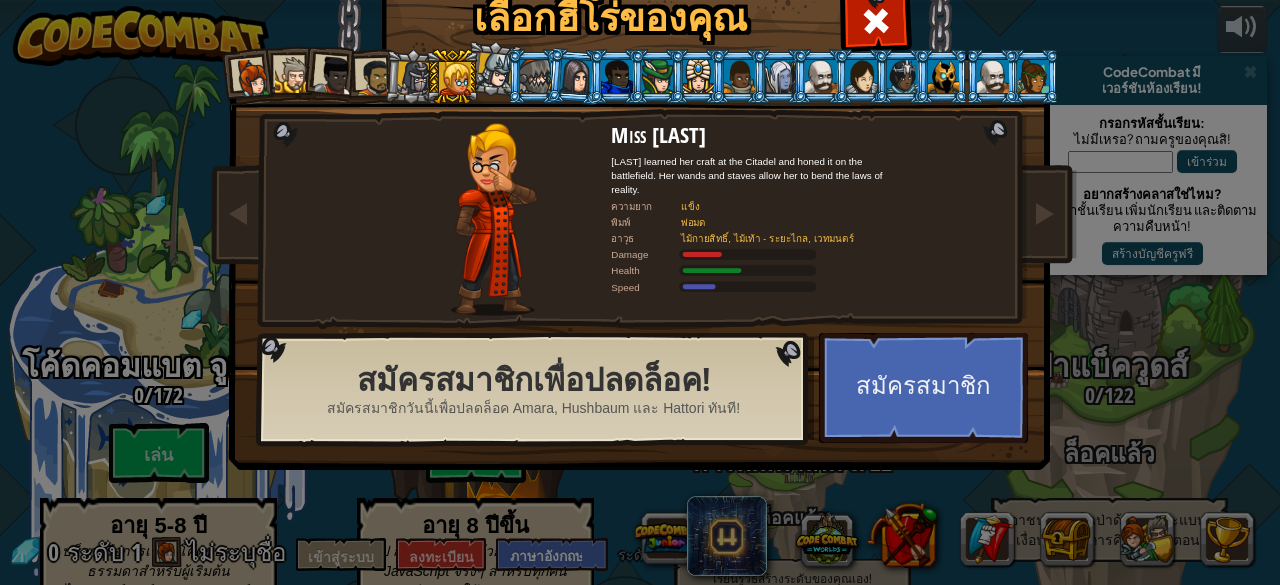 click at bounding box center (370, 77) 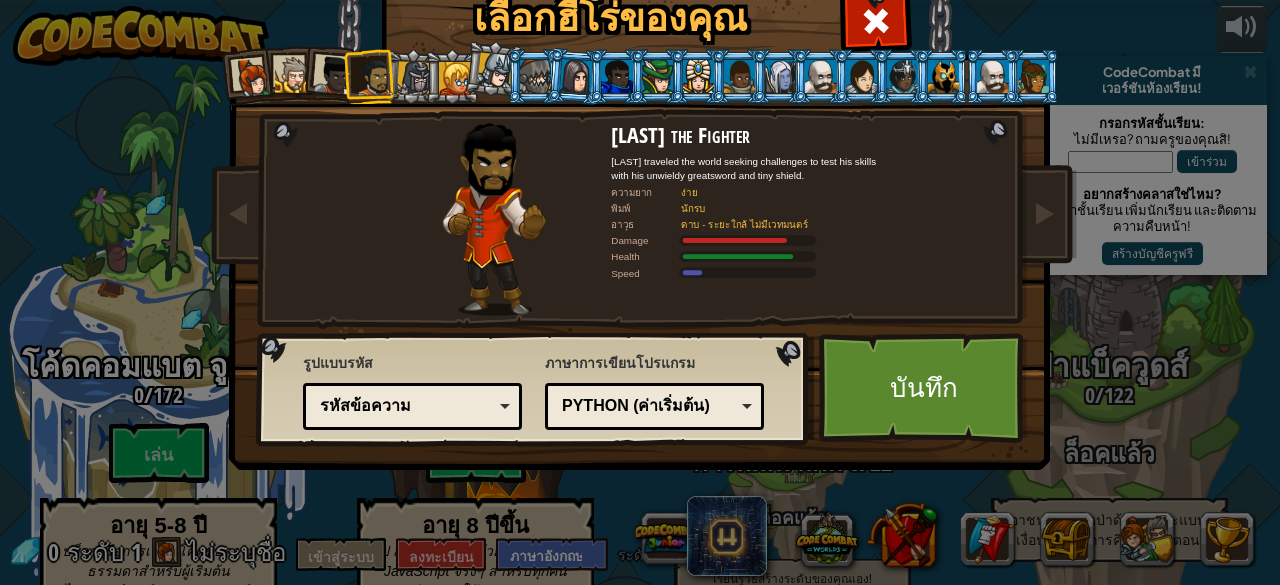click at bounding box center [414, 78] 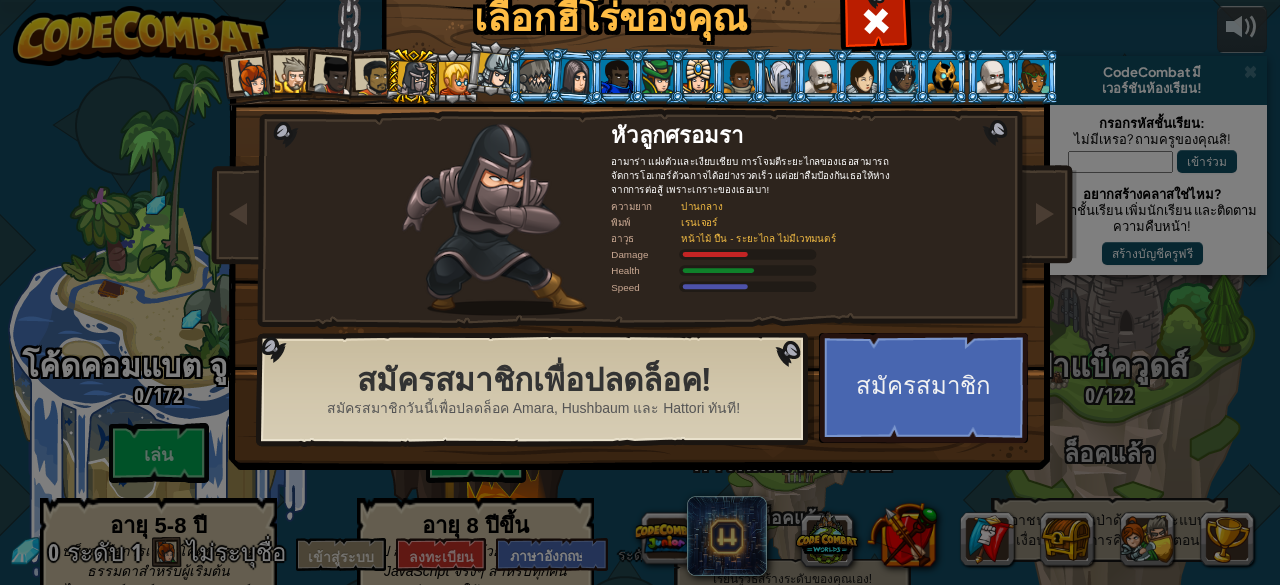 click at bounding box center (374, 77) 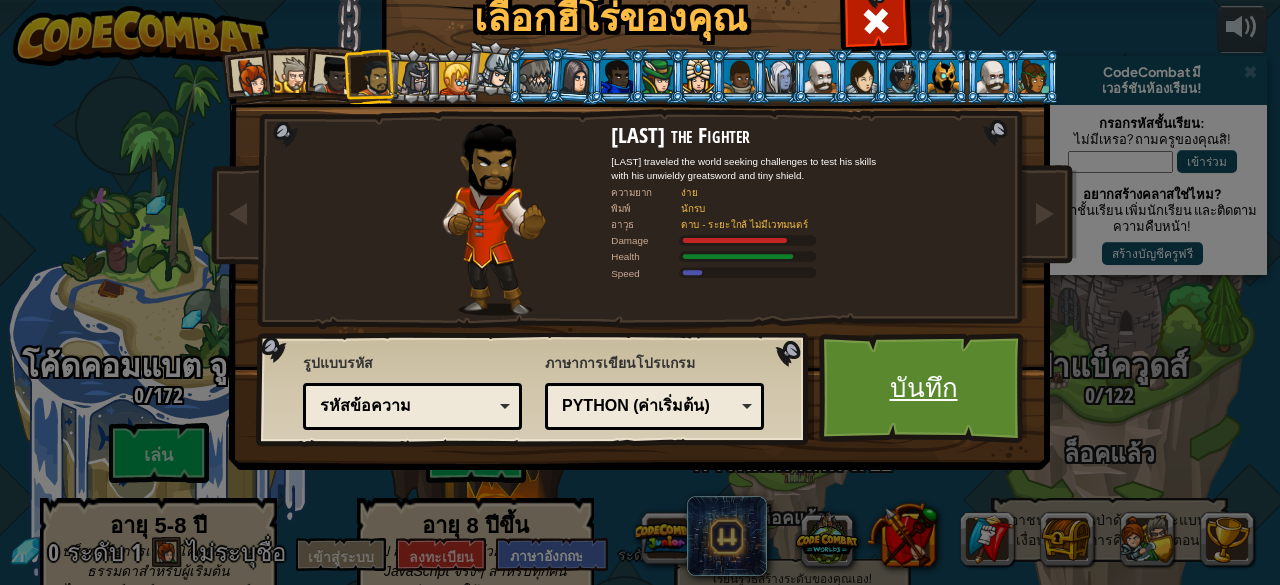 click on "บันทึก" at bounding box center [924, 387] 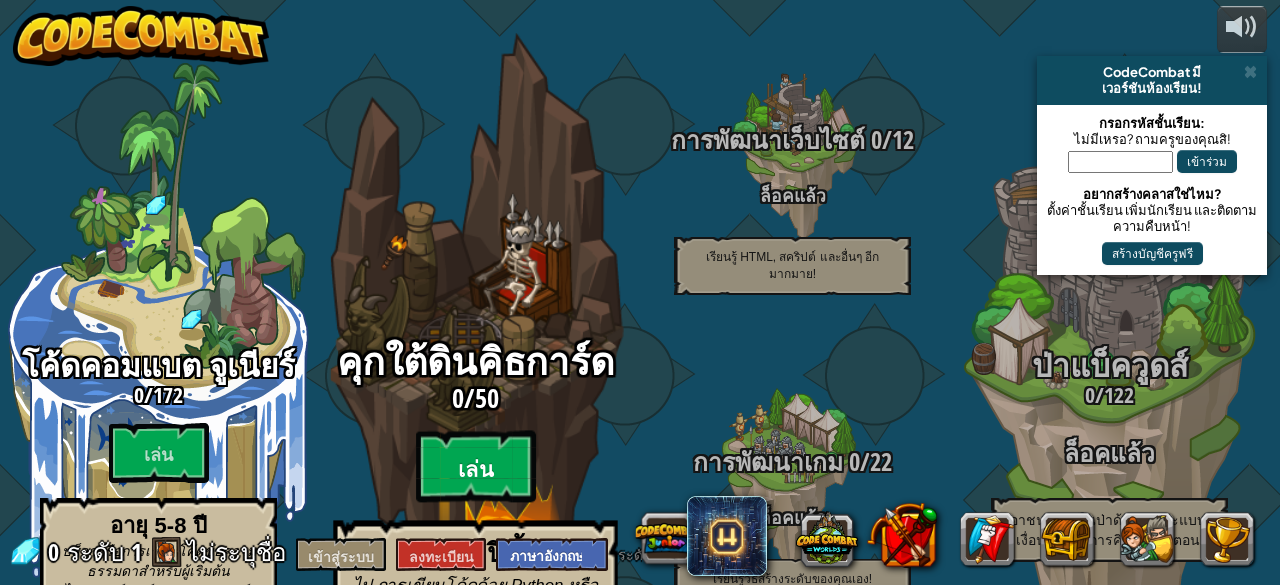 click on "เล่น" at bounding box center (476, 467) 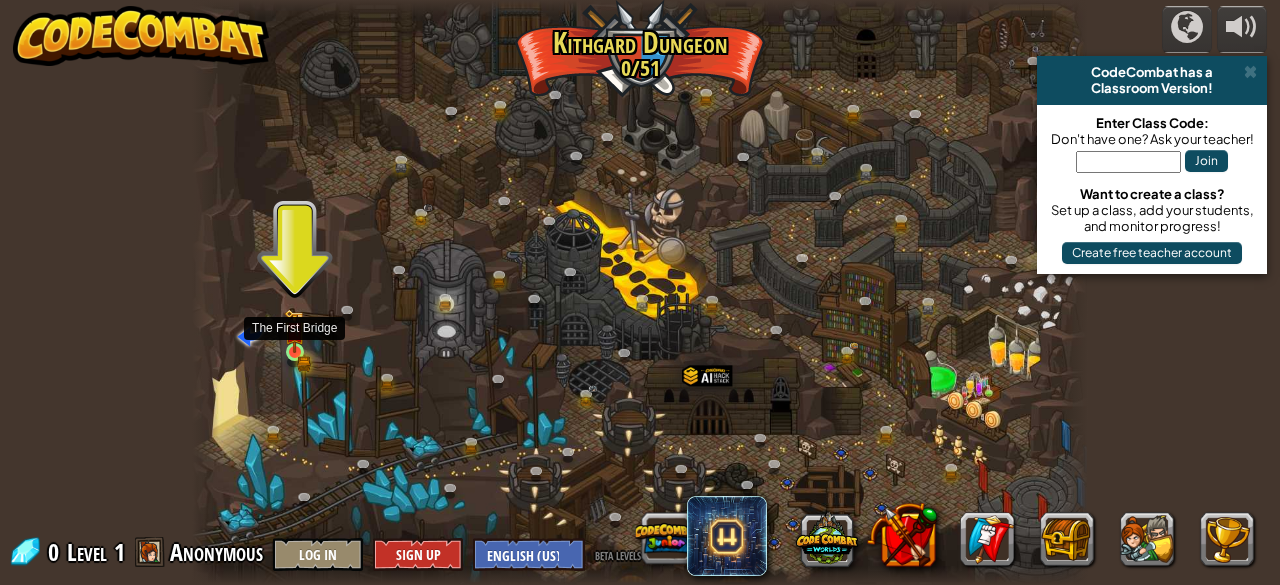 click at bounding box center (294, 331) 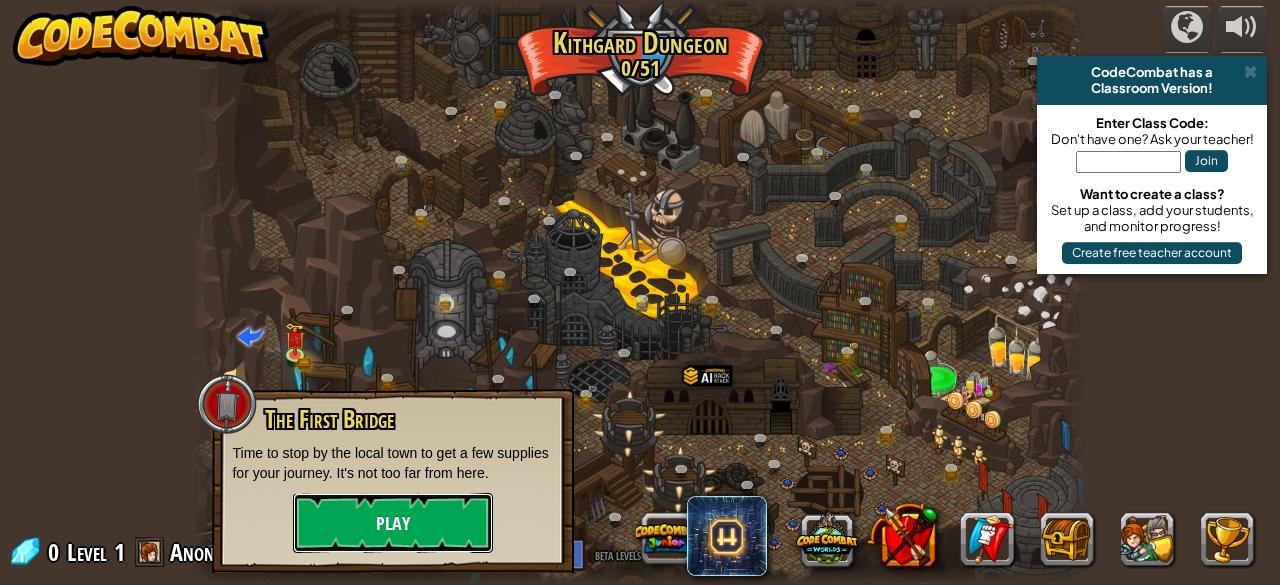 click on "Play" at bounding box center (393, 523) 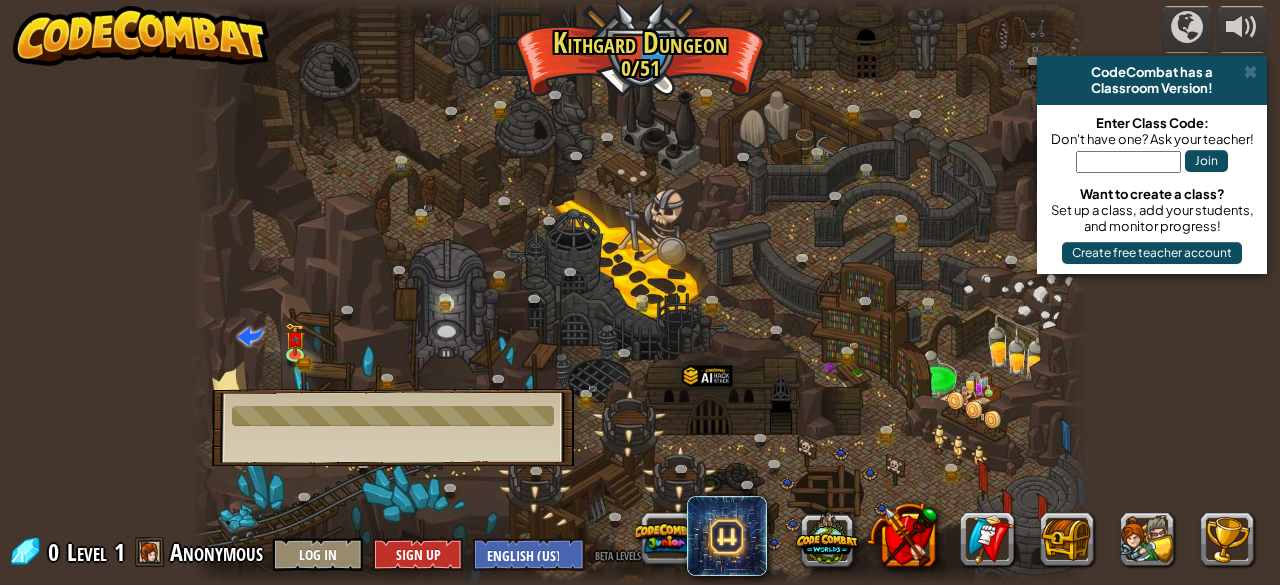 click at bounding box center (393, 416) 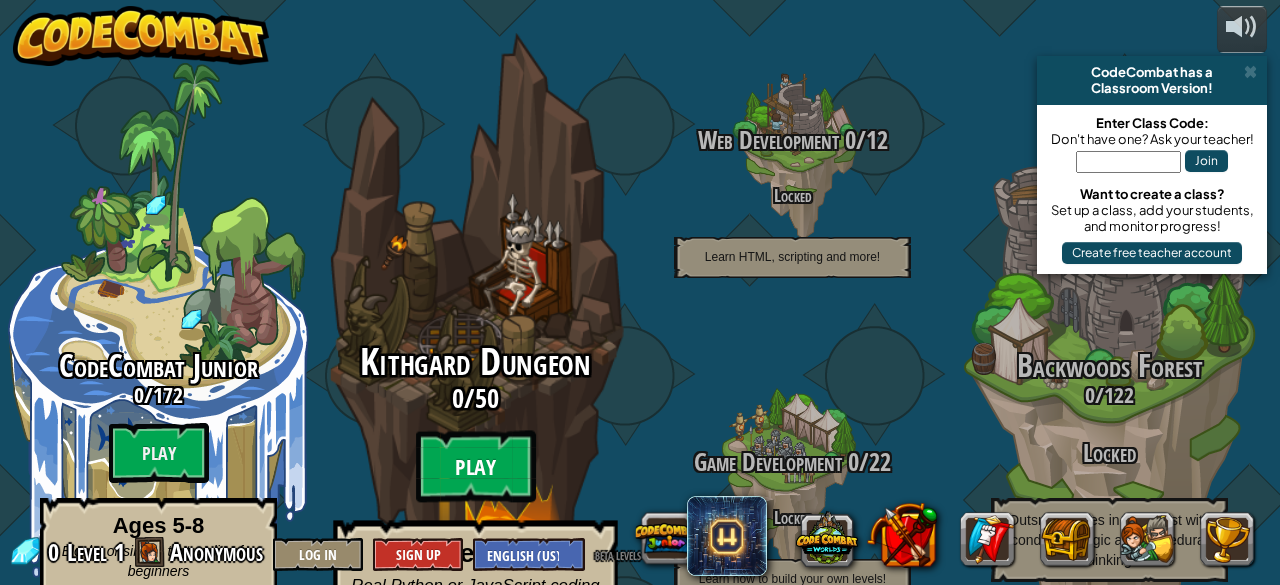 click on "Play" at bounding box center [476, 467] 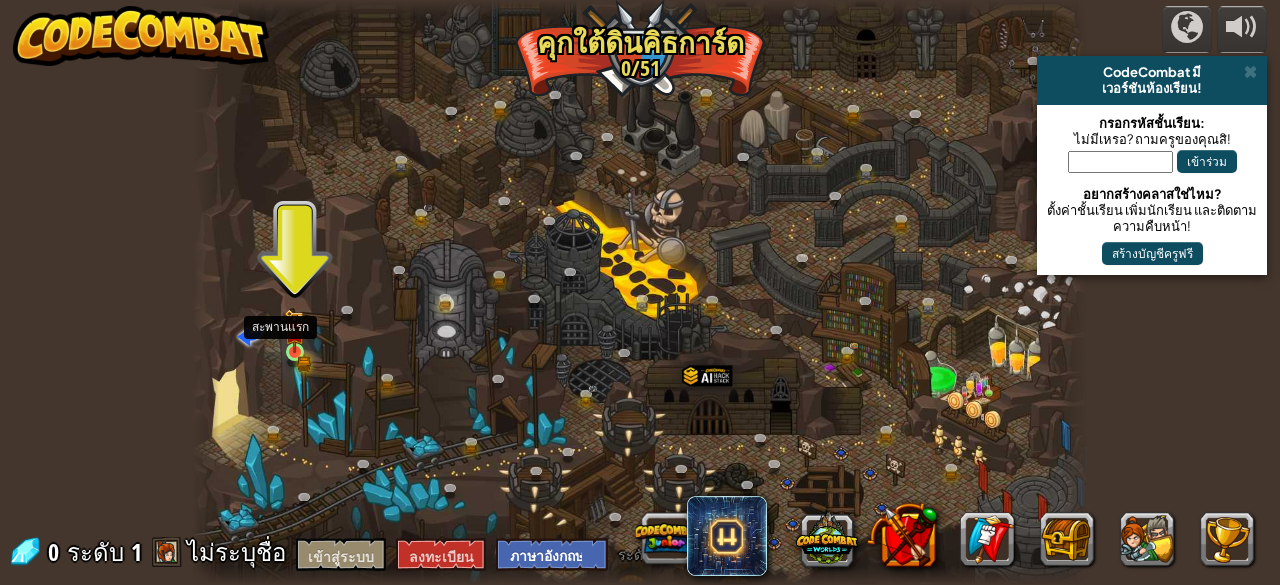 click at bounding box center (294, 331) 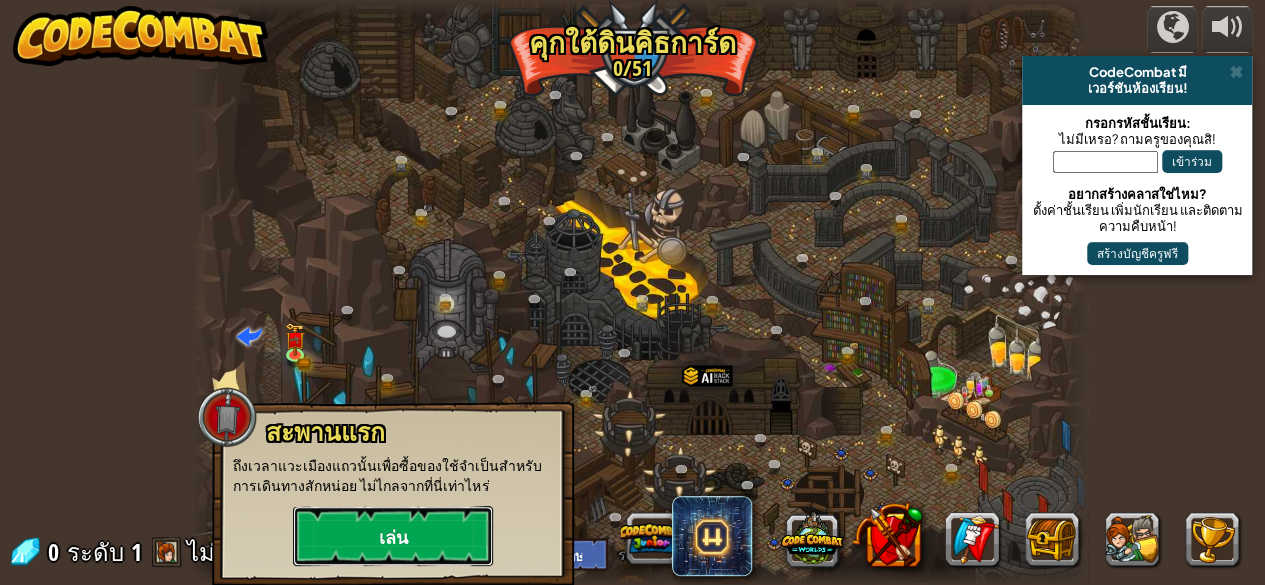 click on "เล่น" at bounding box center [393, 538] 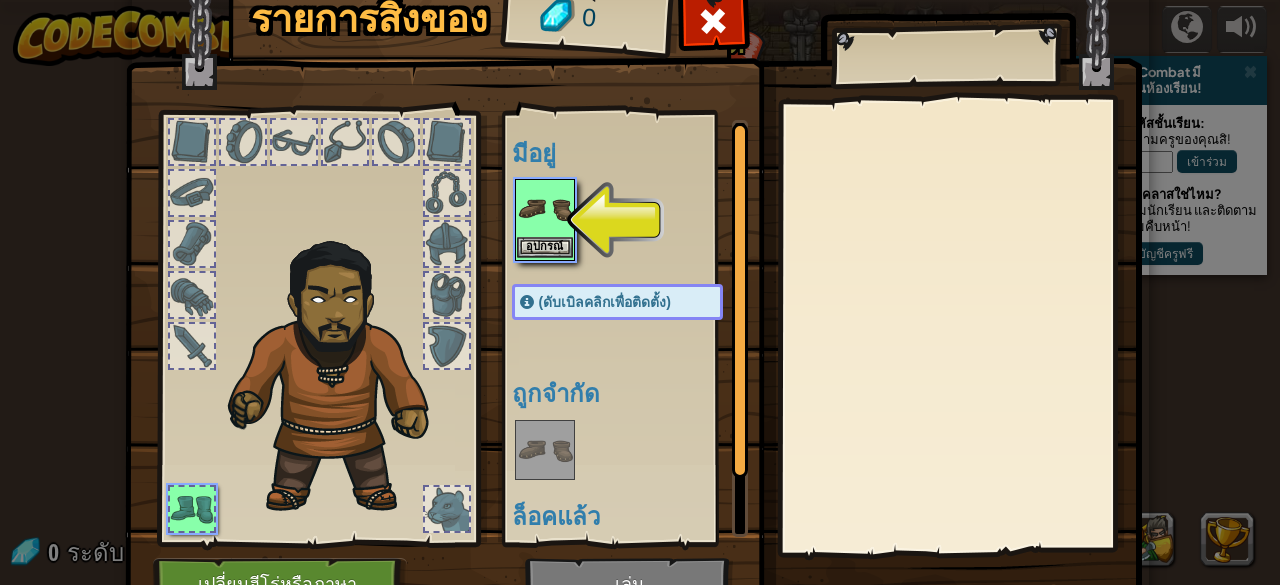 click at bounding box center [545, 209] 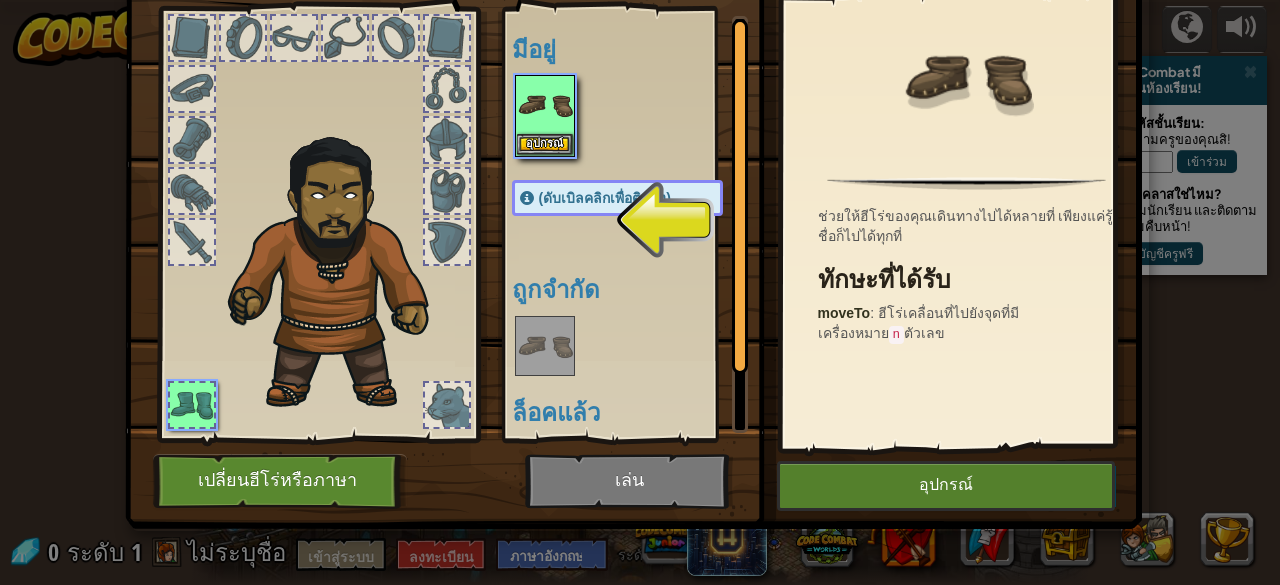 scroll, scrollTop: 0, scrollLeft: 0, axis: both 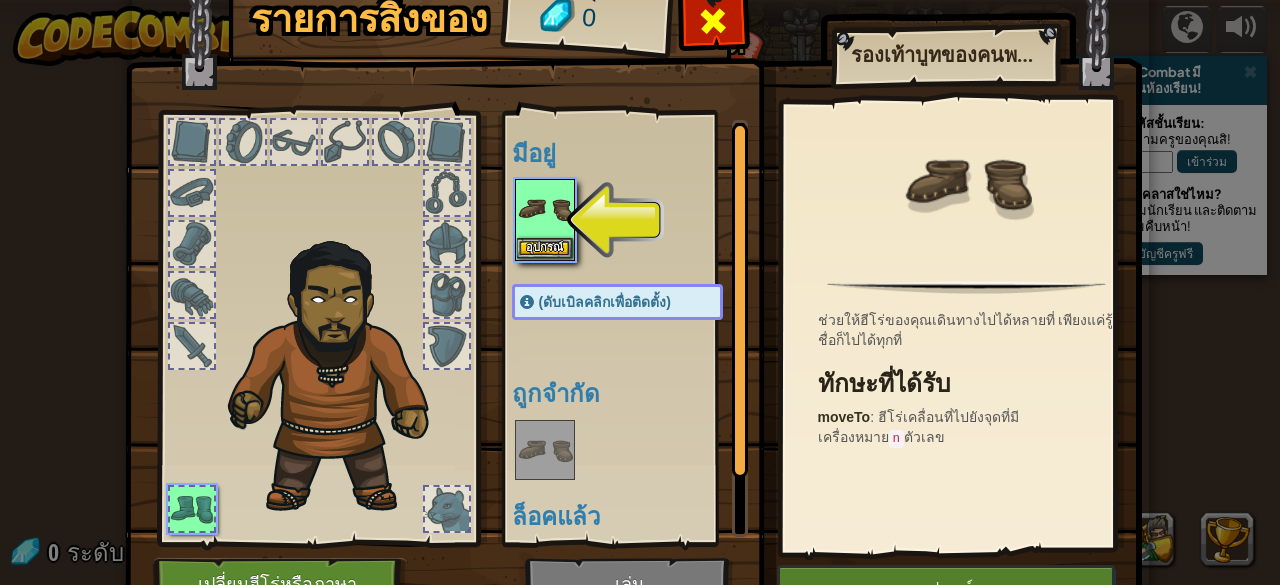 click at bounding box center [713, 21] 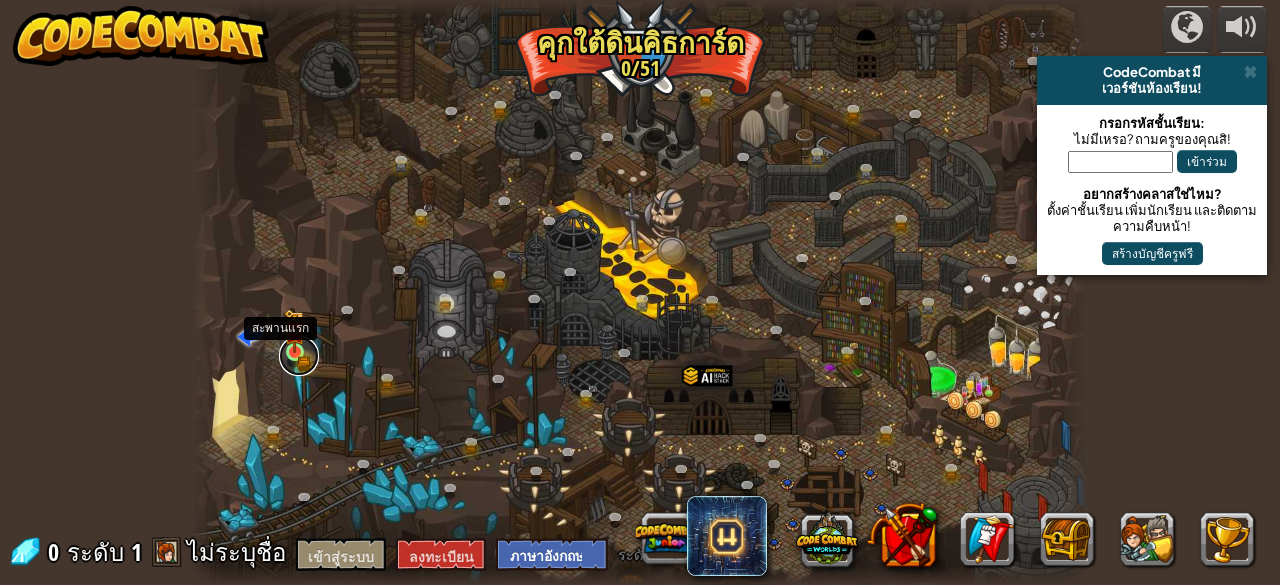 click at bounding box center (299, 356) 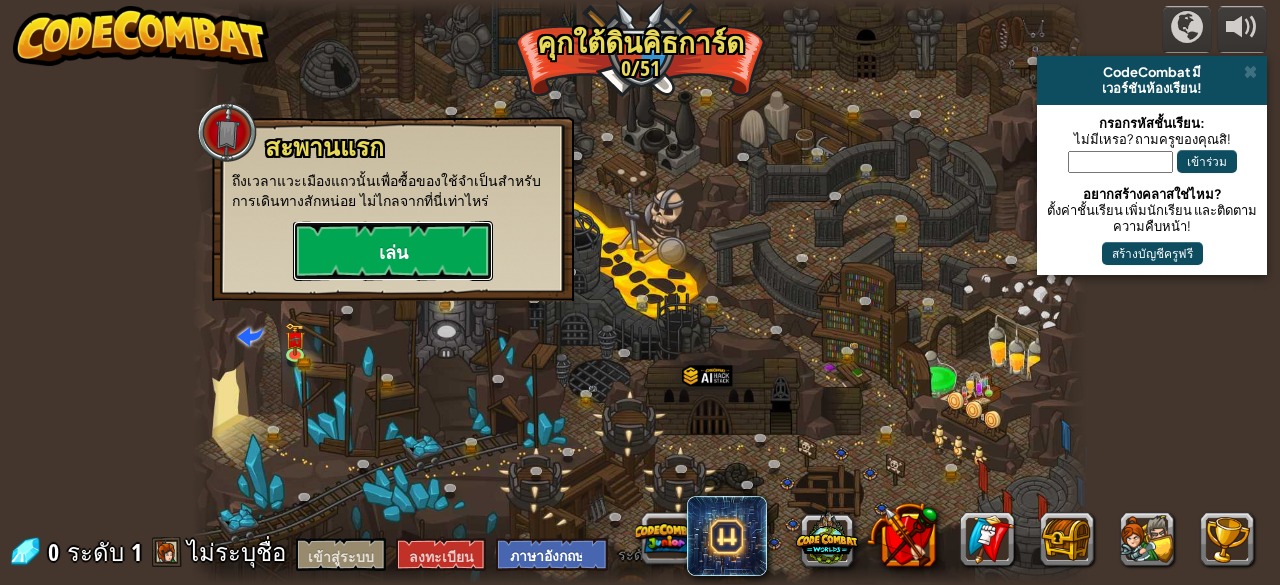 click on "เล่น" at bounding box center [393, 251] 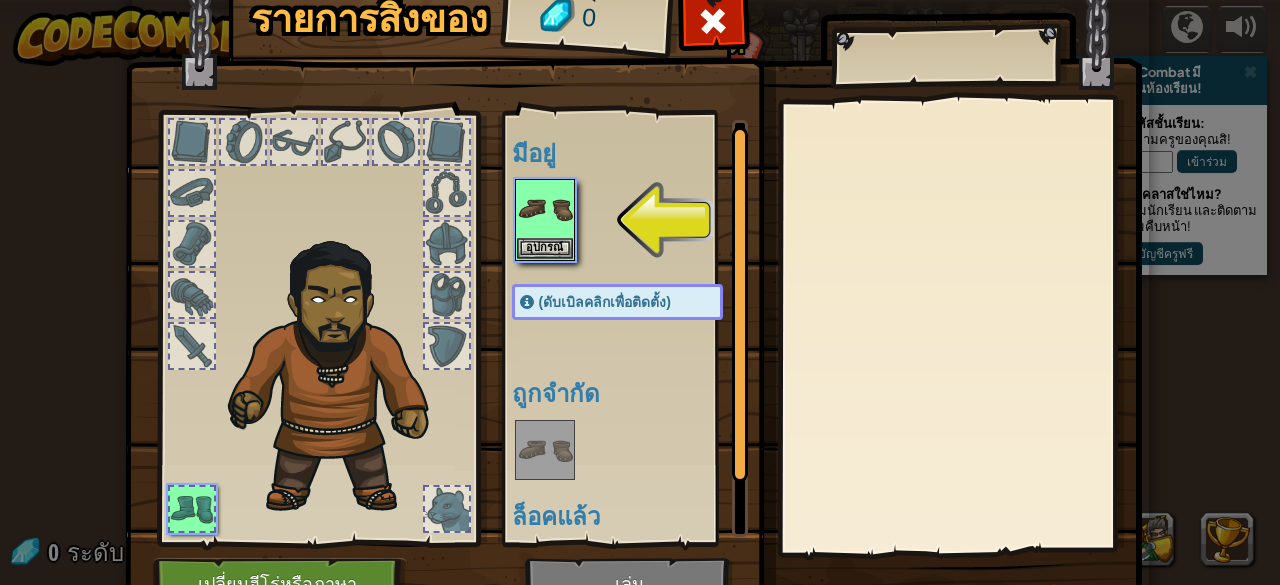 scroll, scrollTop: 64, scrollLeft: 0, axis: vertical 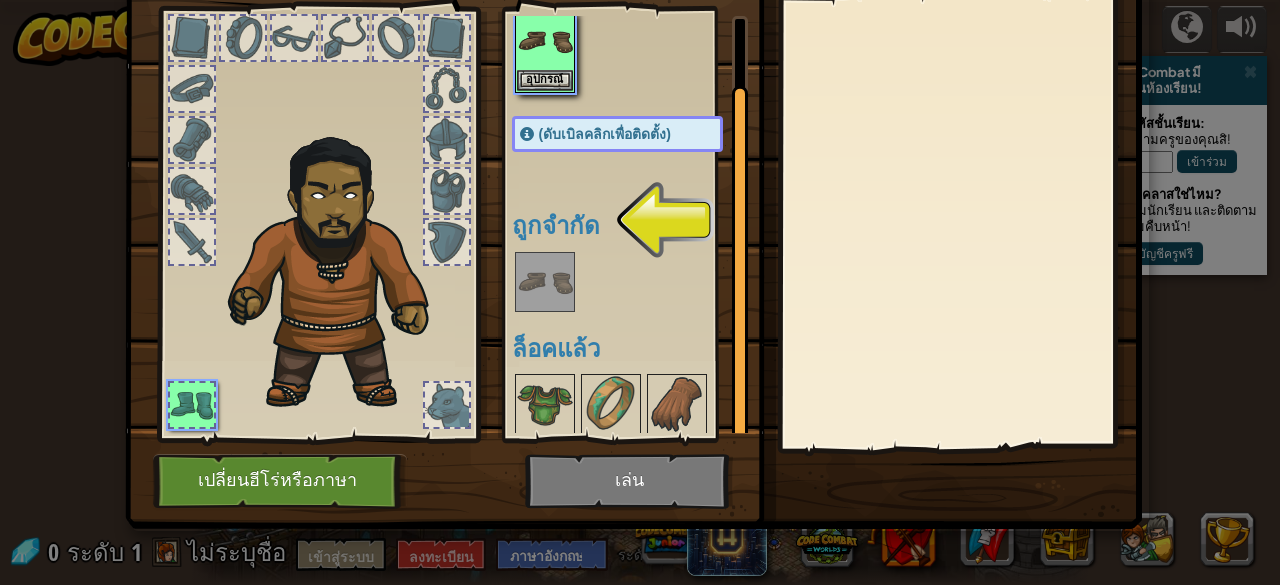 click at bounding box center (633, 166) 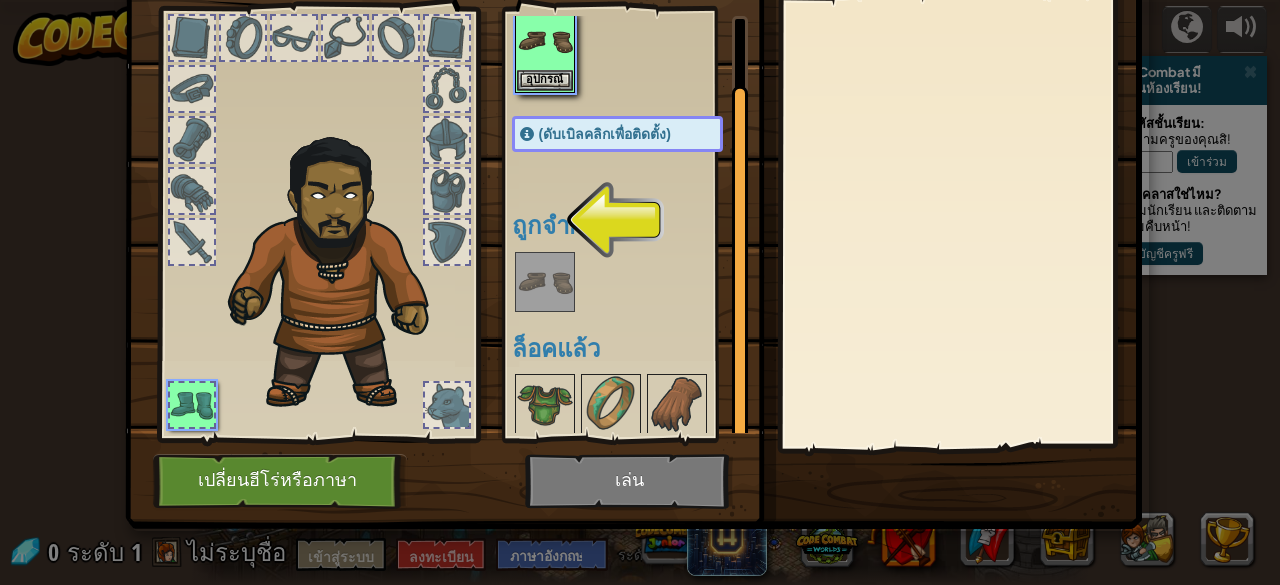 click at bounding box center [545, 282] 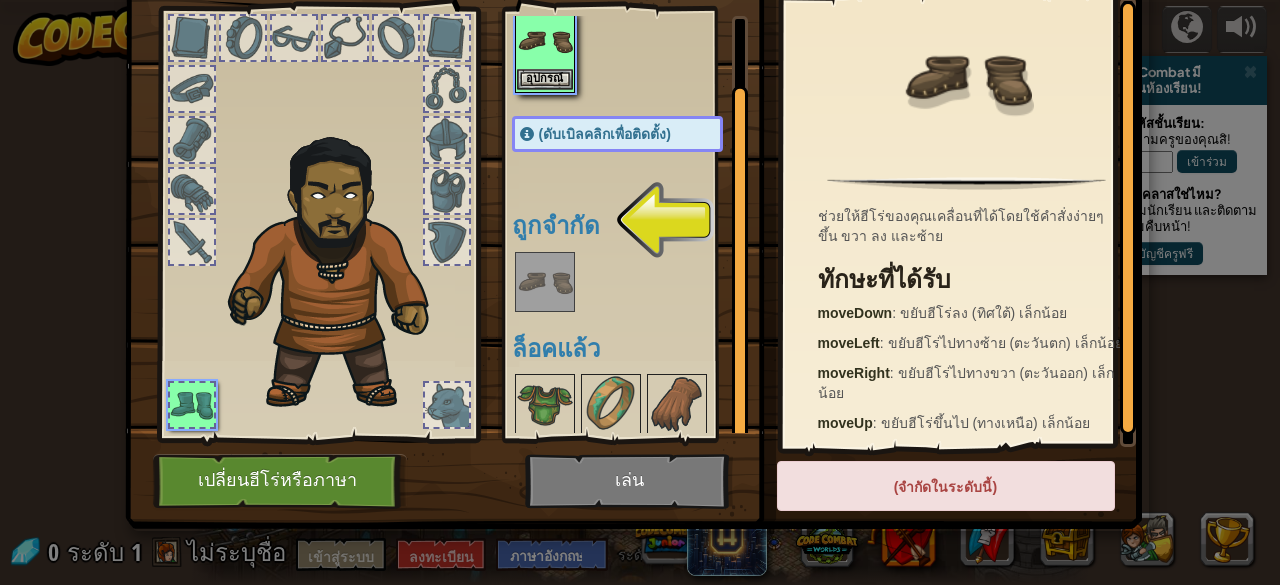 click at bounding box center [545, 41] 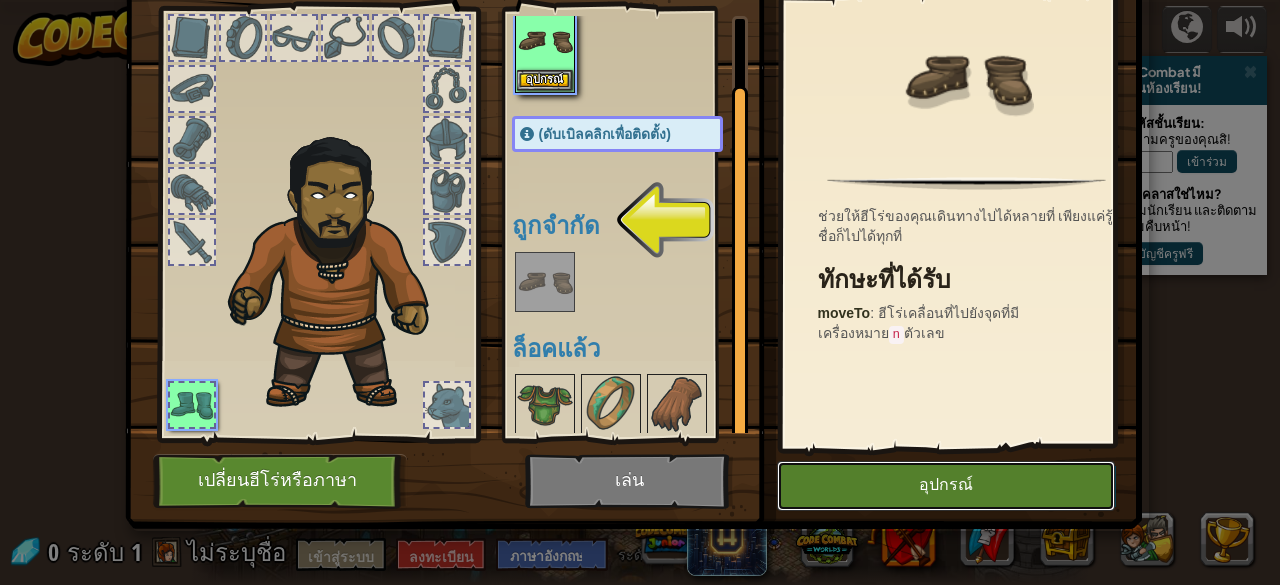 click on "อุปกรณ์" at bounding box center [946, 486] 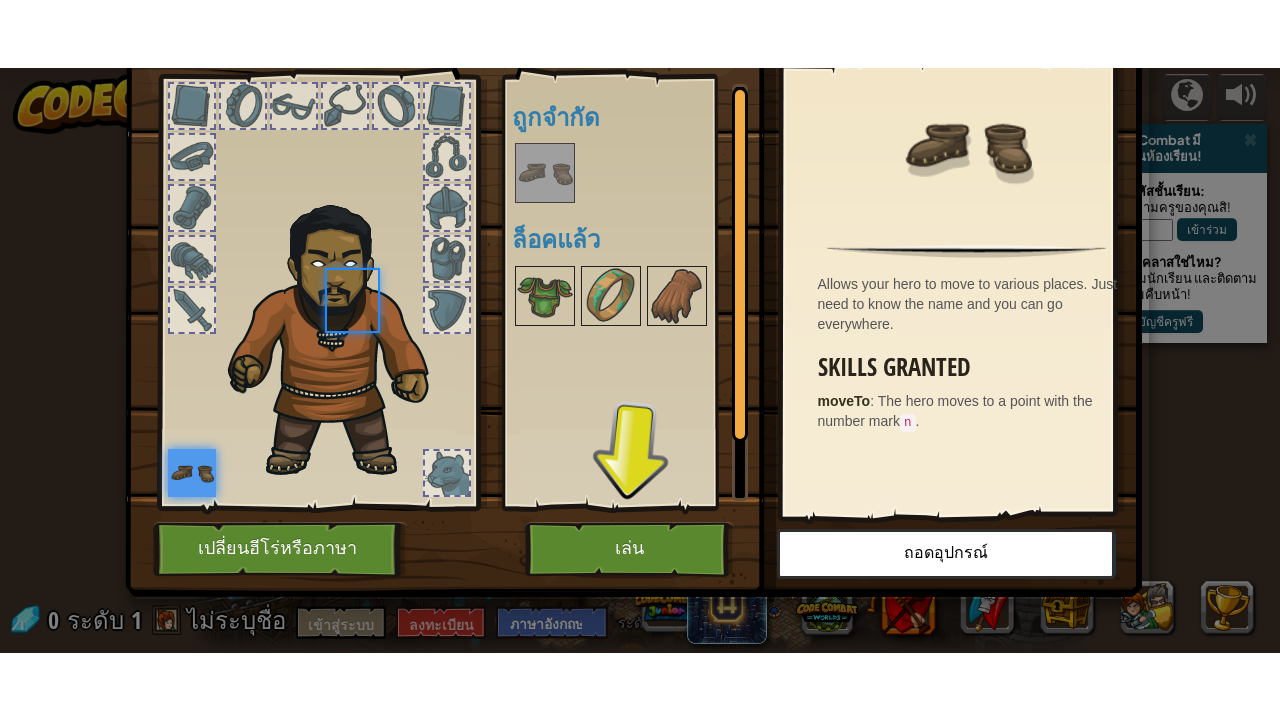 scroll, scrollTop: 0, scrollLeft: 0, axis: both 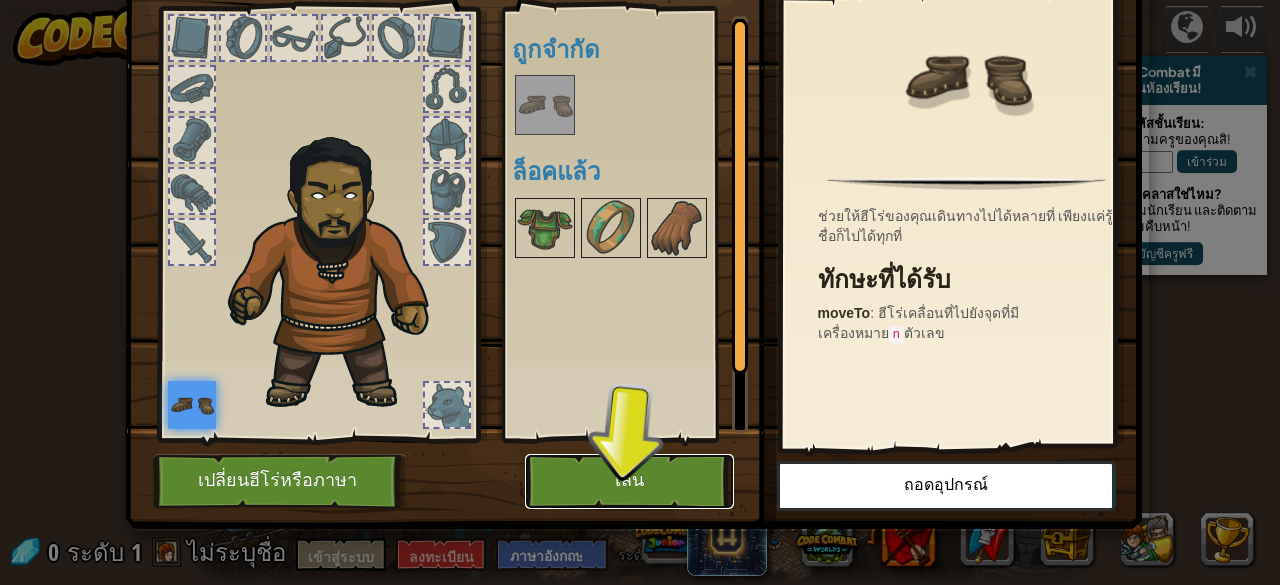 click on "เล่น" at bounding box center [629, 481] 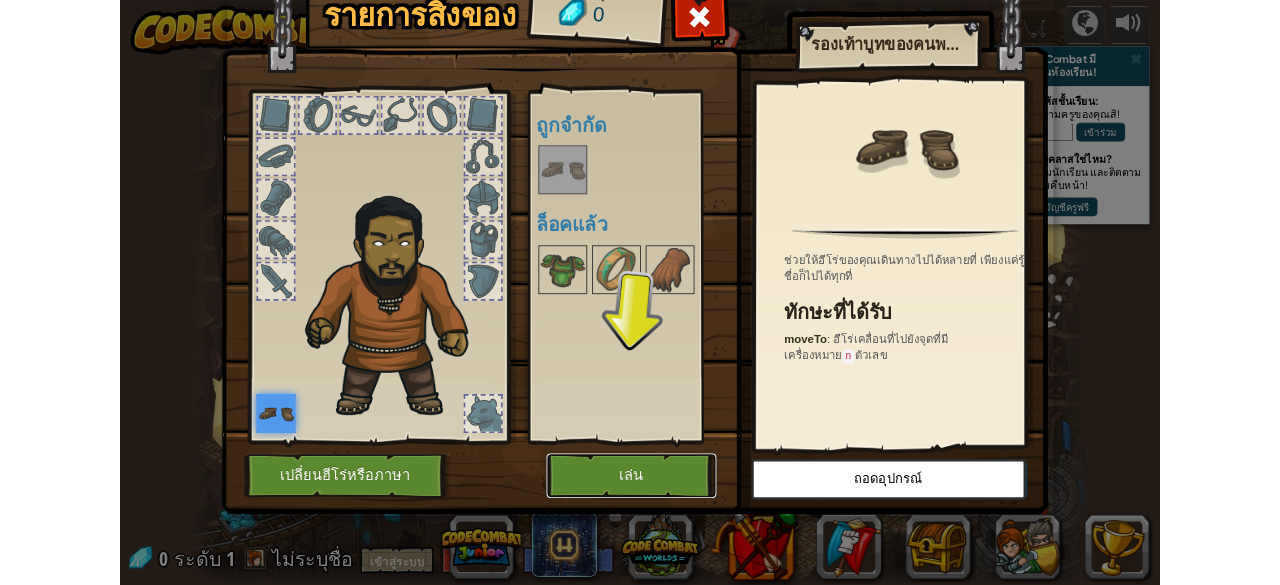 scroll, scrollTop: 0, scrollLeft: 0, axis: both 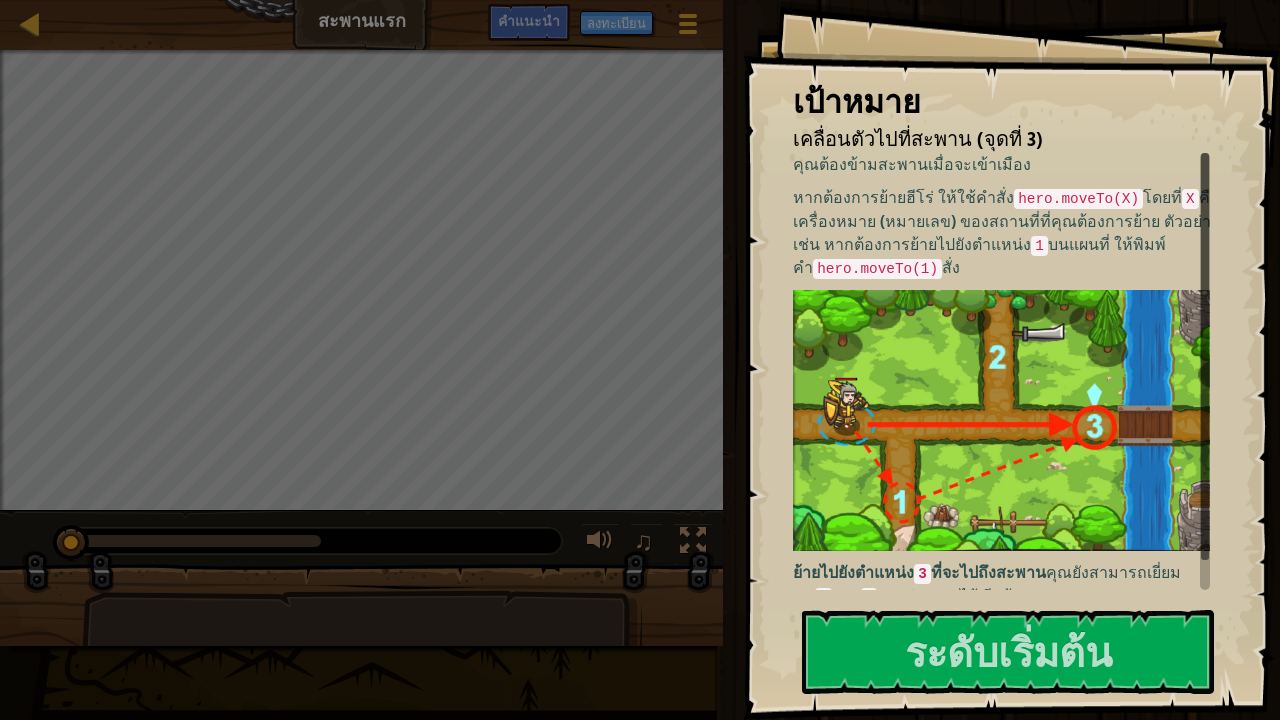 click on "เป้าหมาย เคลื่อนตัวไปที่สะพาน (จุดที่ 3) คุณต้องข้ามสะพานเมื่อจะเข้าเมือง
หากต้องการย้ายฮีโร่ ให้ใช้คำสั่ง hero.moveTo(X) โดยที่ X คือเครื่องหมาย (หมายเลข) ของสถานที่ที่คุณต้องการย้าย ตัวอย่างเช่น หากต้องการย้ายไปยังตำแหน่ง 1 บนแผนที่ ให้พิมพ์คำ hero.moveTo(1) สั่ง
ย้ายไปยังตำแหน่ง 3 ที่จะไปถึงสะพาน คุณยังสามารถเยี่ยมชม 1 และ 2 ระหว่างทางได้ อีกด้วย
ระดับเริ่มต้น สมัครสมาชิก" at bounding box center (1011, 360) 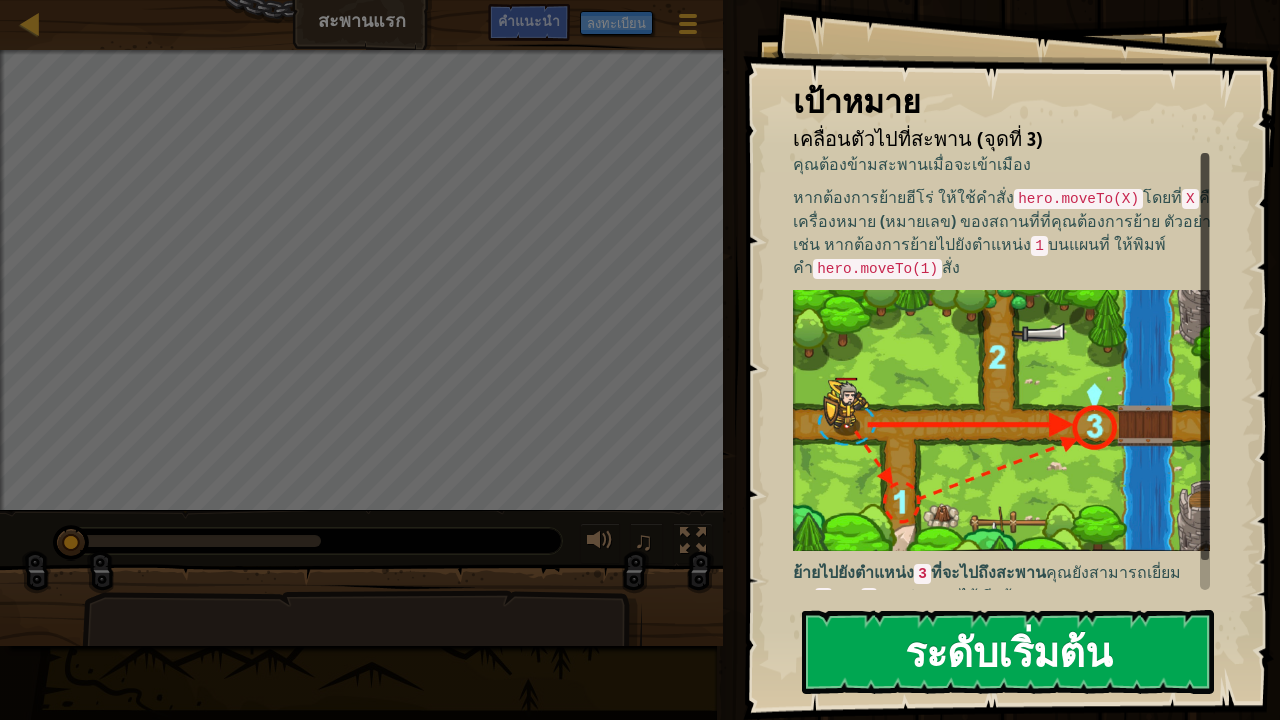 click on "ระดับเริ่มต้น" at bounding box center [1008, 651] 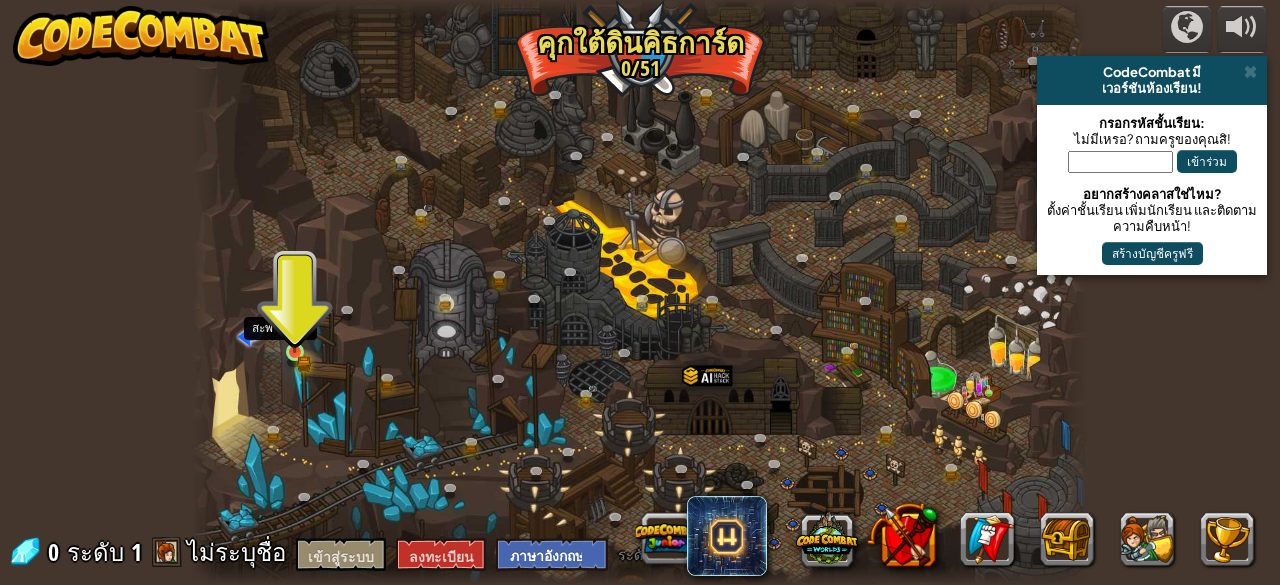click at bounding box center (295, 331) 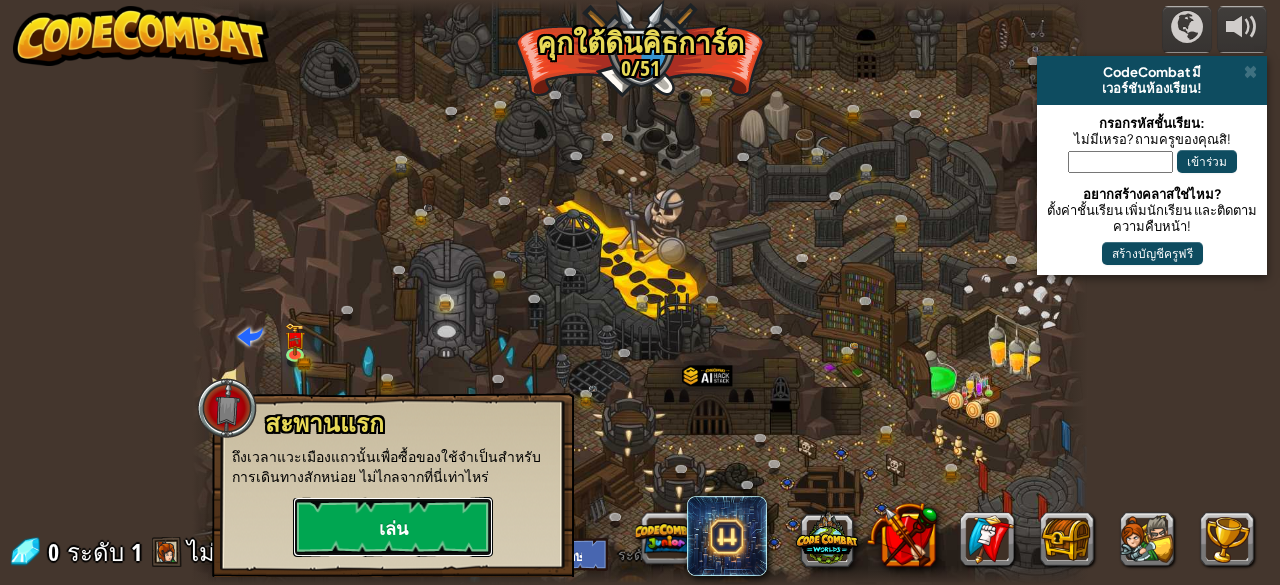click on "เล่น" at bounding box center [393, 527] 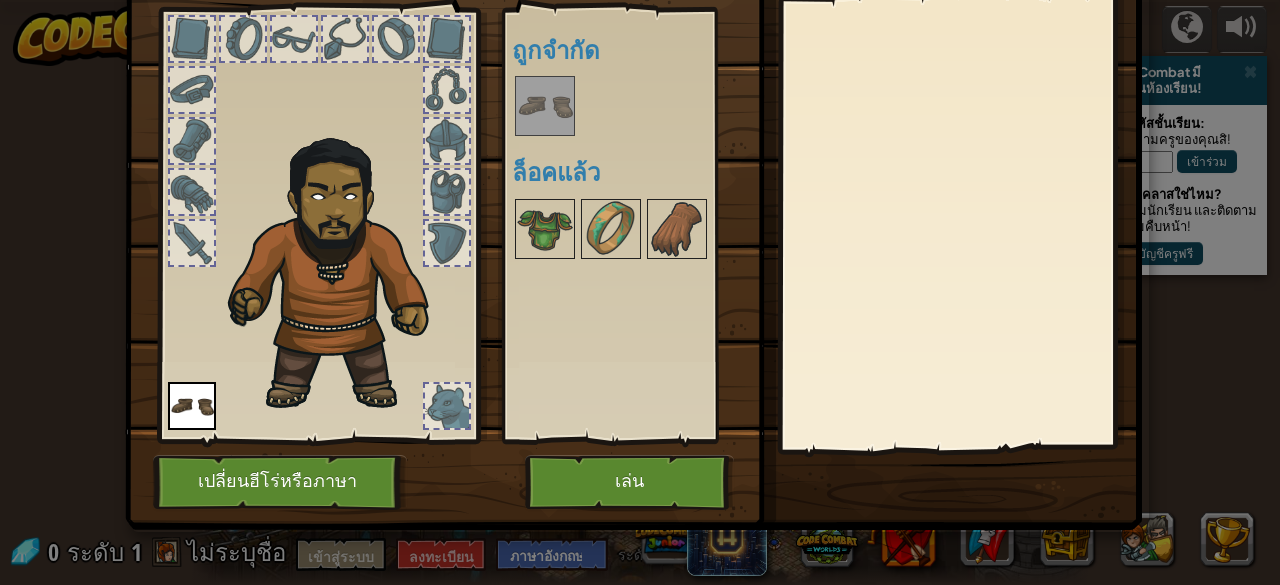 scroll, scrollTop: 104, scrollLeft: 0, axis: vertical 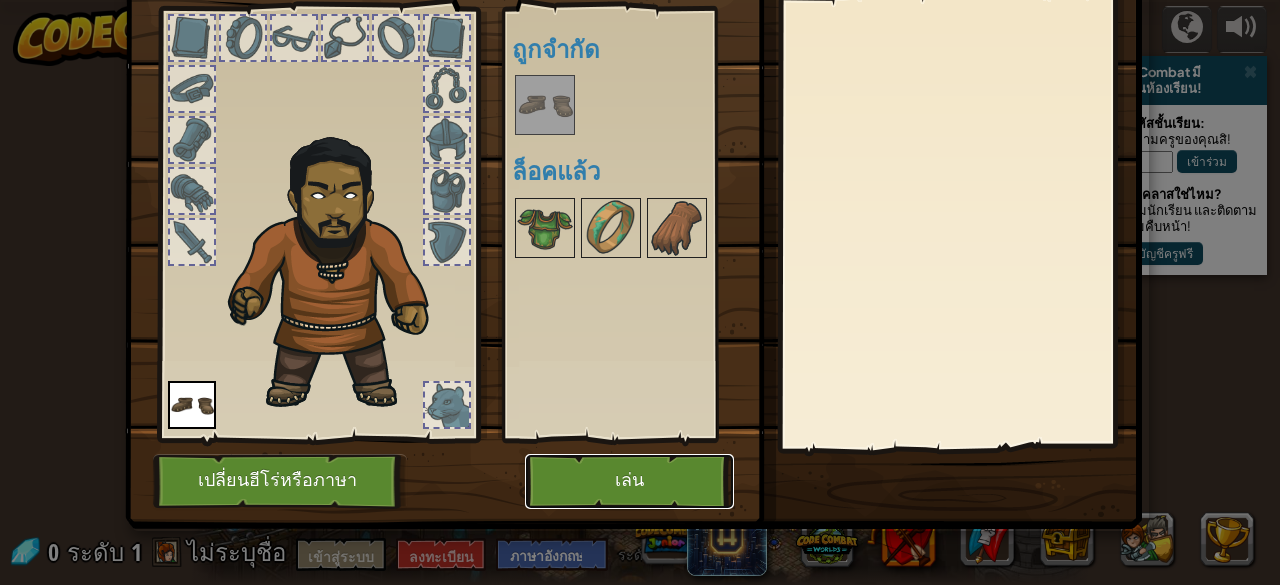 click on "เล่น" at bounding box center (629, 481) 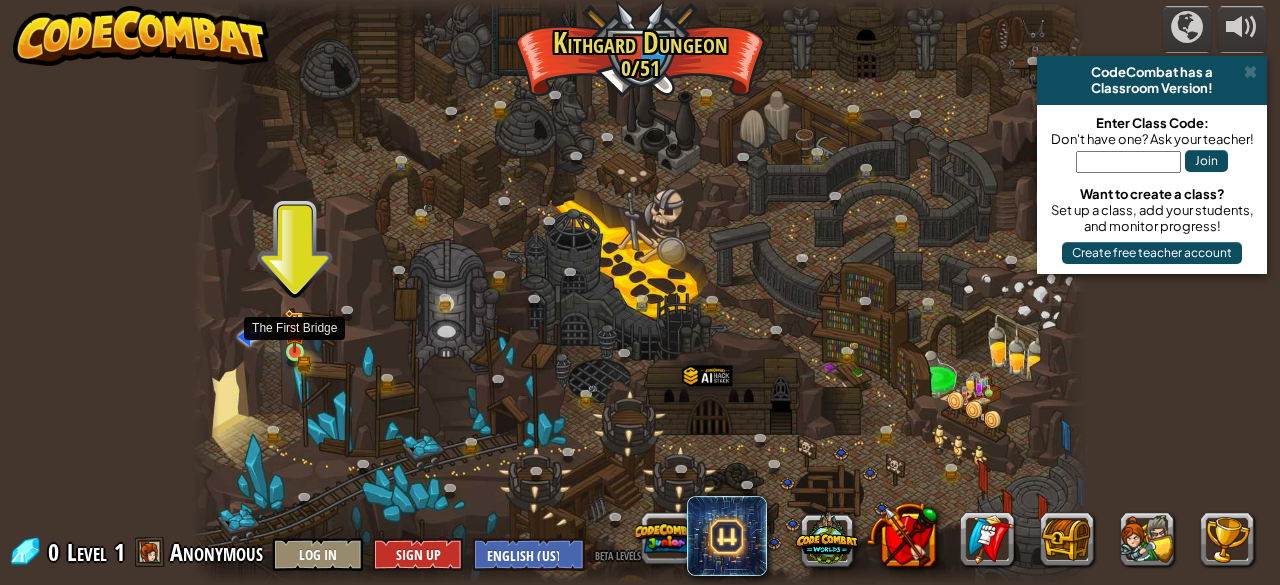 click at bounding box center (294, 331) 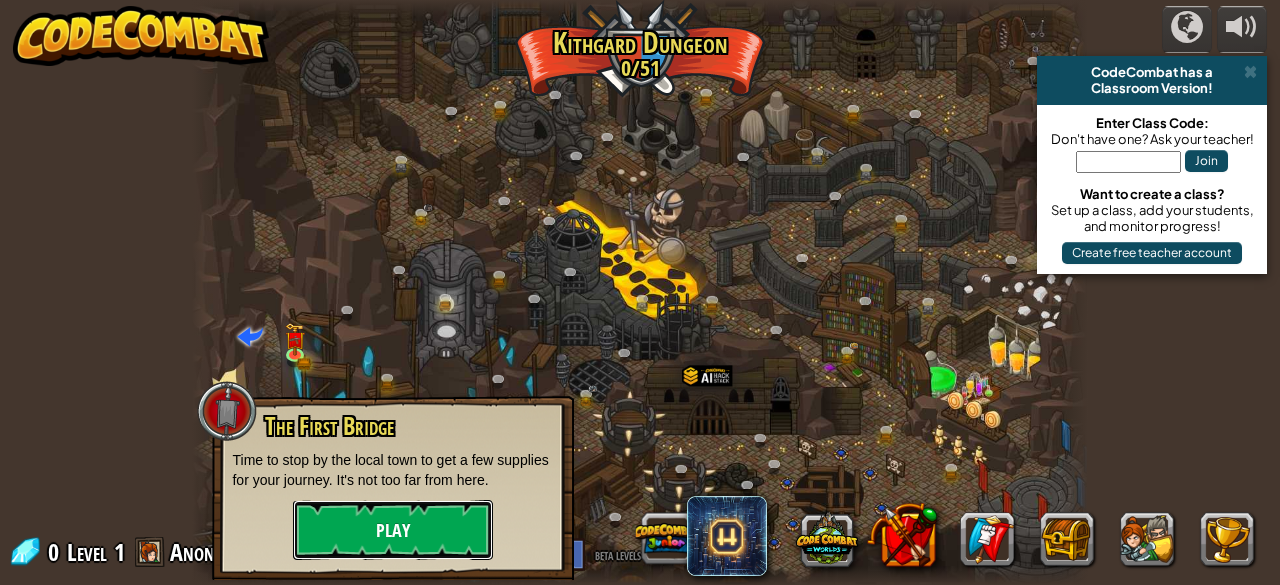 click on "Play" at bounding box center (393, 530) 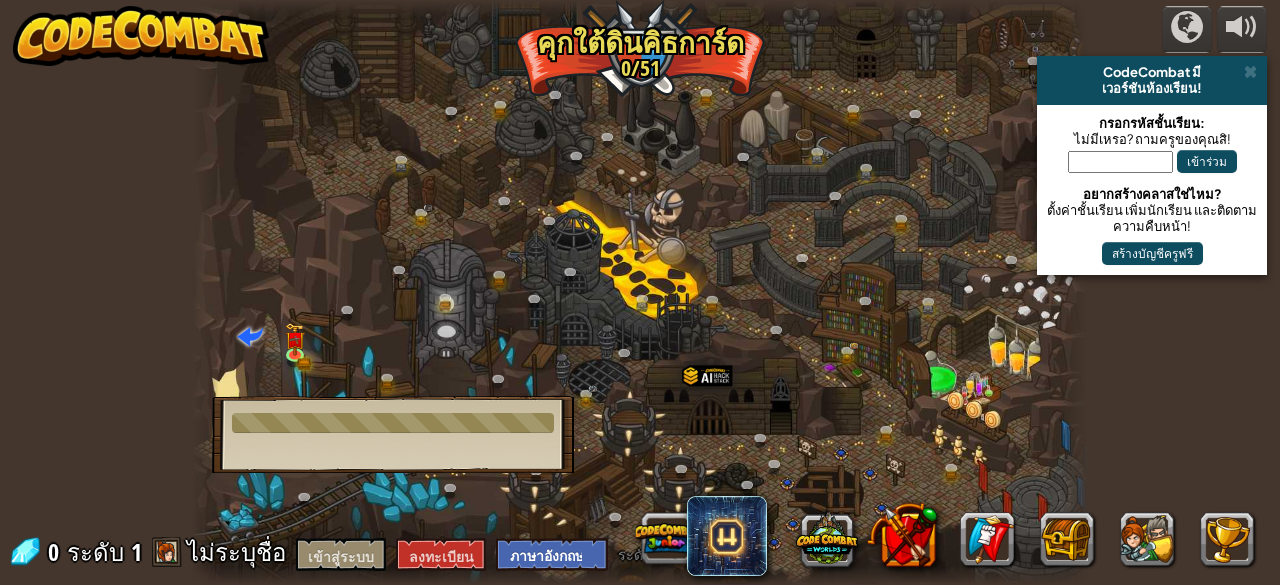 click on "สะพานแรก ถึงเวลาแวะเมืองแถวนั้นเพื่อซื้อของใช้จำเป็นสำหรับการเดินทางสักหน่อย ไม่ไกลจากที่นี่เท่าไหร่
เล่น" at bounding box center (393, 434) 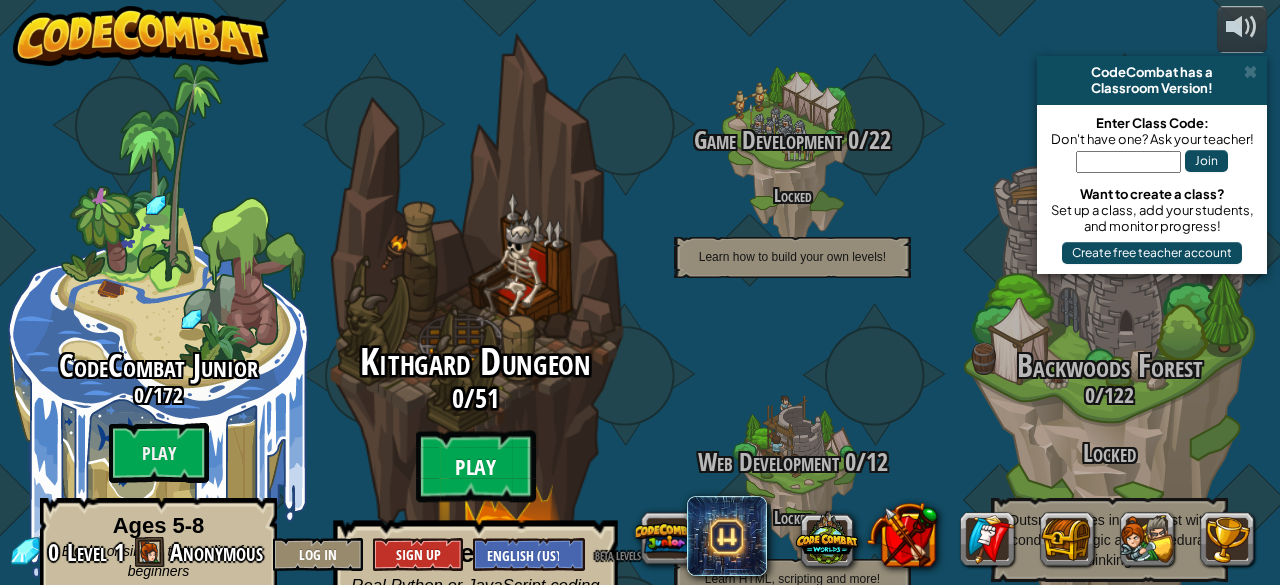 click on "Play" at bounding box center [476, 467] 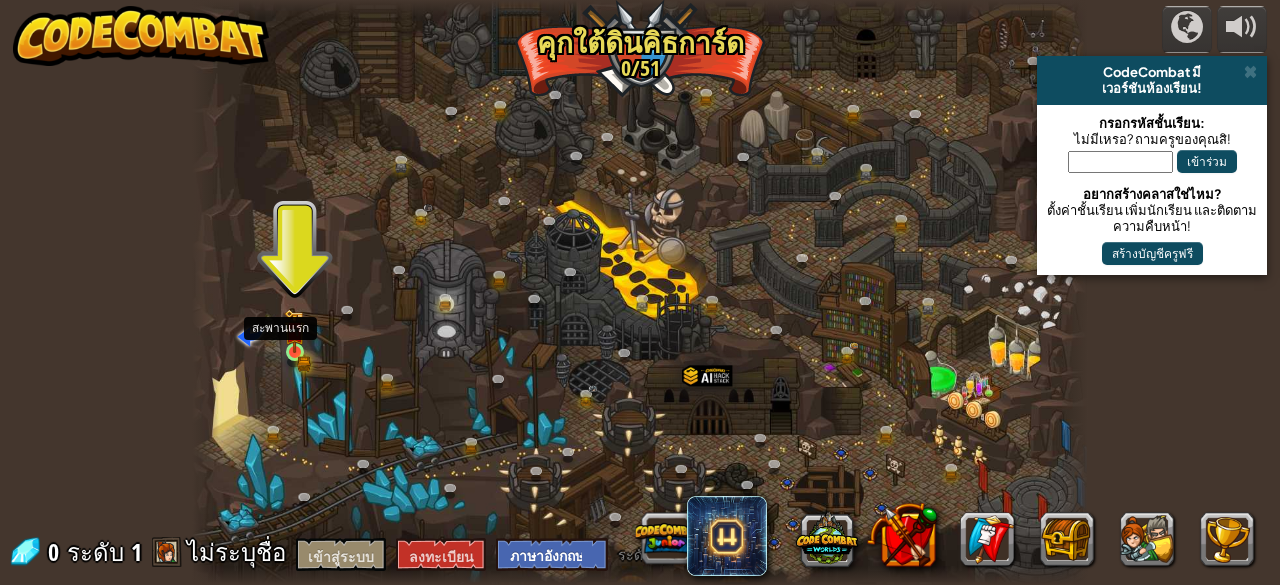 click at bounding box center [294, 331] 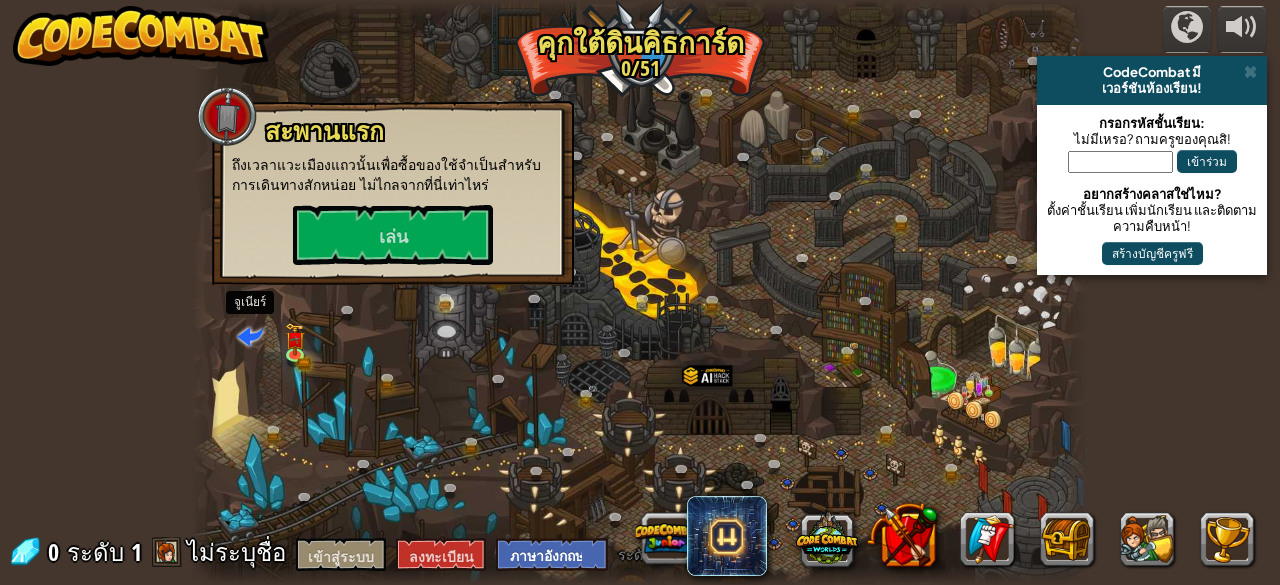 click at bounding box center [250, 335] 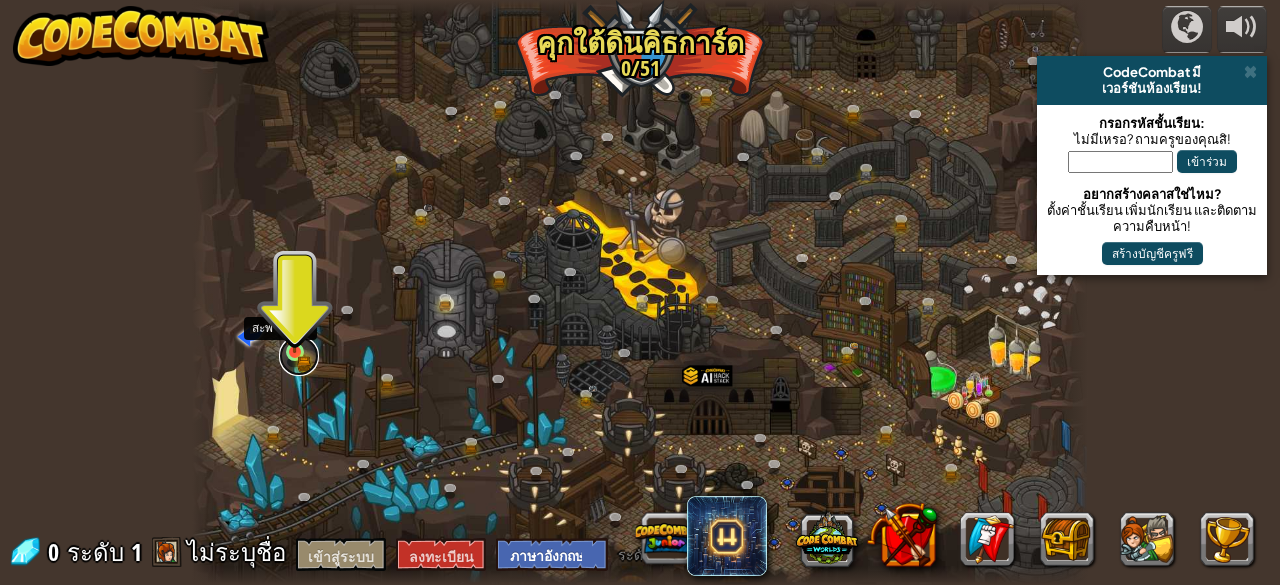 click at bounding box center (299, 356) 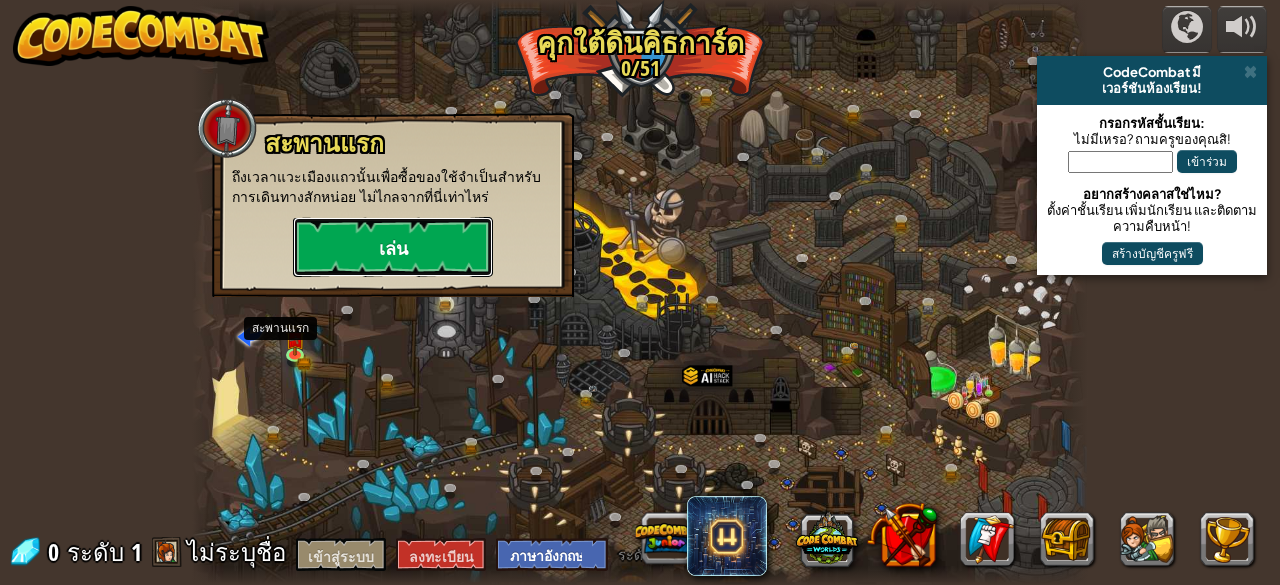 click on "เล่น" at bounding box center [393, 247] 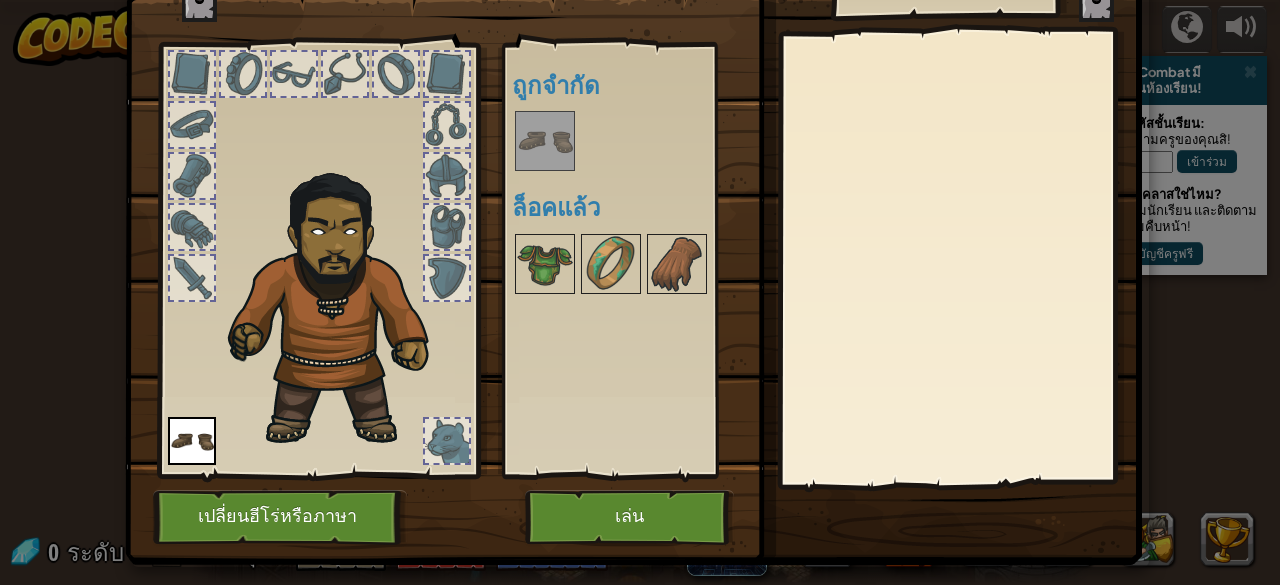 scroll, scrollTop: 104, scrollLeft: 0, axis: vertical 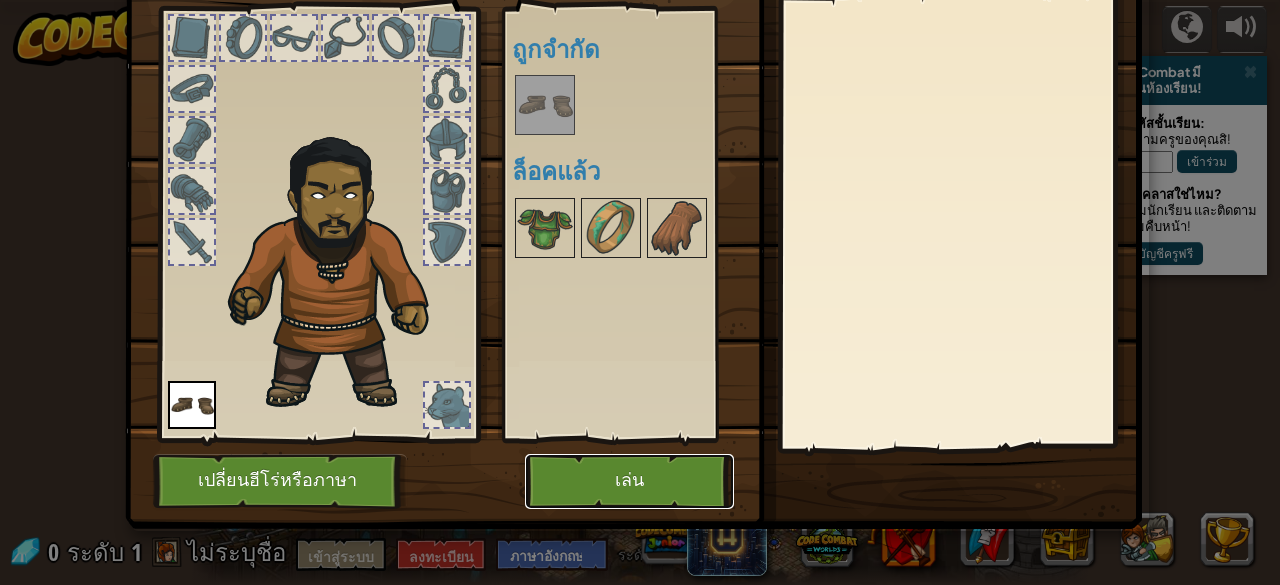 click on "เล่น" at bounding box center [629, 481] 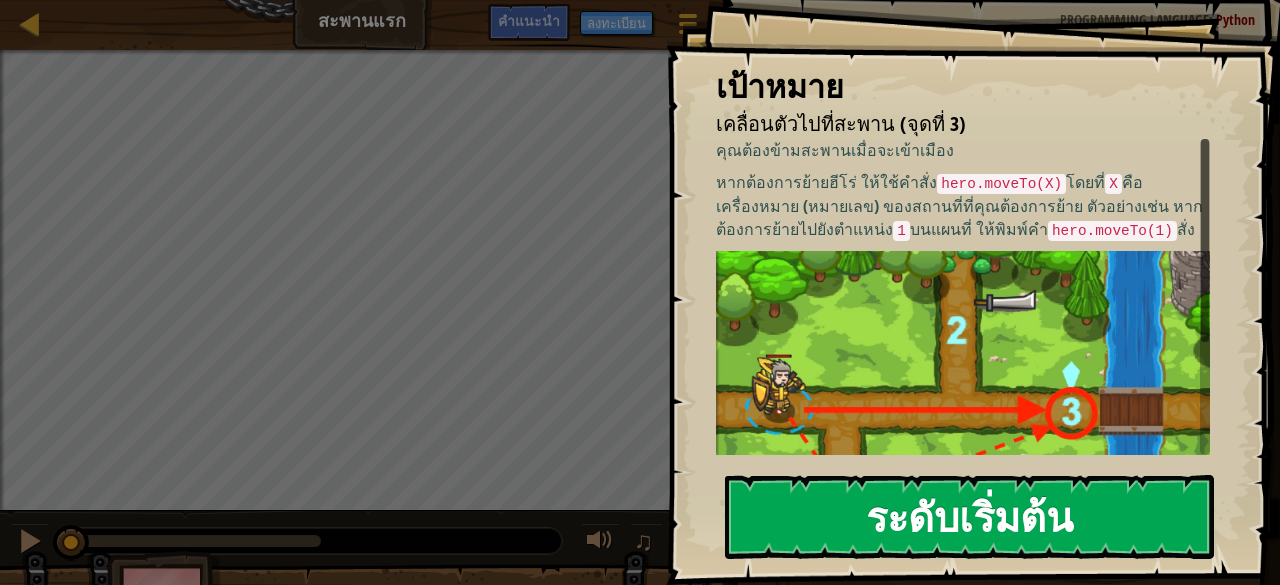click on "ระดับเริ่มต้น" at bounding box center [969, 517] 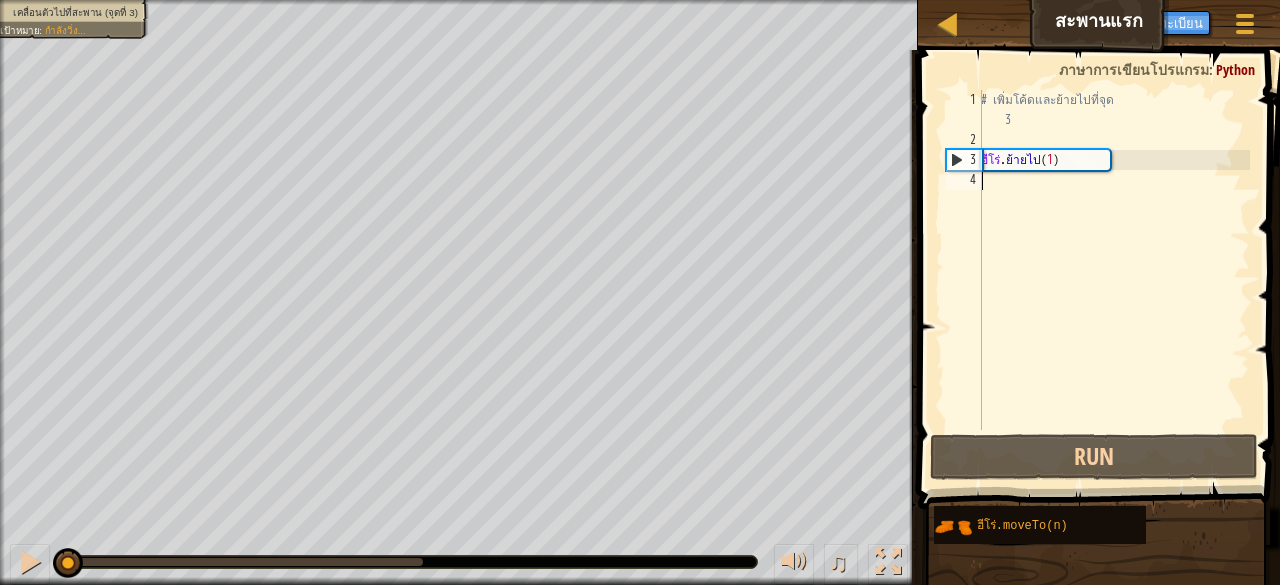click on "# Add code and move to point 3 Hero . MoveTo ( 1 )" at bounding box center (1113, 290) 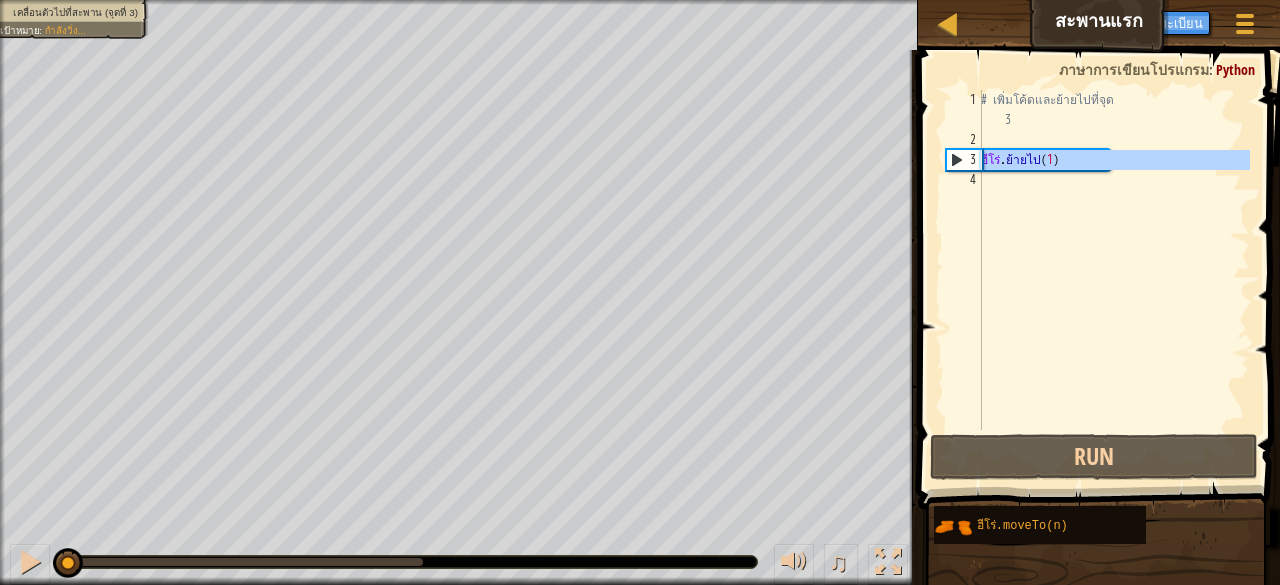 click on "3" at bounding box center (964, 160) 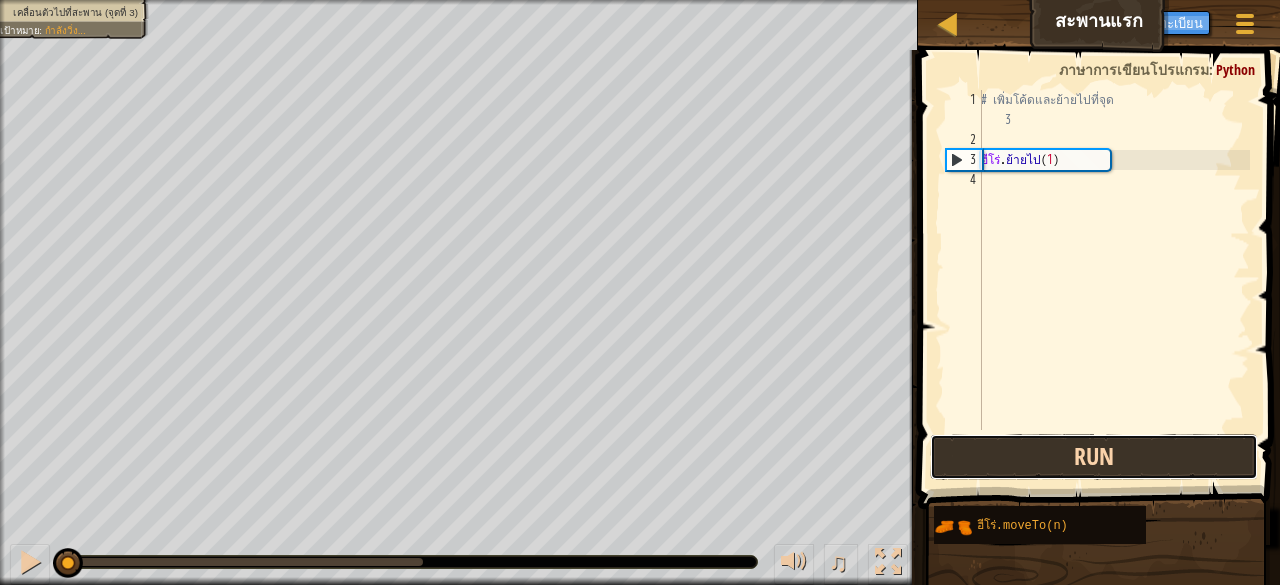 click on "Run" at bounding box center (1094, 457) 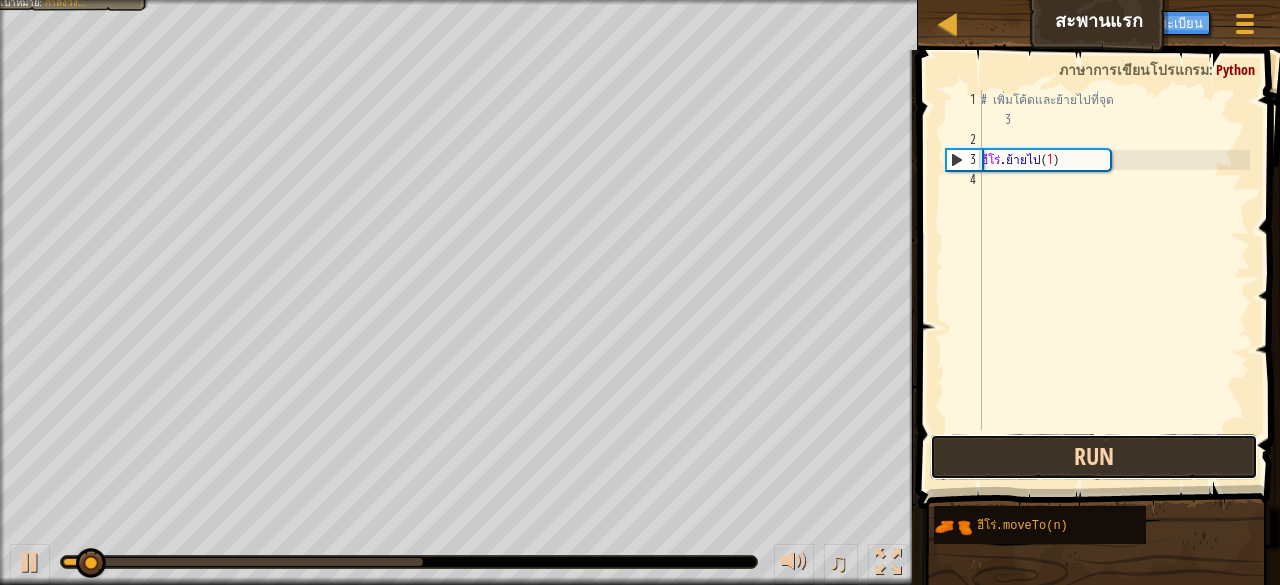 click on "Run" at bounding box center [1094, 457] 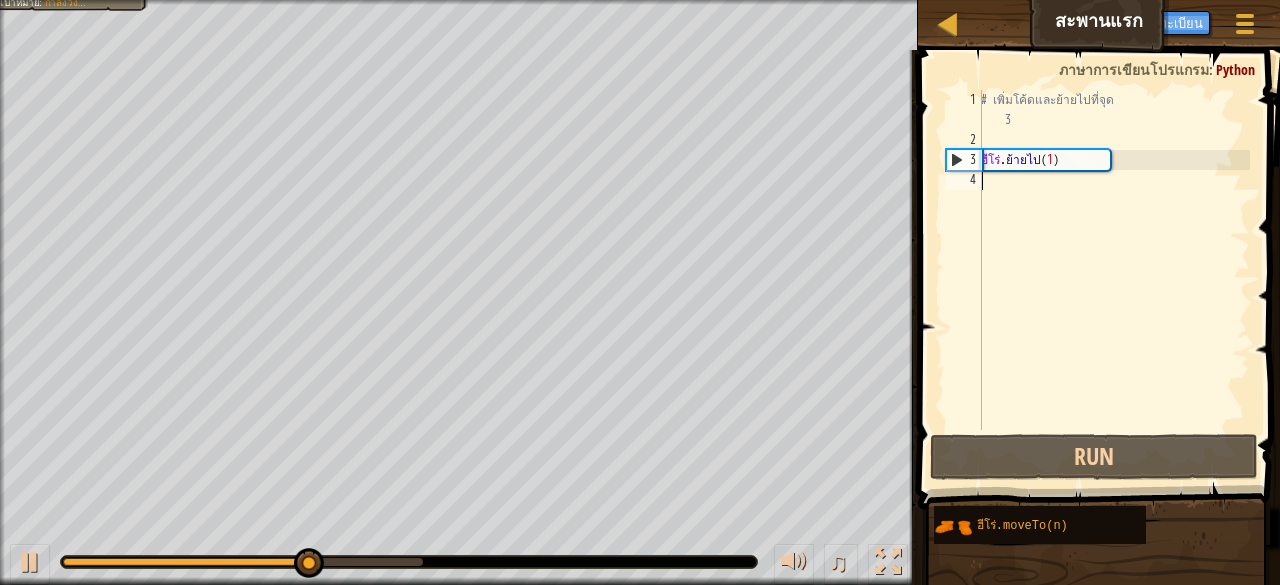 click on "4" at bounding box center (973, 180) 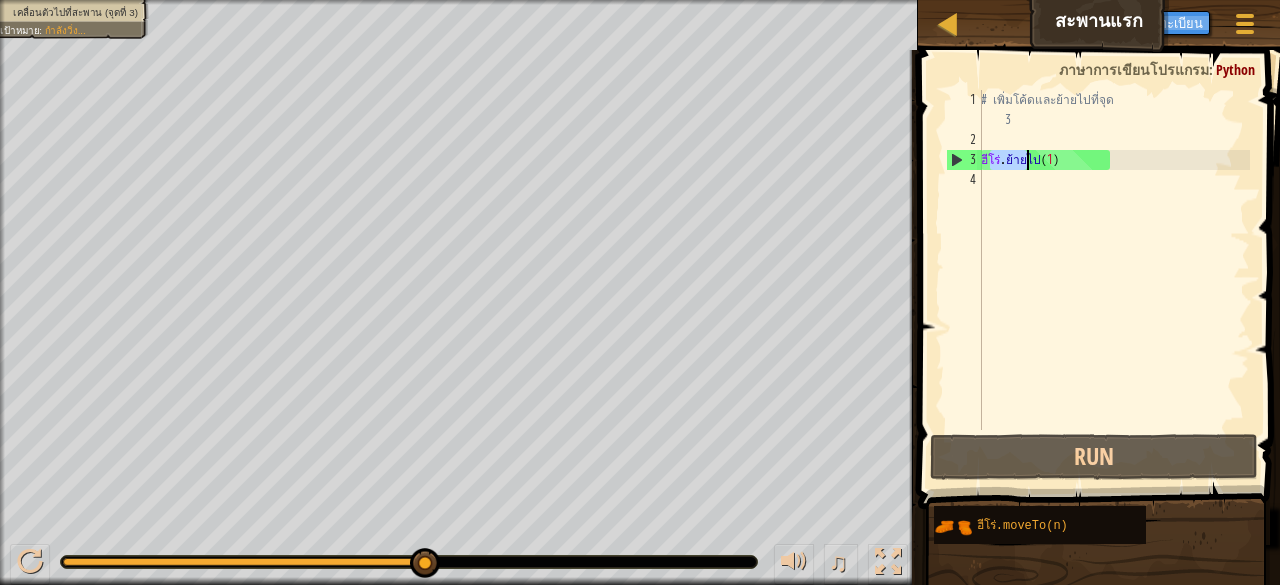 drag, startPoint x: 991, startPoint y: 157, endPoint x: 1028, endPoint y: 157, distance: 37 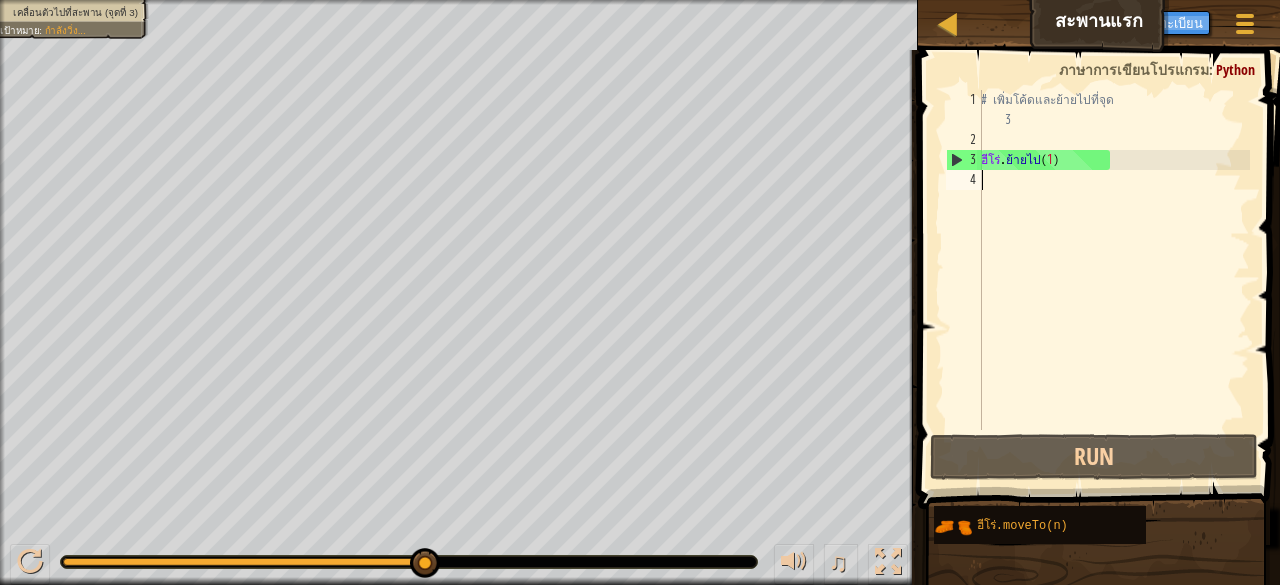 click on "# Add code and move to point 3 Hero . MoveTo ( 1 )" at bounding box center (1113, 290) 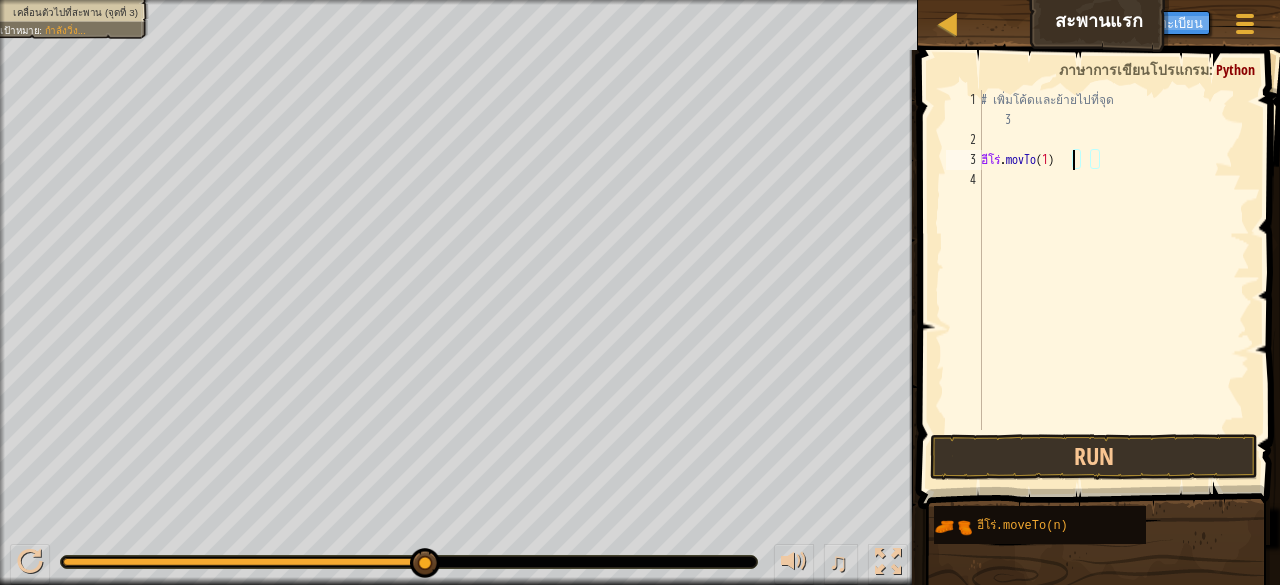 click on "# Add code and move to point 3 Hero . movTo ( 1 )" at bounding box center [1113, 290] 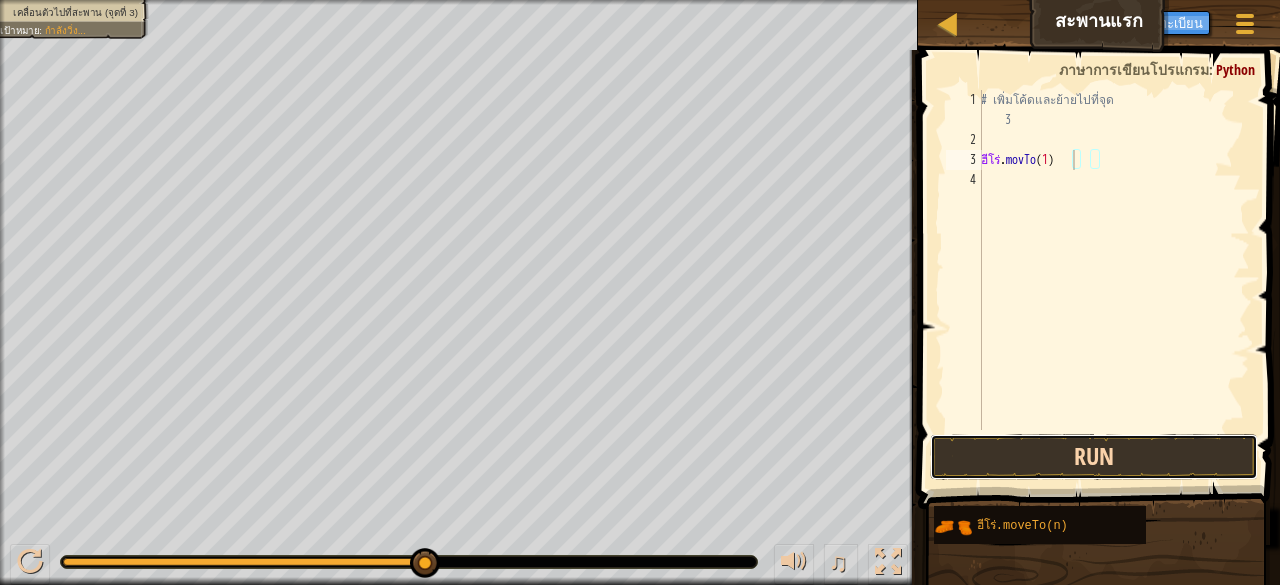 click on "Run" at bounding box center [1094, 457] 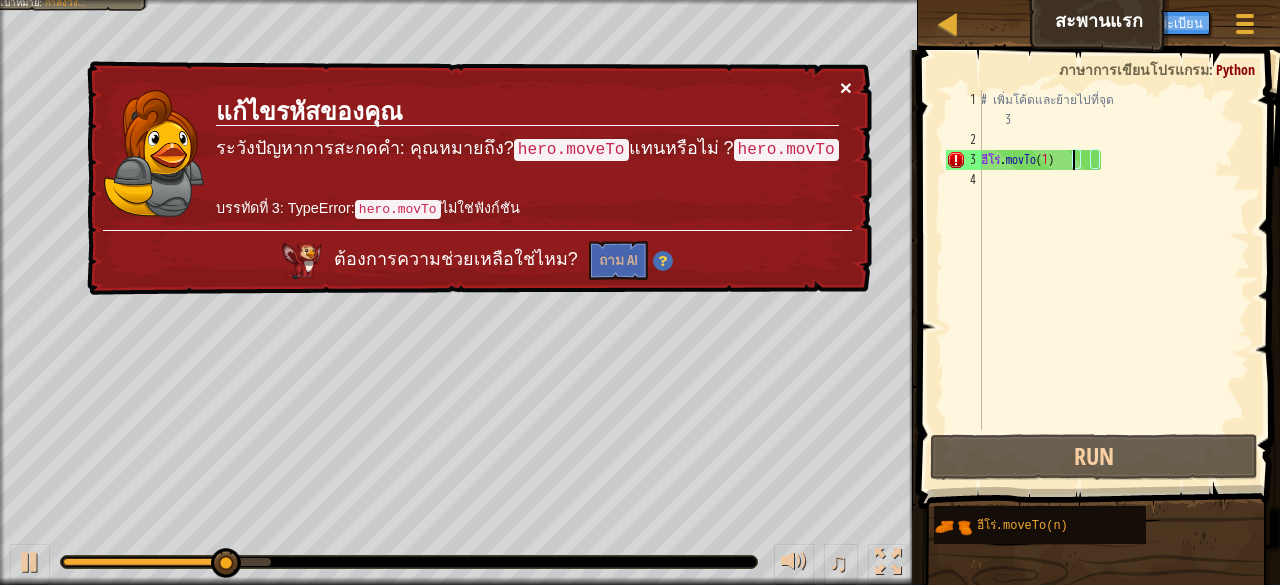 click on "×" at bounding box center [846, 87] 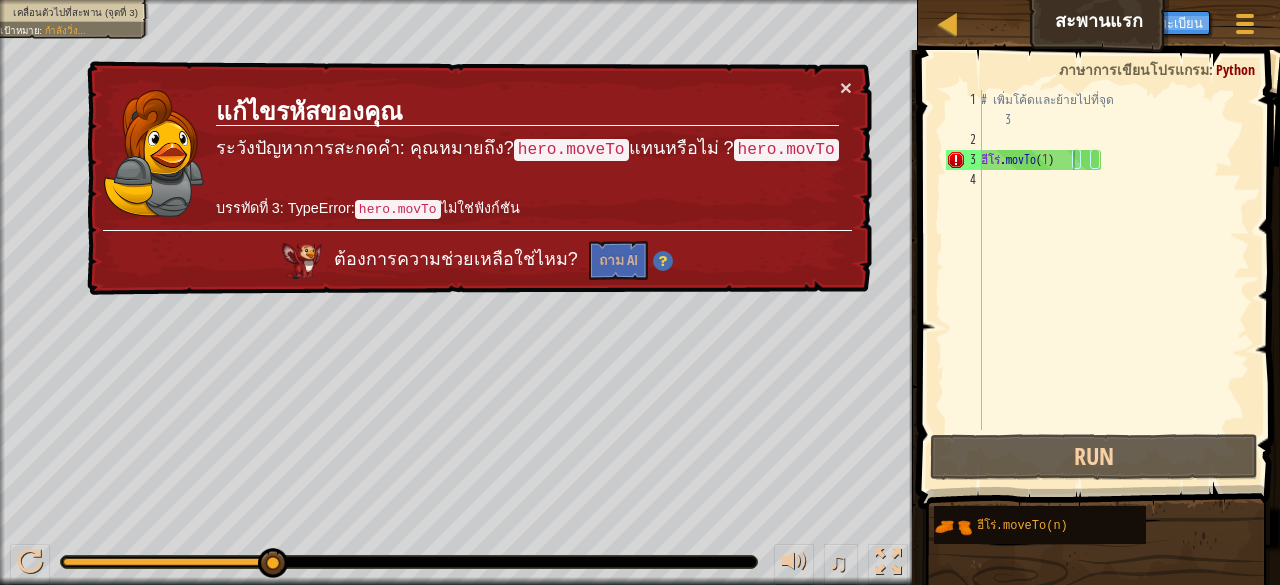 click on "× แก้ไขรหัสของคุณ ระวังปัญหาการสะกดคำ: คุณหมายถึง ?  hero.moveTo แทนหรือไม่ ? hero.movTo
บรรทัดที่ 3: TypeError:  hero.movTo ไม่ใช่ฟังก์ชัน
ต้องการความช่วยเหลือใช่ไหม? ถาม AI" at bounding box center (477, 178) 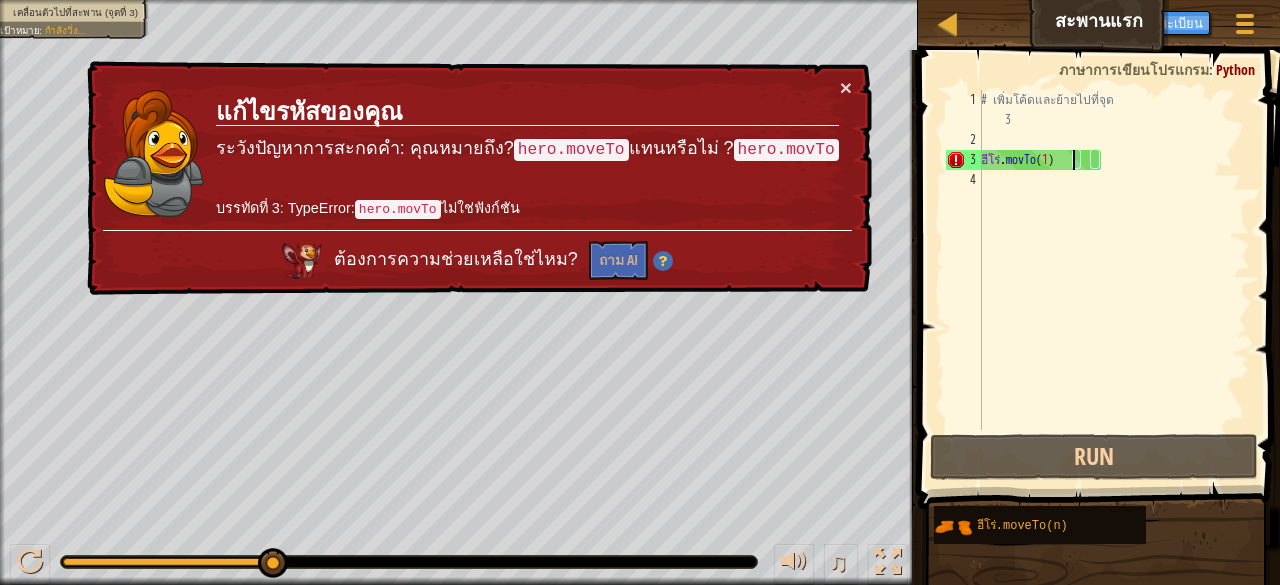 click on "# Add code and move to point 3 Hero . movTo ( 1 )" at bounding box center [1113, 290] 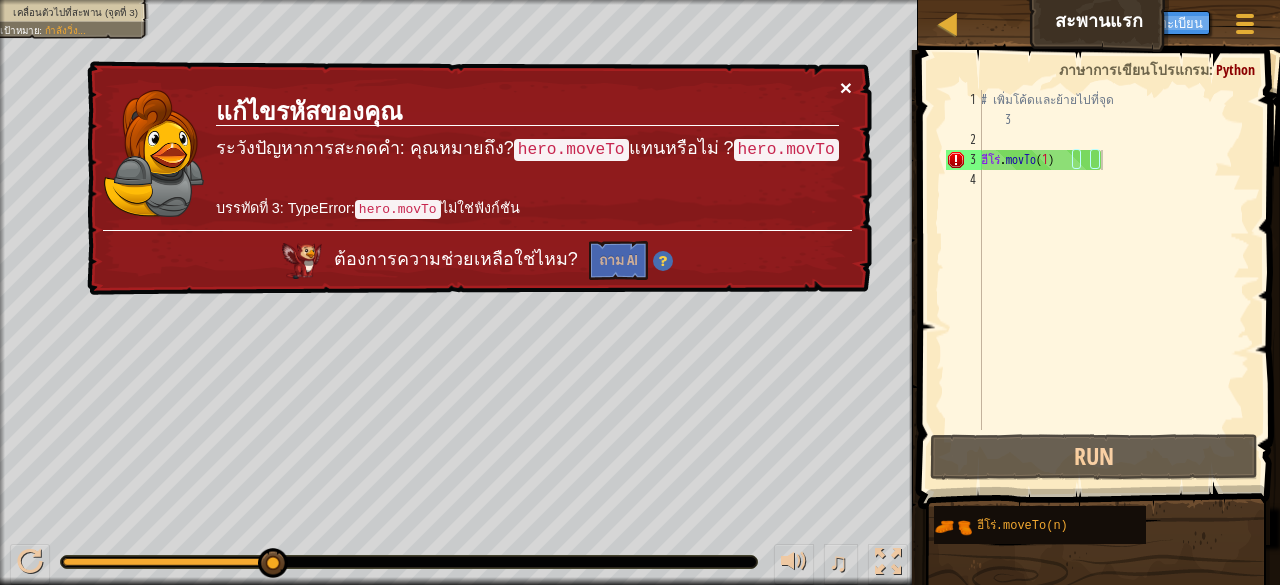 click on "×" at bounding box center [846, 87] 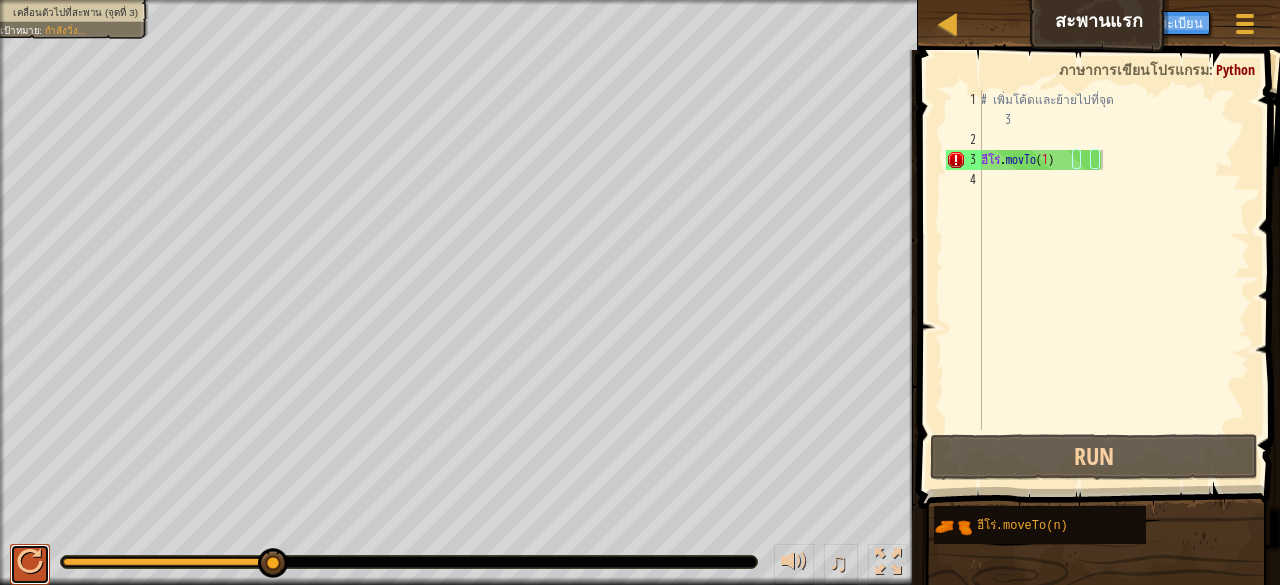 click at bounding box center [30, 562] 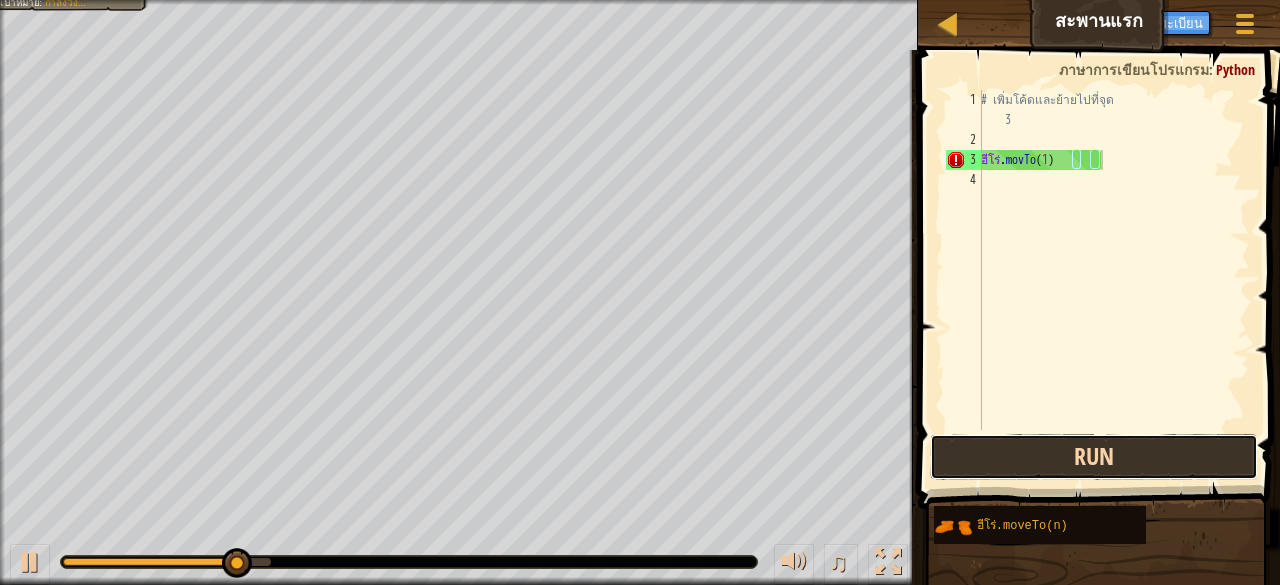 click on "Run" at bounding box center [1094, 457] 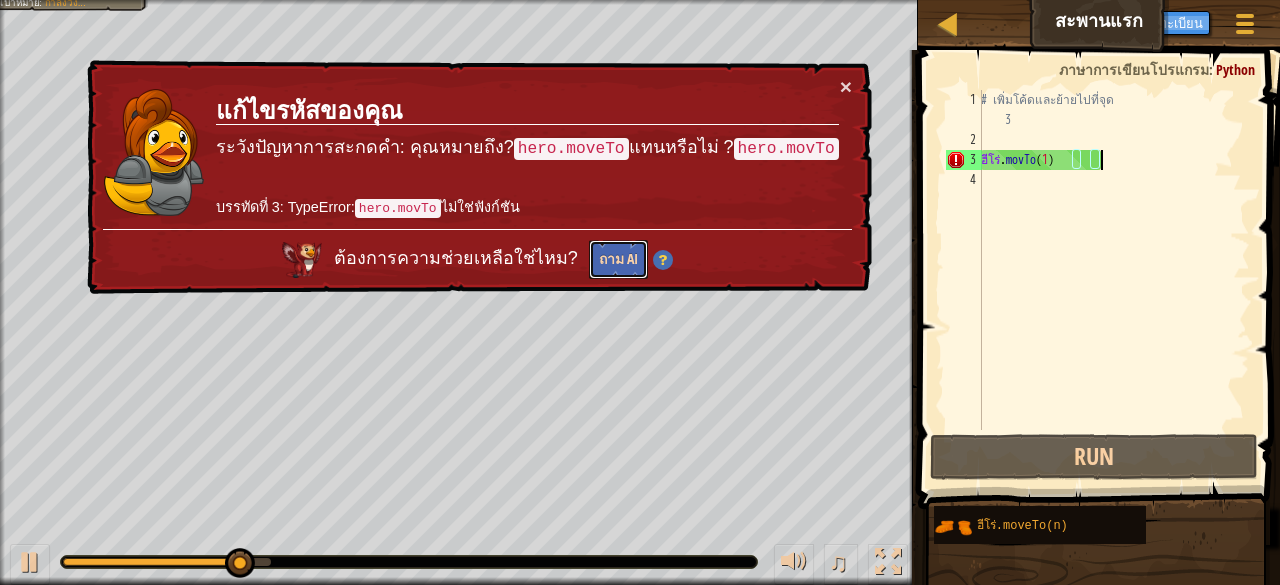 click on "ถาม AI" at bounding box center (618, 258) 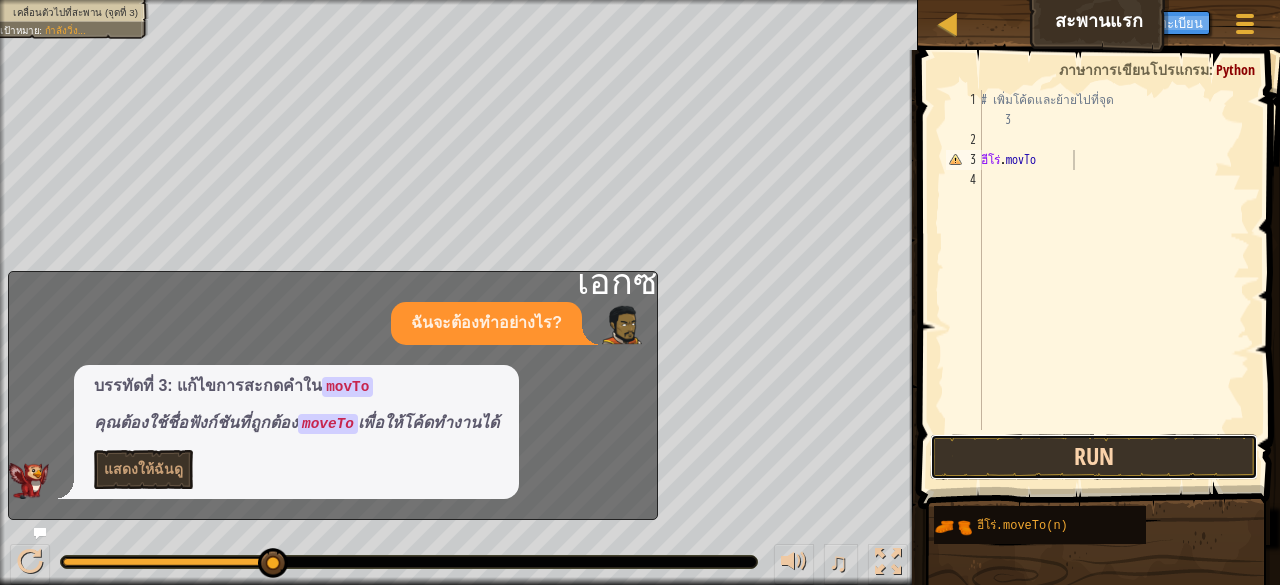 click on "Run" at bounding box center (1094, 457) 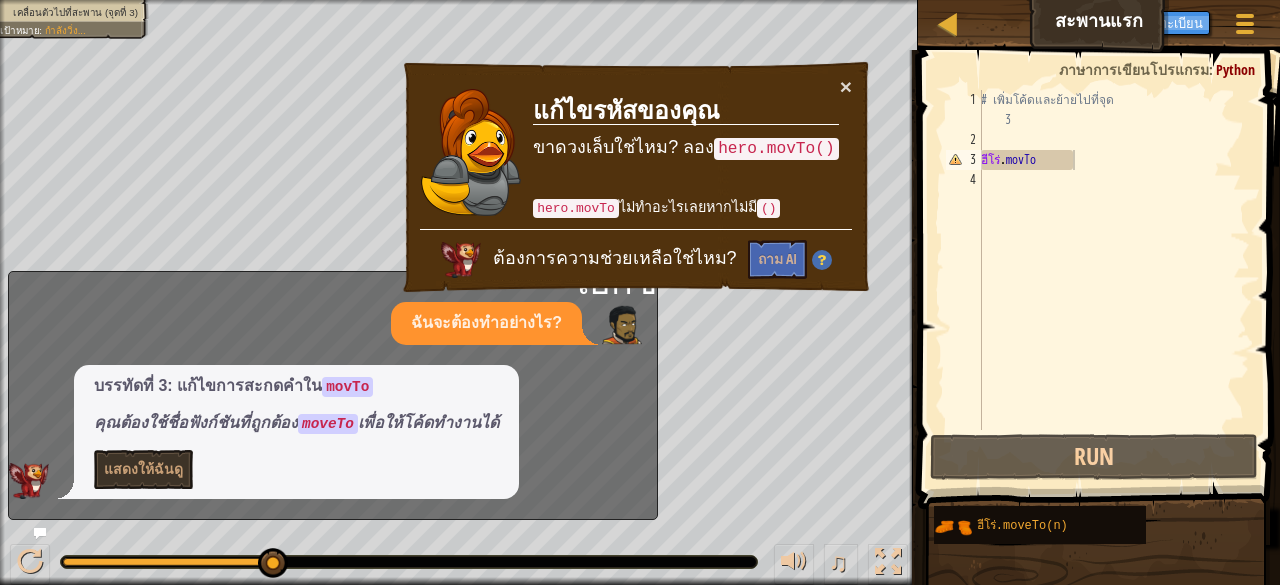 click on "× แก้ไขรหัสของคุณ ขาดวงเล็บใช่ไหม? ลอง hero.movTo()
hero.movTo ไม่ทำอะไรเลยหากไม่มี ()
ต้องการความช่วยเหลือใช่ไหม? ถาม AI" at bounding box center (636, 177) 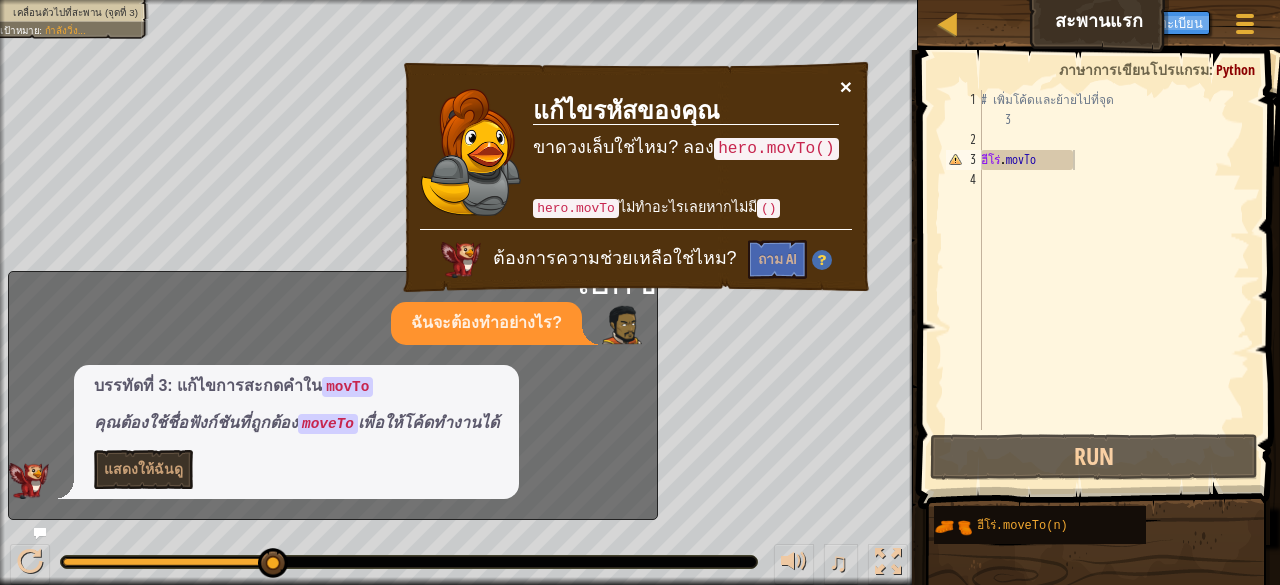 click on "×" at bounding box center (846, 86) 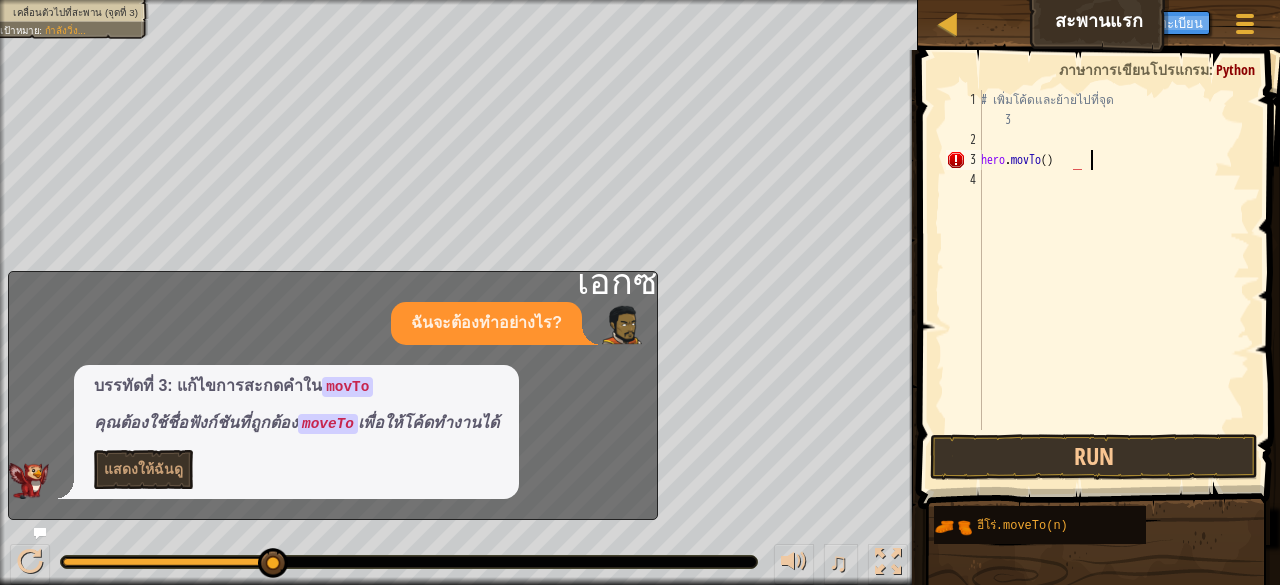 scroll, scrollTop: 9, scrollLeft: 5, axis: both 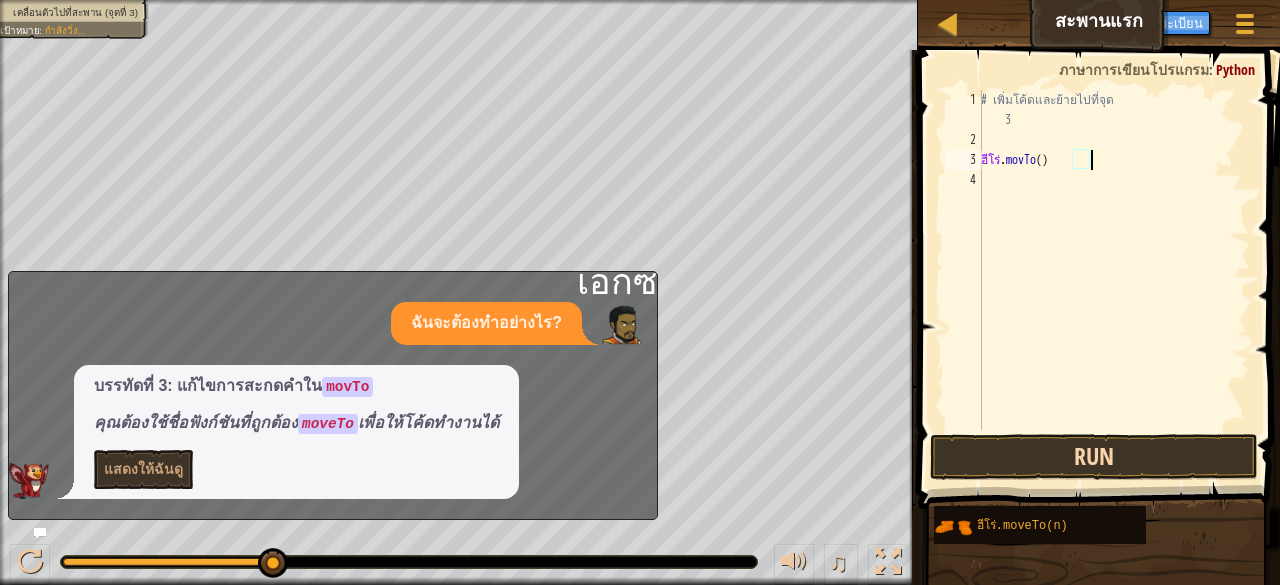 type on "hero.movTo()" 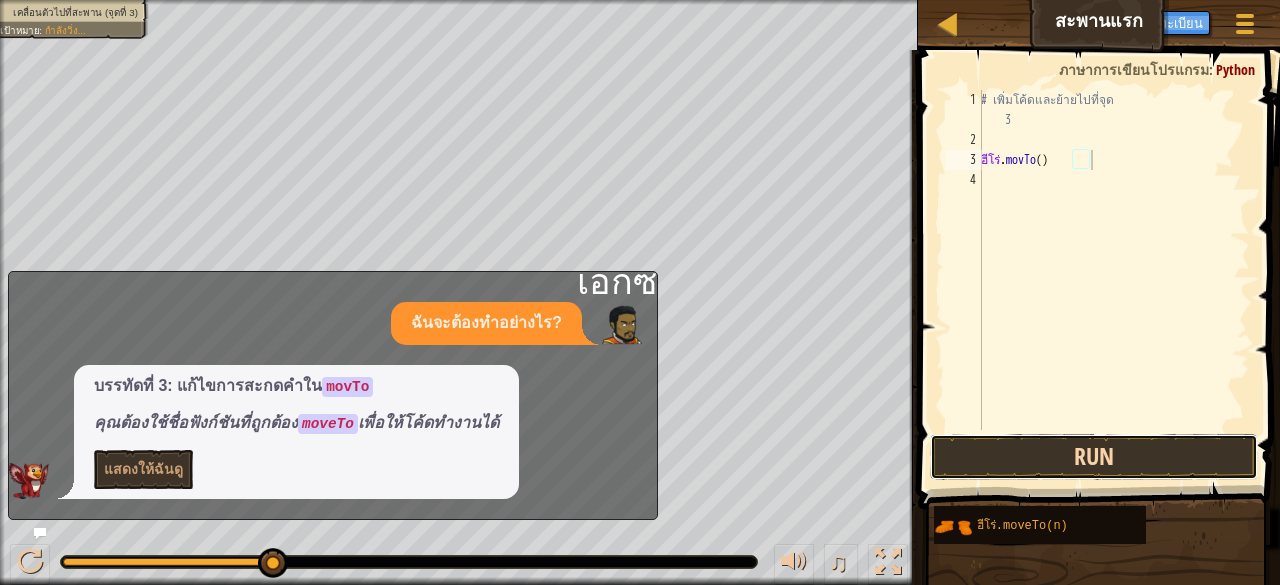 click on "Run" at bounding box center (1094, 457) 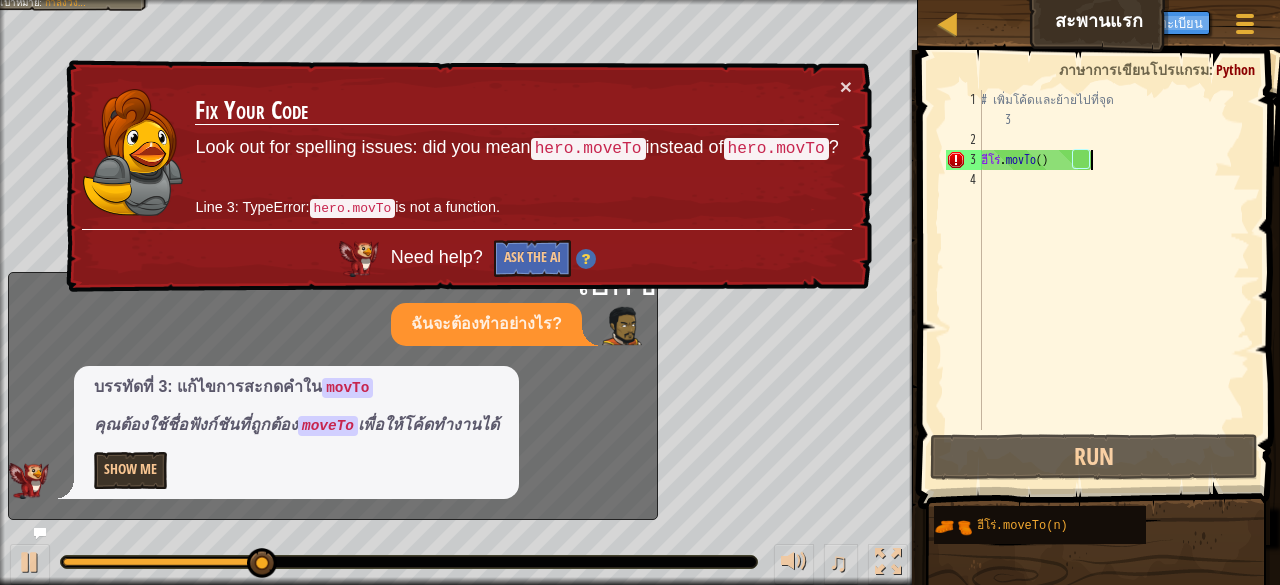 click on "× Fix Your Code Look out for spelling issues: did you mean  hero.moveTo  instead of  hero.movTo ?
Line 3: TypeError:  hero.movTo  is not a function.
Need help? Ask the AI" at bounding box center (467, 176) 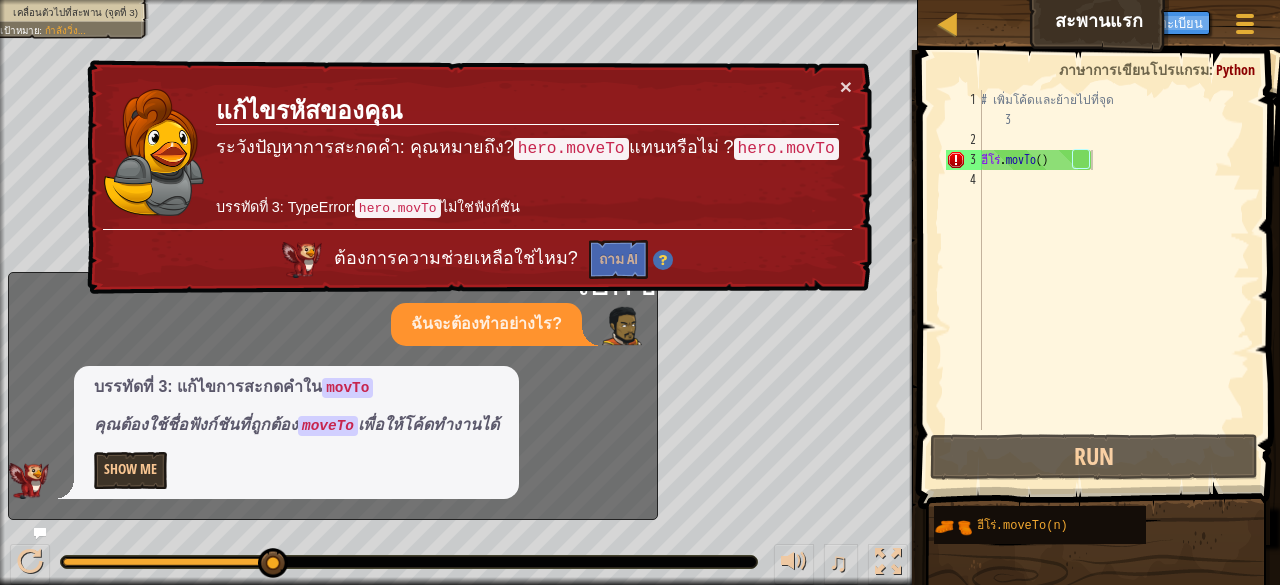 click on "× แก้ไขรหัสของคุณ ระวังปัญหาการสะกดคำ: คุณหมายถึง ?  hero.moveTo แทนหรือไม่ ? hero.movTo
บรรทัดที่ 3: TypeError:  hero.movTo ไม่ใช่ฟังก์ชัน
ต้องการความช่วยเหลือใช่ไหม? ถาม AI" at bounding box center [477, 177] 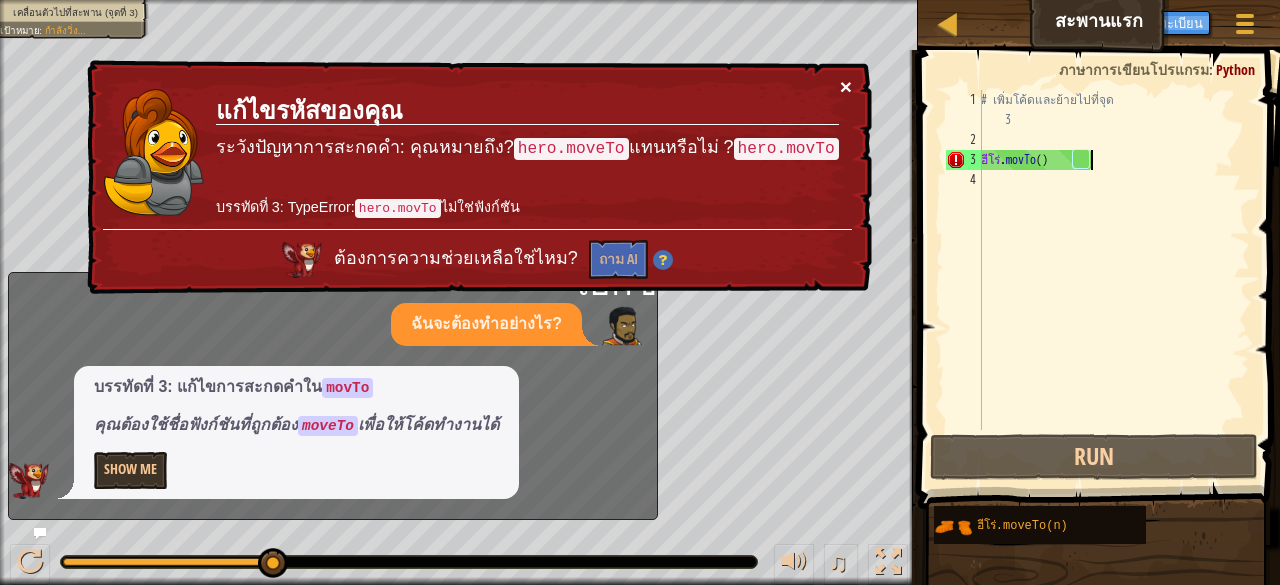 click on "×" at bounding box center (846, 86) 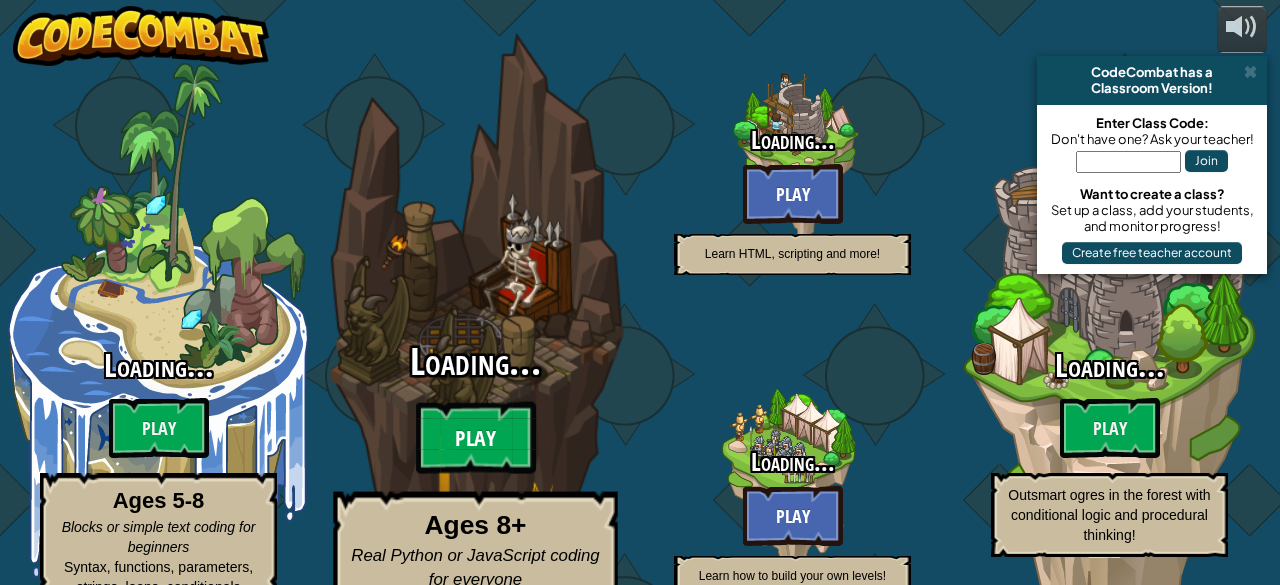 click on "Play" at bounding box center [476, 438] 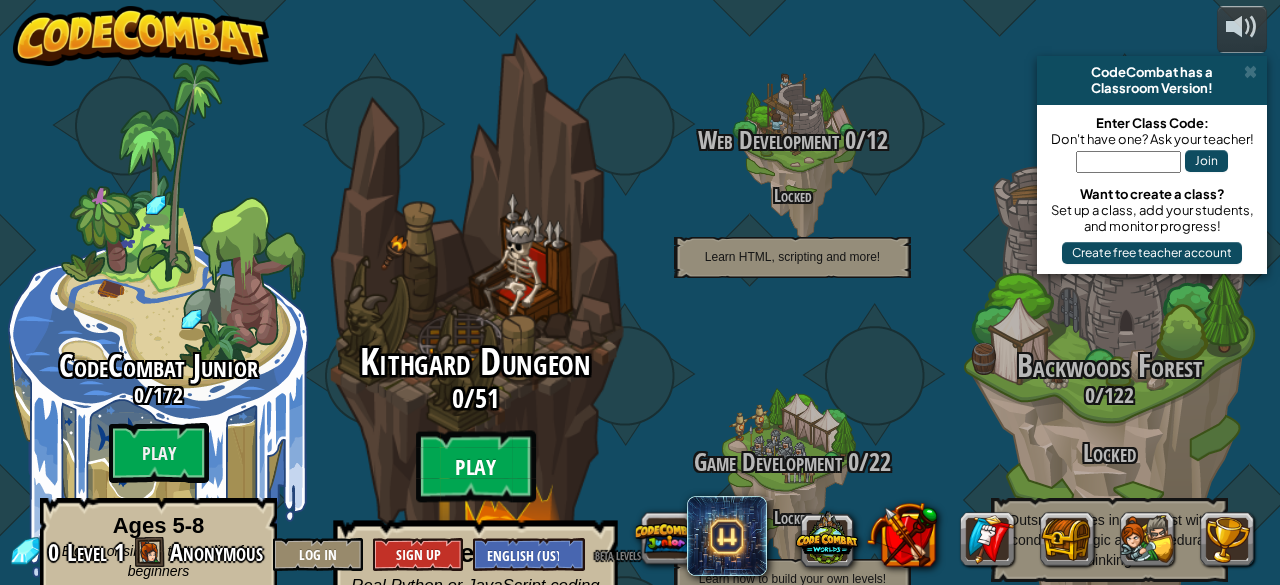 click on "Play" at bounding box center (476, 467) 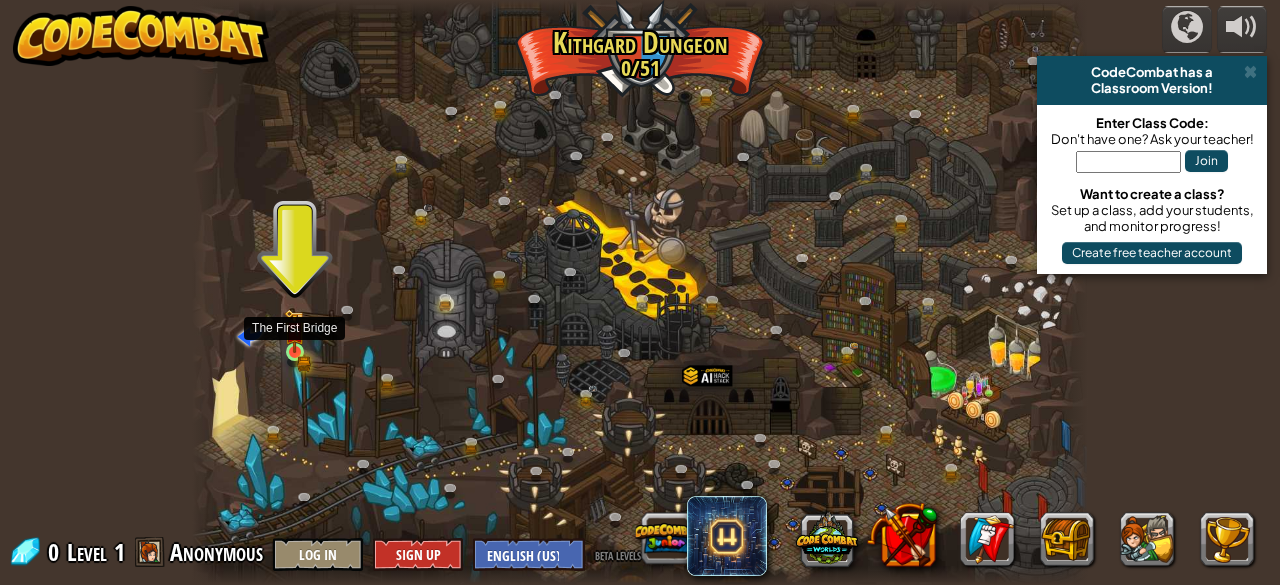 click at bounding box center [294, 331] 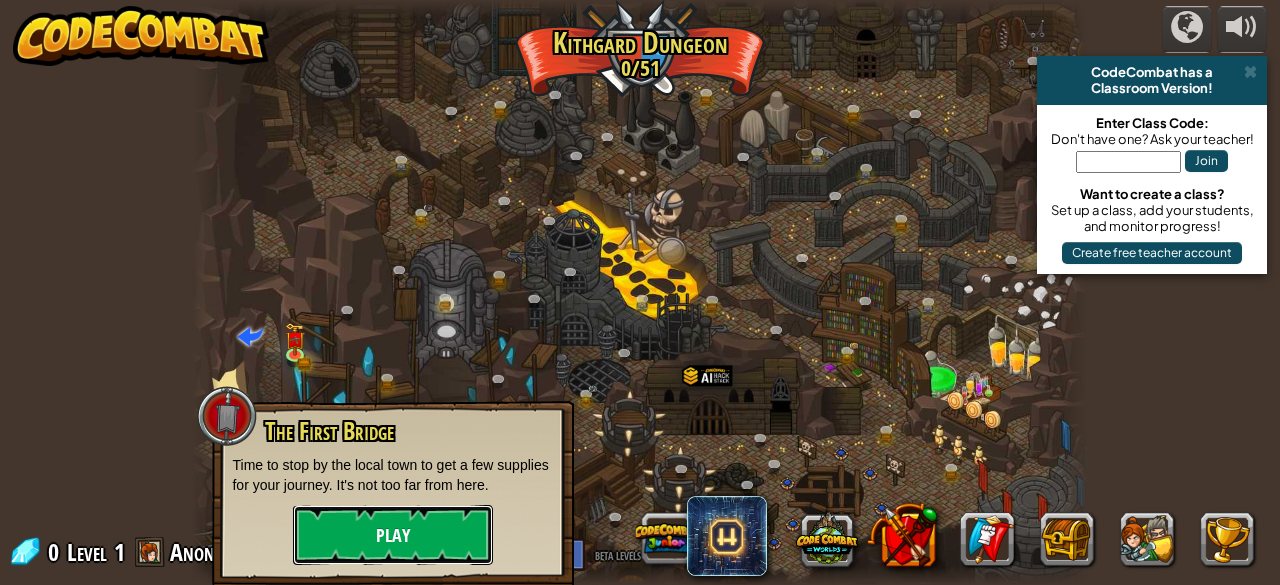 click on "Play" at bounding box center [393, 535] 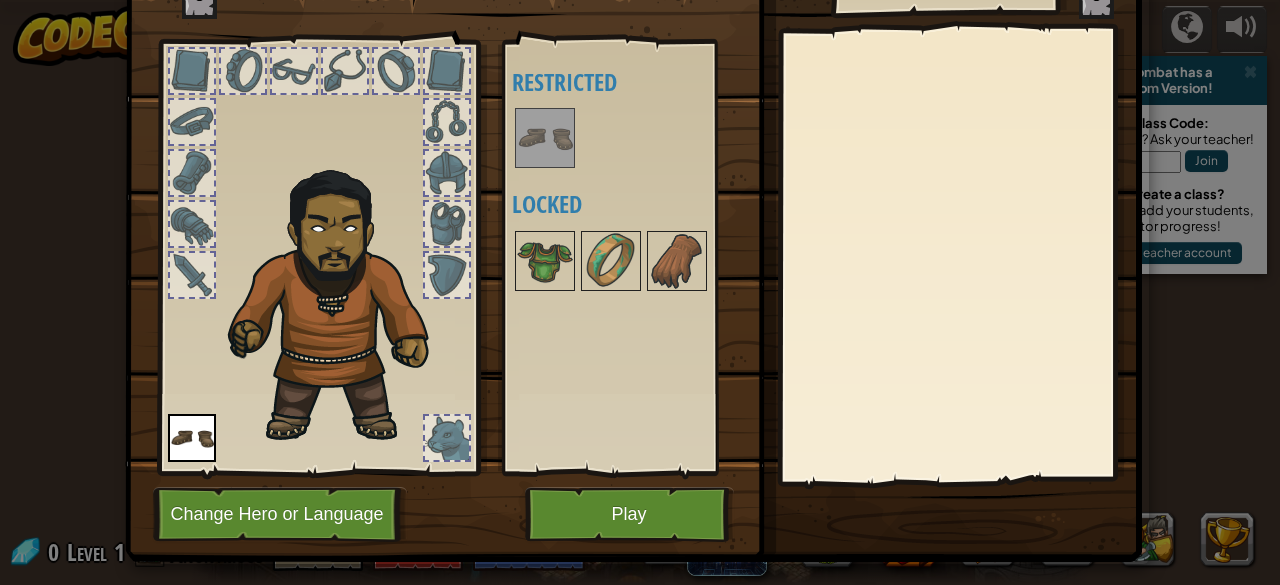 scroll, scrollTop: 104, scrollLeft: 0, axis: vertical 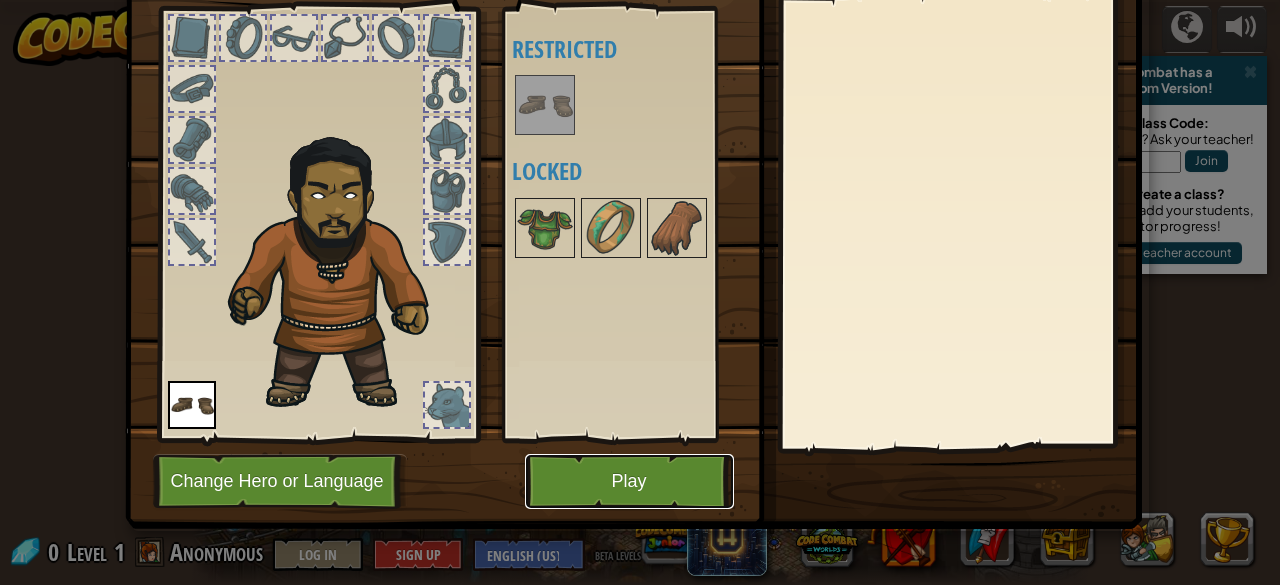 click on "Play" at bounding box center (629, 481) 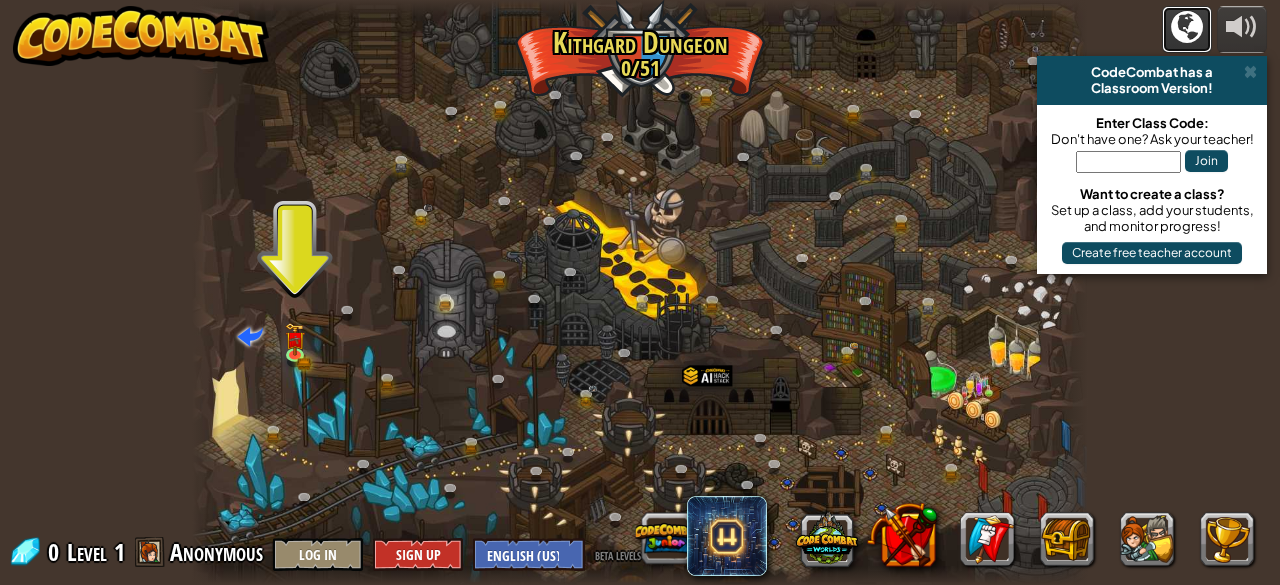 click at bounding box center (1187, 27) 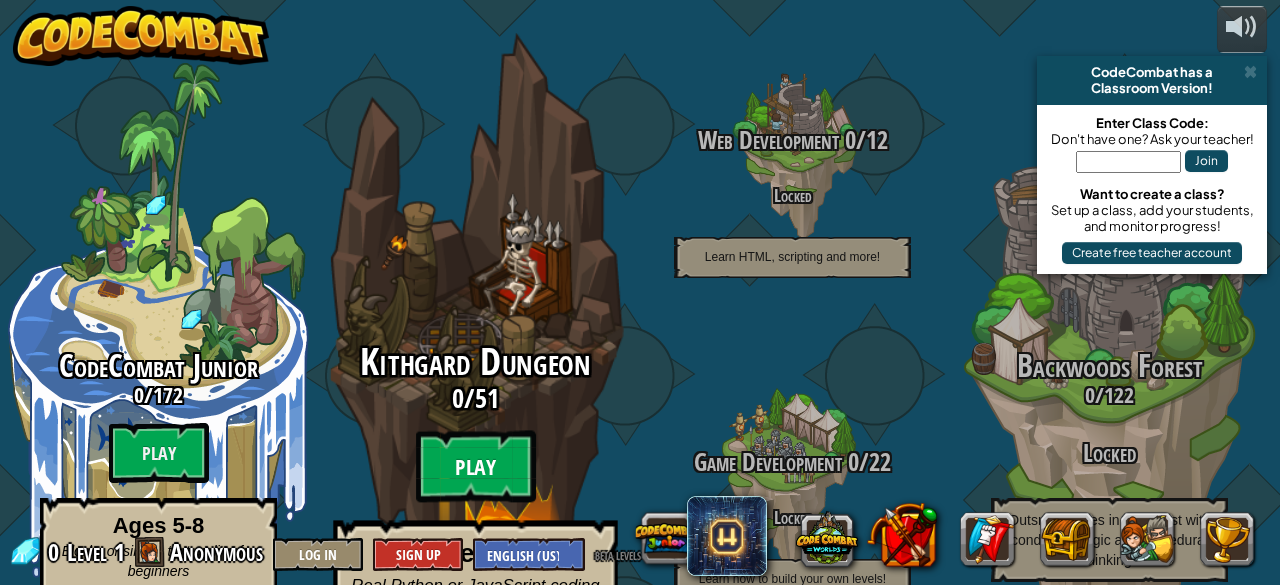 click on "Play" at bounding box center (476, 467) 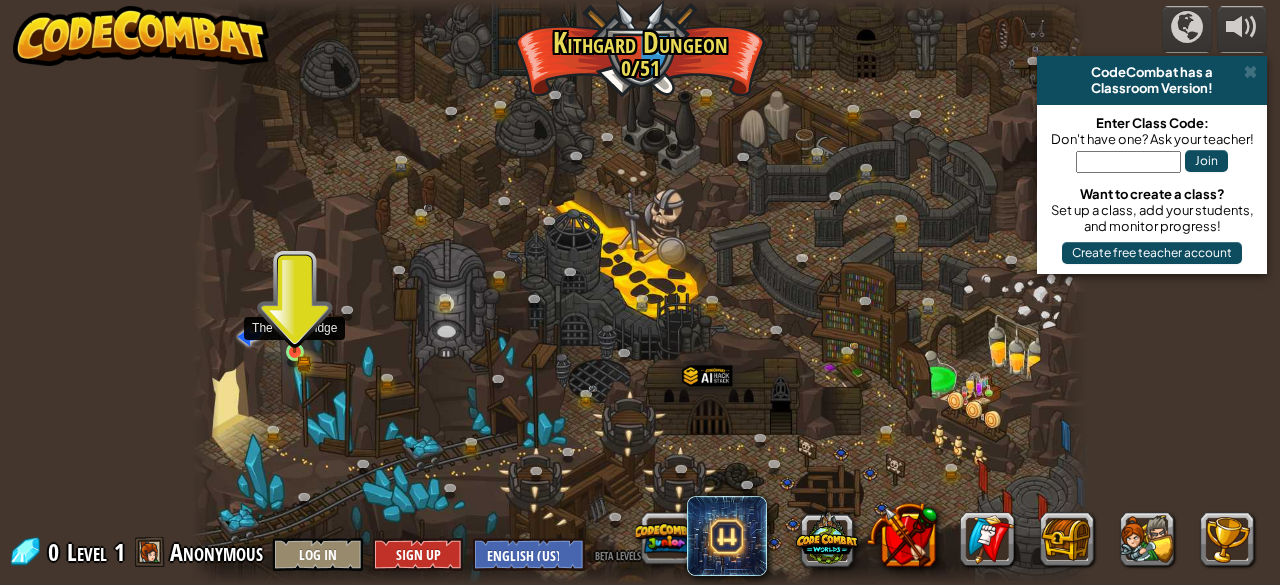 click at bounding box center (294, 331) 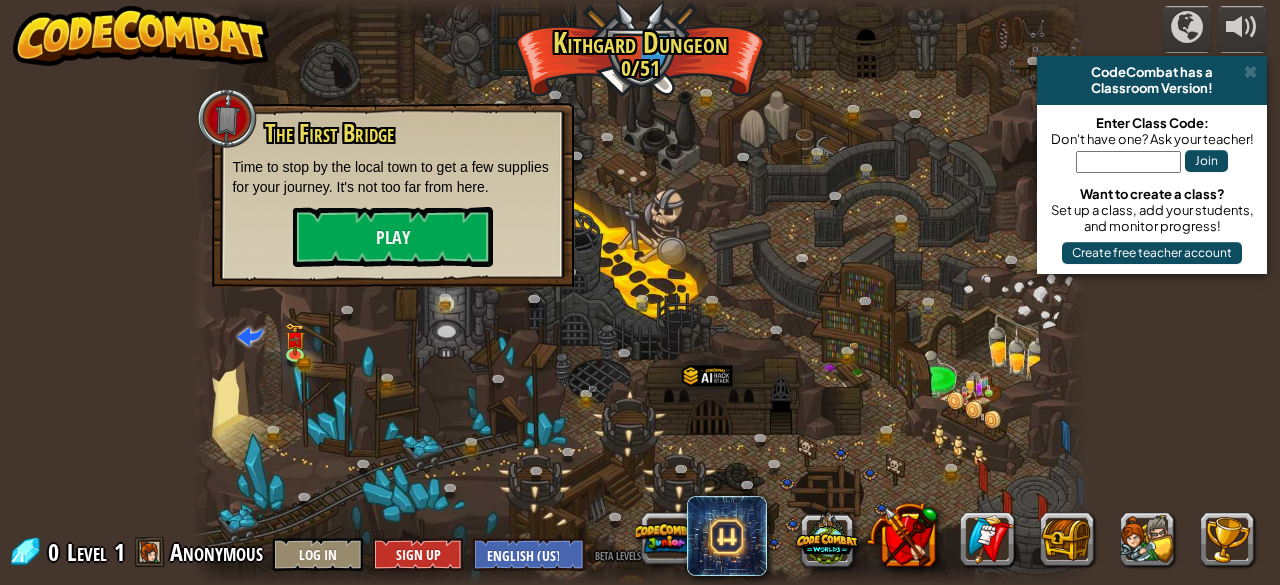 drag, startPoint x: 374, startPoint y: 183, endPoint x: 376, endPoint y: 193, distance: 10.198039 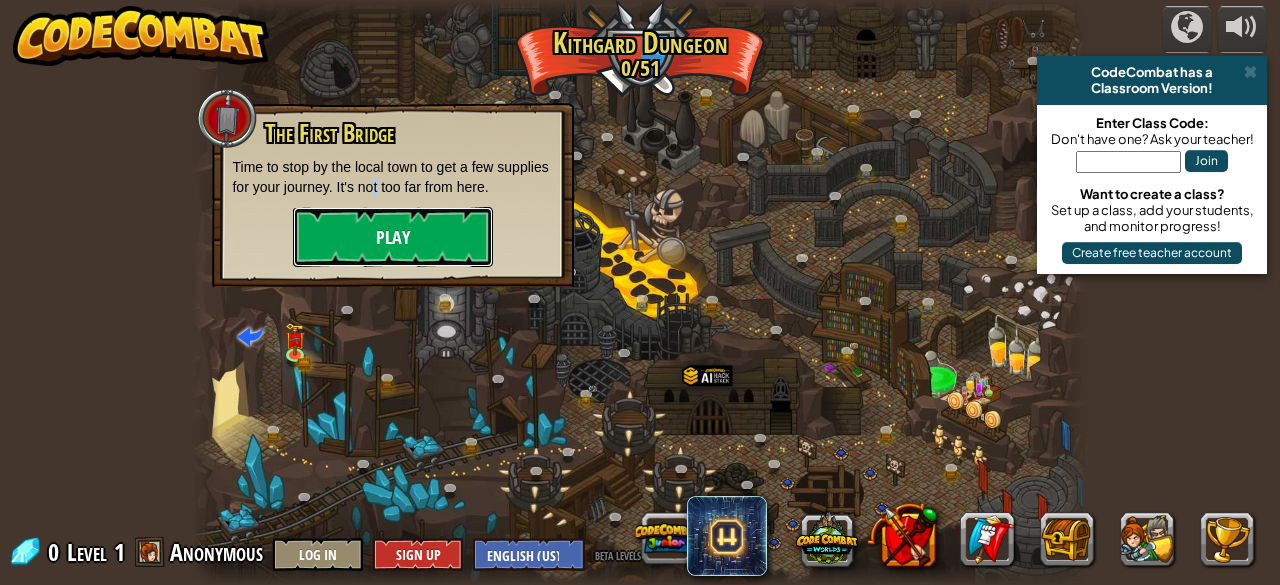 click on "Play" at bounding box center (393, 237) 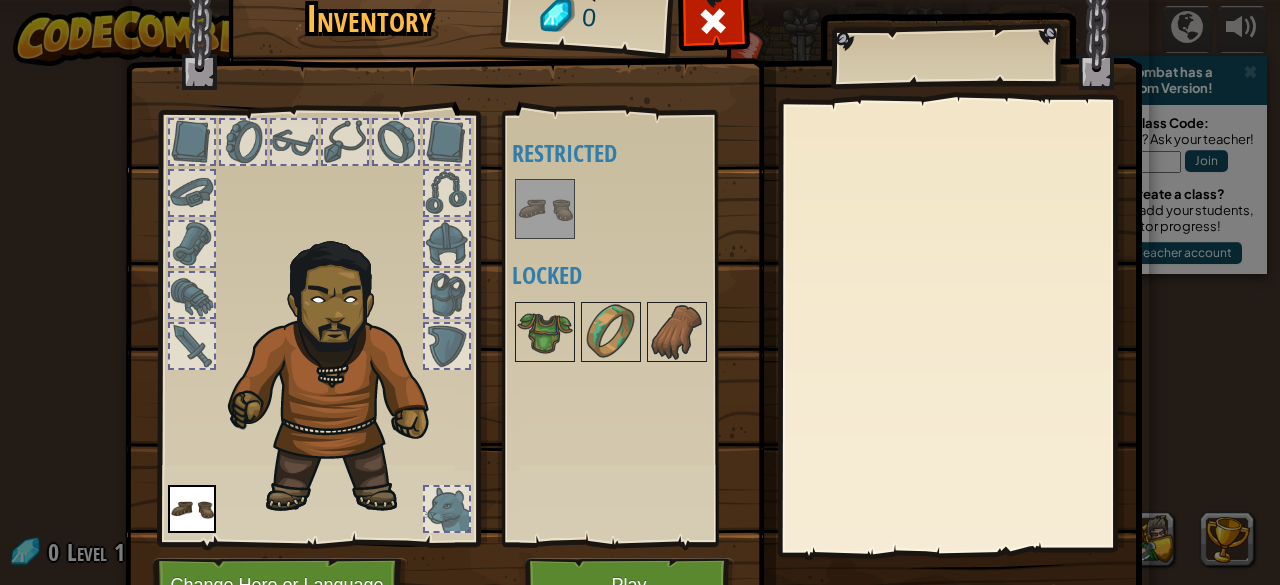 scroll, scrollTop: 104, scrollLeft: 0, axis: vertical 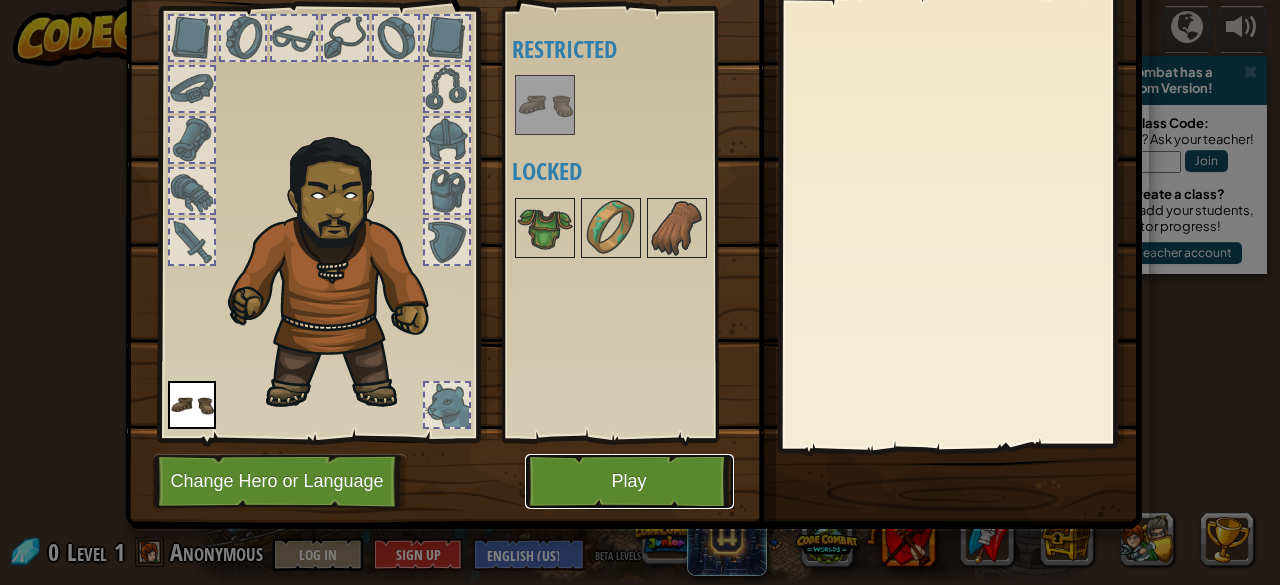 click on "Play" at bounding box center (629, 481) 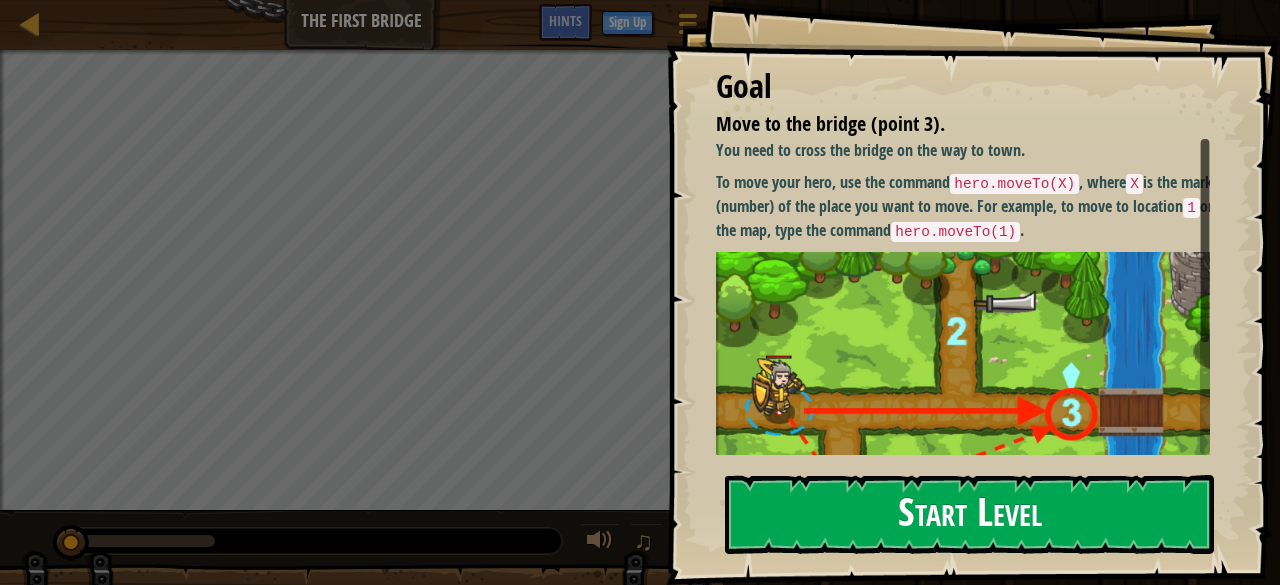 click on "Start Level" at bounding box center [969, 514] 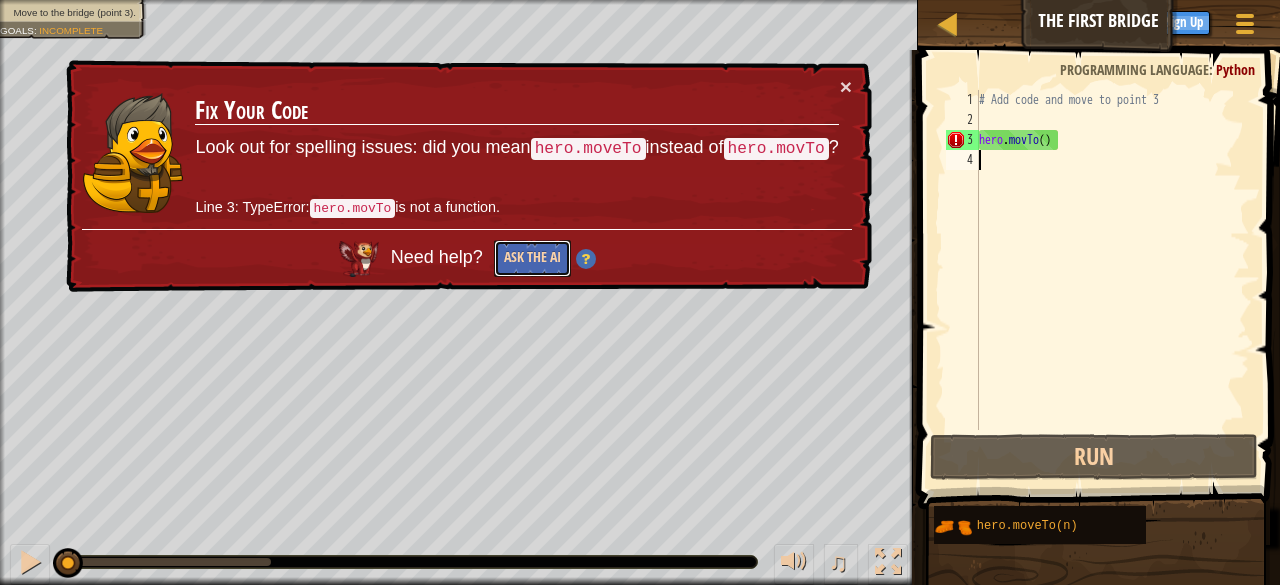 click on "Ask the AI" at bounding box center [532, 258] 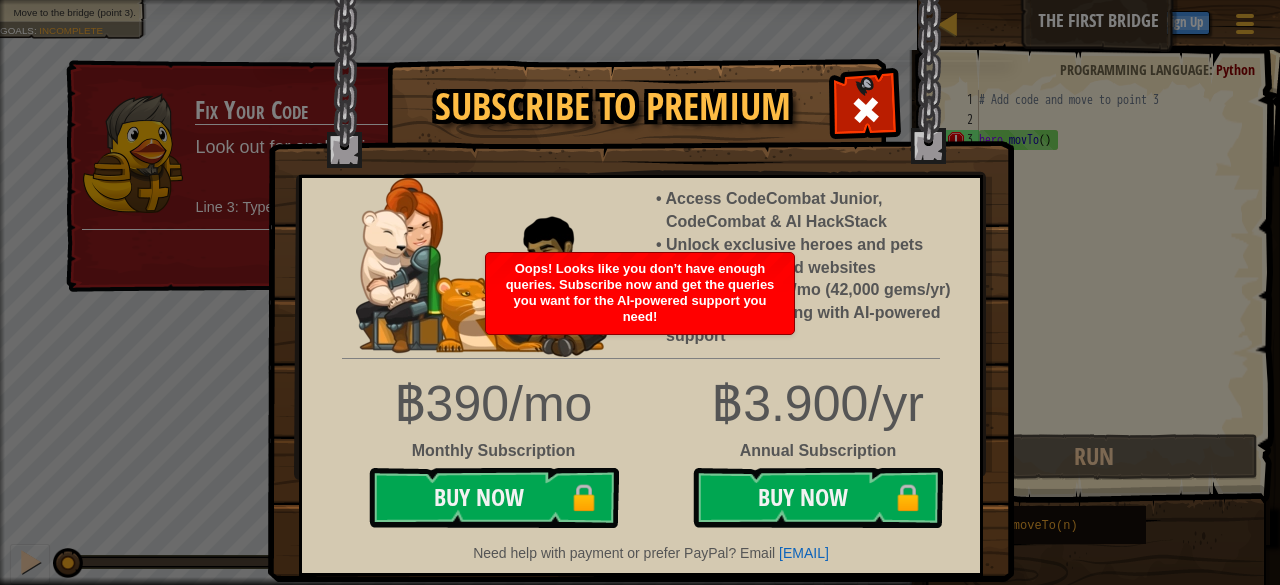 click at bounding box center (641, 291) 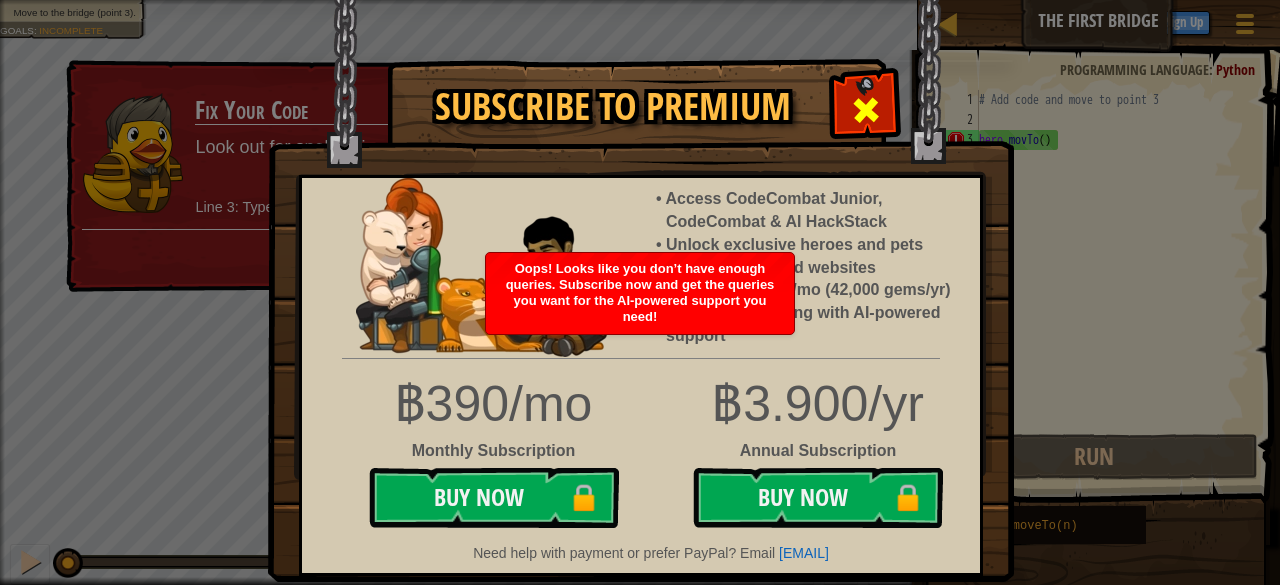 click at bounding box center (866, 110) 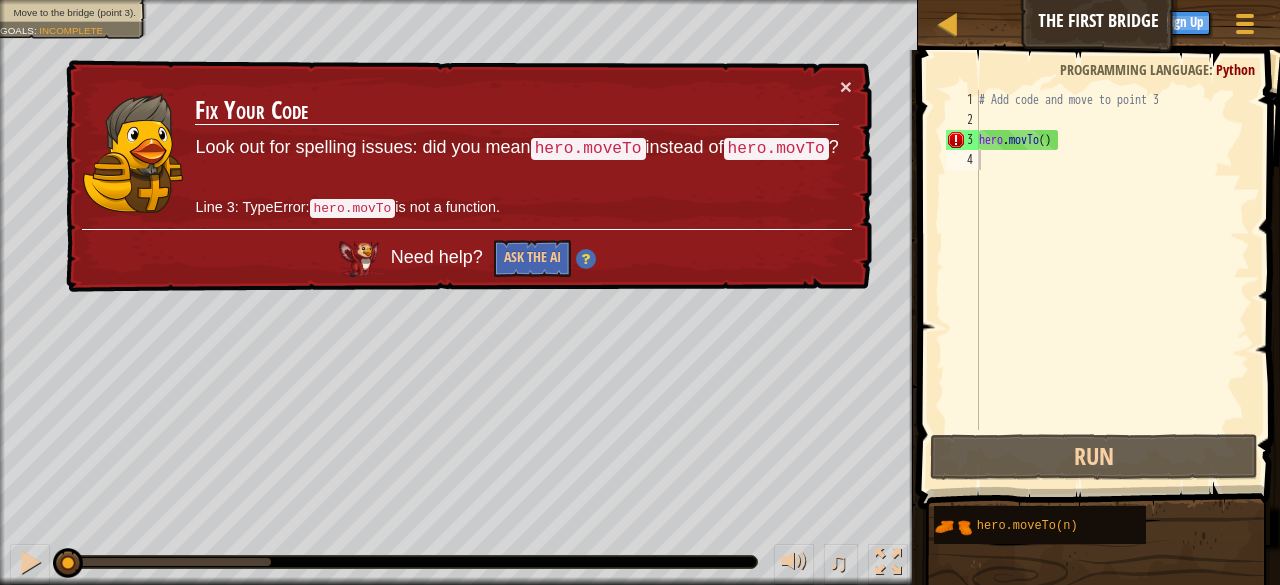 click on "× Fix Your Code Look out for spelling issues: did you mean  hero.moveTo  instead of  hero.movTo ?
Line 3: TypeError:  hero.movTo  is not a function.
Need help? Ask the AI" at bounding box center (467, 176) 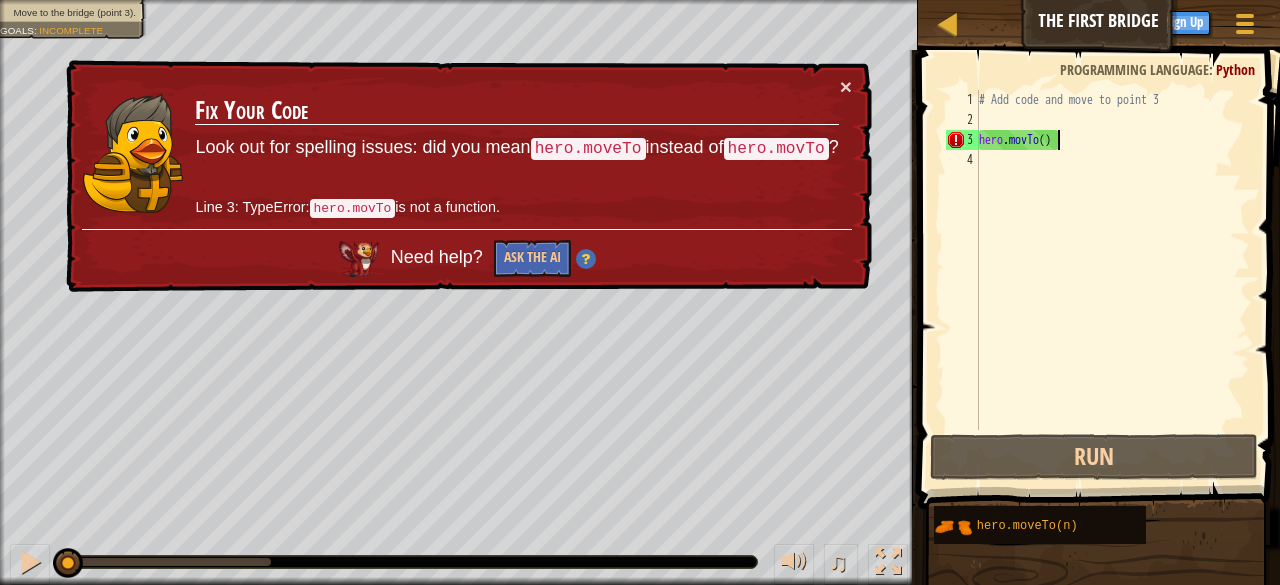 click on "# Add code and move to point 3 hero . movTo ( )" at bounding box center (1112, 280) 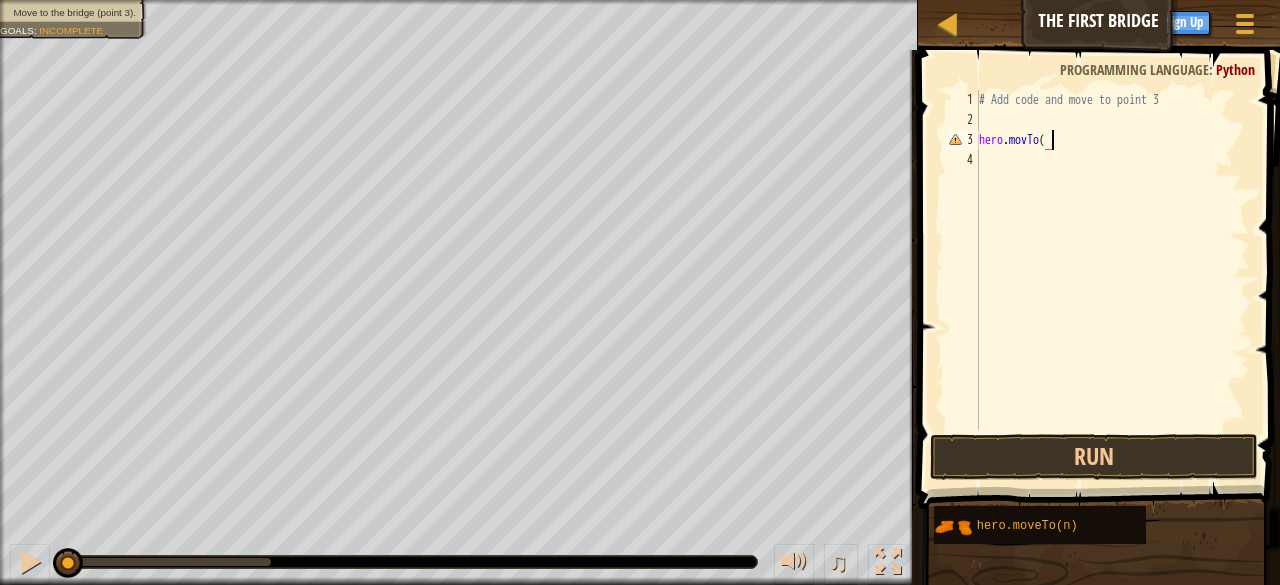 scroll, scrollTop: 9, scrollLeft: 5, axis: both 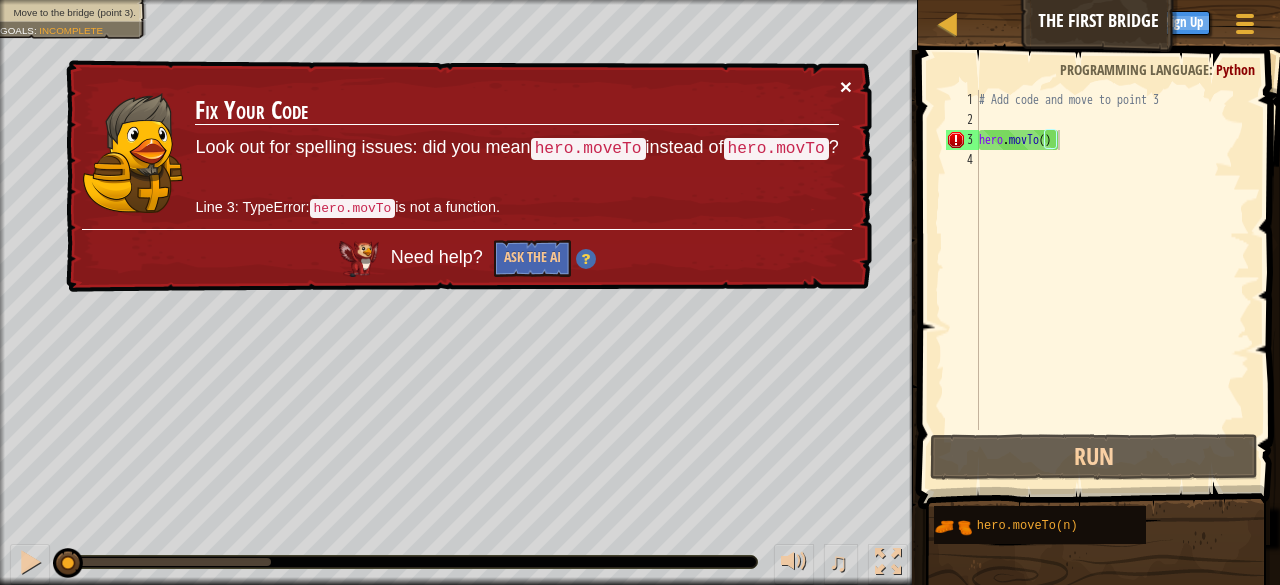 click on "×" at bounding box center (847, 92) 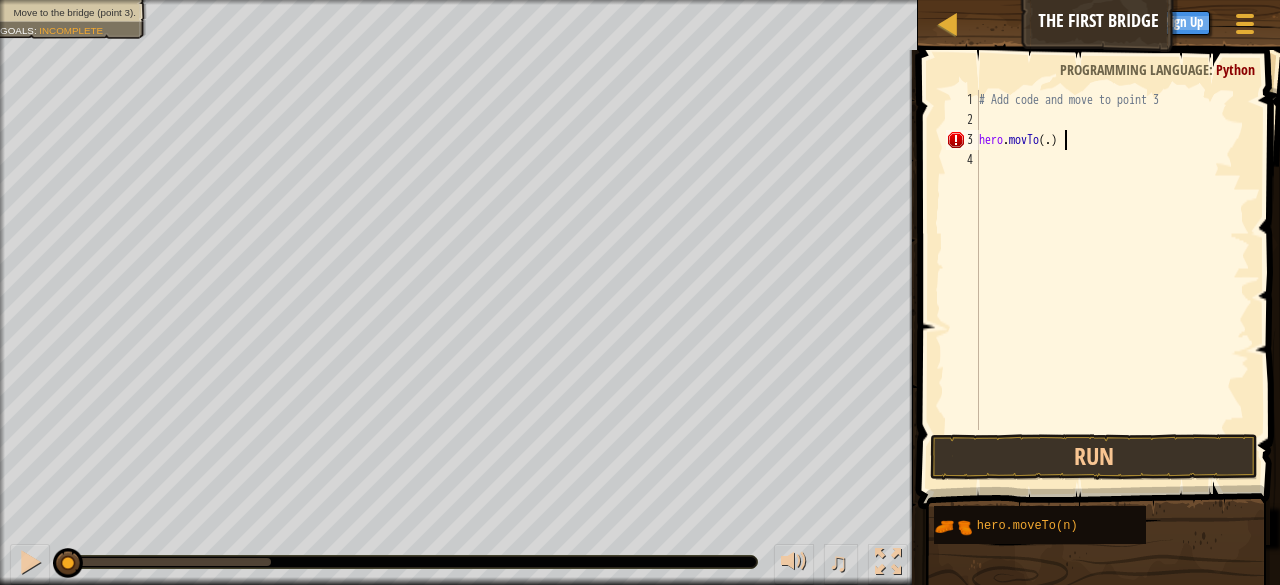 scroll, scrollTop: 9, scrollLeft: 6, axis: both 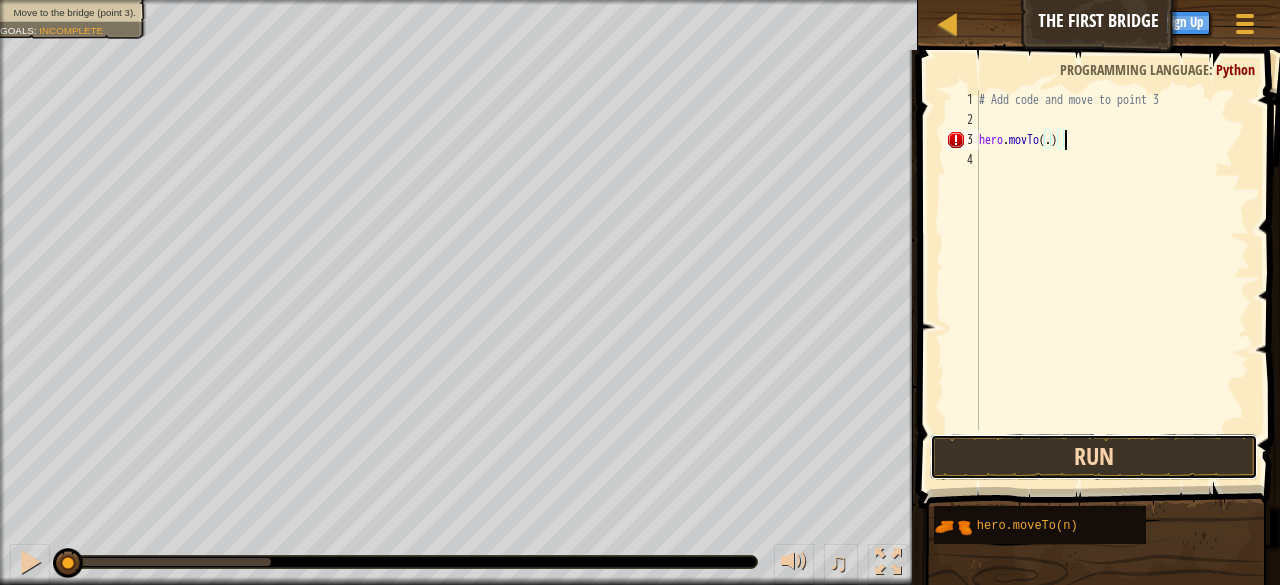 click on "Run" at bounding box center (1094, 457) 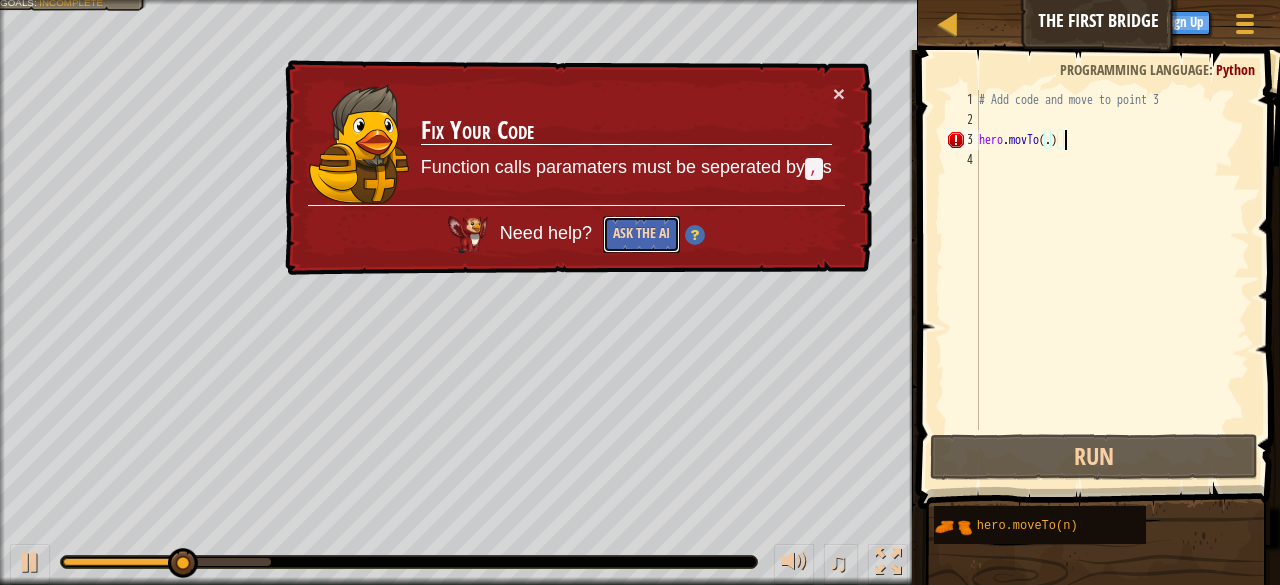 click on "Ask the AI" at bounding box center (642, 234) 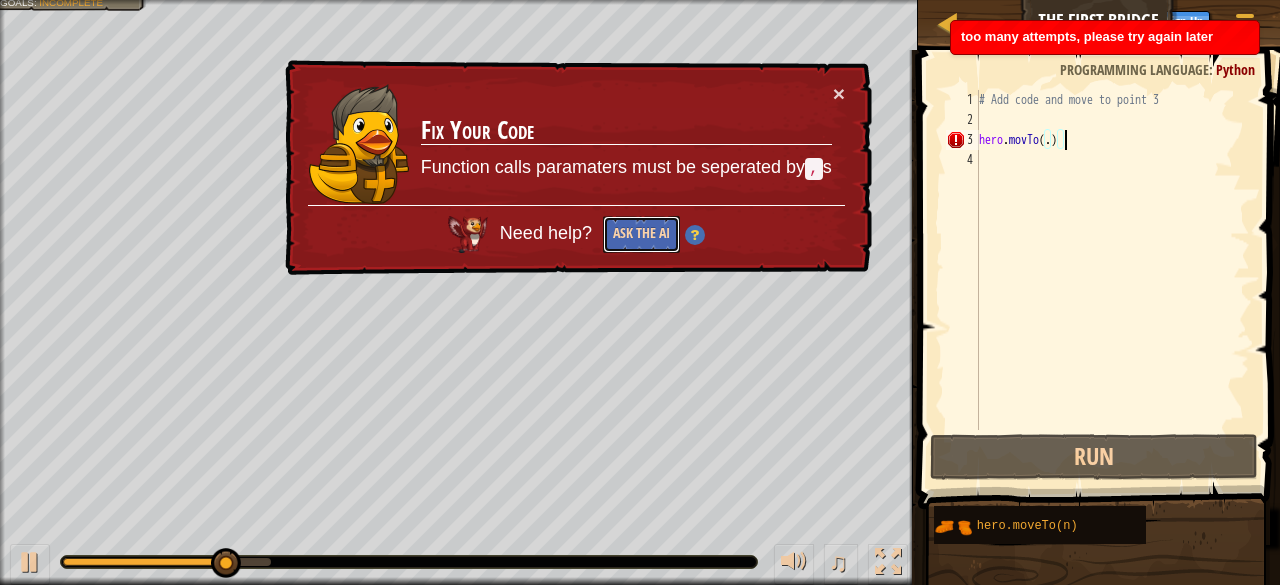 click on "Ask the AI" at bounding box center [640, 234] 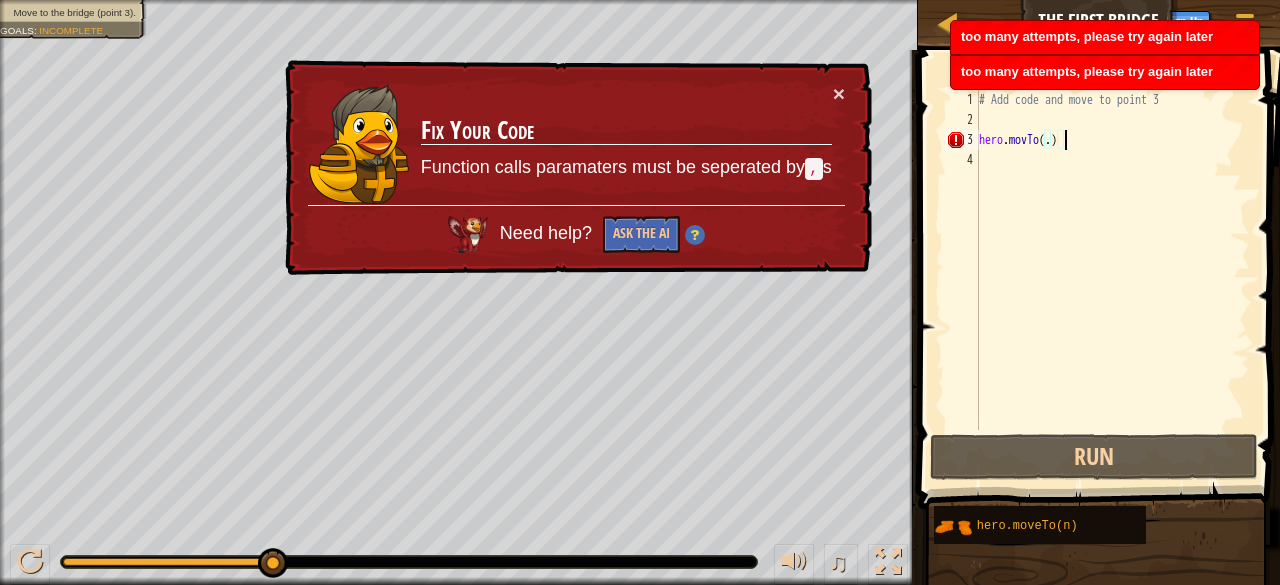 scroll, scrollTop: 9, scrollLeft: 5, axis: both 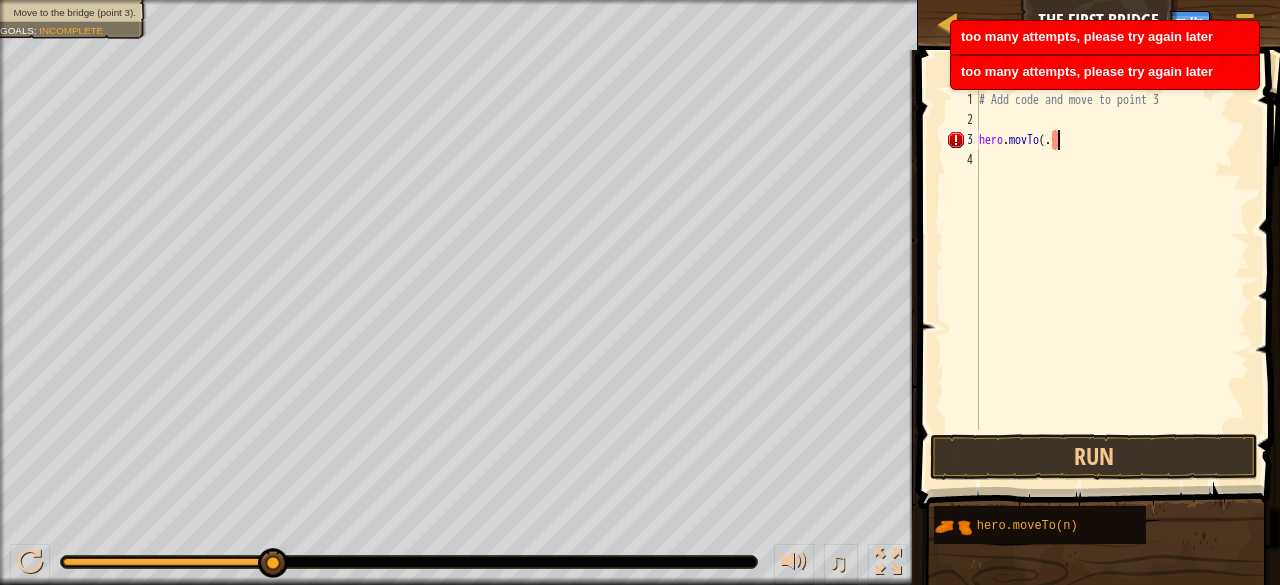 type on "hero.movTo(" 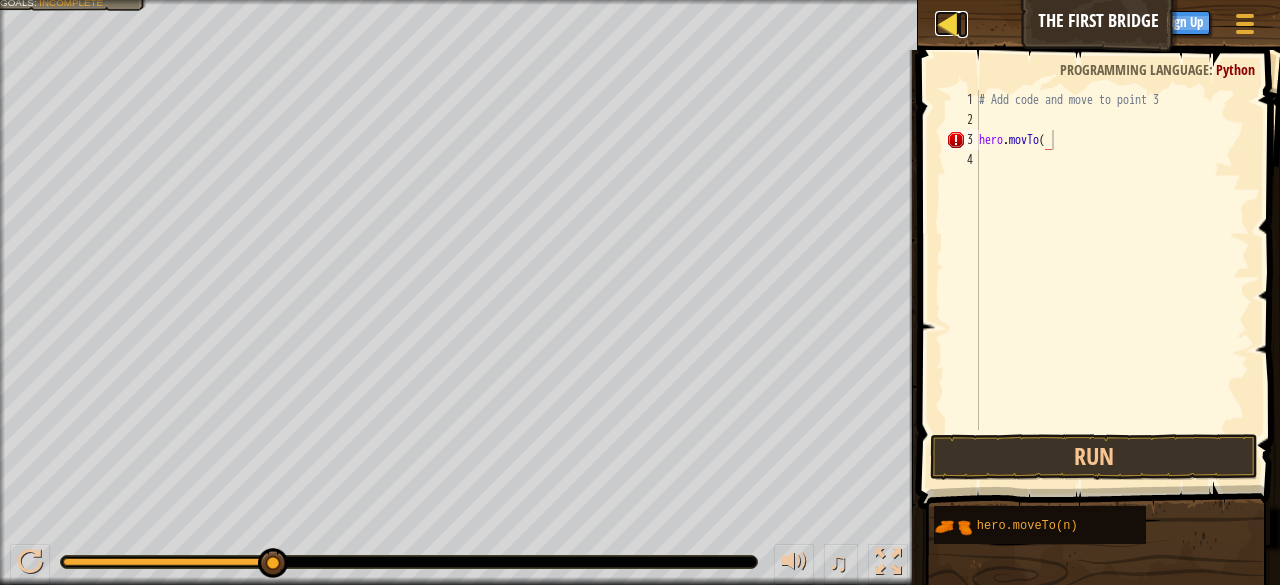 click at bounding box center [947, 23] 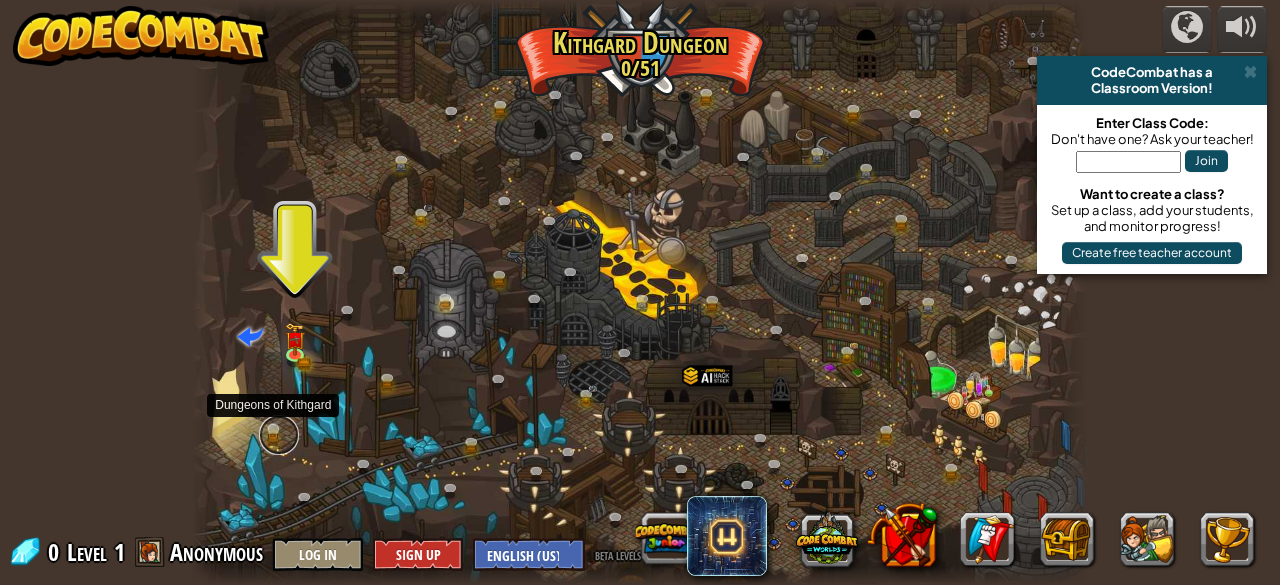 click at bounding box center [279, 435] 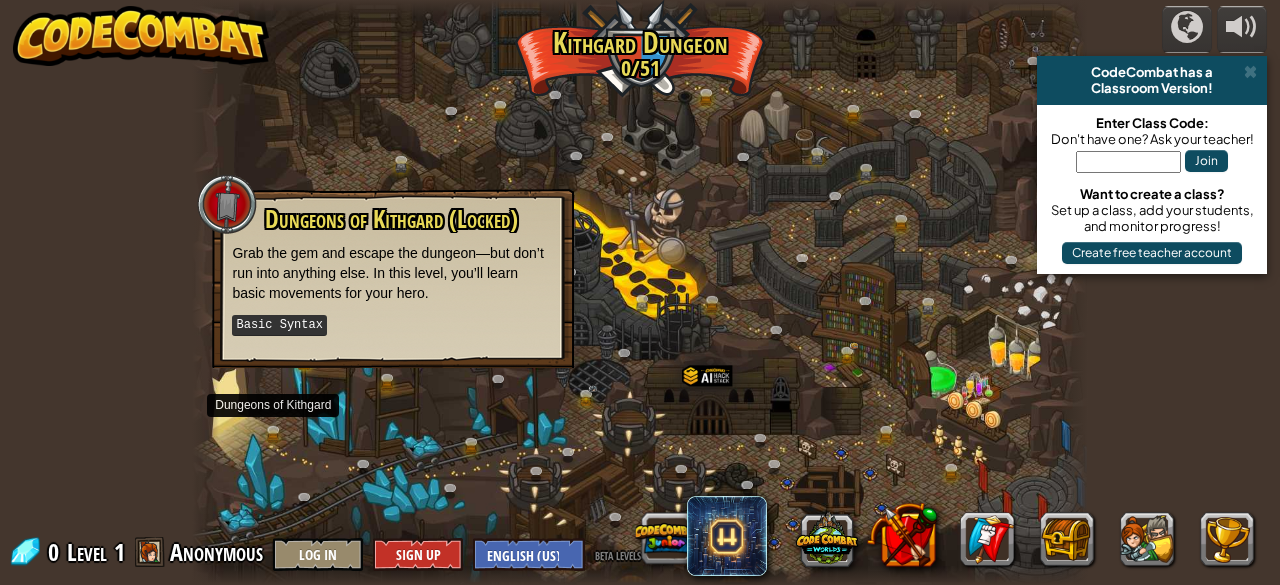click at bounding box center (639, 292) 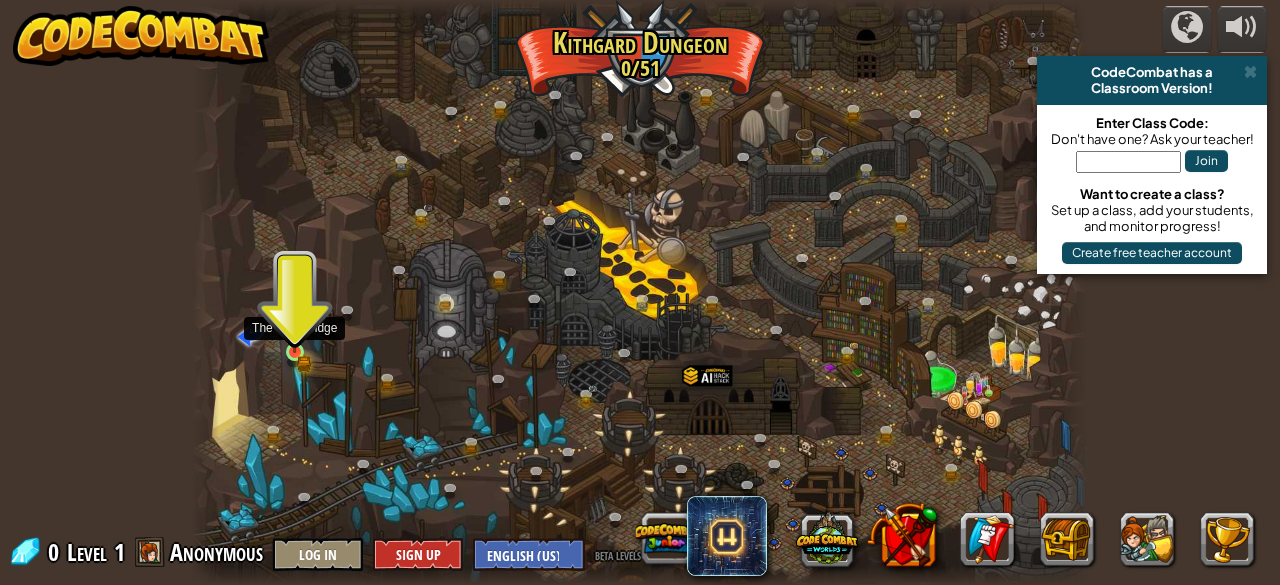 click at bounding box center (294, 331) 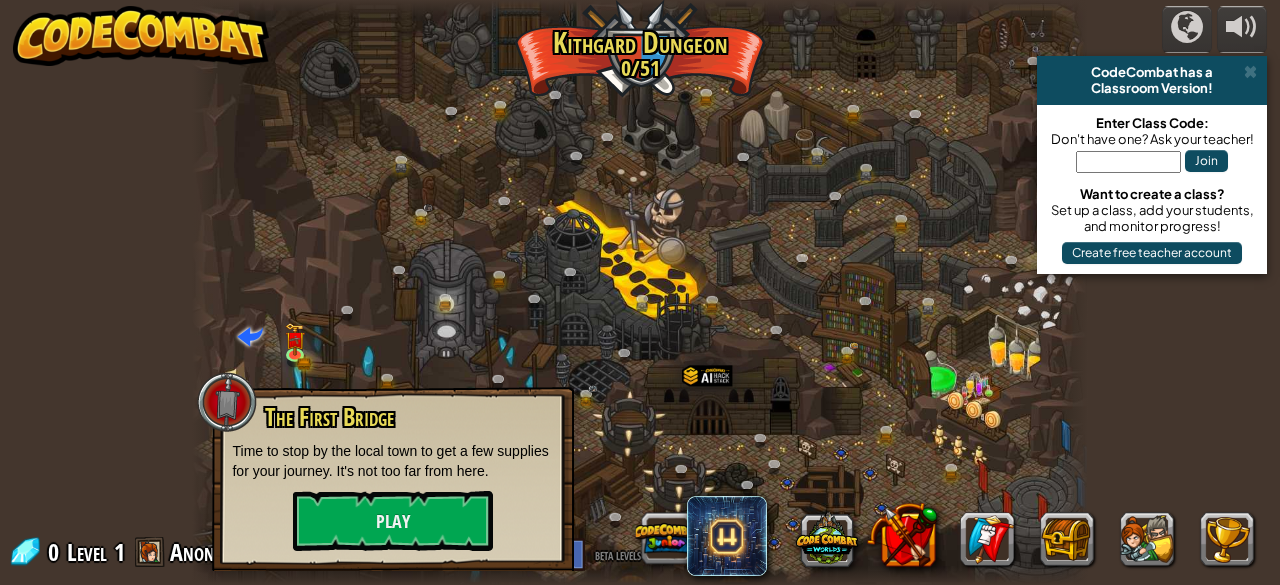 click at bounding box center (639, 292) 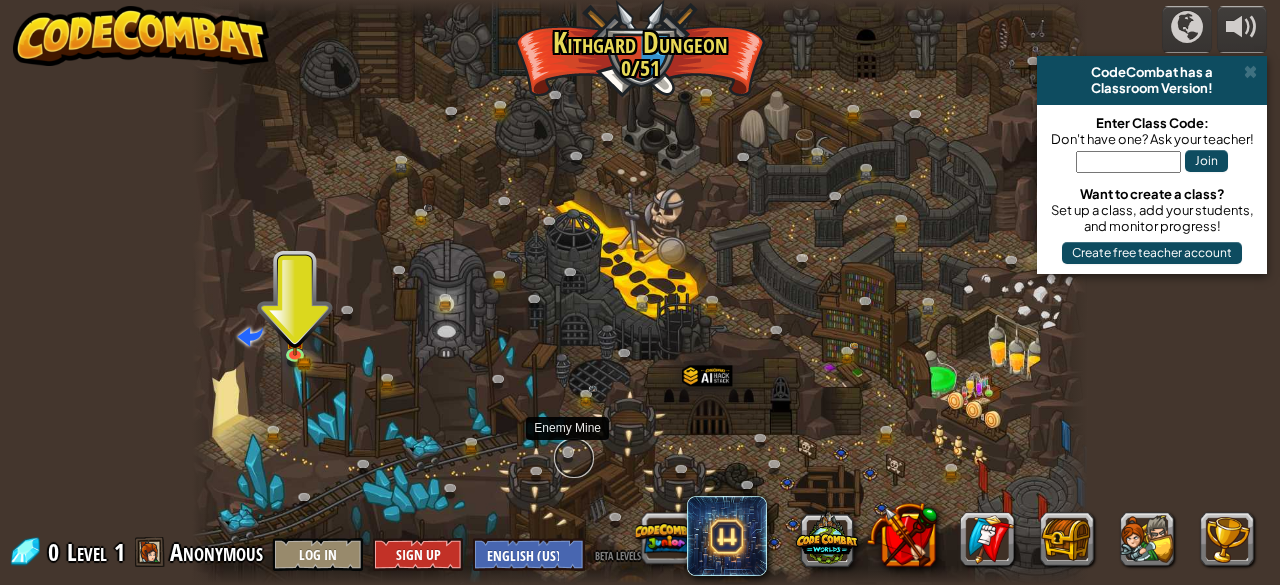 click at bounding box center (574, 458) 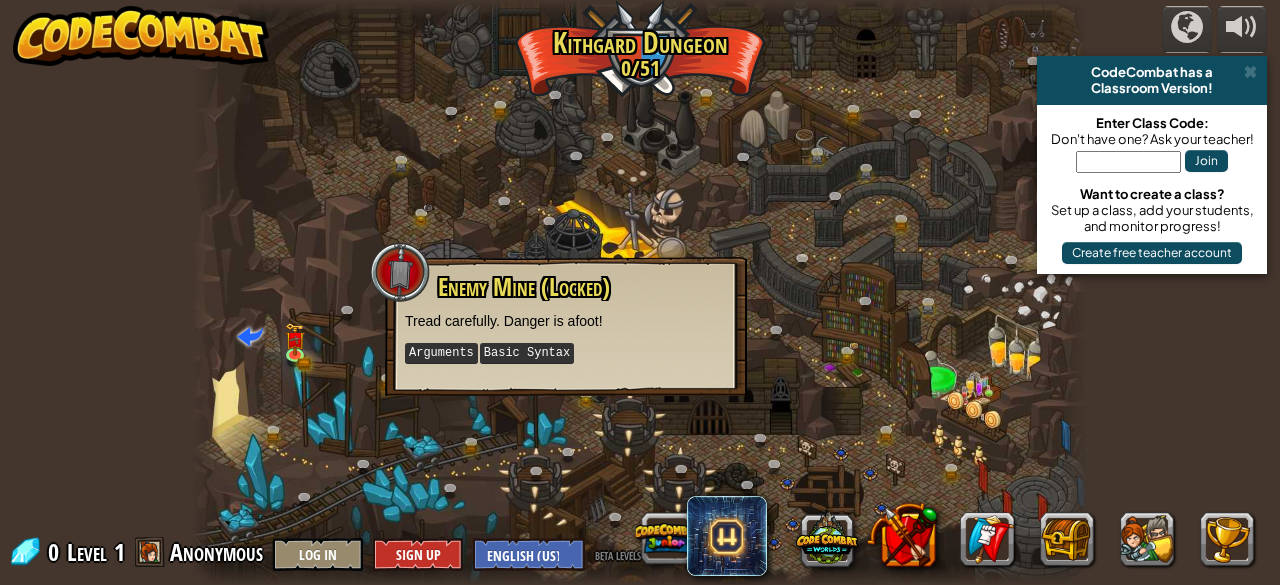 click at bounding box center [639, 292] 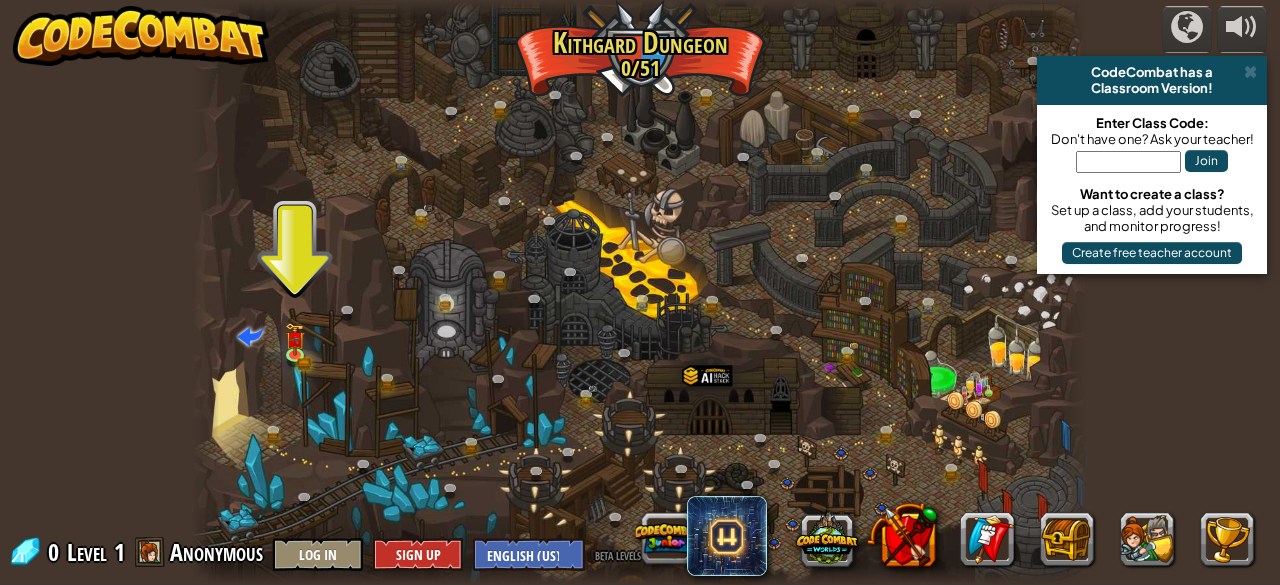 click at bounding box center (639, 292) 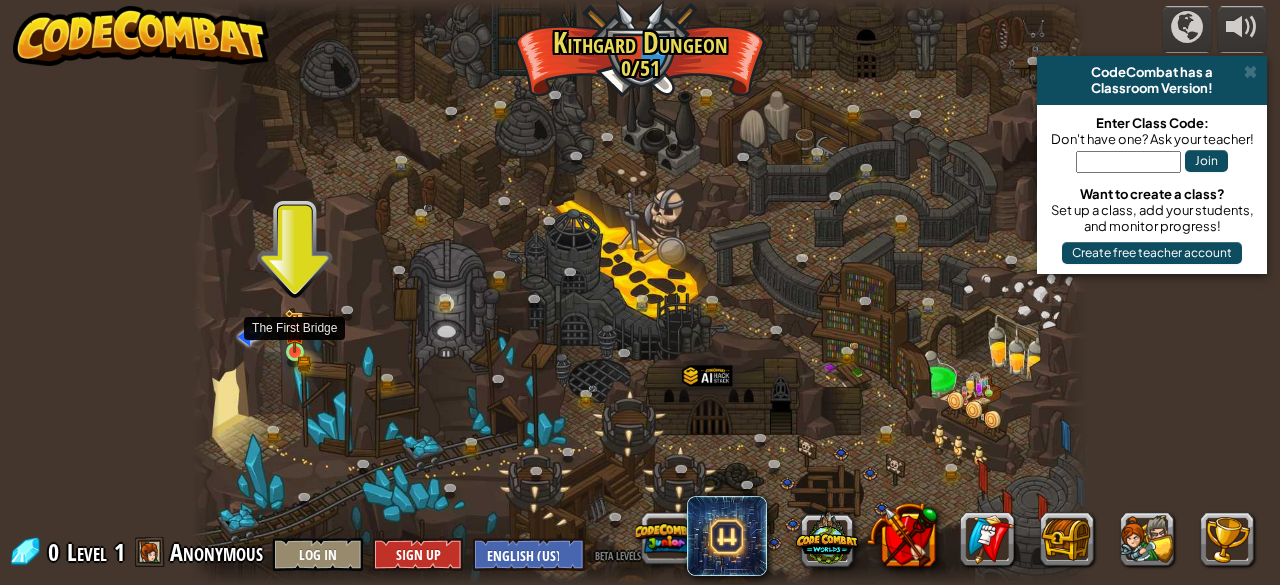 click at bounding box center [295, 352] 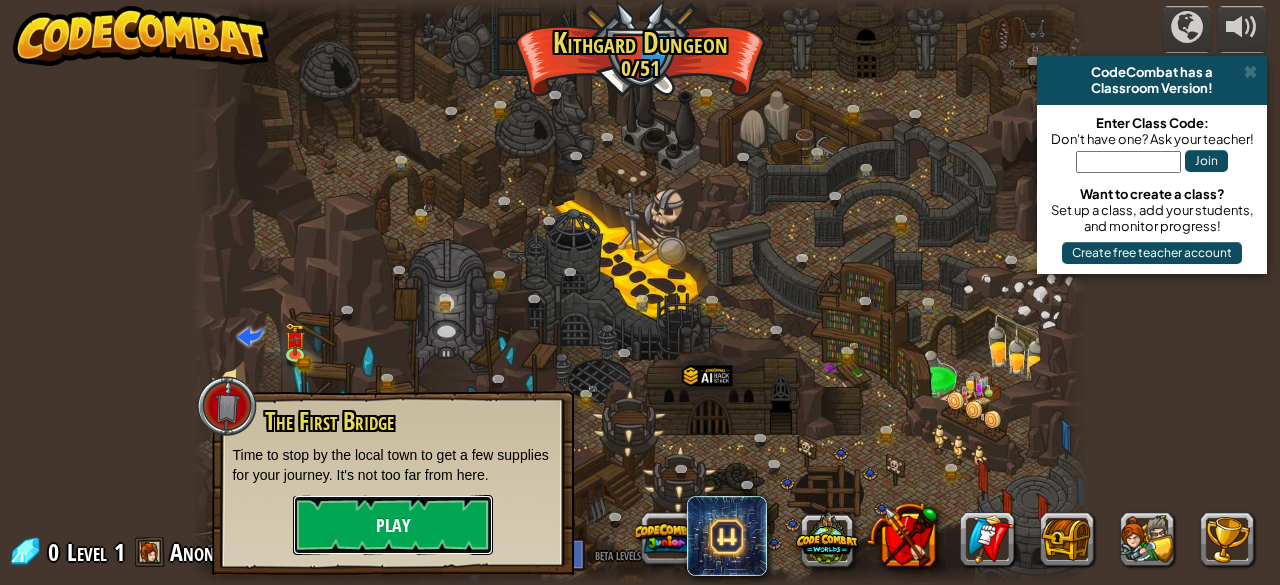 click on "Play" at bounding box center [393, 525] 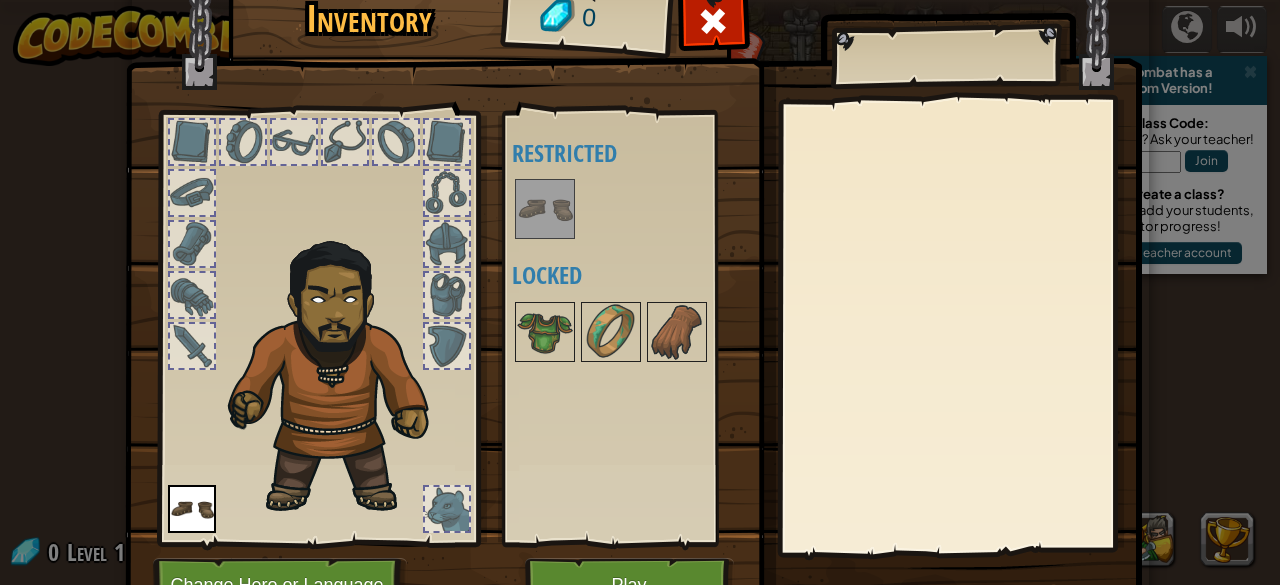 scroll, scrollTop: 100, scrollLeft: 0, axis: vertical 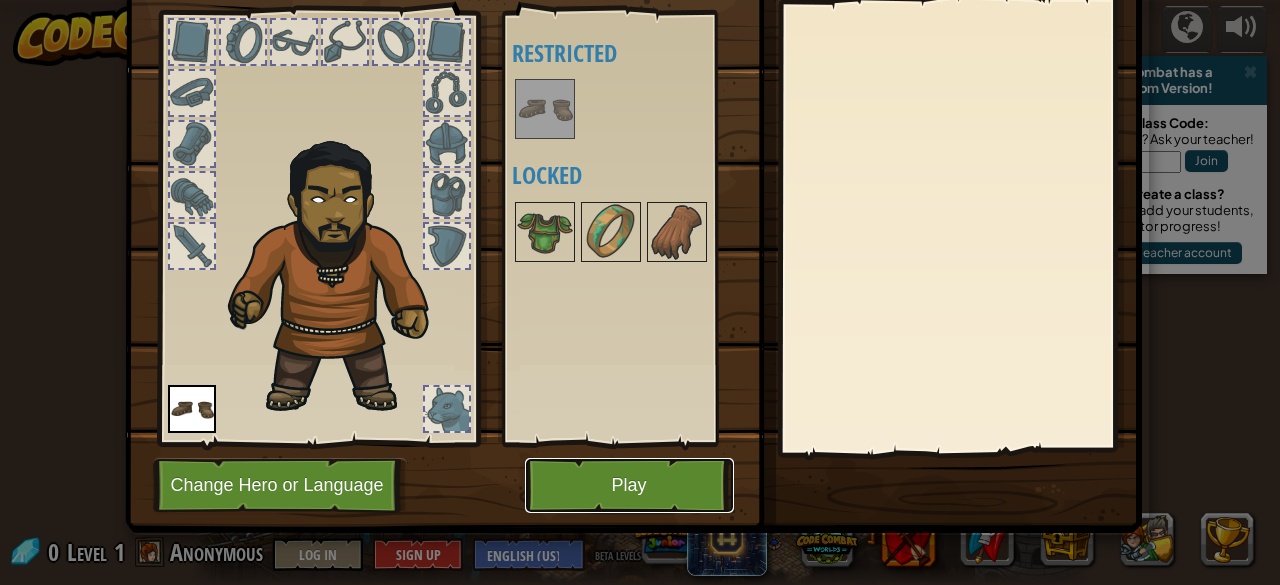 click on "Play" at bounding box center (629, 485) 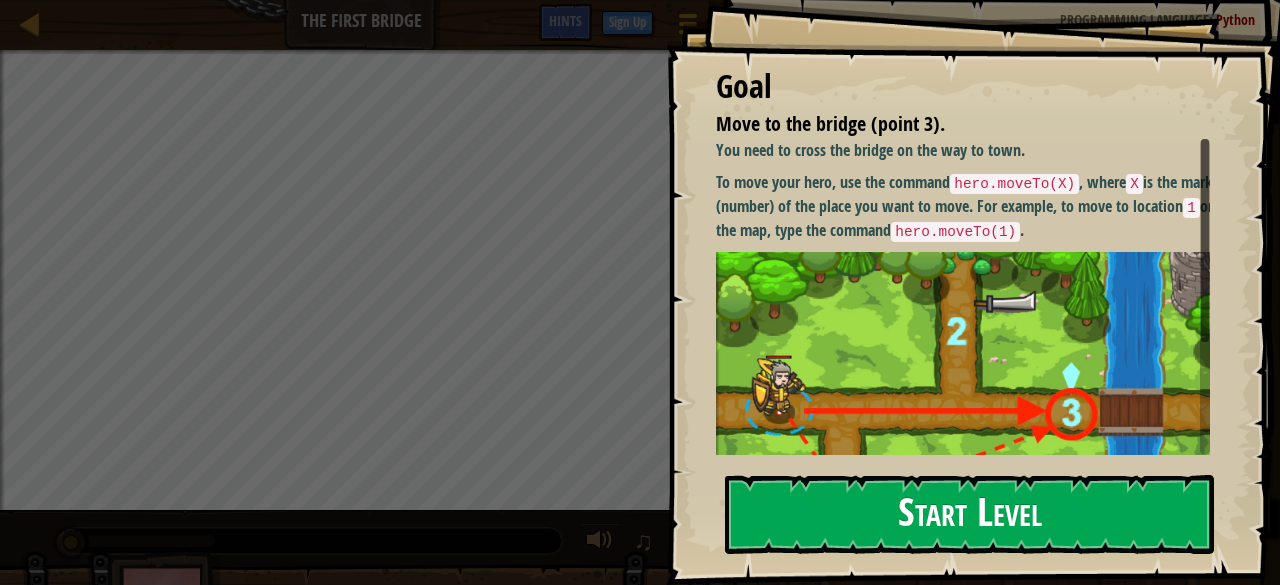 click on "Start Level" at bounding box center [969, 514] 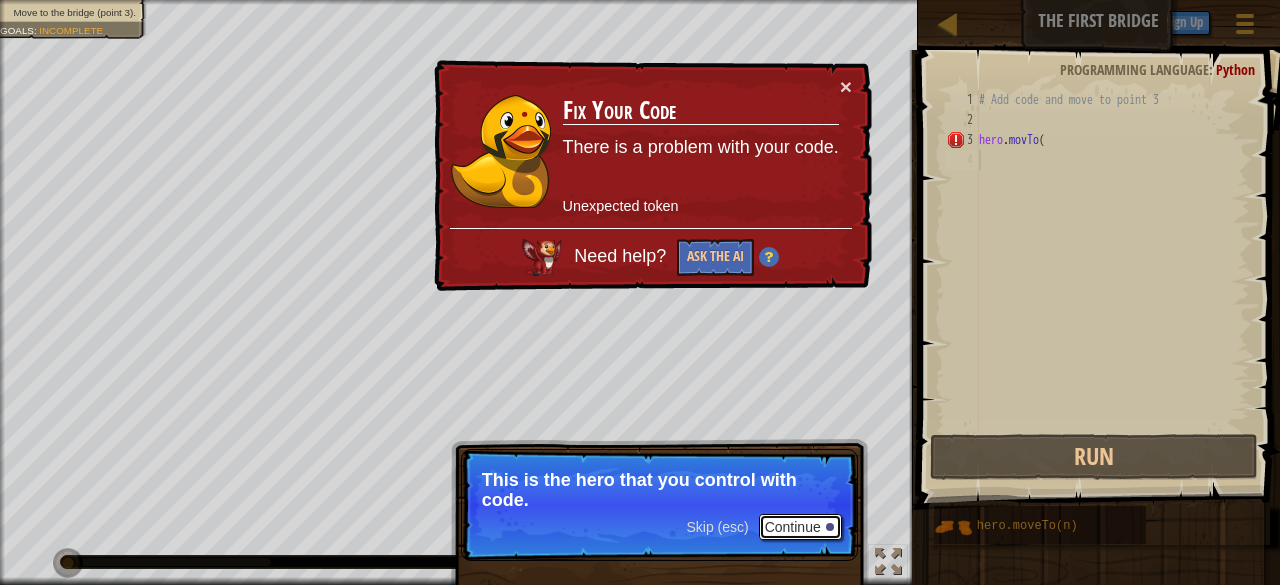 click on "Continue" at bounding box center (800, 527) 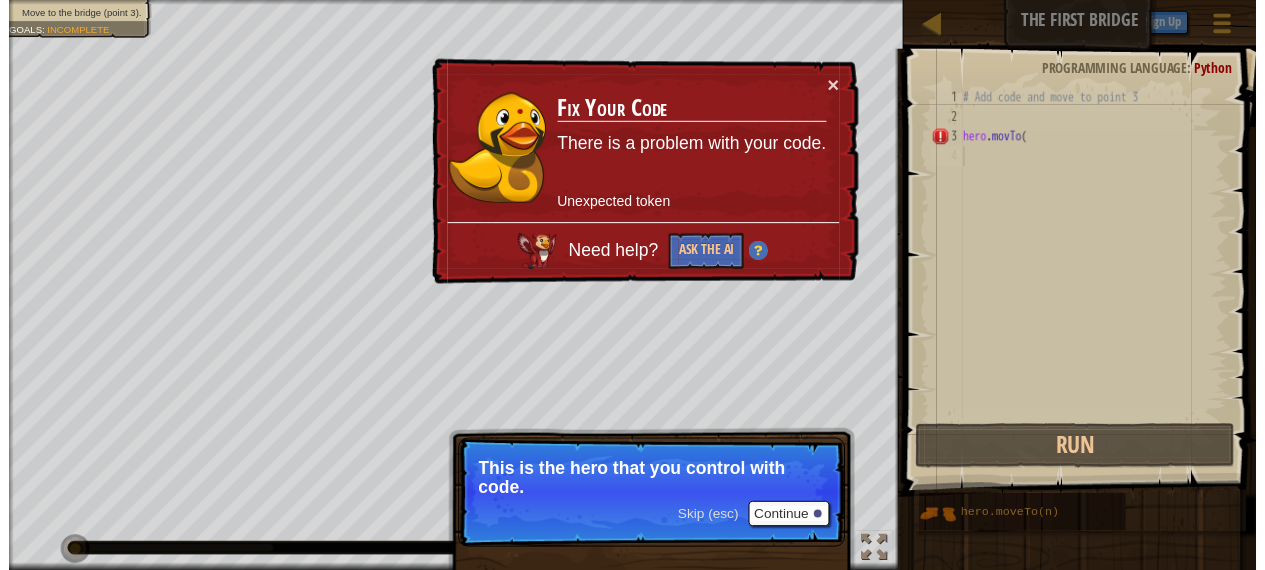 scroll, scrollTop: 9, scrollLeft: 0, axis: vertical 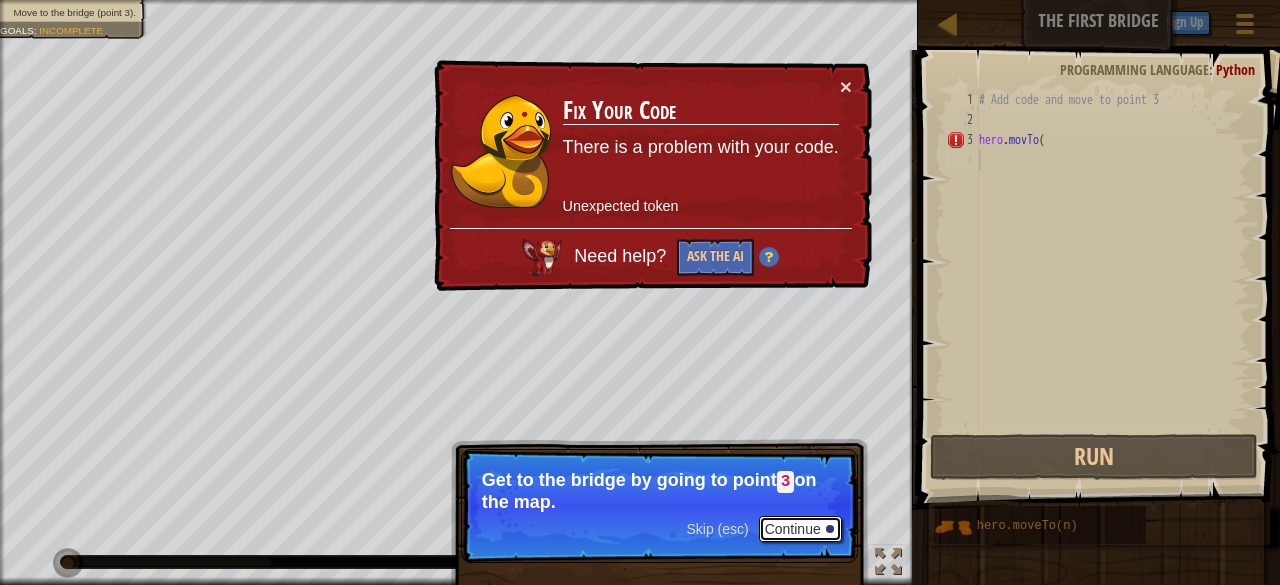 click on "Continue" at bounding box center [800, 529] 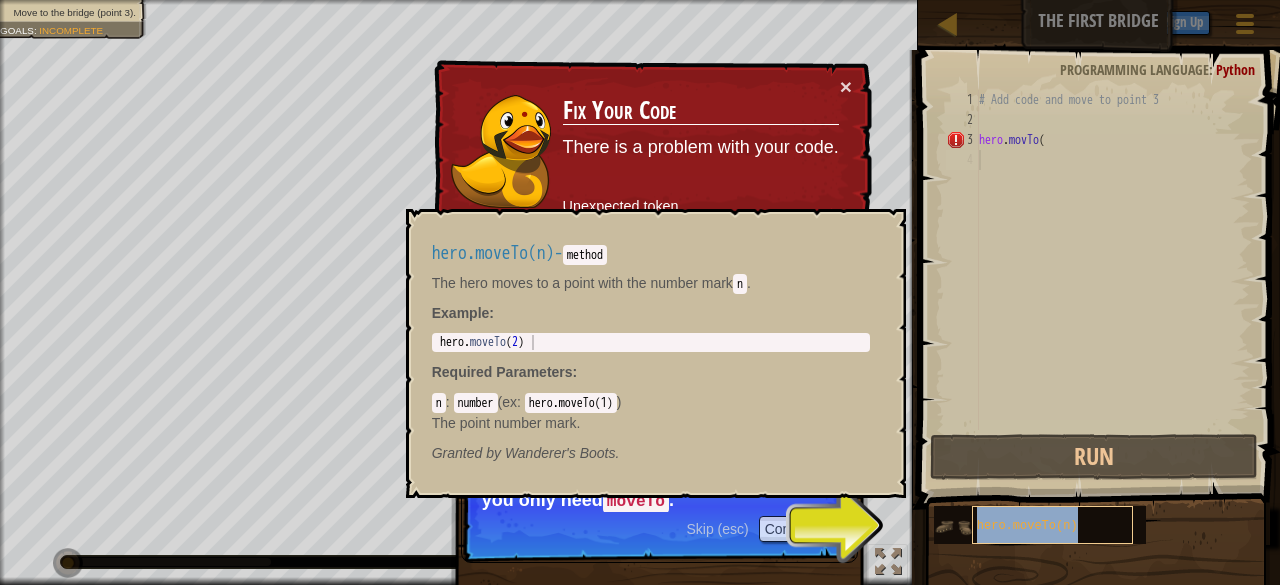 click on "hero.moveTo(n)" at bounding box center [1027, 526] 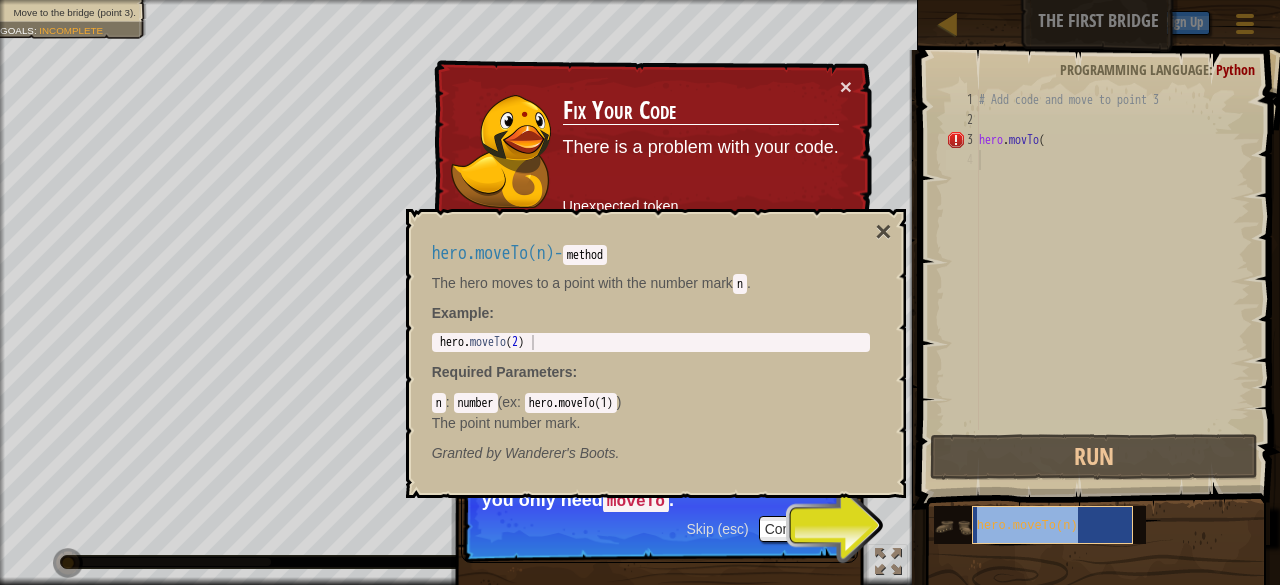 click on "hero.moveTo(n)" at bounding box center (1027, 526) 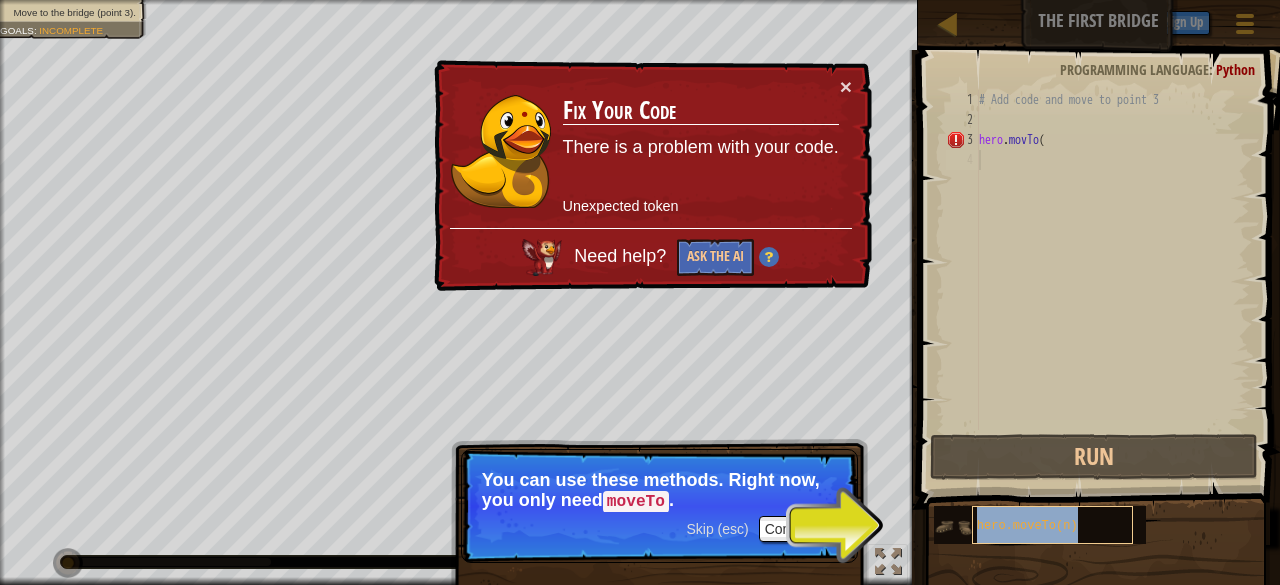 click on "hero.moveTo(n)" at bounding box center (1027, 526) 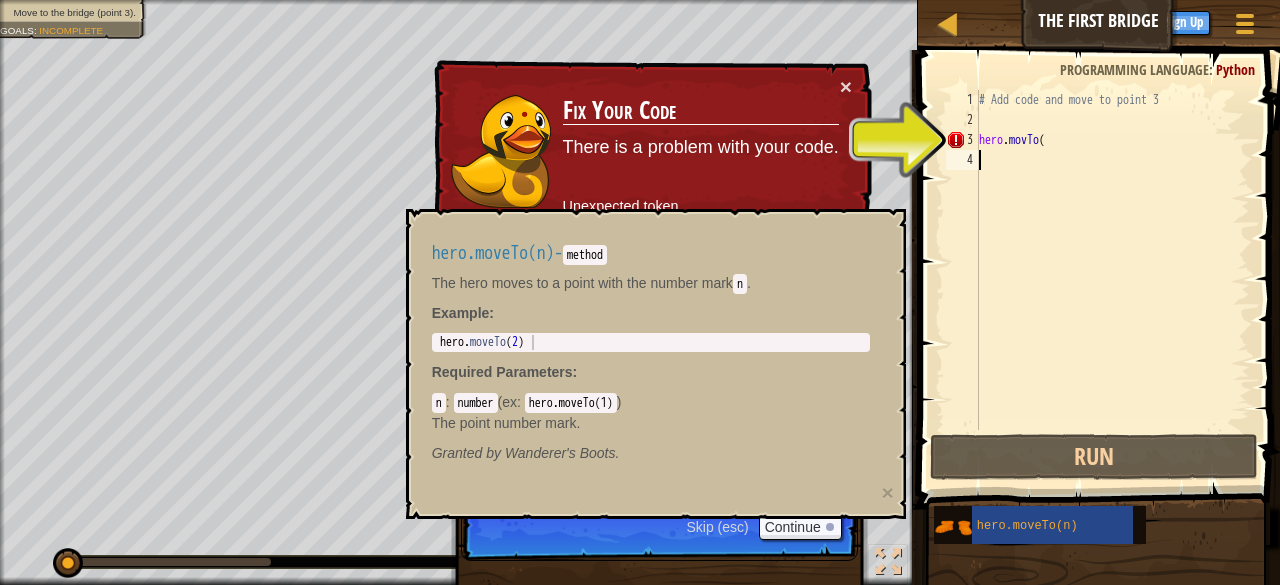 click on "# Add code and move to point 3 hero . movTo (" at bounding box center [1112, 280] 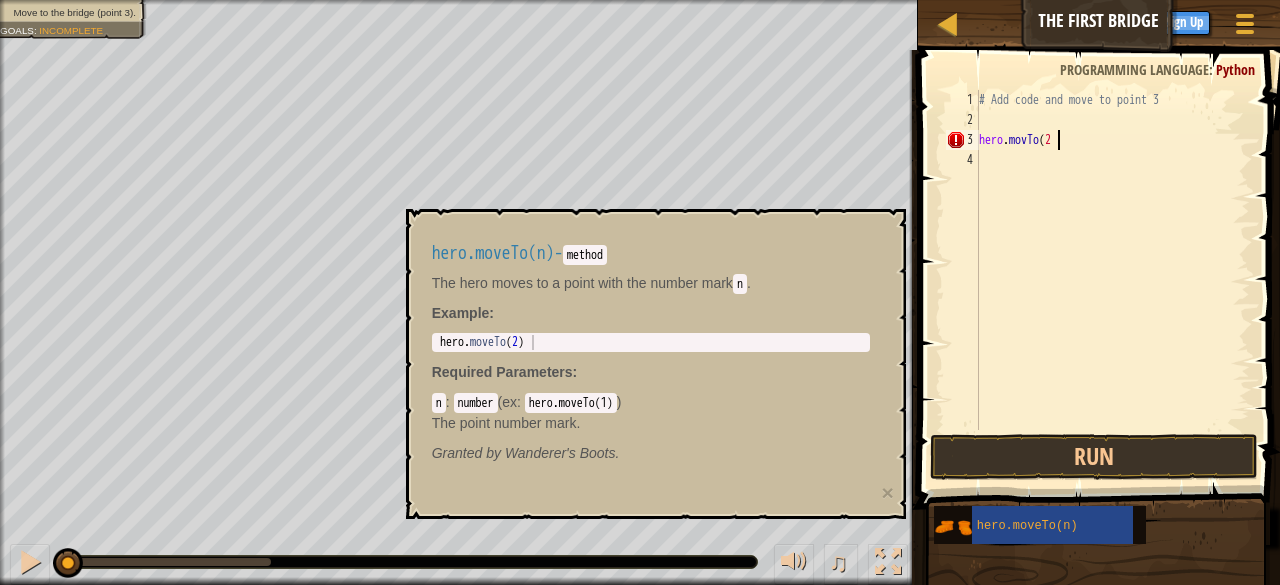 scroll, scrollTop: 9, scrollLeft: 6, axis: both 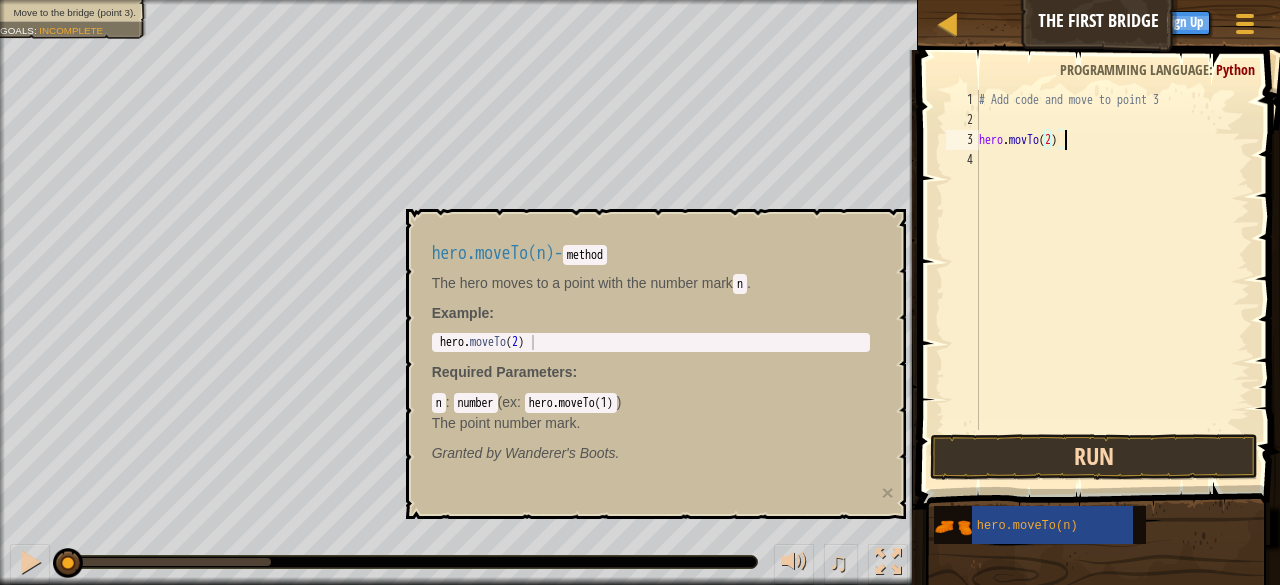type on "hero.movTo(2)" 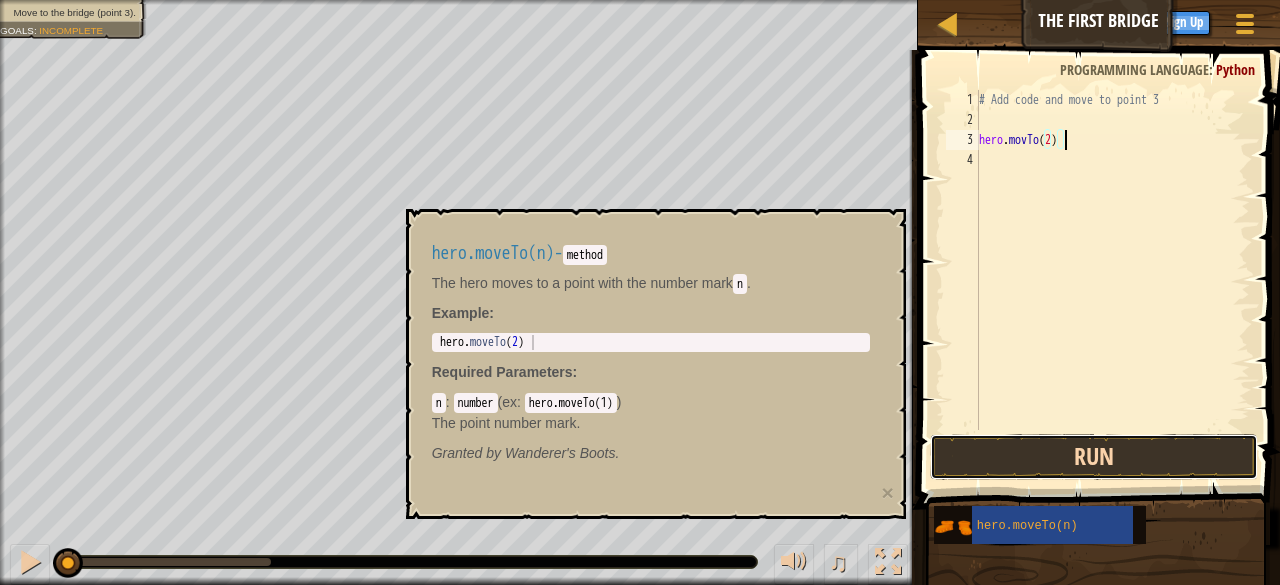 click on "Run" at bounding box center (1094, 457) 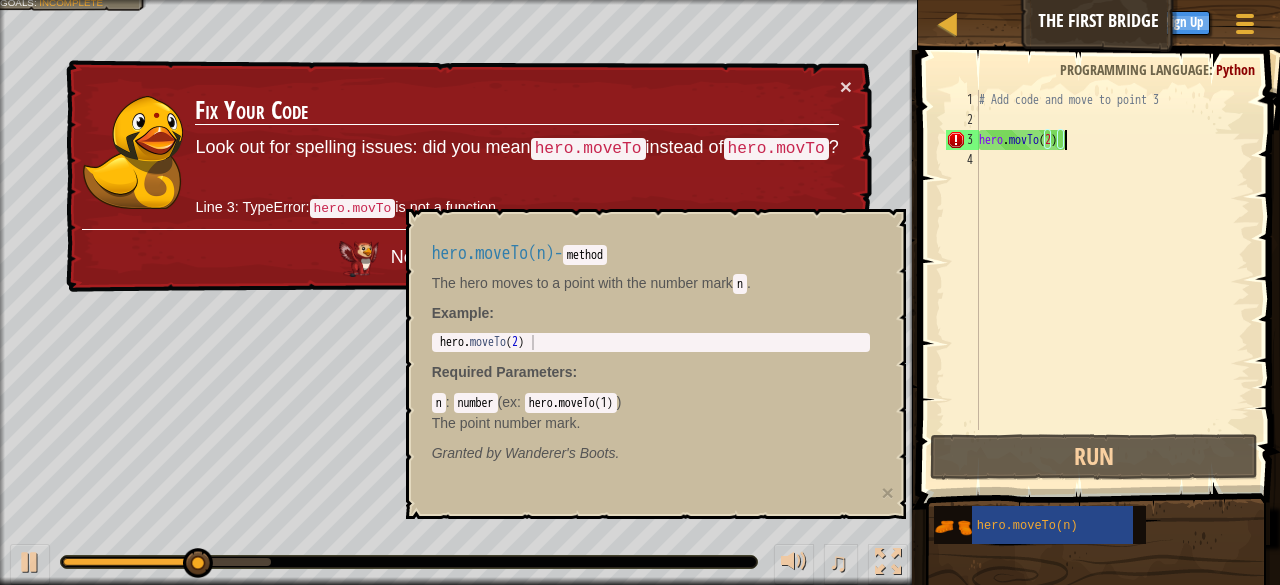 type on "hero.moveTo(2)" 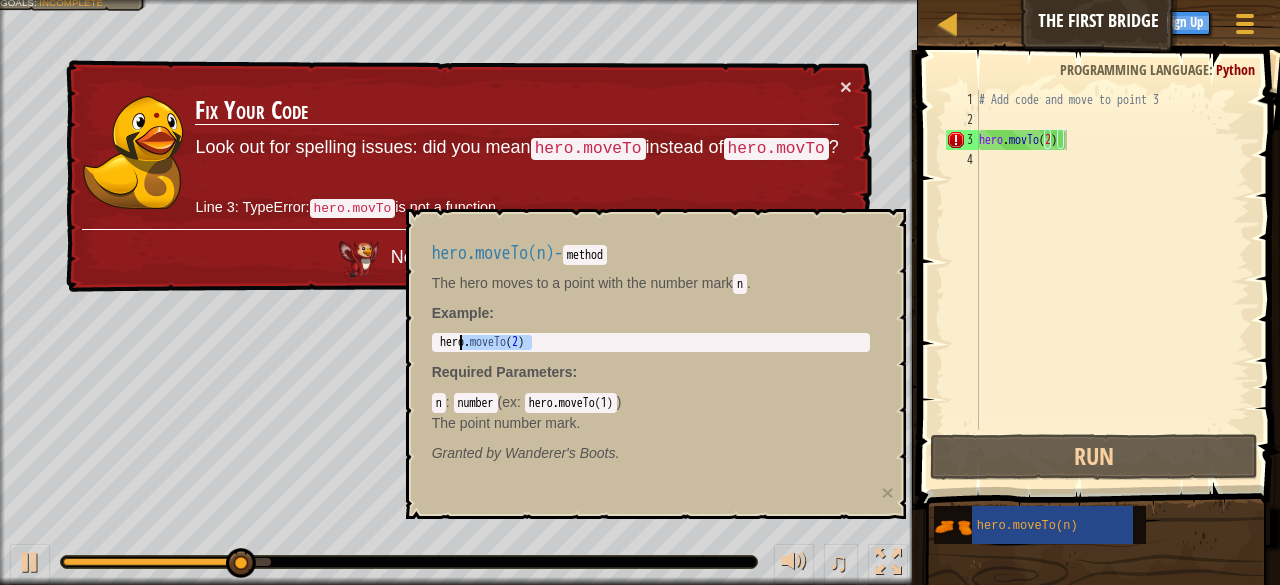 drag, startPoint x: 530, startPoint y: 341, endPoint x: 460, endPoint y: 347, distance: 70.256676 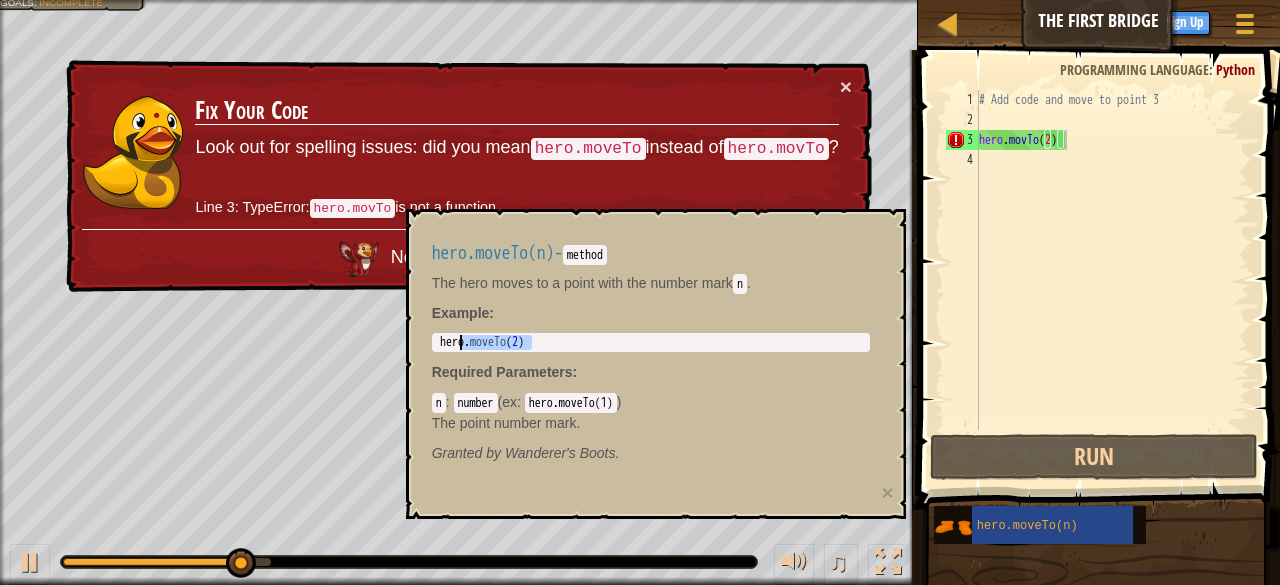 click on "hero . moveTo ( 2 )" at bounding box center [651, 357] 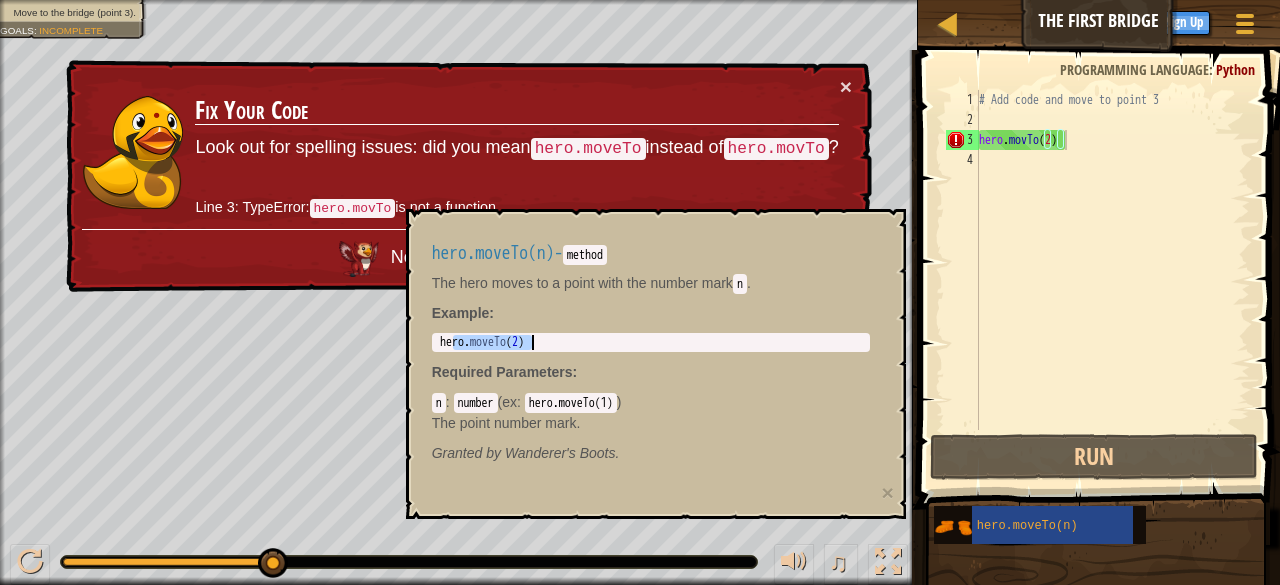 drag, startPoint x: 454, startPoint y: 347, endPoint x: 776, endPoint y: 441, distance: 335.44 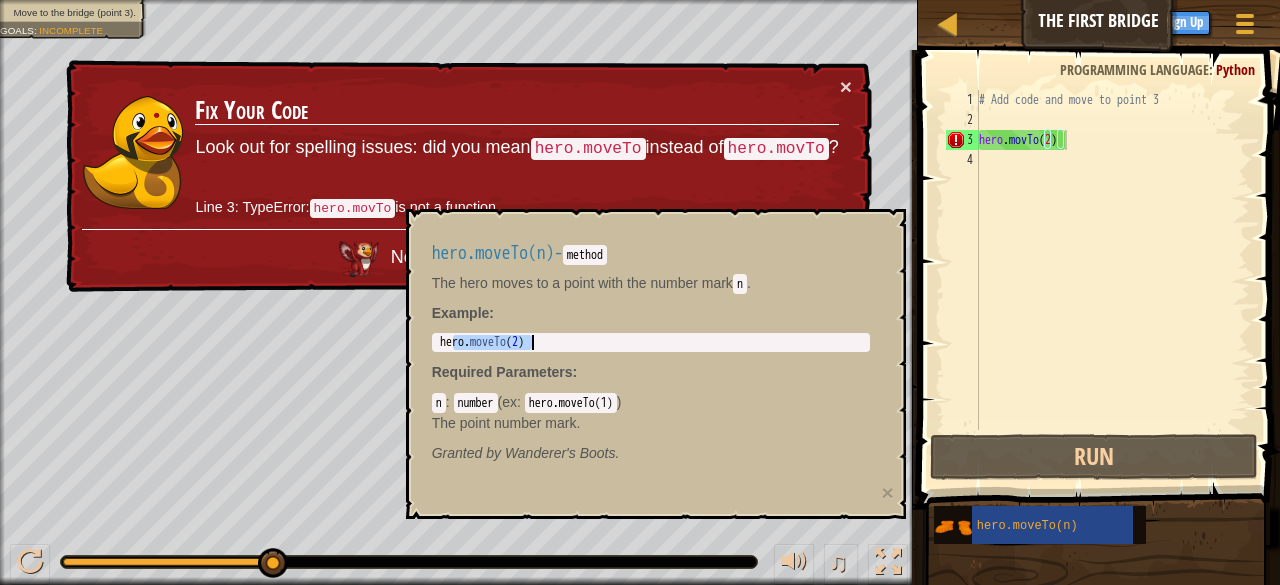 click on "# Add code and move to point 3 hero . movTo ( 2 )" at bounding box center [1112, 280] 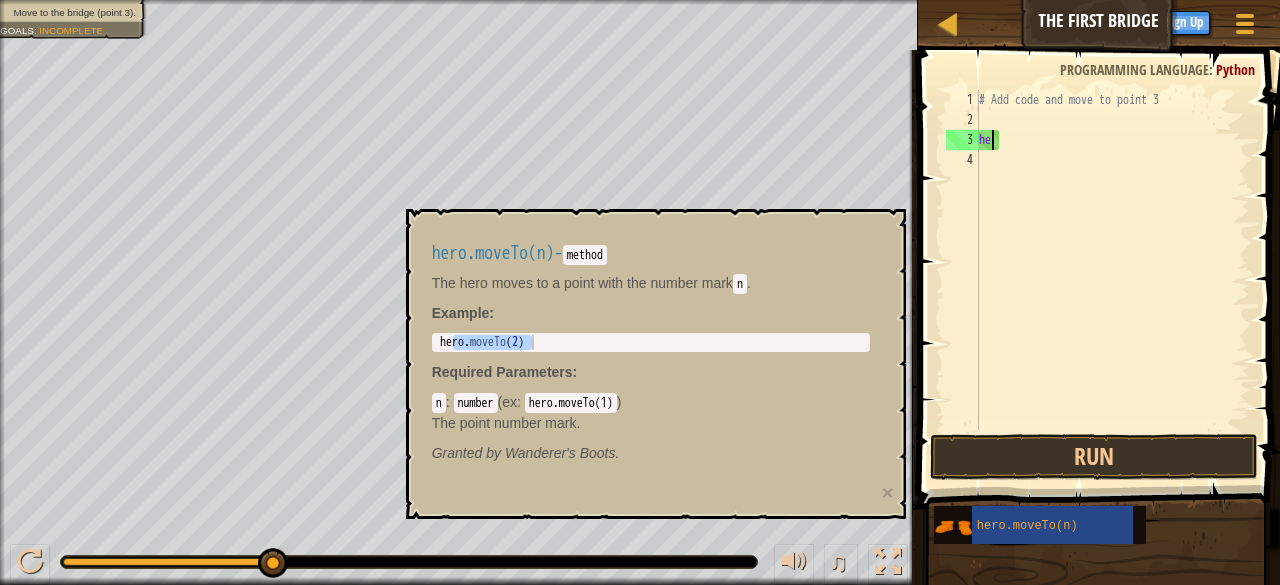 type on "h" 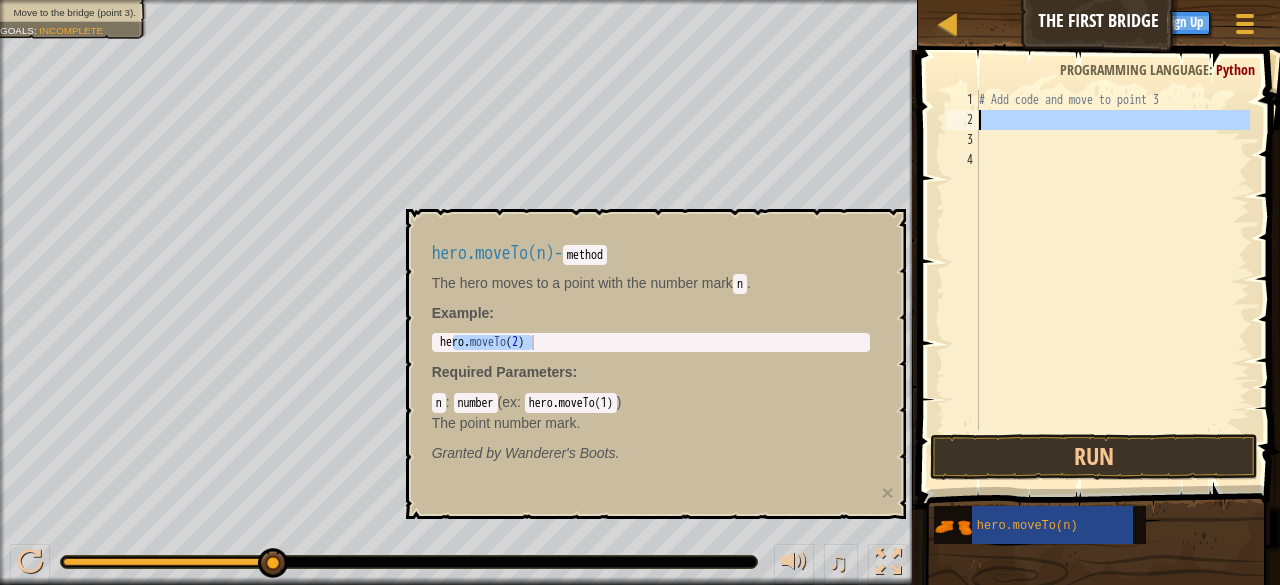 click on "2" at bounding box center [962, 120] 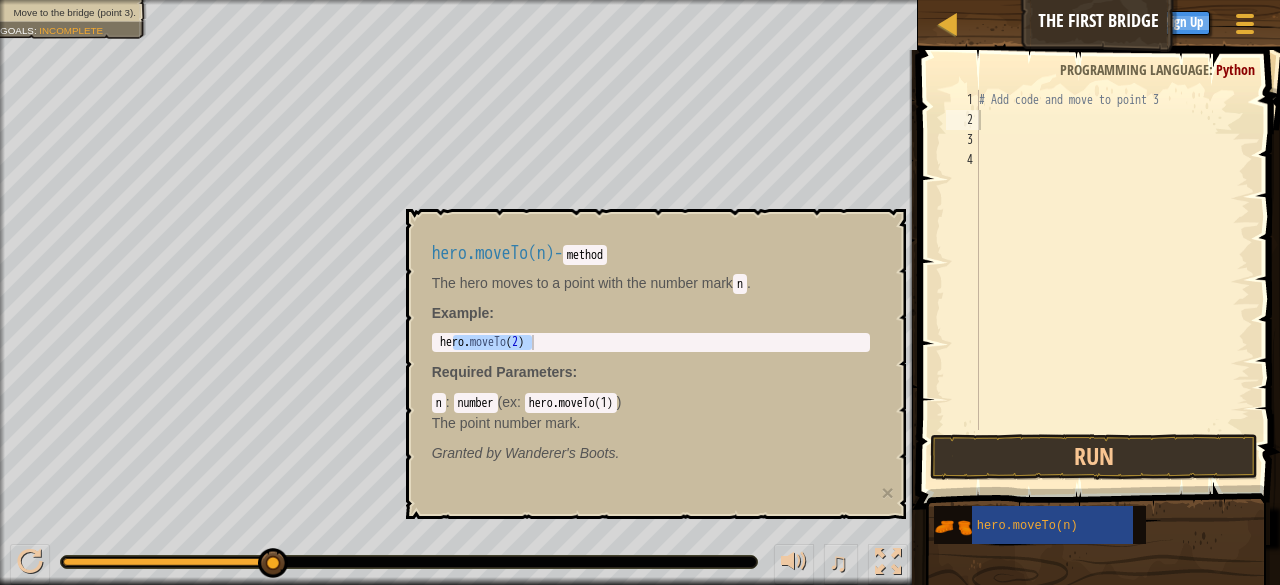 click on "hero.moveTo(1)" at bounding box center (571, 403) 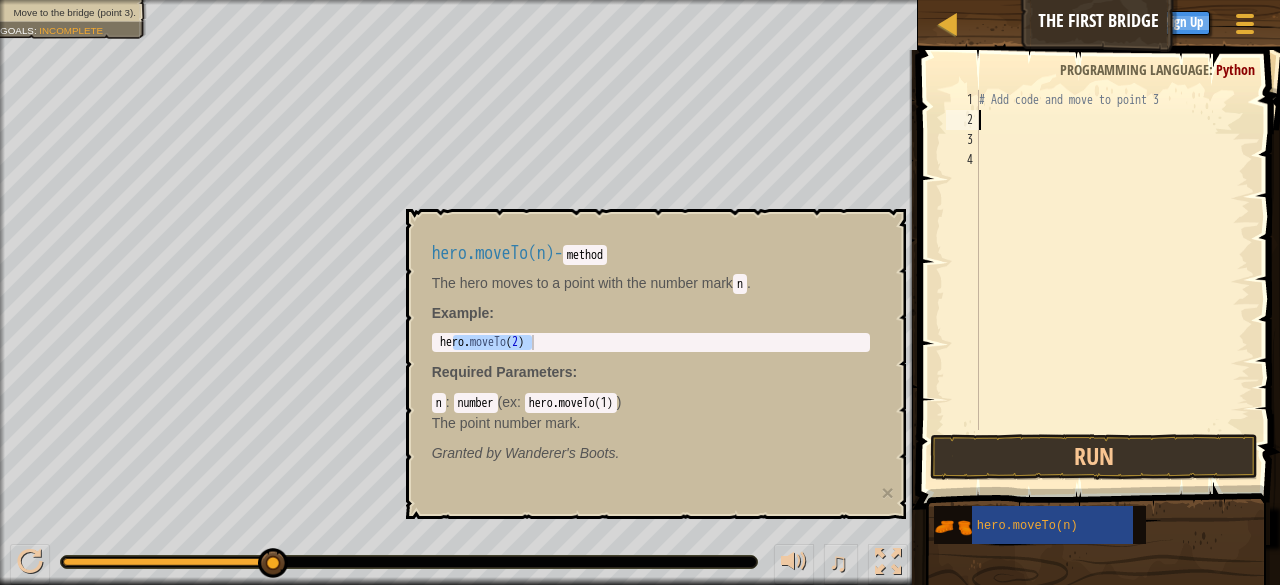 click on "# Add code and move to point 3" at bounding box center [1112, 280] 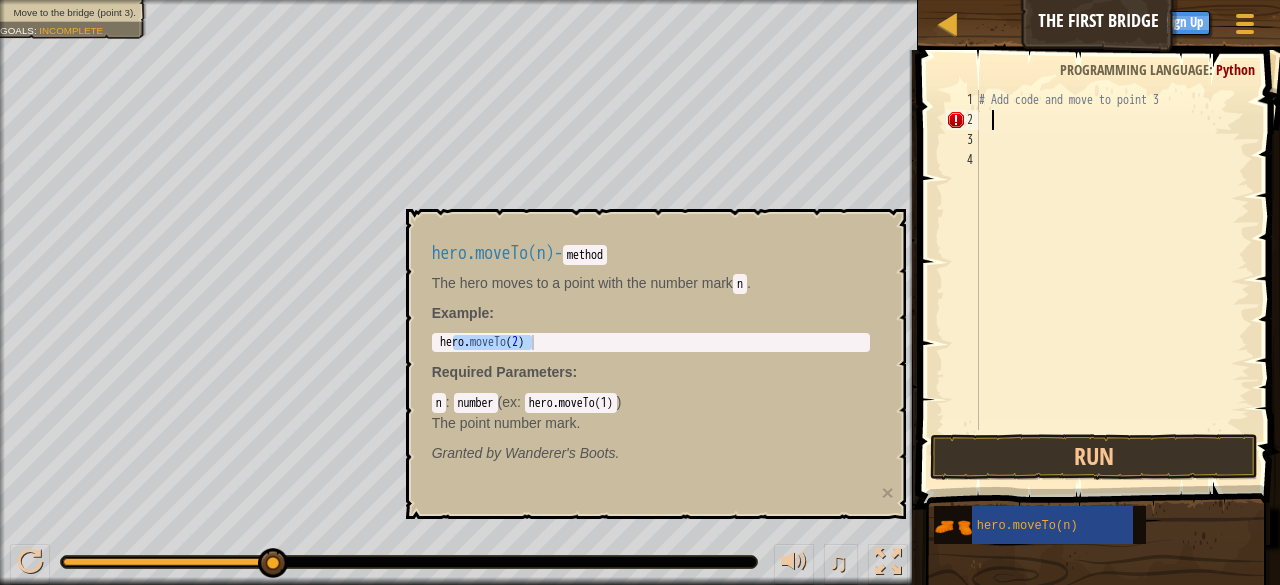 type on "้" 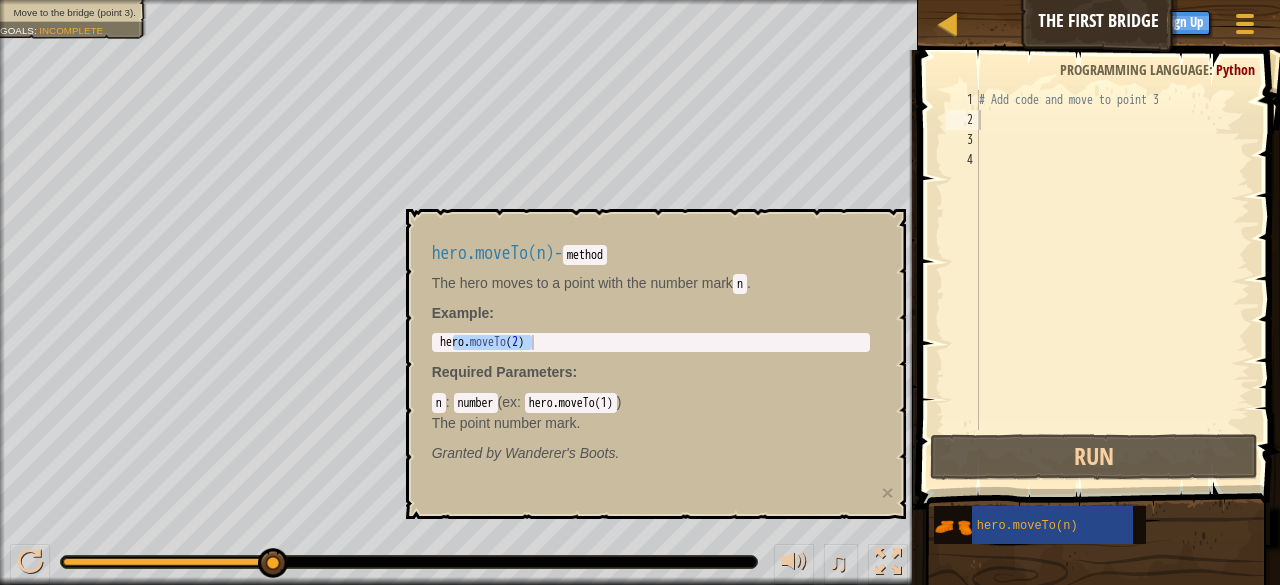 drag, startPoint x: 456, startPoint y: 334, endPoint x: 482, endPoint y: 331, distance: 26.172504 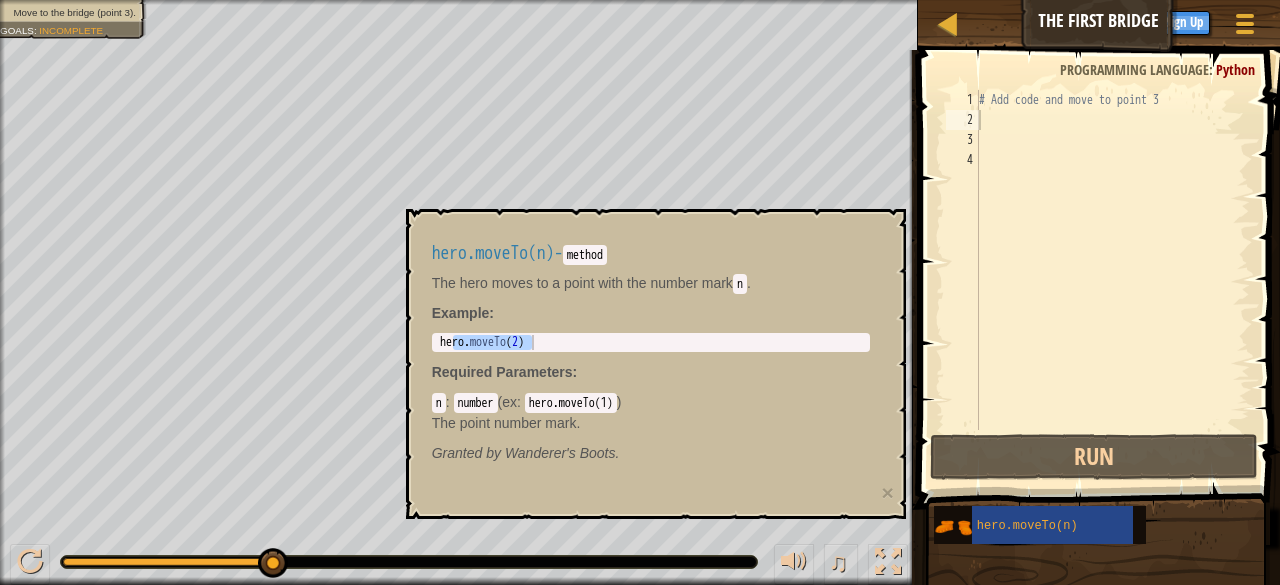 click on "hero.movTo(2) 1 hero . moveTo ( 2 )     הההההההההההההההההההההההההההההההההההההההההההההההההההההההההההההההההההההההההההההההההההההההההההההההההההההההההההההההההההההההההההההההההההההההההההההההההההההההההההההההההההההההההההההההההההההההההההההההההההההההההההההההההההההההההההההההההההההההההההההההההההההההההההההההה XXXXXXXXXXXXXXXXXXXXXXXXXXXXXXXXXXXXXXXXXXXXXXXXXXXXXXXXXXXXXXXXXXXXXXXXXXXXXXXXXXXXXXXXXXXXXXXXXXXXXXXXXXXXXXXXXXXXXXXXXXXXXXXXXXXXXXXXXXXXXXXXXXXXXXXXXXXXXXXXXXXXXXXXXXXXXXXXXXXXXXXXXXXXXXXXXXXXXXXXXXXXXXXXXXXXXXXXXXXXXXXXXXXXXXXXXXXXXXXXXXXXXXXXXXXXXXXX" at bounding box center (651, 342) 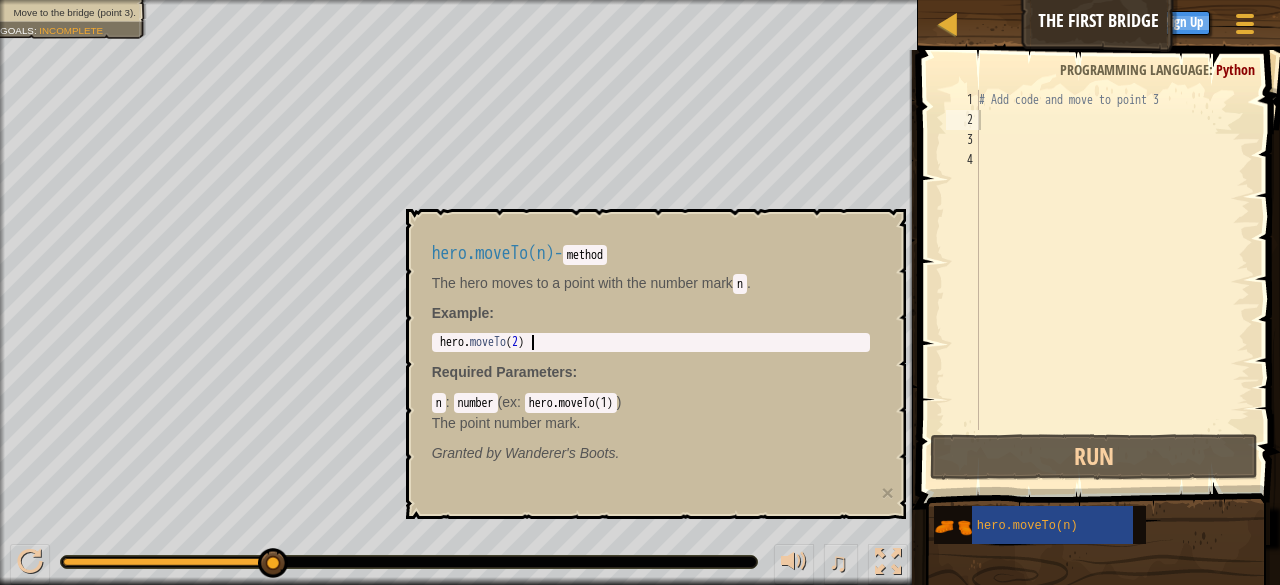 click on "hero . moveTo ( 2 )" at bounding box center (651, 357) 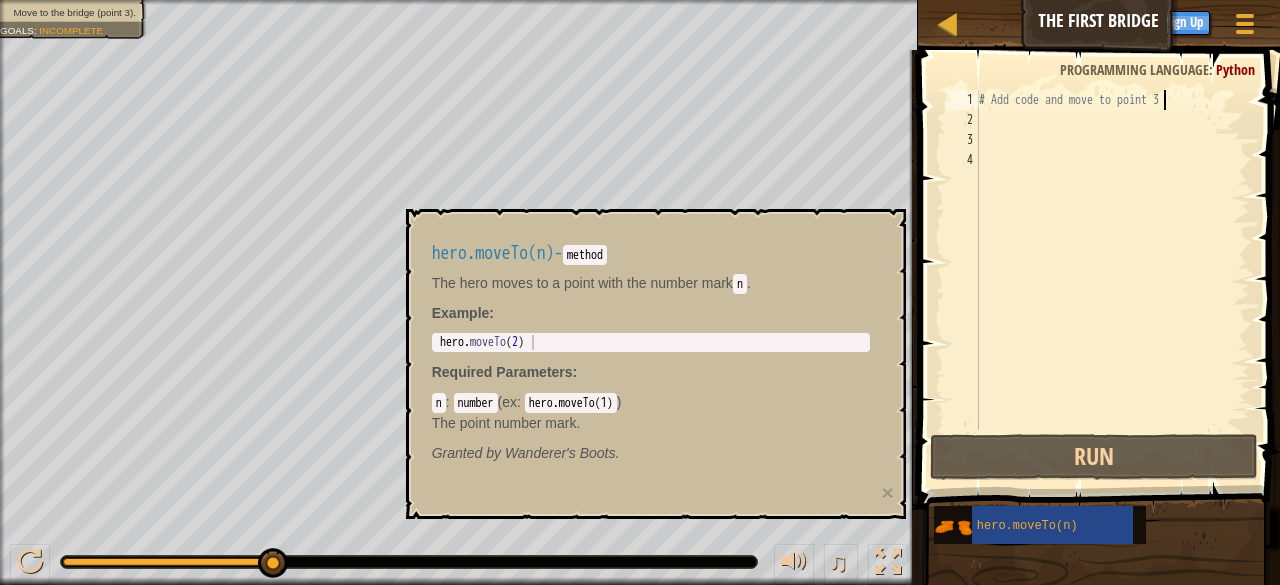 click on "# Add code and move to point 3" at bounding box center (1112, 280) 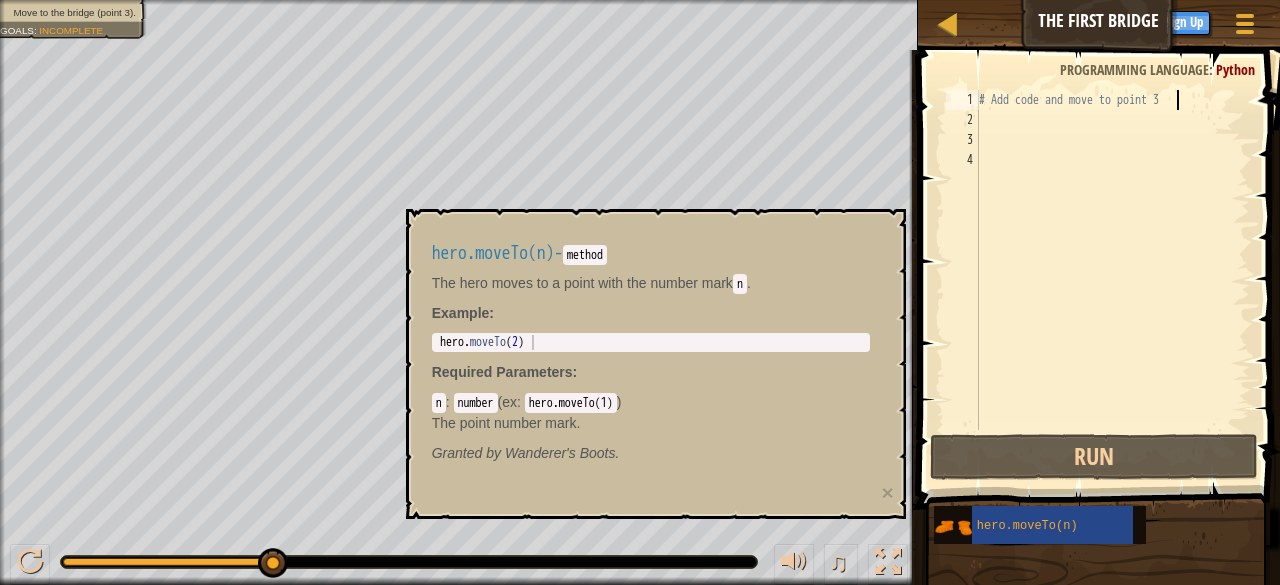click on "# Add code and move to point 3" at bounding box center (1112, 280) 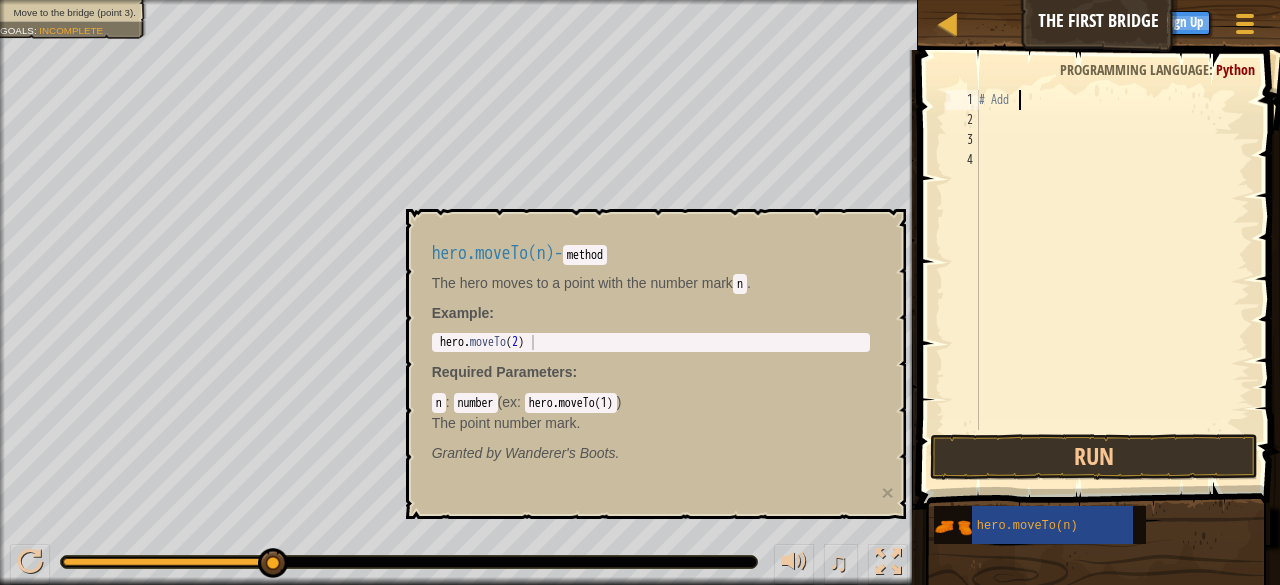 scroll, scrollTop: 9, scrollLeft: 0, axis: vertical 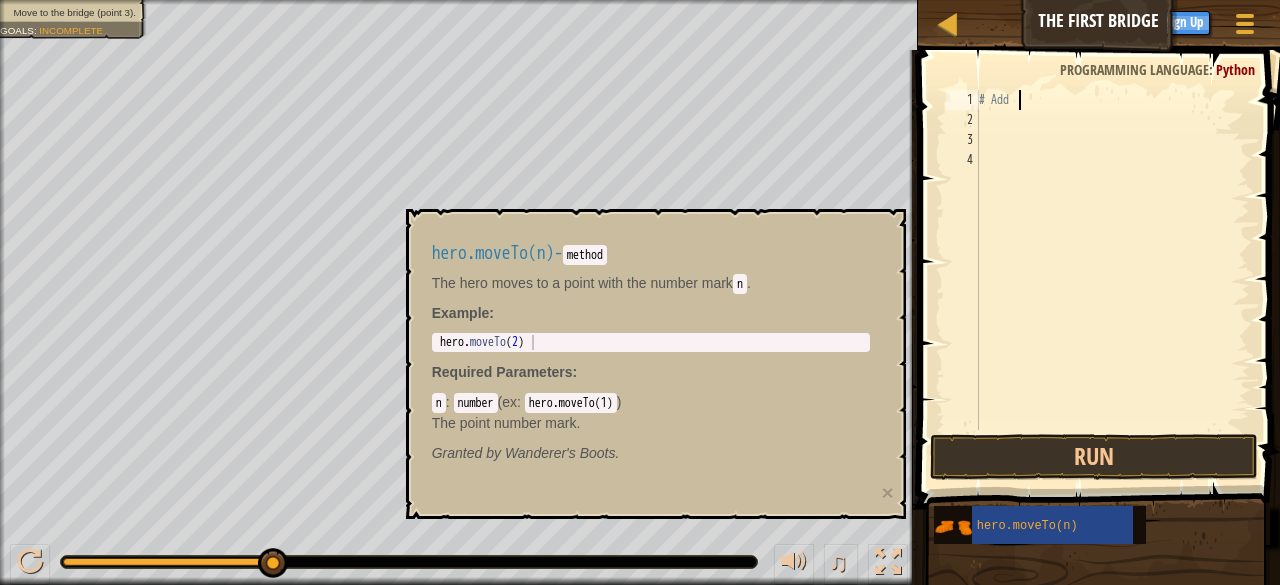 type on "#" 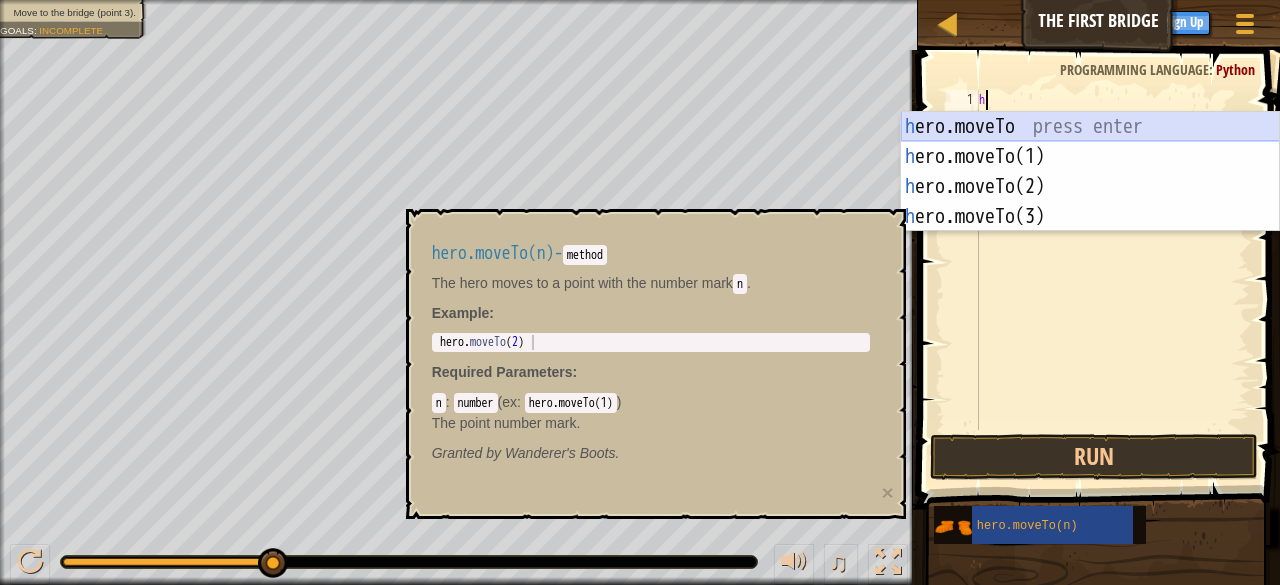 click on "h ero.moveTo press enter h ero.moveTo(1) press enter h ero.moveTo(2) press enter h ero.moveTo(3) press enter" at bounding box center (1090, 202) 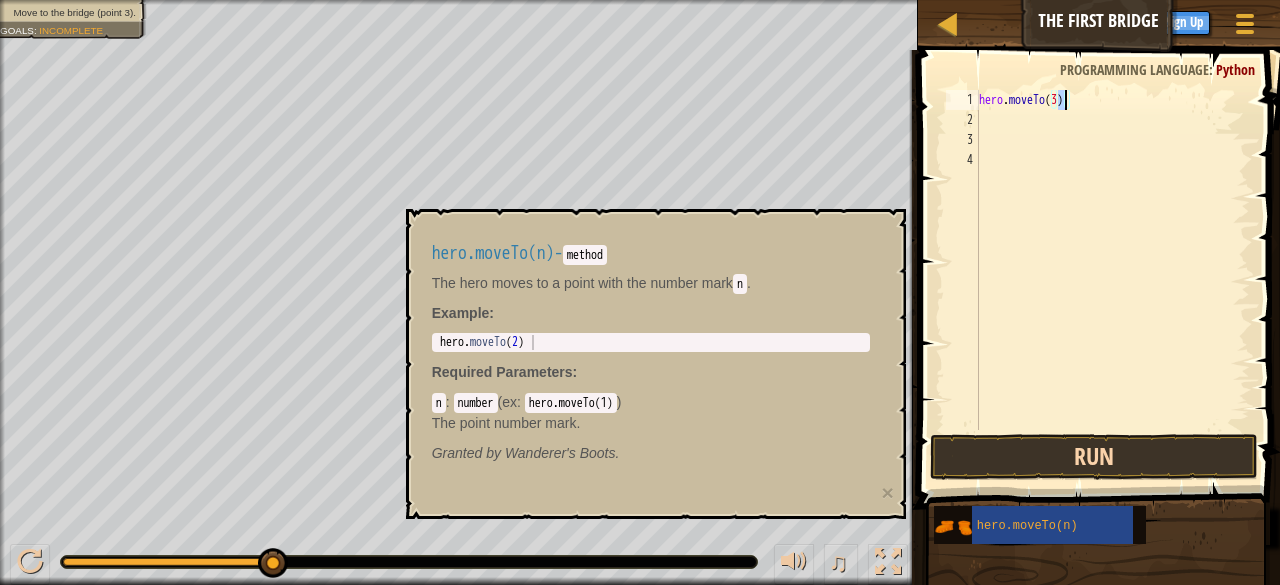 type on "hero.moveTo(3)" 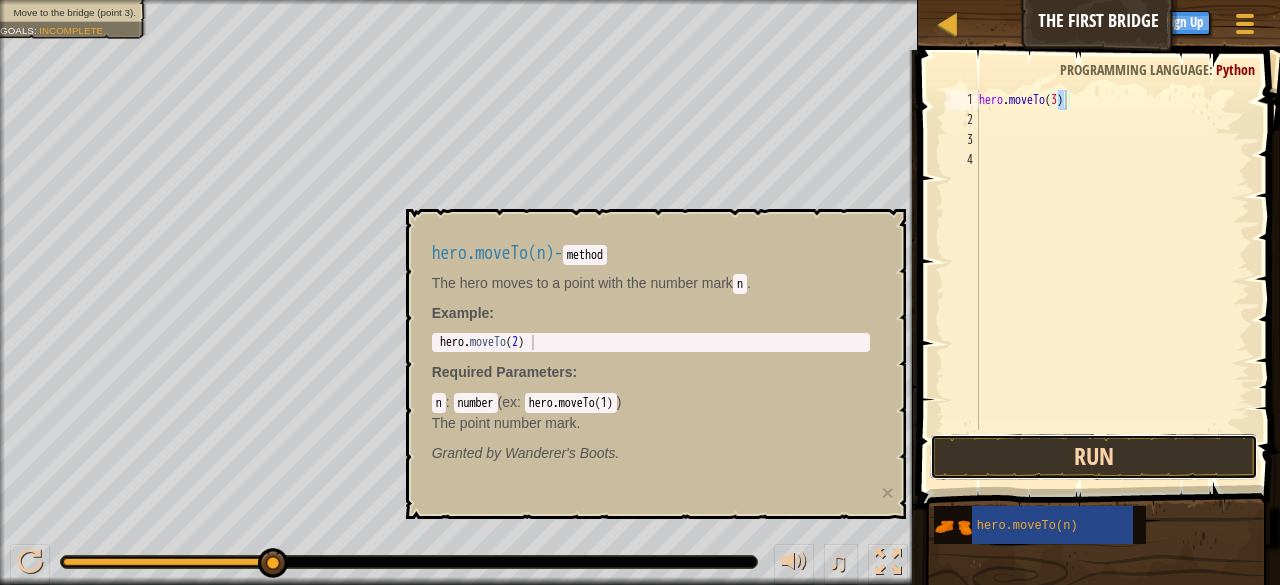 click on "Run" at bounding box center [1094, 457] 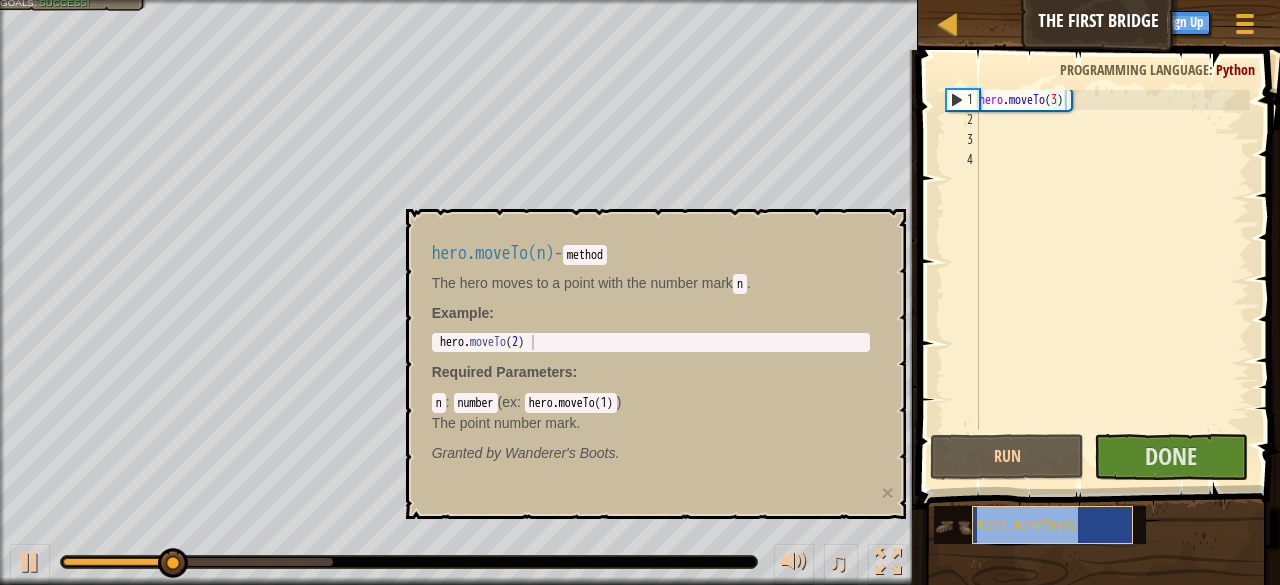 click on "hero.moveTo(n)" at bounding box center (1052, 525) 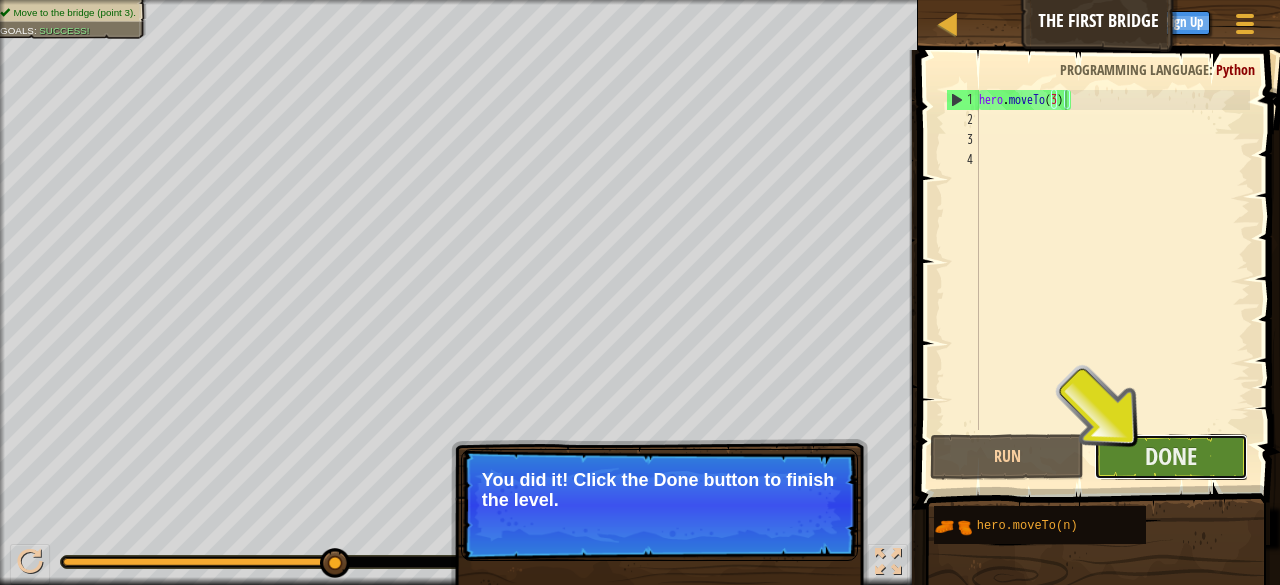 click on "Done" at bounding box center [1171, 457] 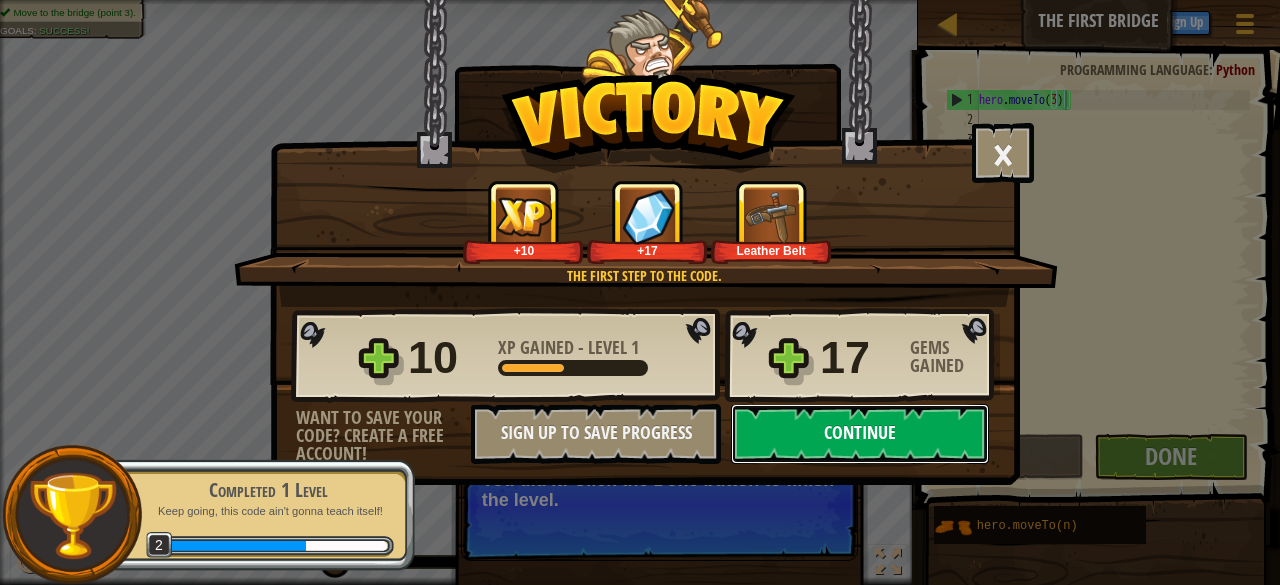 click on "Continue" at bounding box center (860, 434) 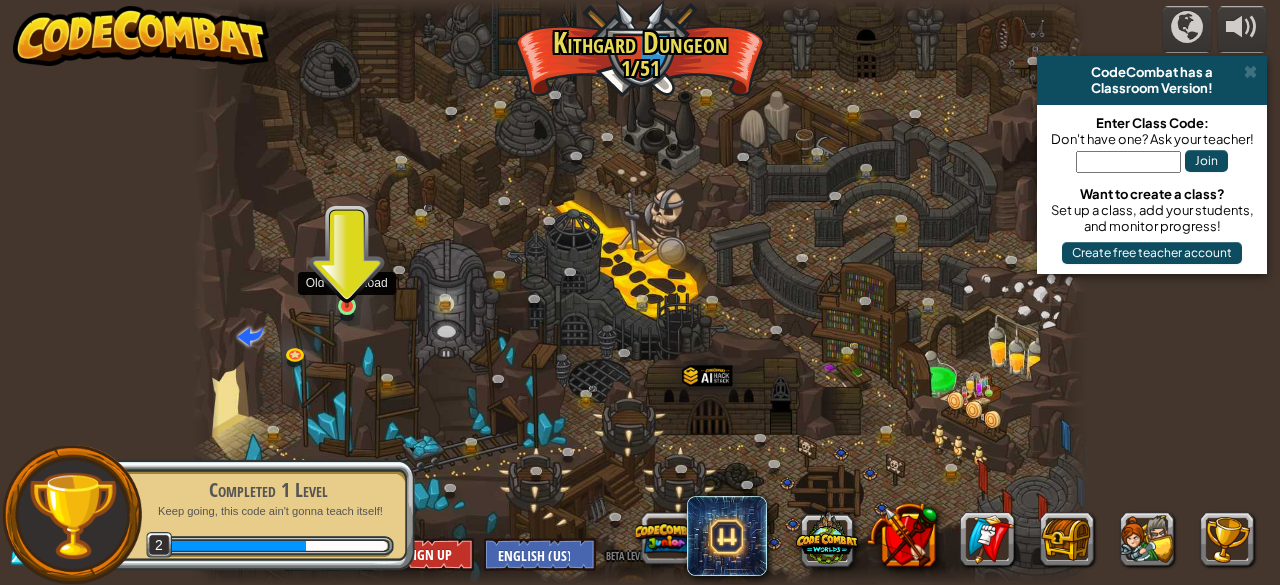 click at bounding box center [347, 284] 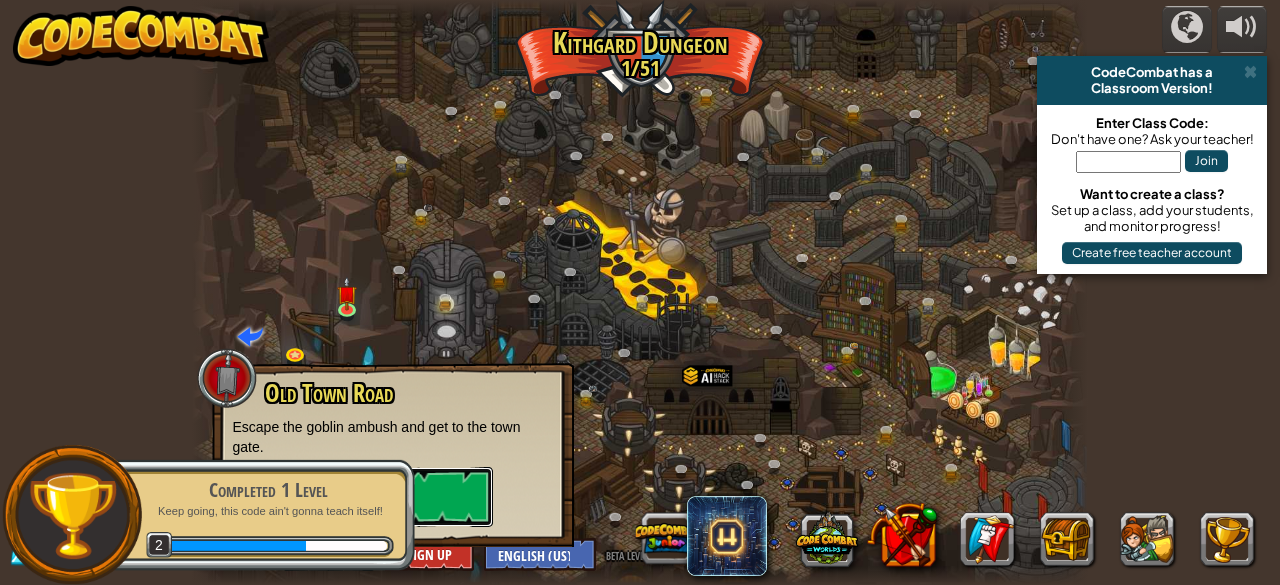 click on "Play" at bounding box center (393, 497) 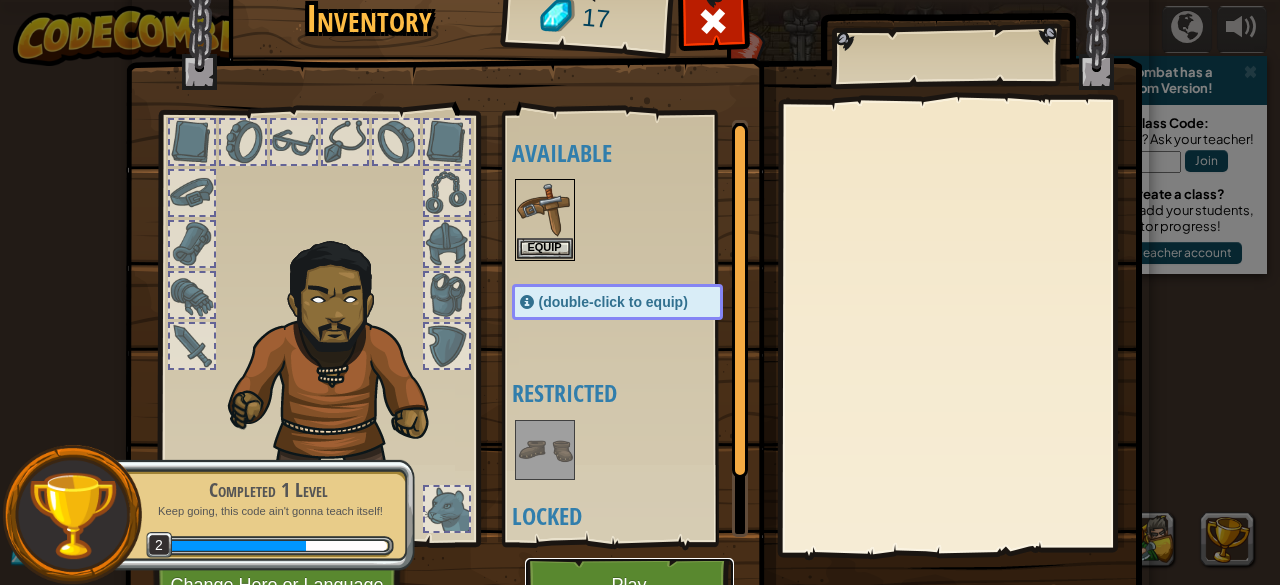 click on "Play" at bounding box center [629, 585] 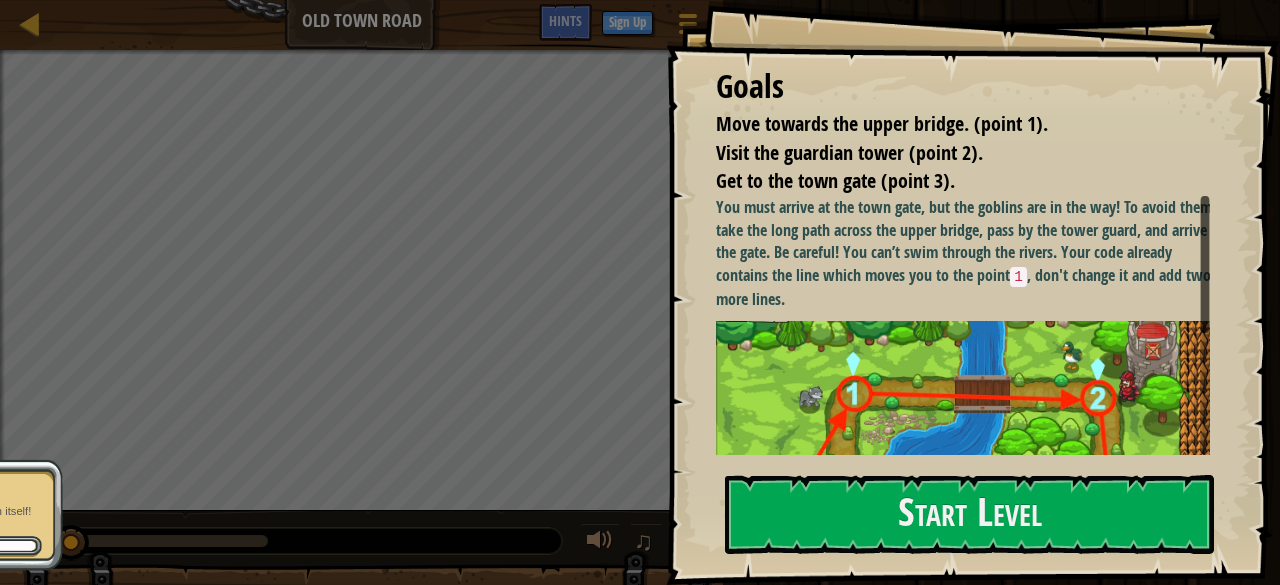 click on "Goals Move towards the upper bridge. (point 1). Visit the guardian tower (point 2). Get to the town gate (point 3). You must arrive at the town gate, but the goblins are in the way! To avoid them, take the long path across the upper bridge,
pass by the tower guard, and arrive at the gate. Be careful! You can’t swim through the rivers.
Your code already contains the line which moves you to the point  1 , don't change it and add two more lines.
Move to point  1 , the guard tower  2 , and the gate  3 .
Start Level Error loading from server. Try refreshing the page. You'll need a subscription to play this level. Subscribe You'll need to join a course to play this level. Back to my courses Ask your teacher to assign a license to you so you can continue to play CodeCombat! Back to my courses This level is locked. Back to my courses" at bounding box center (973, 292) 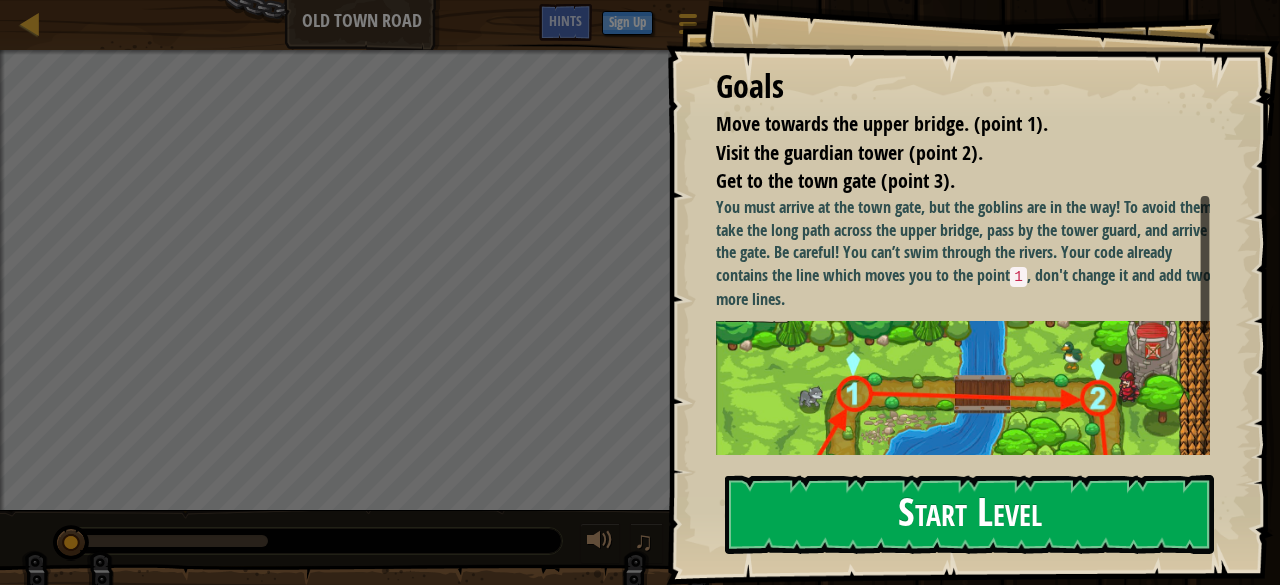 click on "Start Level" at bounding box center (969, 514) 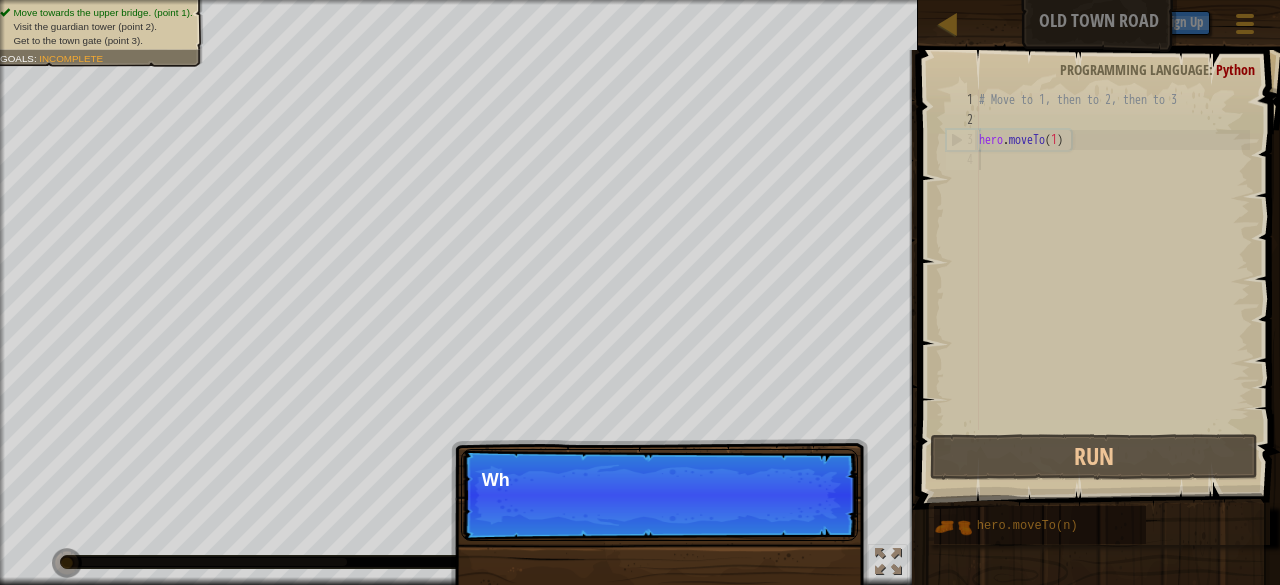click on "# Move to 1, then to 2, then to 3 hero . moveTo ( 1 )" at bounding box center (1112, 280) 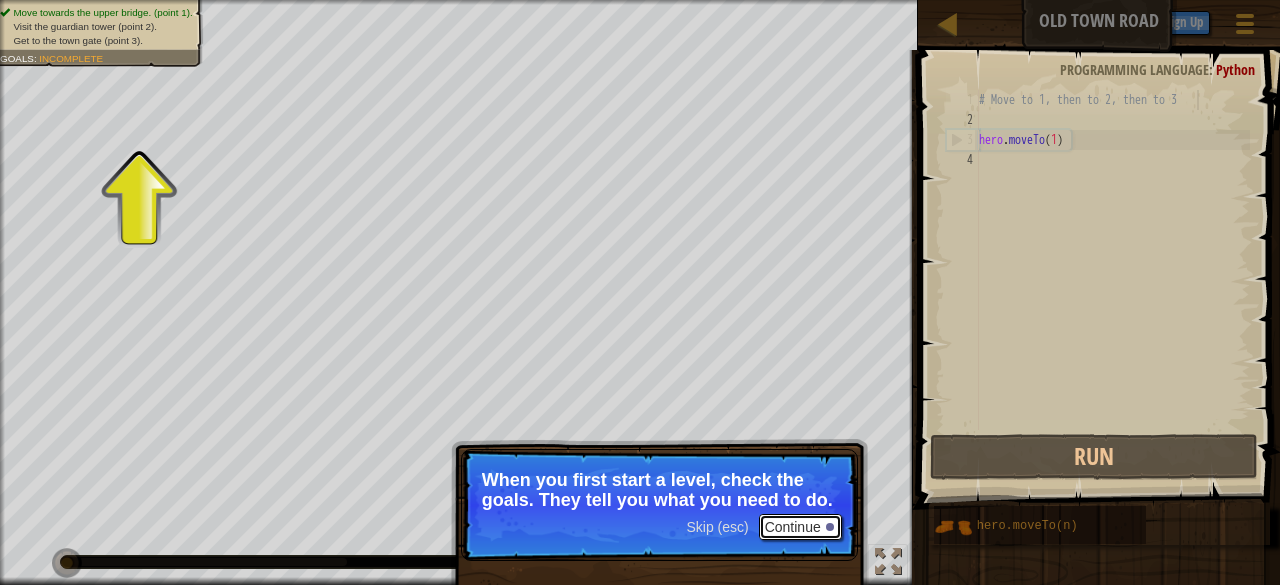 click on "Continue" at bounding box center (800, 527) 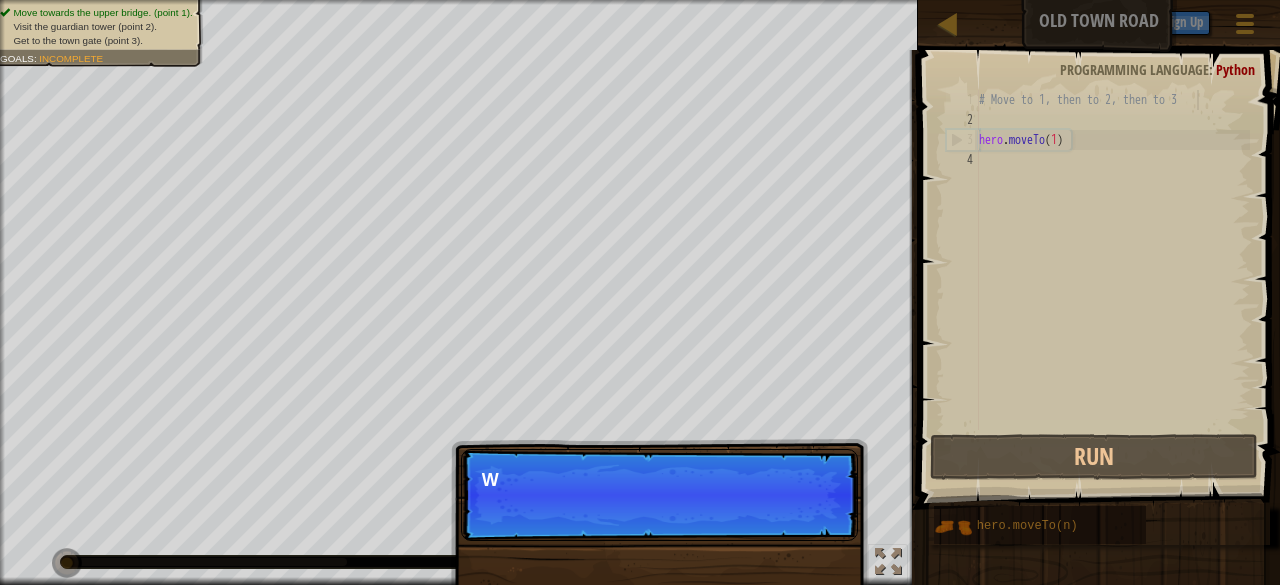 scroll, scrollTop: 9, scrollLeft: 17, axis: both 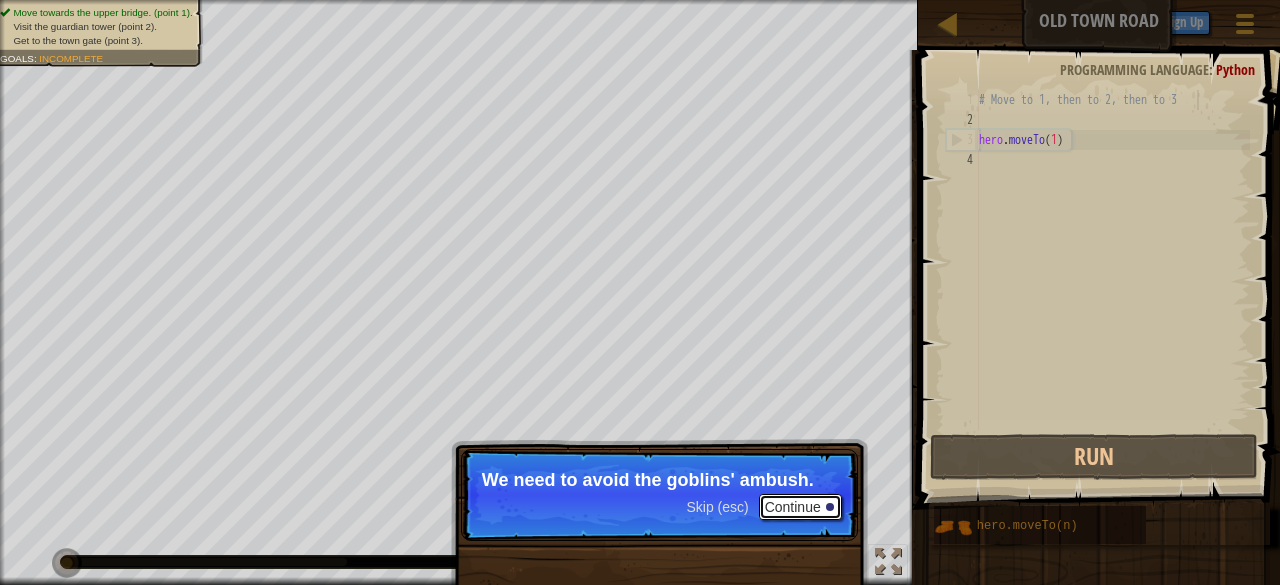 click on "Continue" at bounding box center (800, 507) 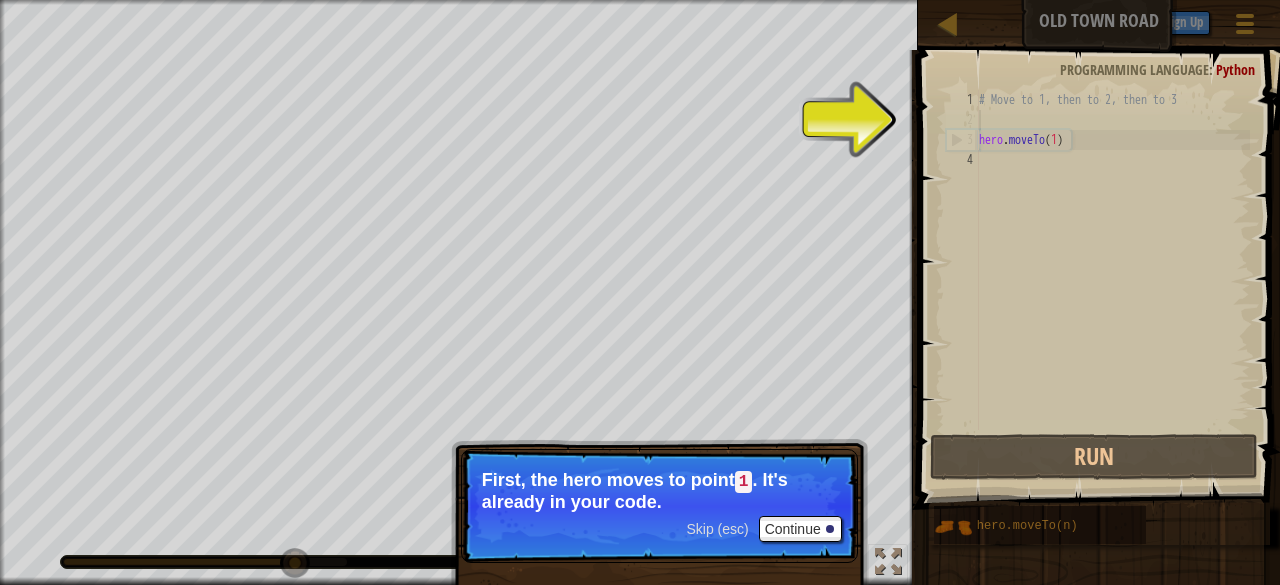 click on "# Move to 1, then to 2, then to 3 hero . moveTo ( 1 )" at bounding box center [1112, 280] 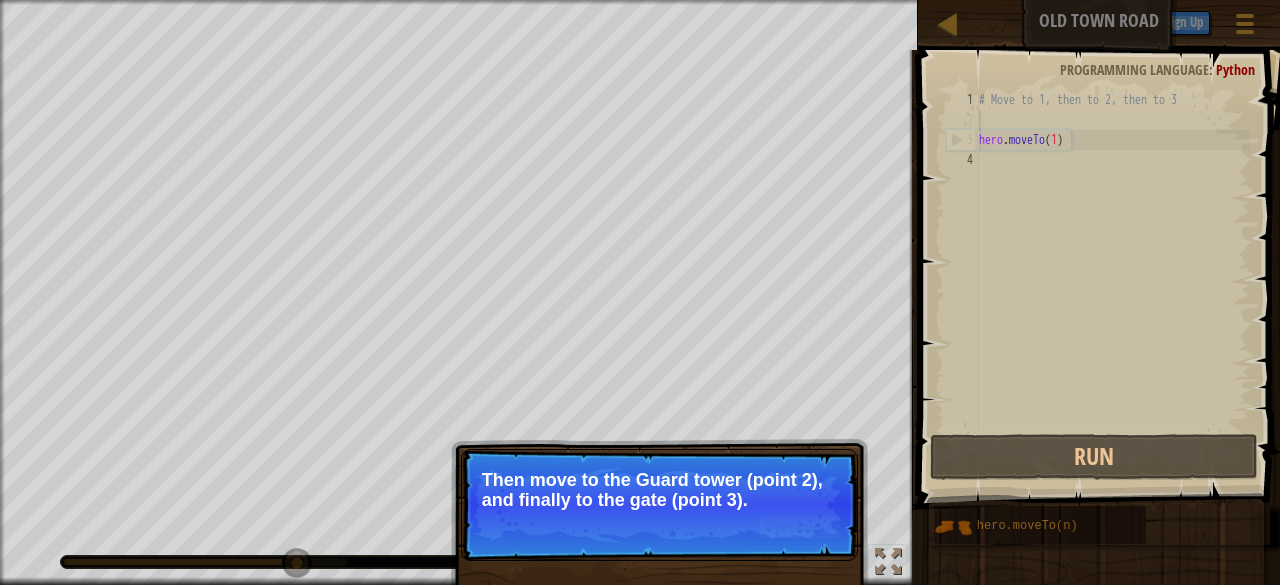 click on "# Move to 1, then to 2, then to 3 hero . moveTo ( 1 )" at bounding box center (1112, 280) 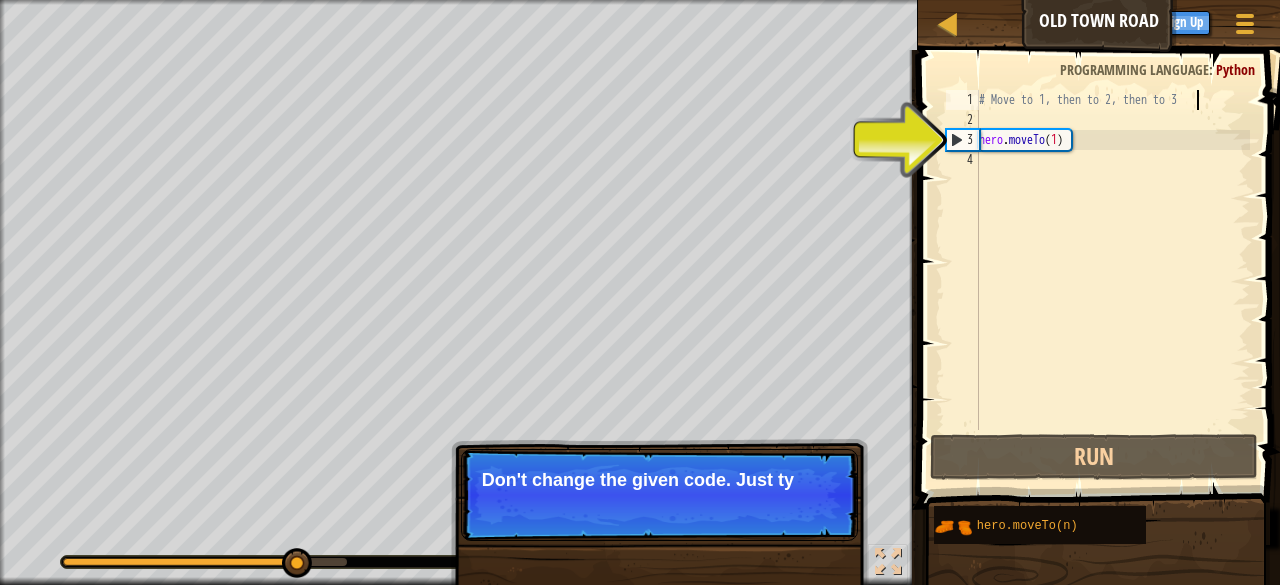 click on "# Move to 1, then to 2, then to 3 hero . moveTo ( 1 )" at bounding box center [1112, 280] 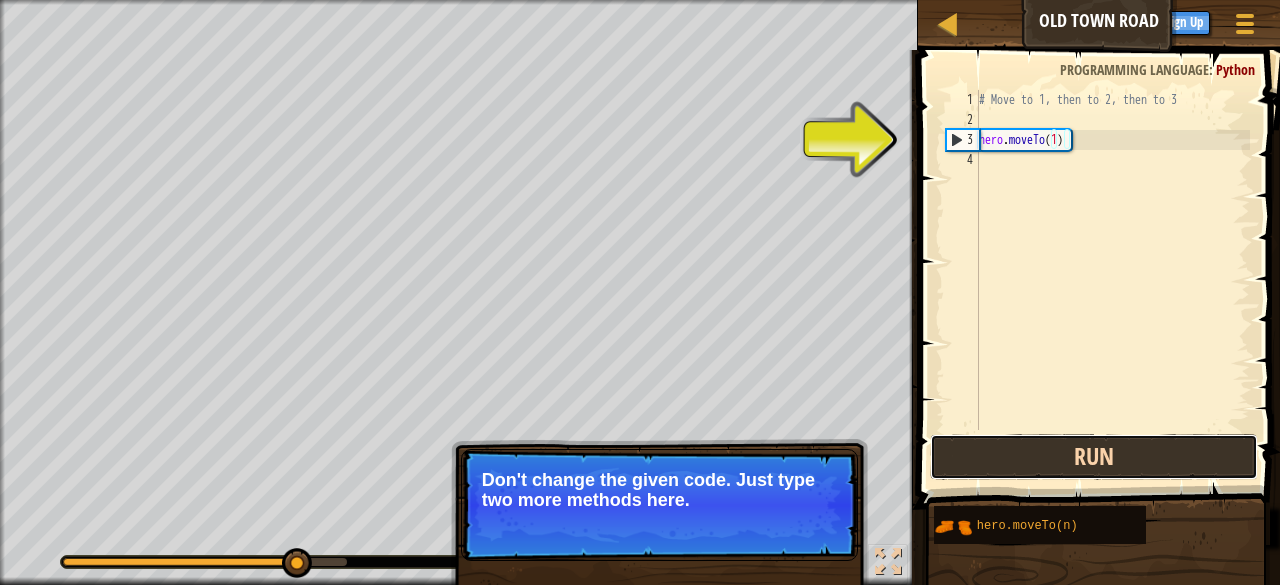click on "Run" at bounding box center [1094, 457] 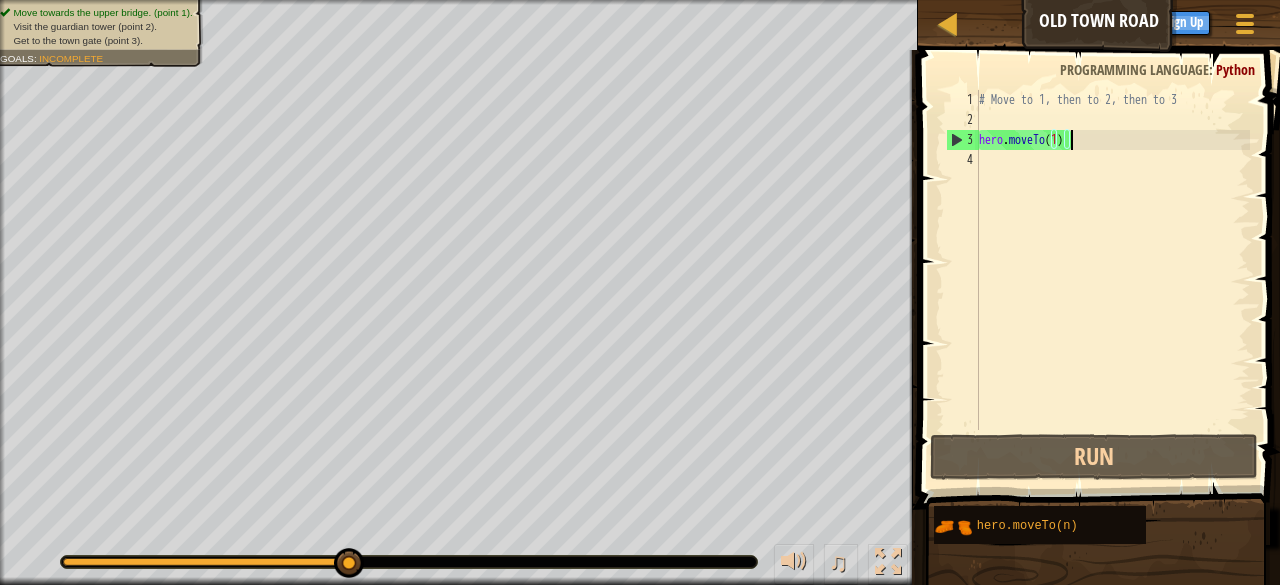 click on "2" at bounding box center (962, 120) 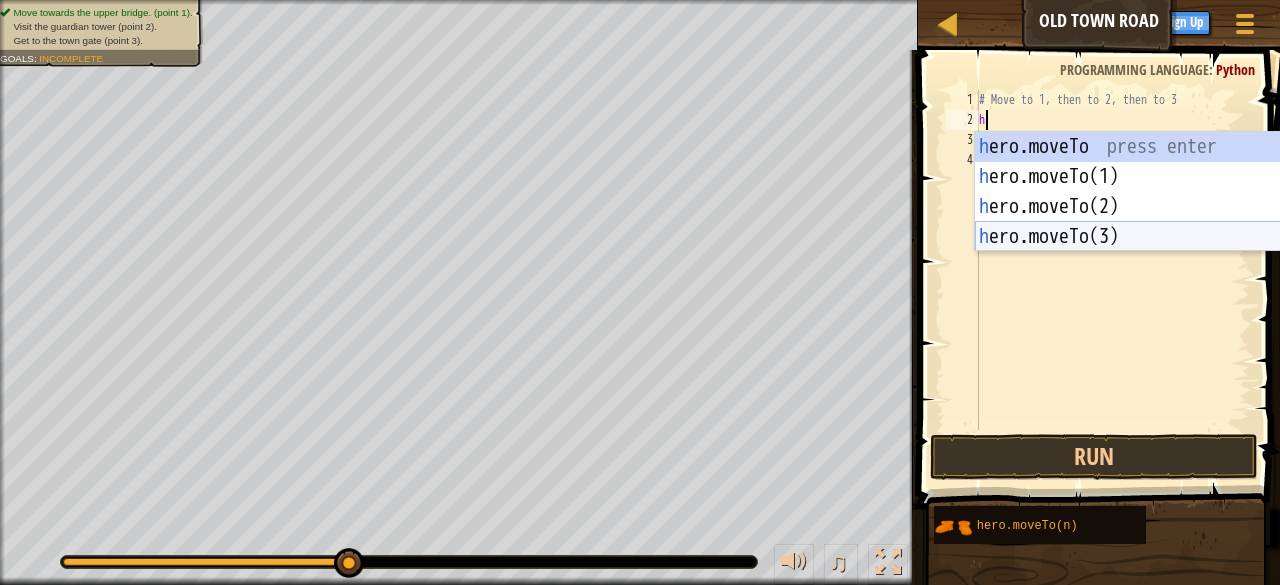 click on "h ero.moveTo press enter h ero.moveTo(1) press enter h ero.moveTo(2) press enter h ero.moveTo(3) press enter" at bounding box center [1164, 222] 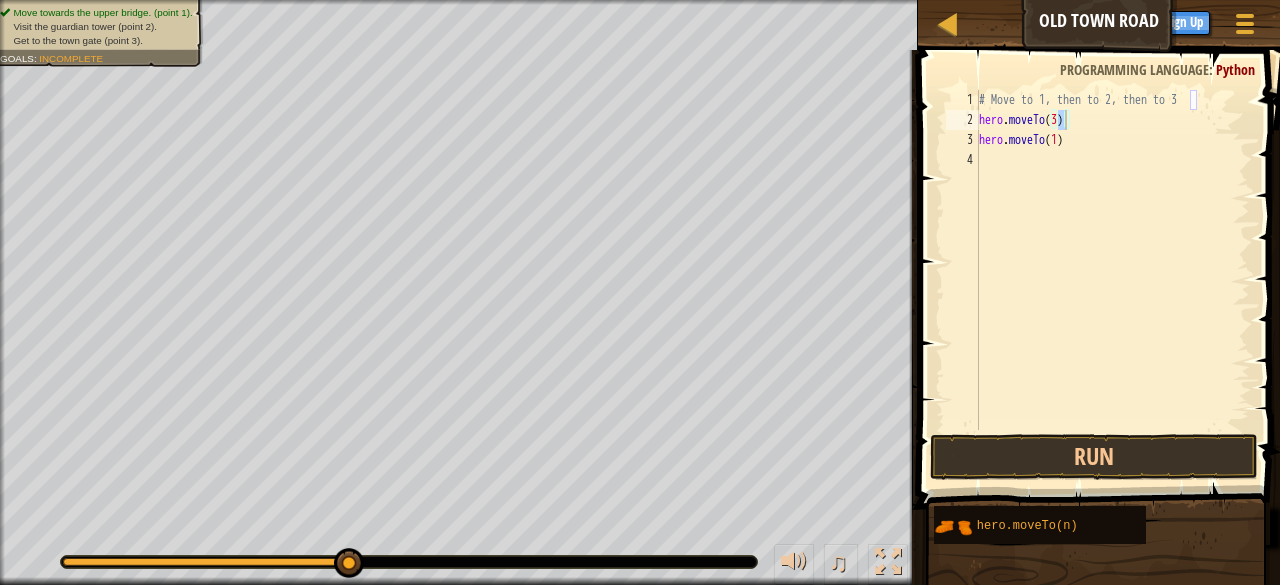 click at bounding box center [1101, 251] 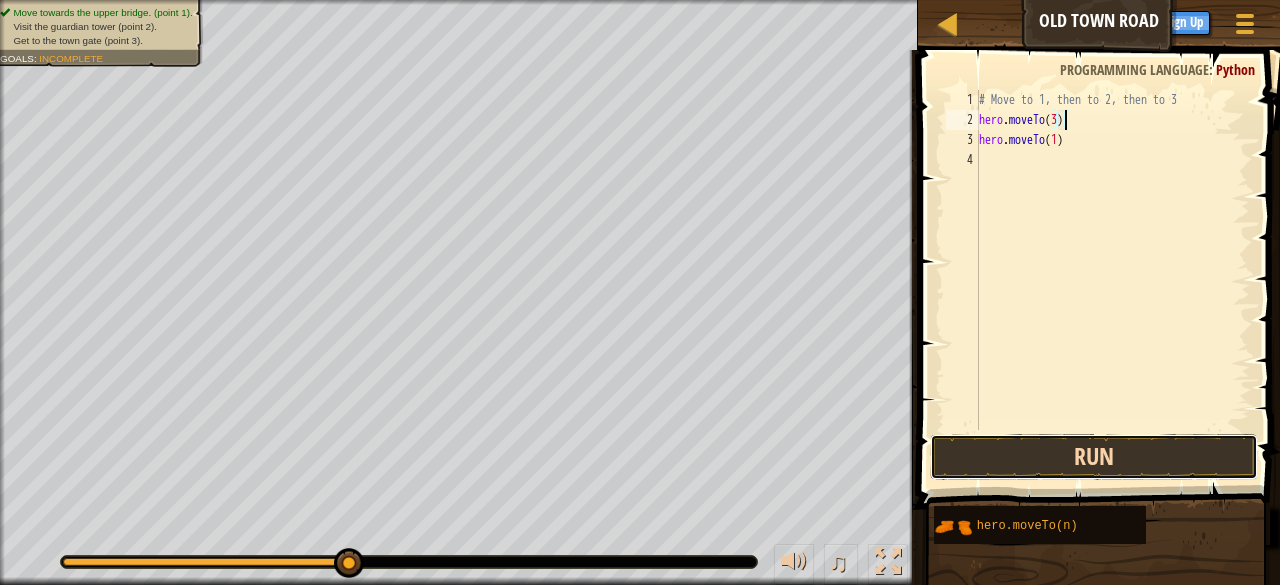 click on "Run" at bounding box center (1094, 457) 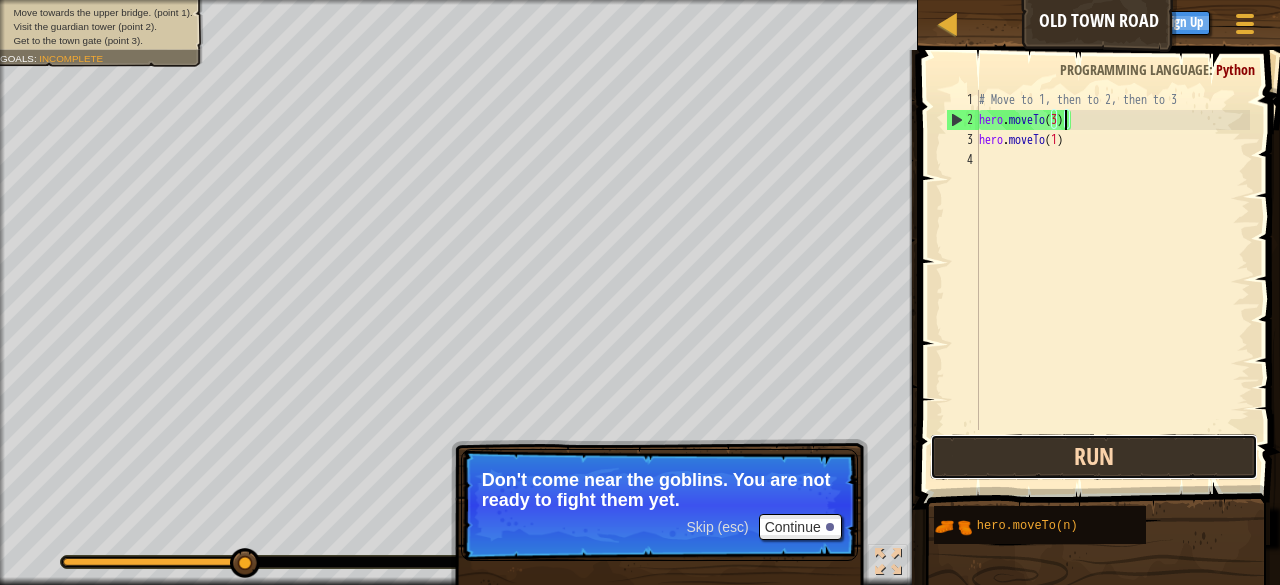 click on "Run" at bounding box center (1094, 457) 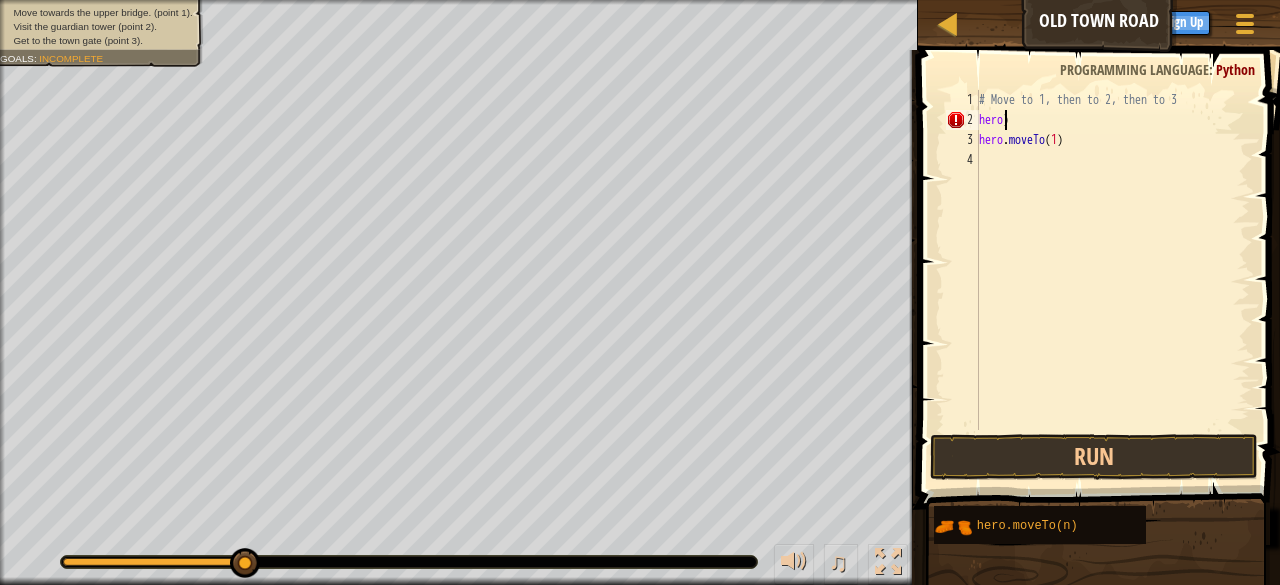 type on ")" 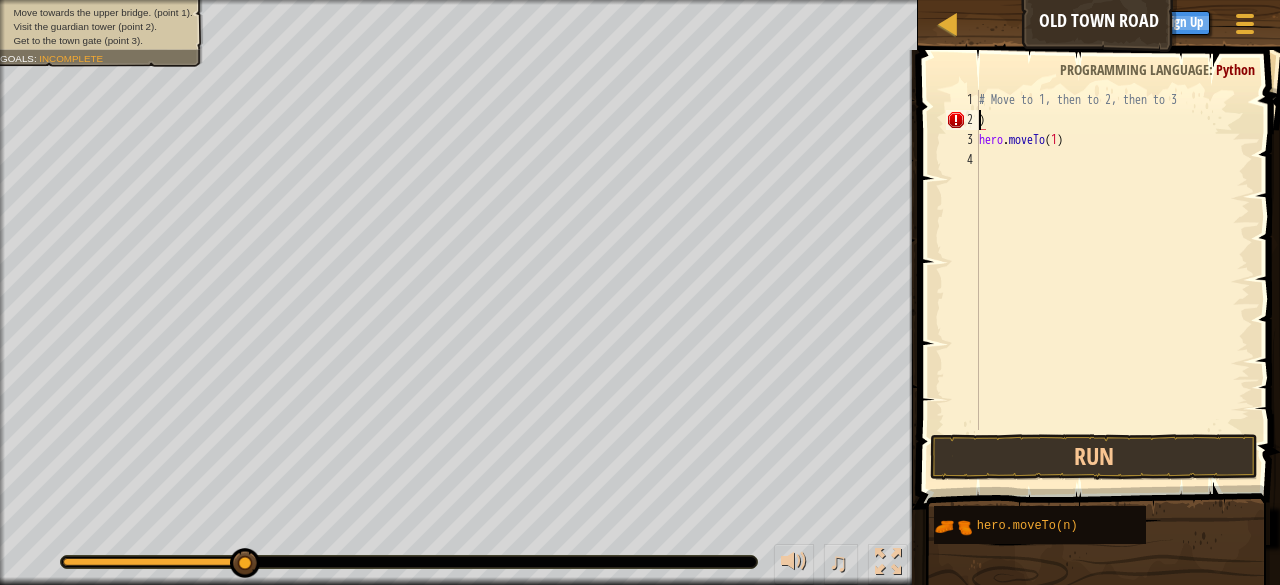 click on "# Move to 1, then to 2, then to 3 ) hero . moveTo ( 1 )" at bounding box center [1112, 280] 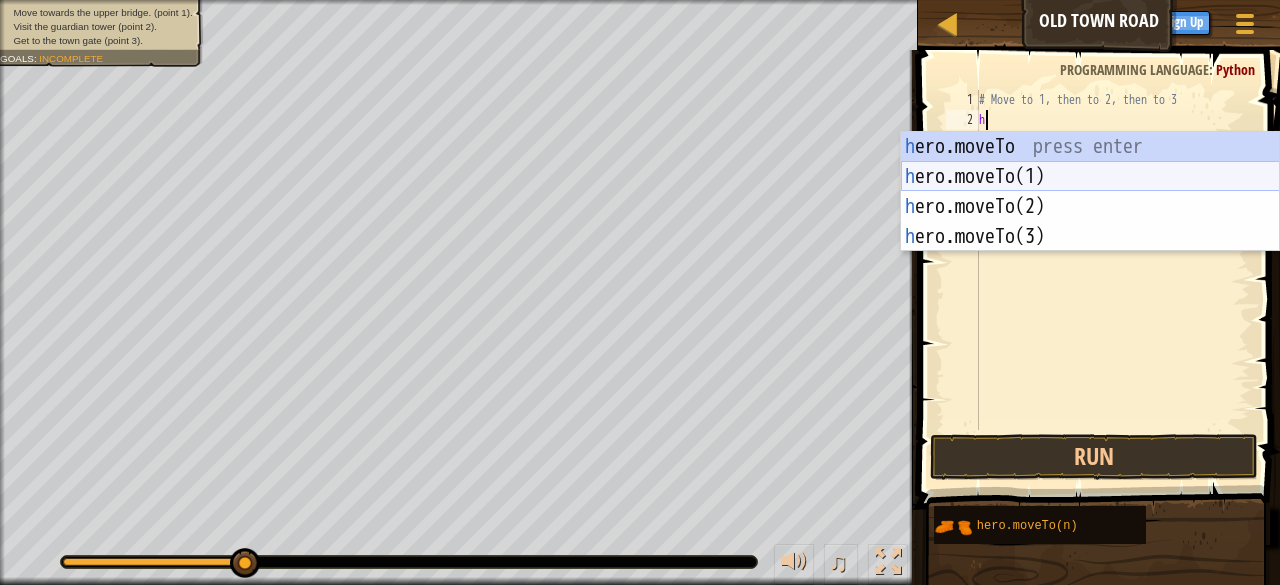 click on "h ero.moveTo press enter h ero.moveTo(1) press enter h ero.moveTo(2) press enter h ero.moveTo(3) press enter" at bounding box center (1090, 222) 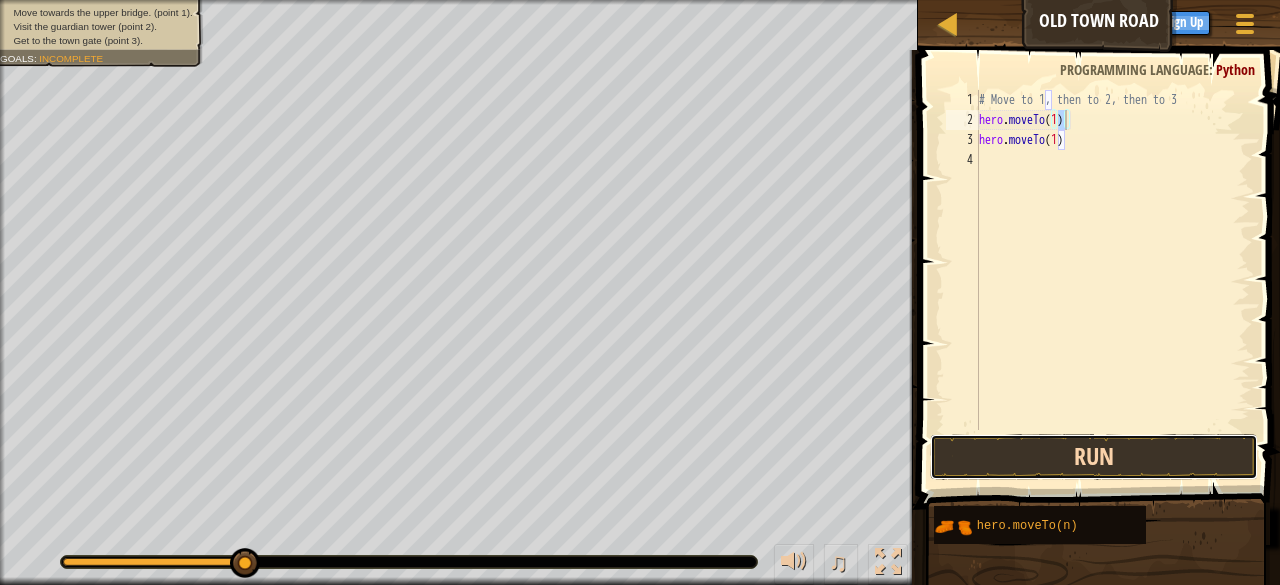 click on "Run" at bounding box center (1094, 457) 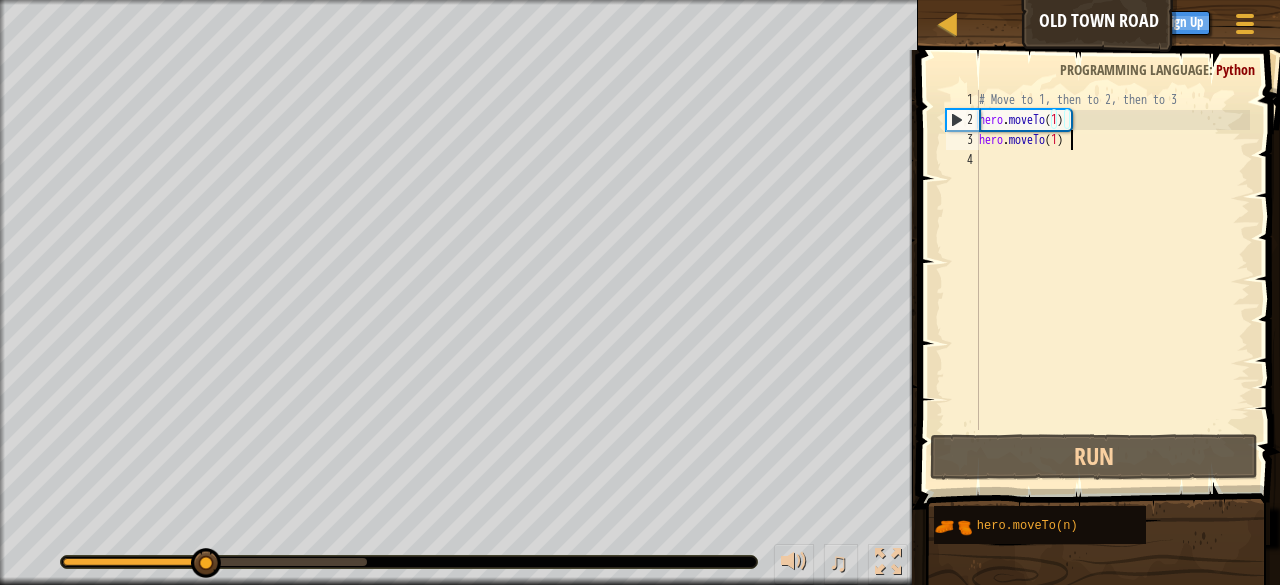click on "# Move to 1, then to 2, then to 3 hero . moveTo ( 1 ) hero . moveTo ( 1 )" at bounding box center [1112, 280] 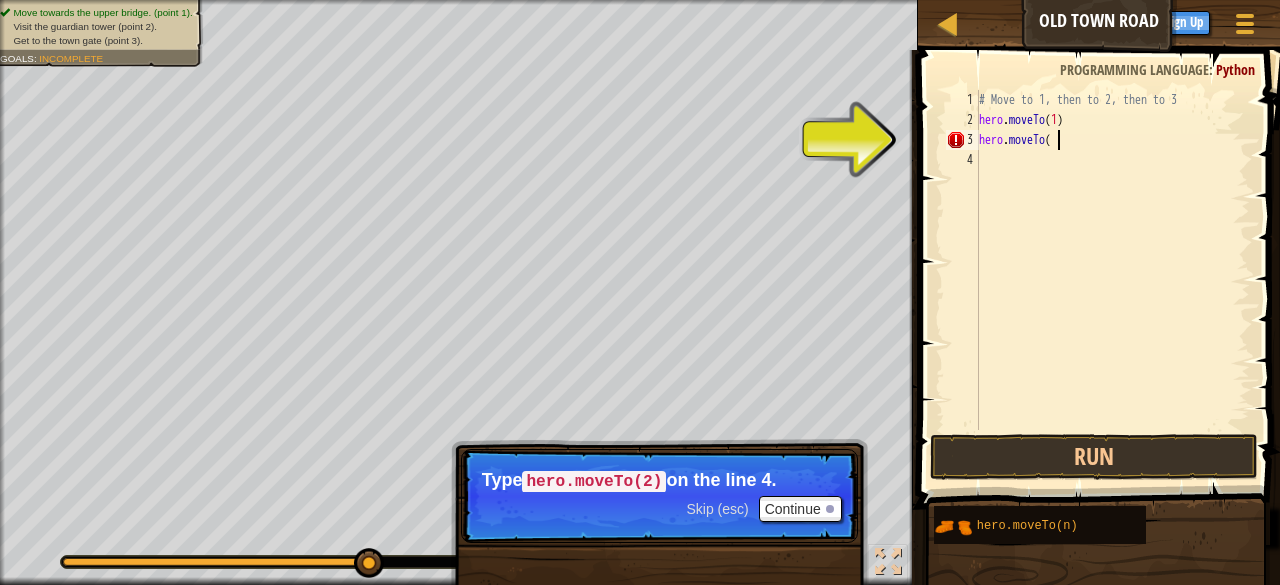 scroll, scrollTop: 9, scrollLeft: 5, axis: both 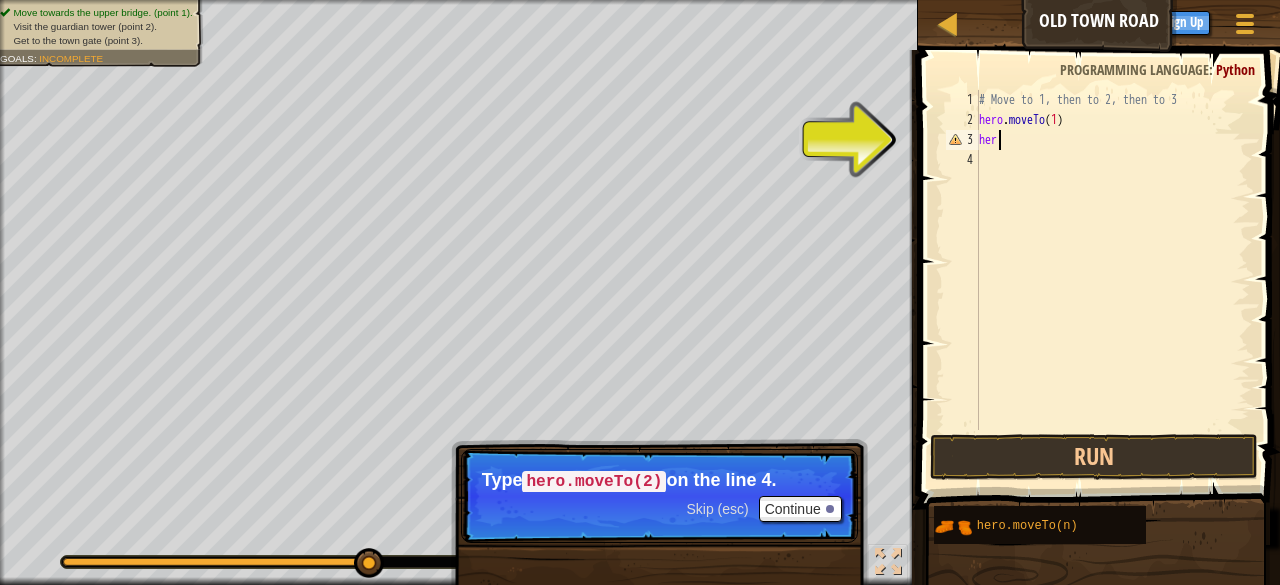 type on "h" 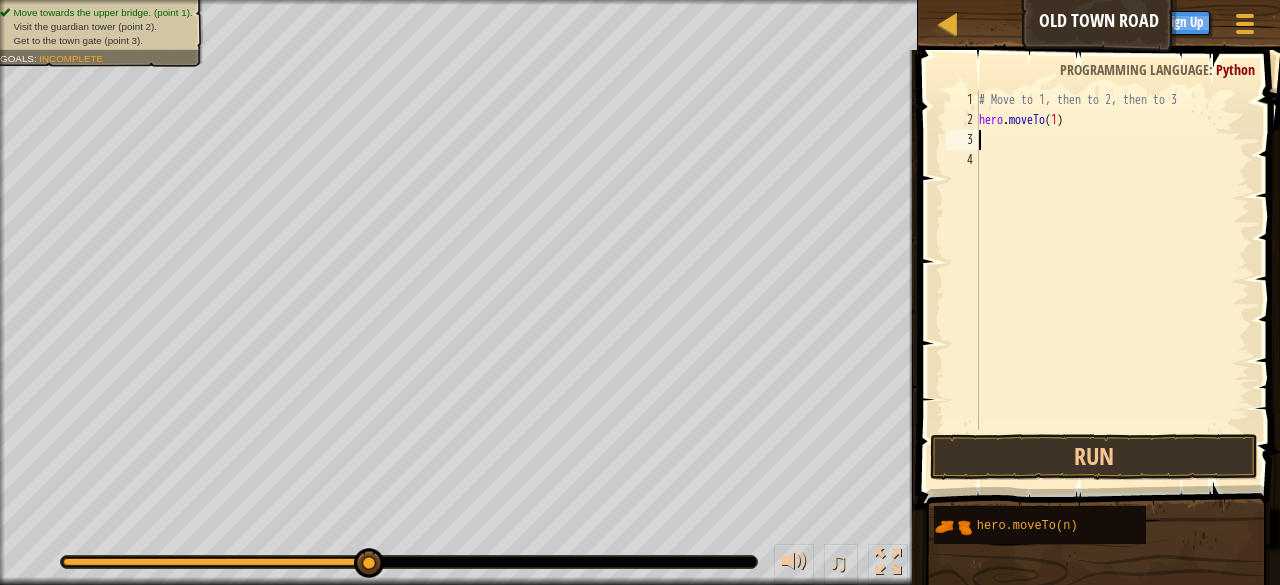 type on "้" 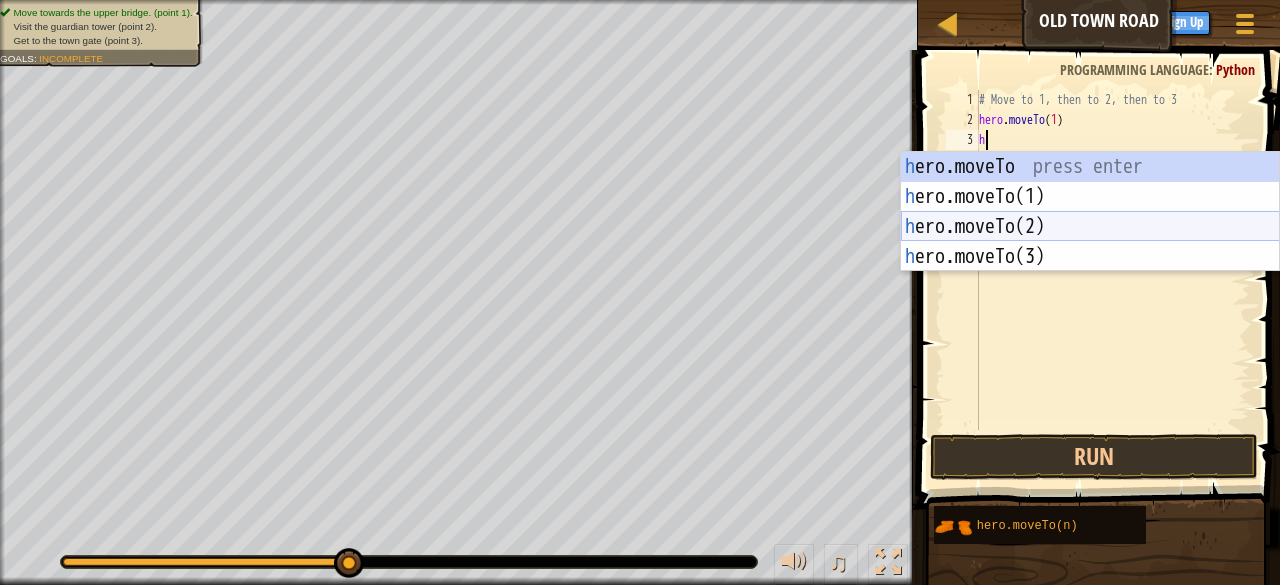 click on "h ero.moveTo press enter h ero.moveTo(1) press enter h ero.moveTo(2) press enter h ero.moveTo(3) press enter" at bounding box center [1090, 242] 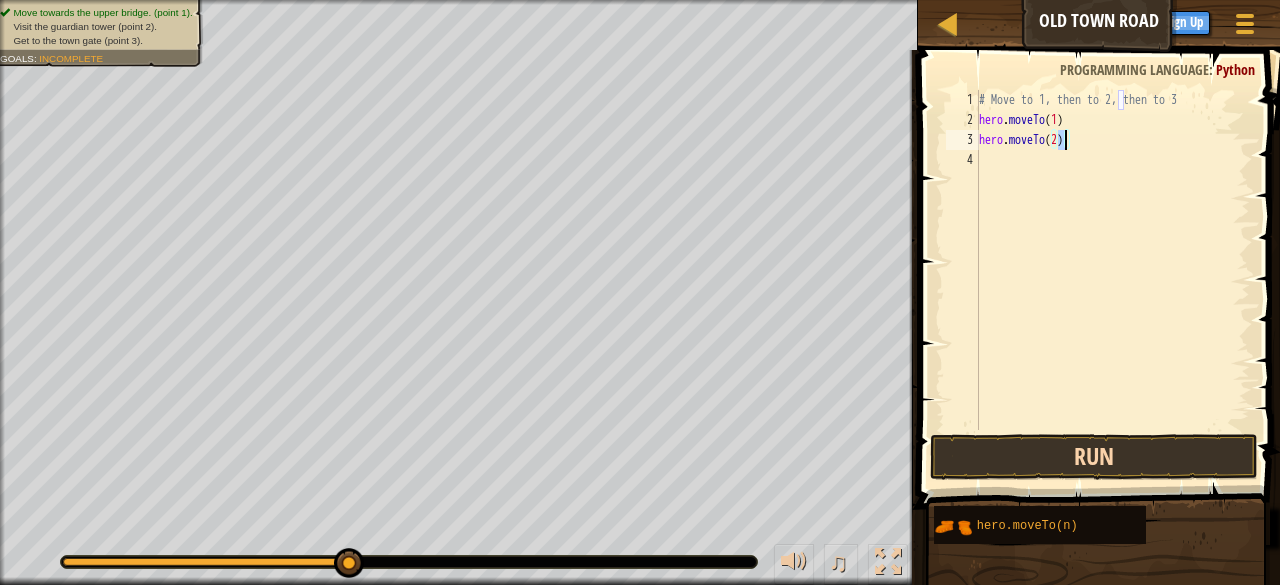 type on "hero.moveTo(2)" 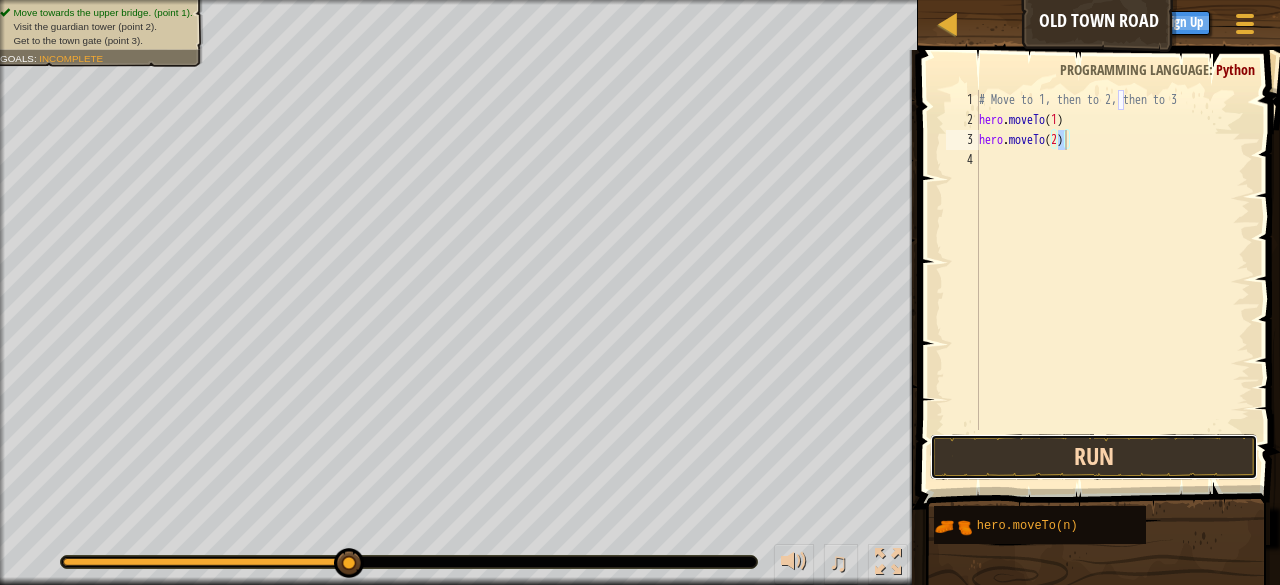 click on "Run" at bounding box center (1094, 457) 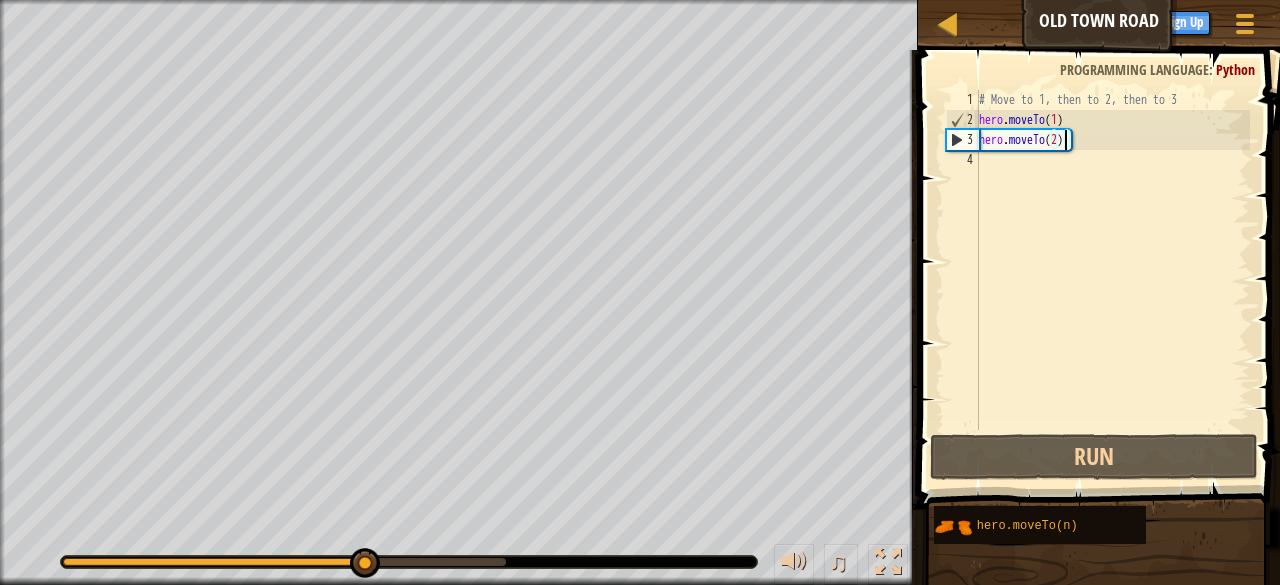 click on "# Move to 1, then to 2, then to 3 hero . moveTo ( 1 ) hero . moveTo ( 2 )" at bounding box center (1112, 280) 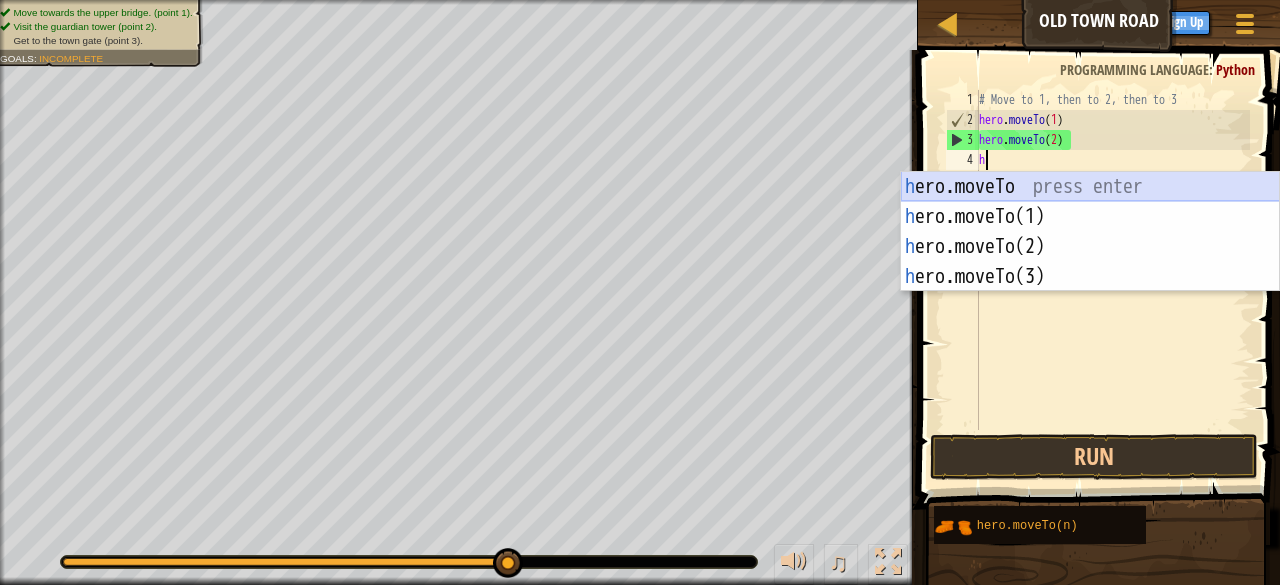 click on "h ero.moveTo press enter h ero.moveTo(1) press enter h ero.moveTo(2) press enter h ero.moveTo(3) press enter" at bounding box center (1090, 262) 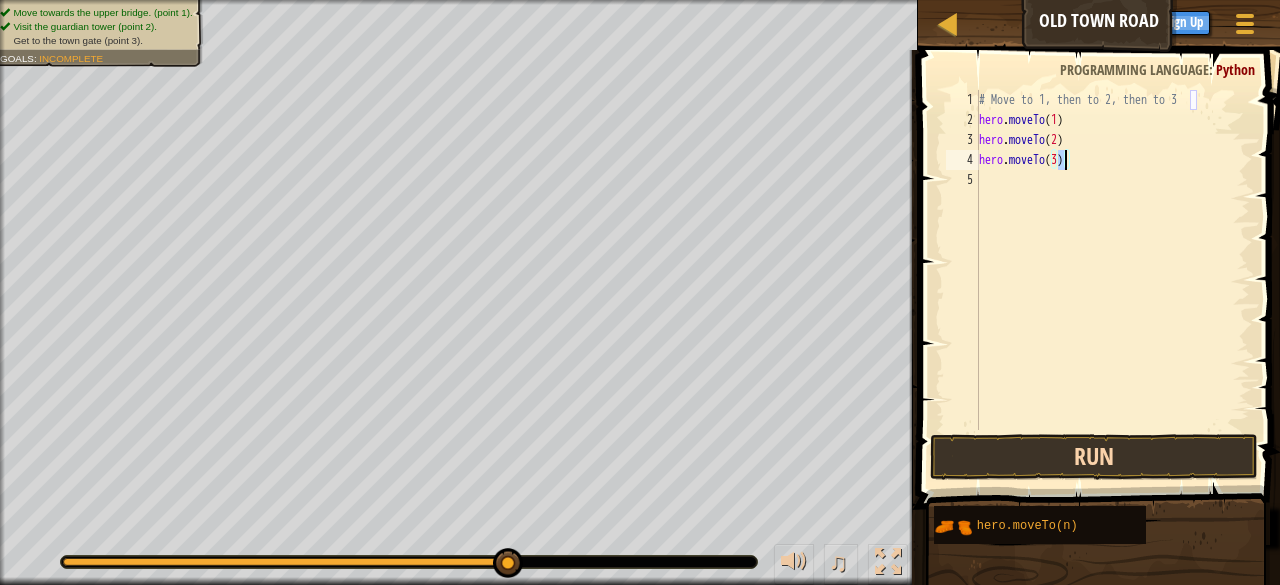 type on "hero.moveTo(3)" 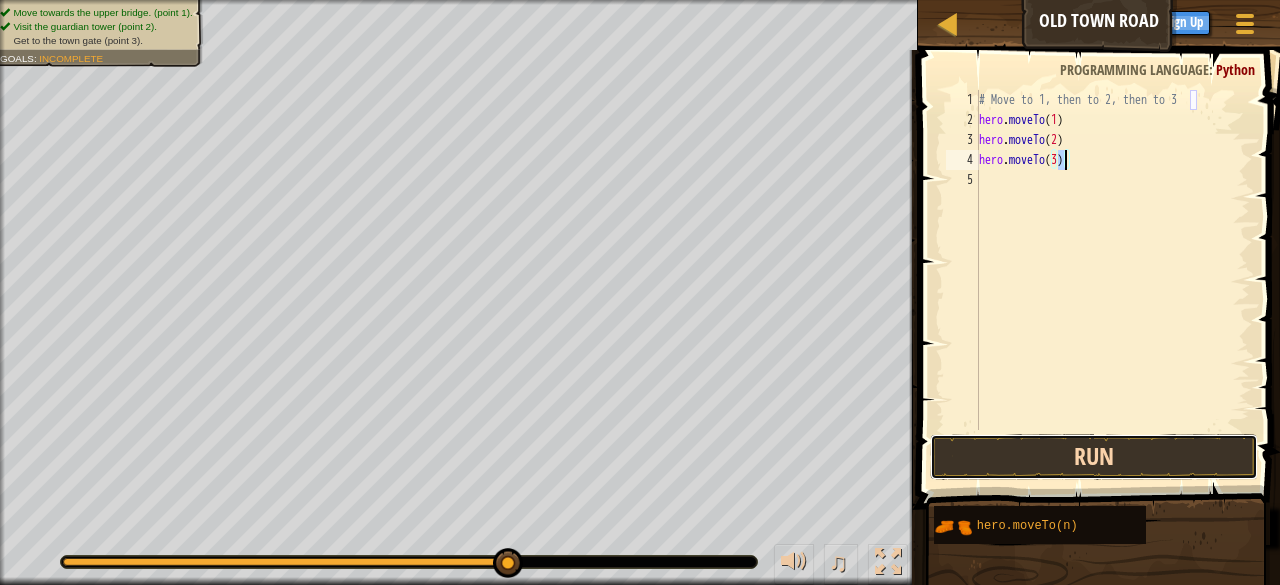 click on "Run" at bounding box center (1094, 457) 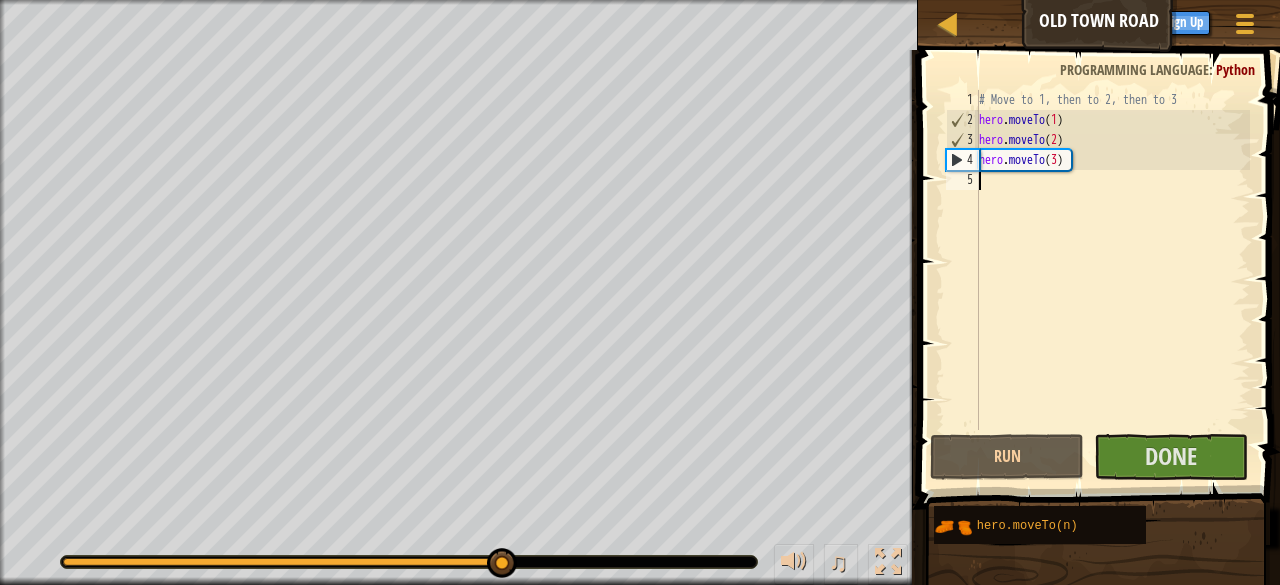 click on "# Move to 1, then to 2, then to 3 hero . moveTo ( 1 ) hero . moveTo ( 2 ) hero . moveTo ( 3 )" at bounding box center (1112, 280) 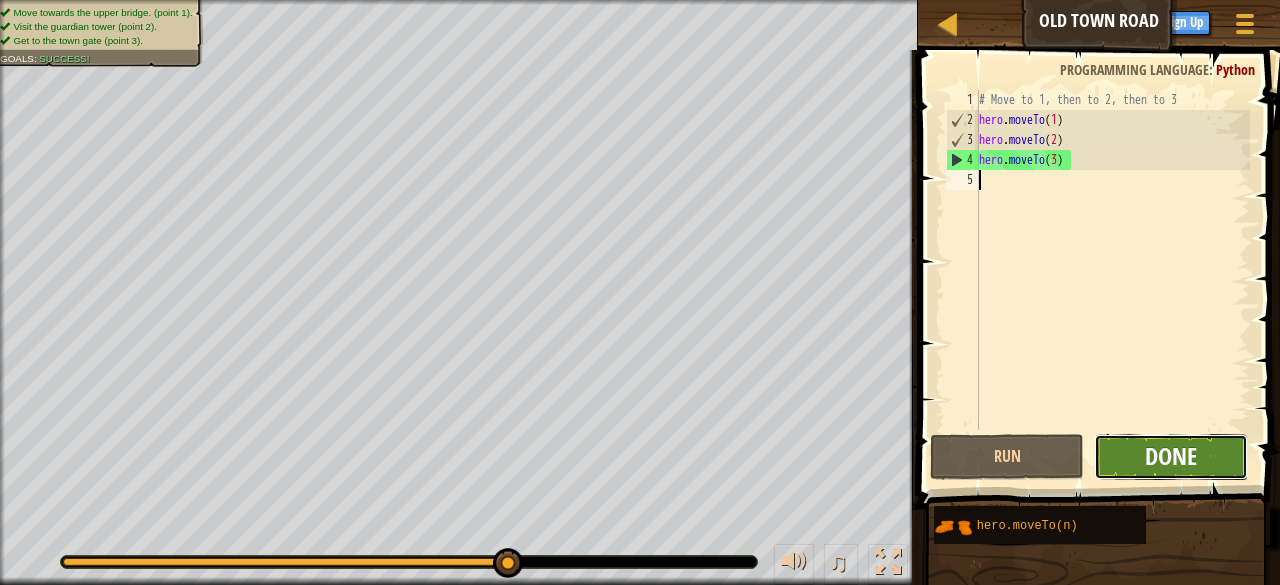 click on "Done" at bounding box center [1171, 456] 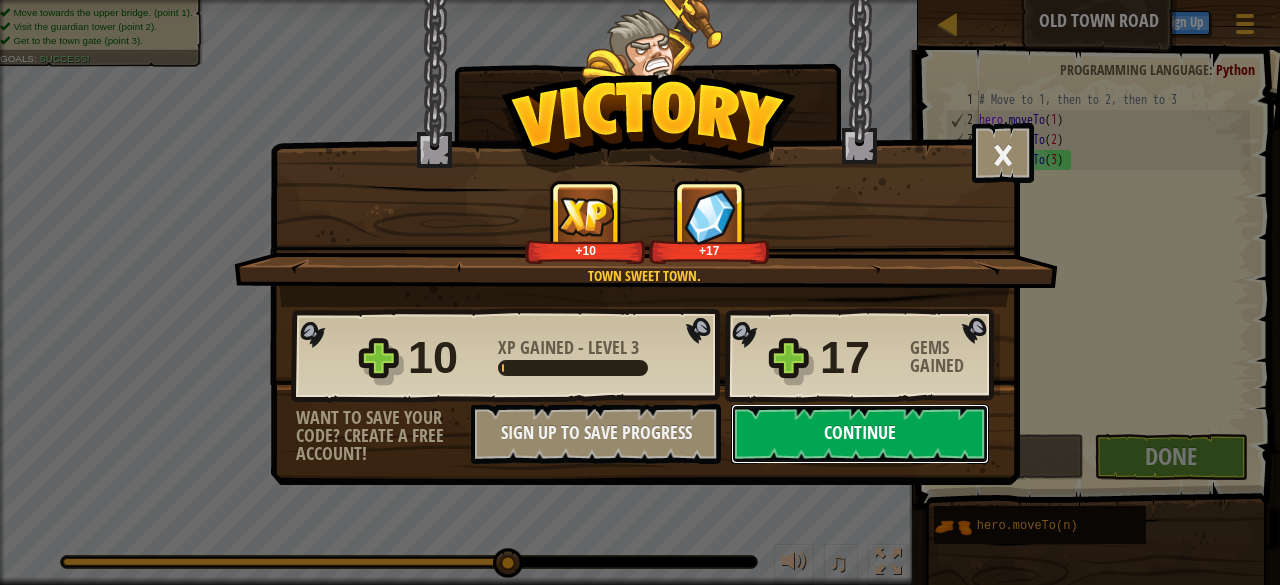 click on "Continue" at bounding box center (860, 434) 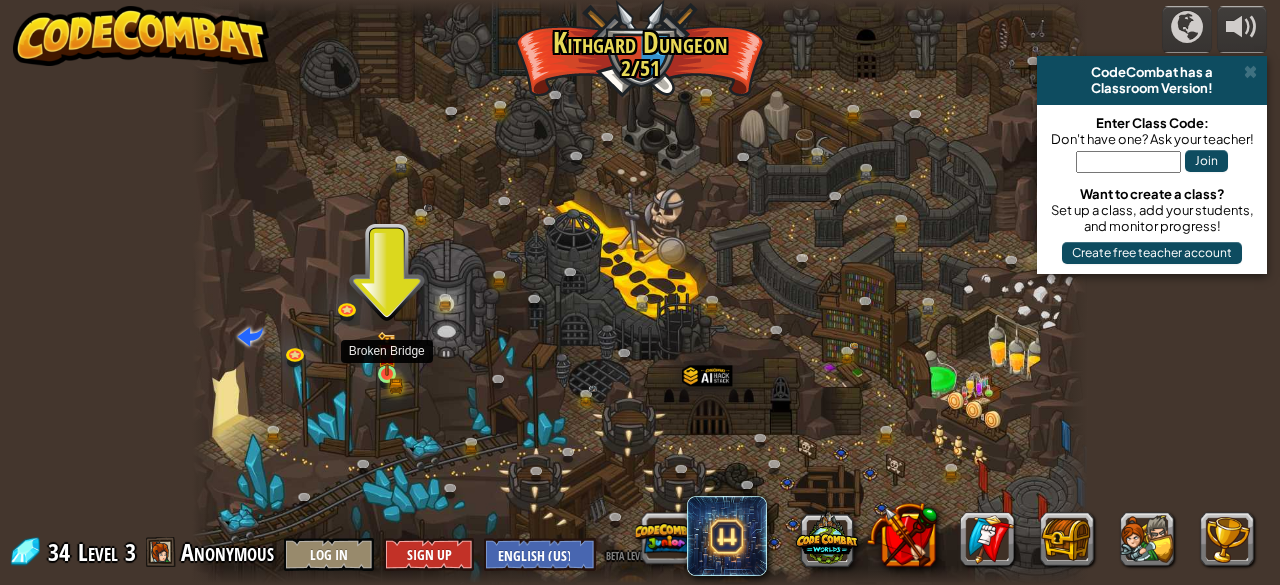 click at bounding box center (387, 353) 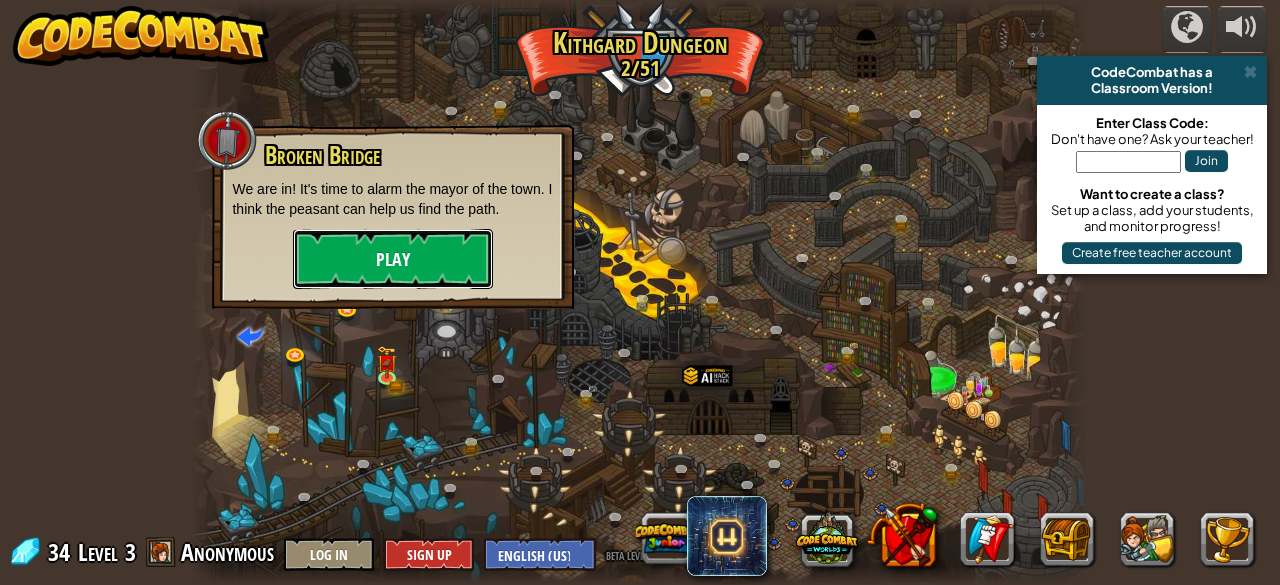 click on "Play" at bounding box center [393, 259] 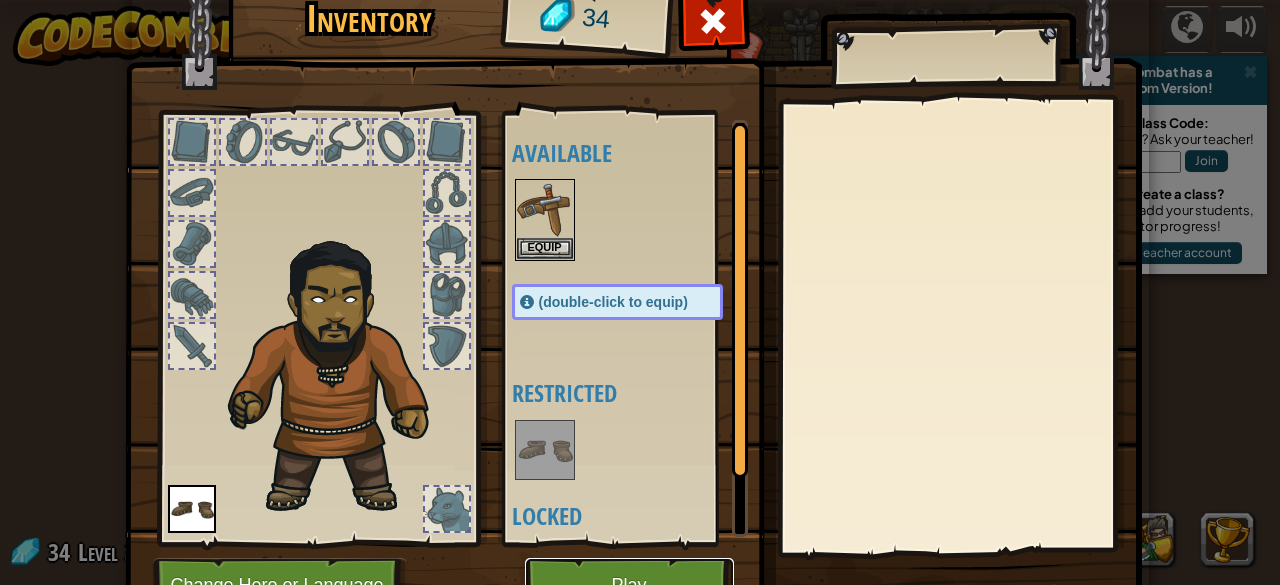 click on "Play" at bounding box center (629, 585) 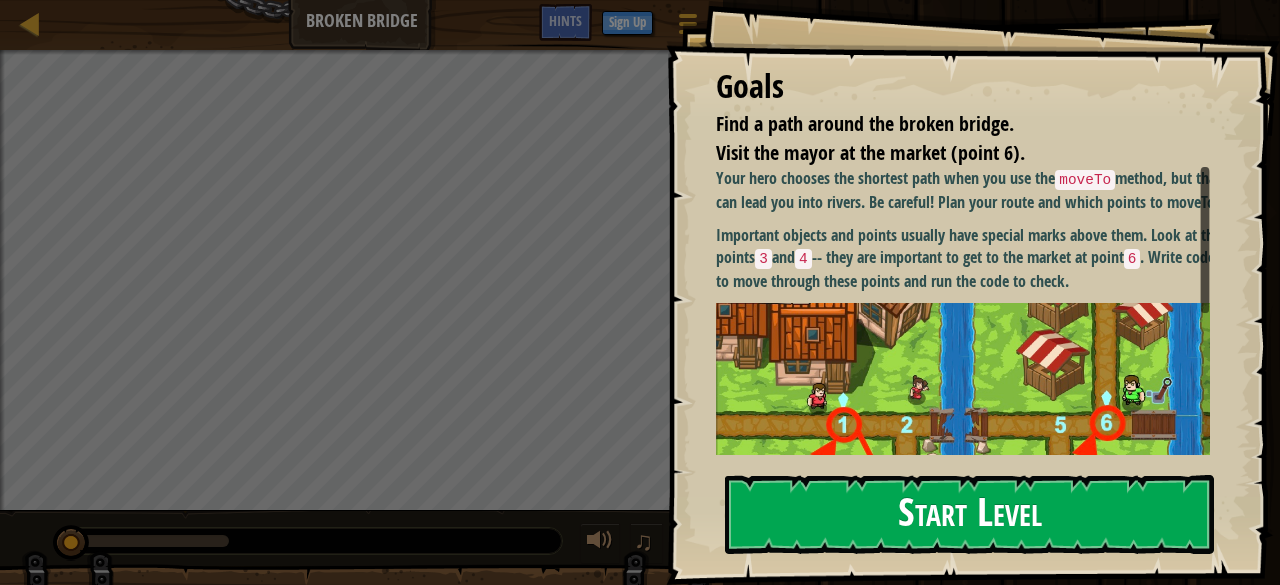click on "Start Level" at bounding box center (969, 514) 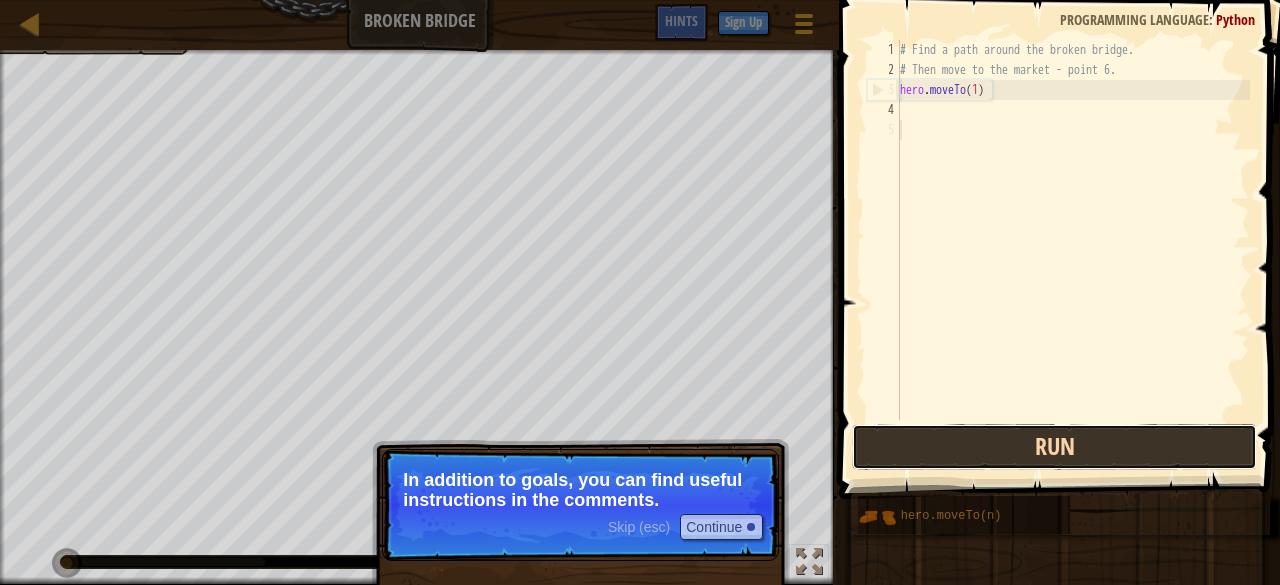 click on "Run" at bounding box center (1054, 447) 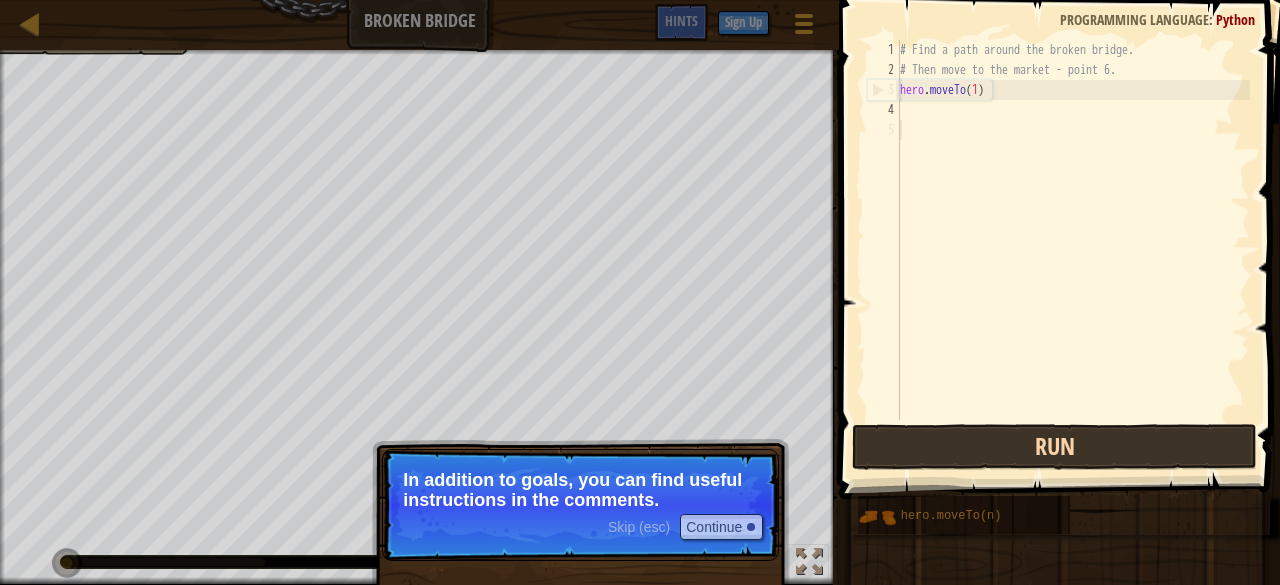 scroll, scrollTop: 9, scrollLeft: 0, axis: vertical 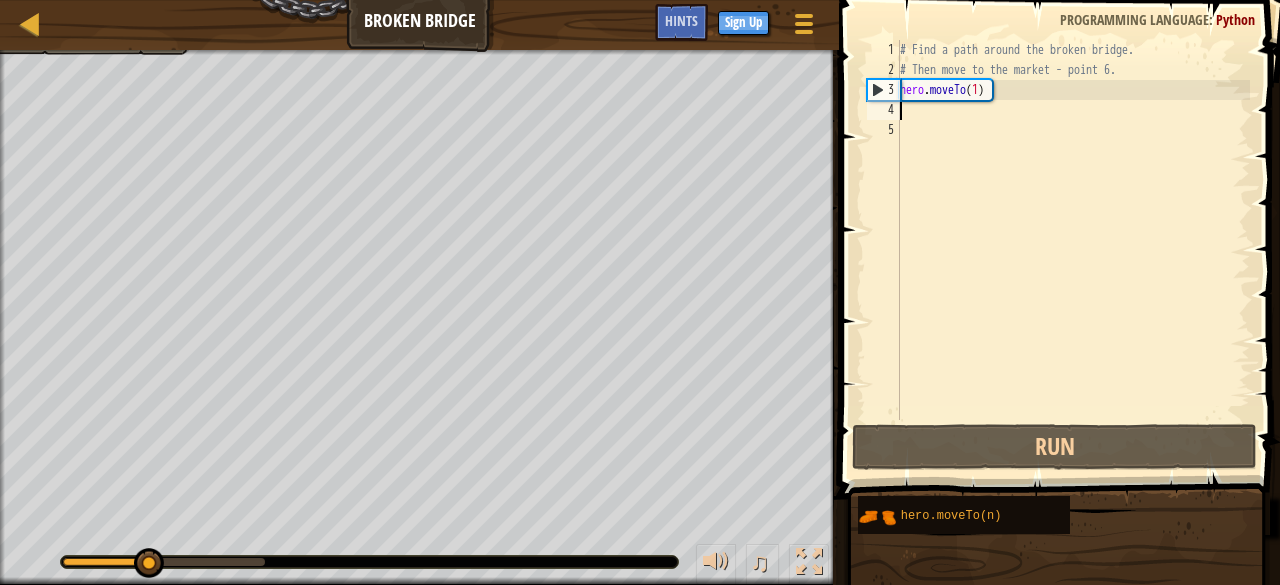 click on "# Find a path around the broken bridge. # Then move to the market - point 6. hero . moveTo ( 1 )" at bounding box center (1073, 250) 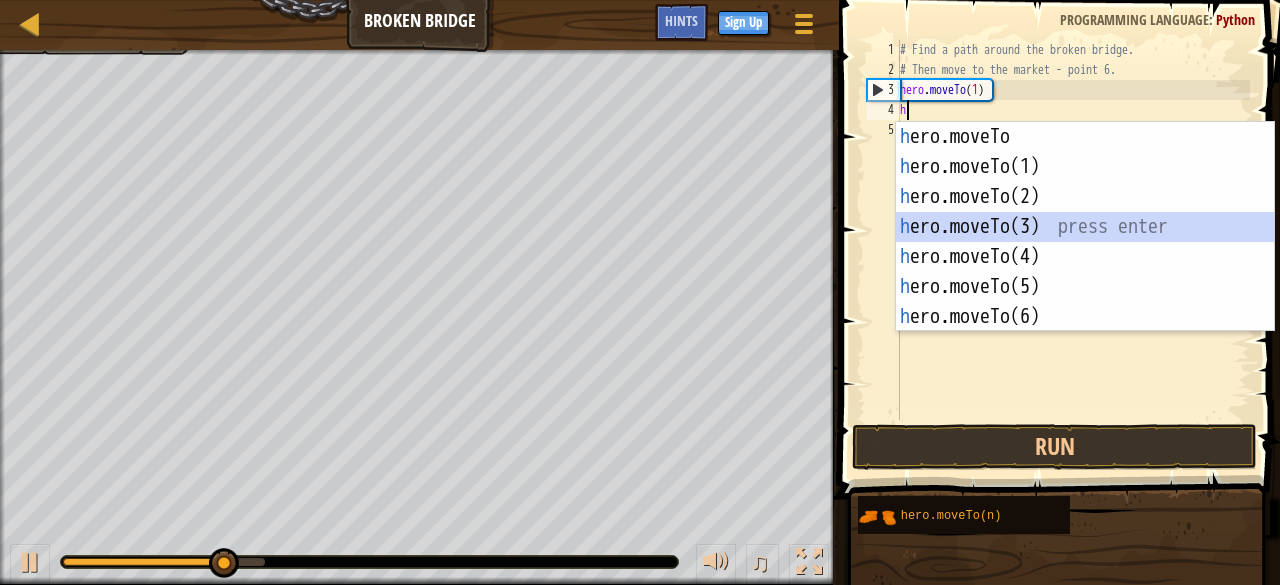 click on "h ero.moveTo press enter h ero.moveTo(1) press enter h ero.moveTo(2) press enter h ero.moveTo(3) press enter h ero.moveTo(4) press enter h ero.moveTo(5) press enter h ero.moveTo(6) press enter" at bounding box center (1085, 257) 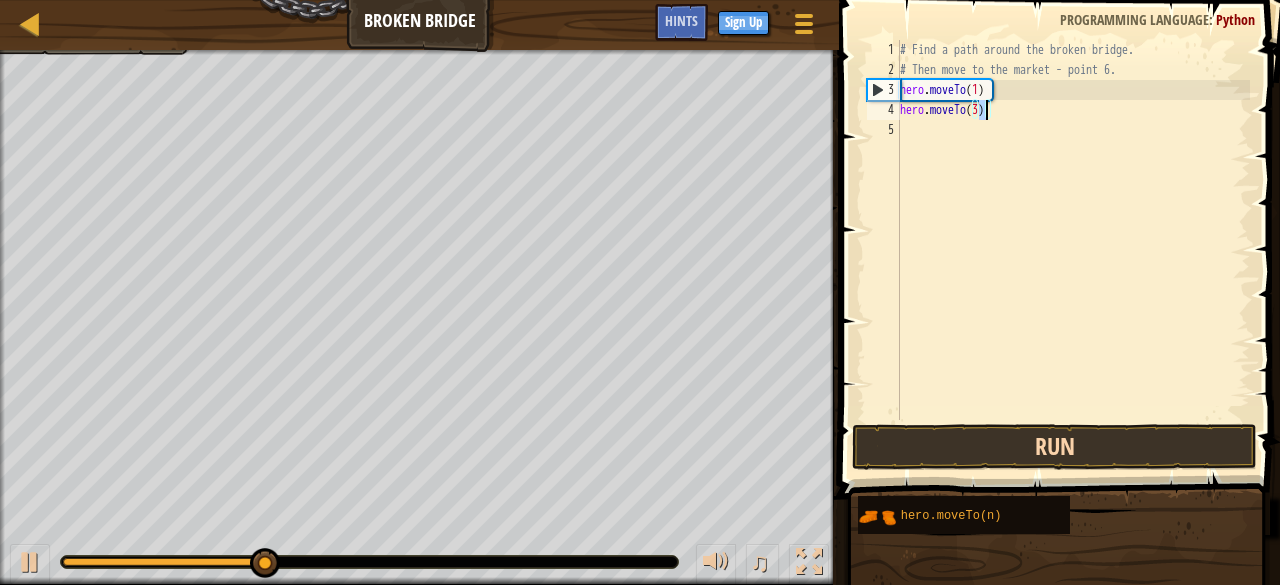 type on "hero.moveTo(3)" 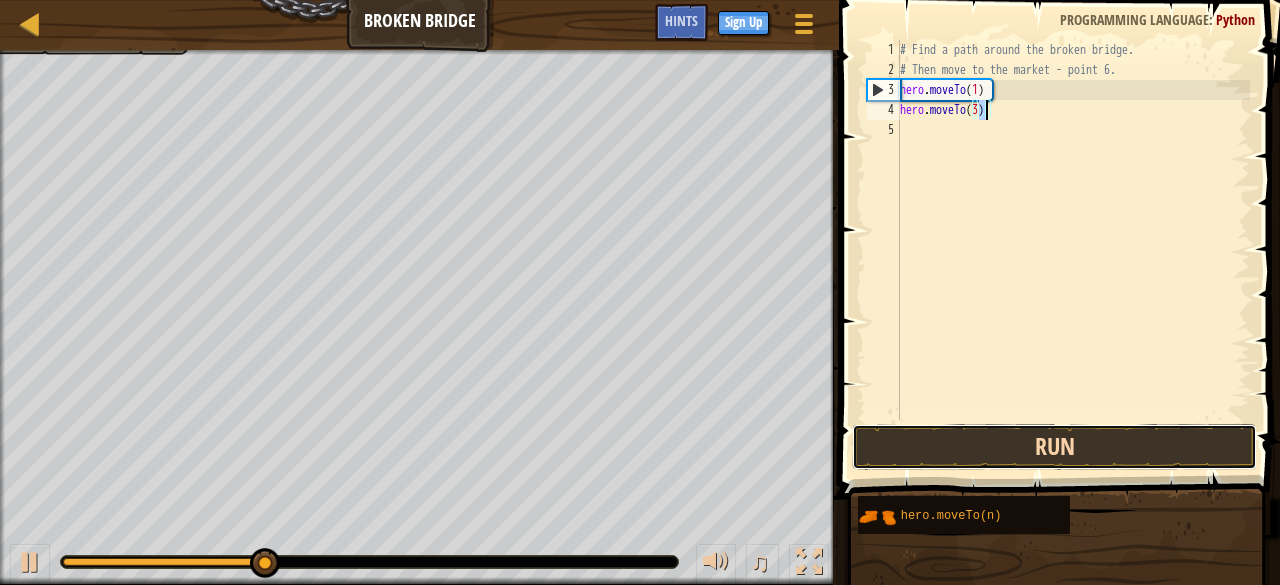 click on "Run" at bounding box center [1054, 447] 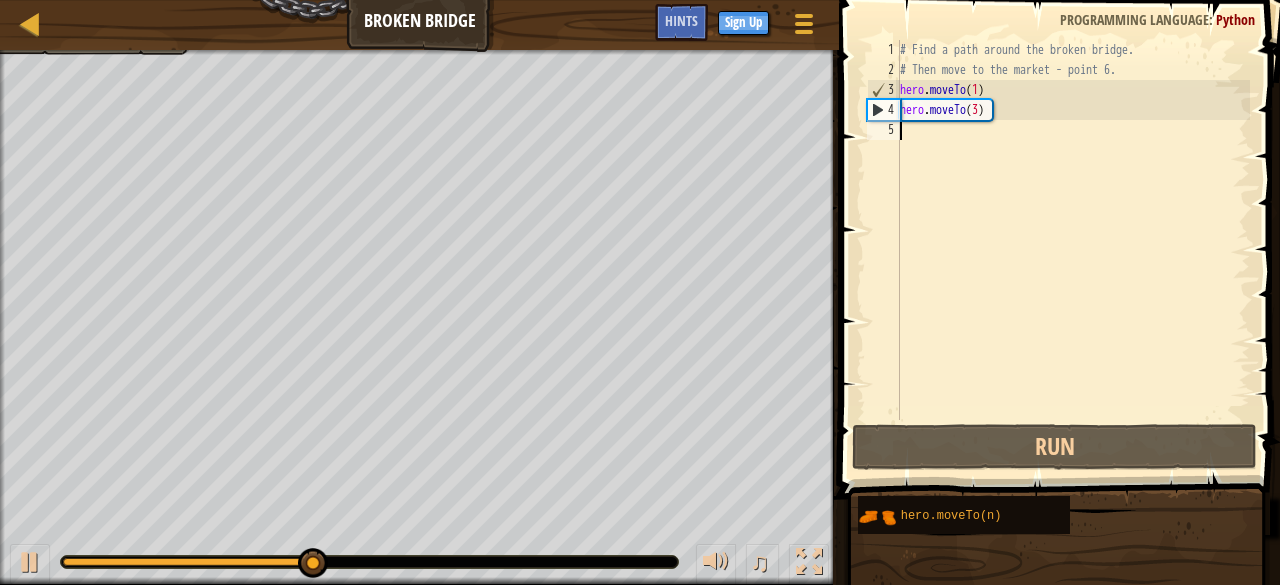 click on "5" at bounding box center [883, 130] 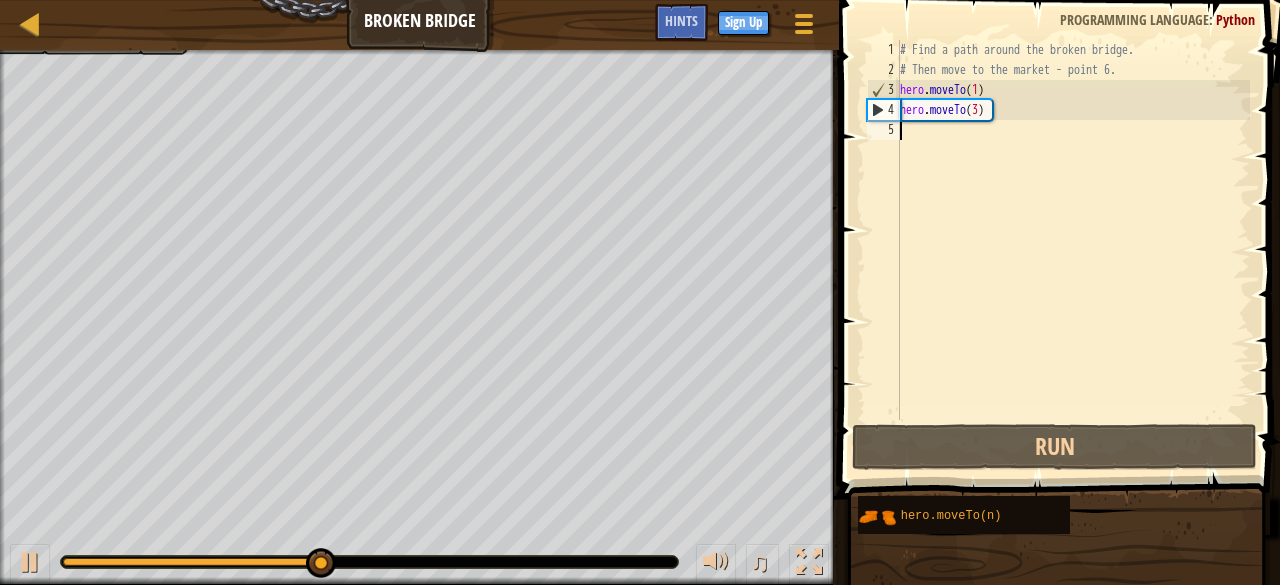 click on "5" at bounding box center [883, 130] 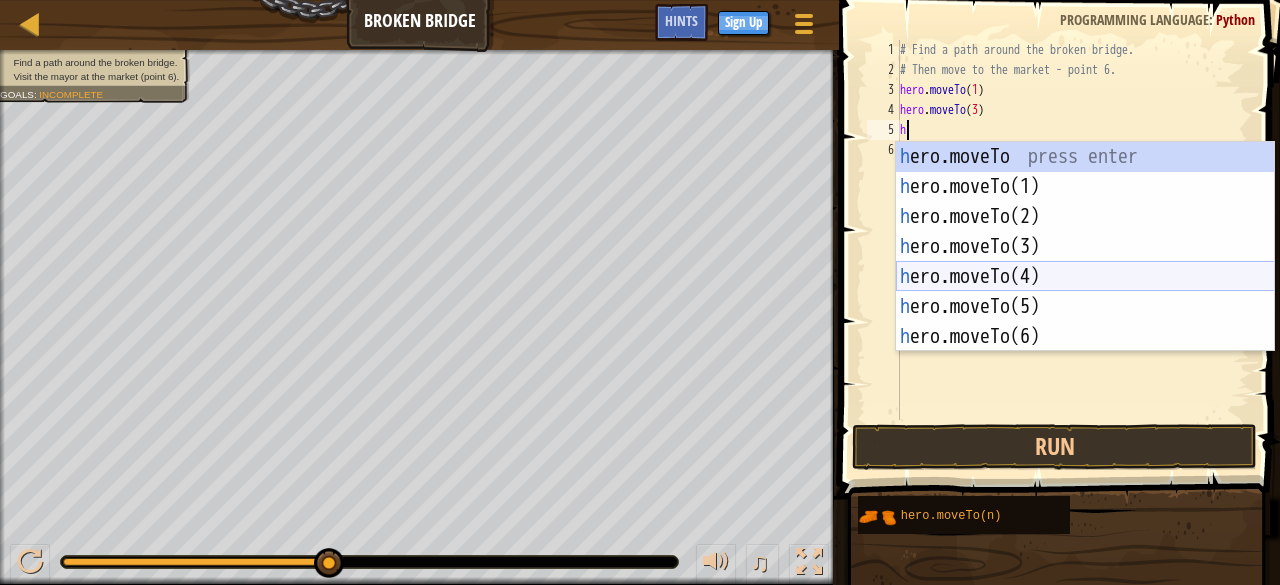 click on "h ero.moveTo press enter h ero.moveTo(1) press enter h ero.moveTo(2) press enter h ero.moveTo(3) press enter h ero.moveTo(4) press enter h ero.moveTo(5) press enter h ero.moveTo(6) press enter" at bounding box center (1085, 277) 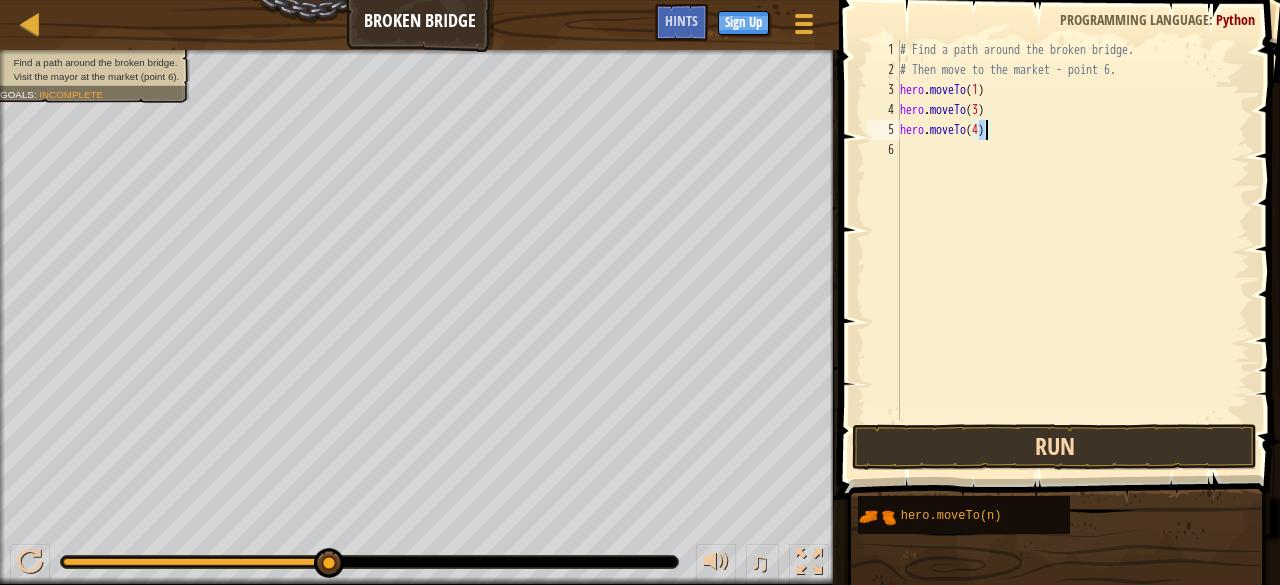 type on "hero.moveTo(4)" 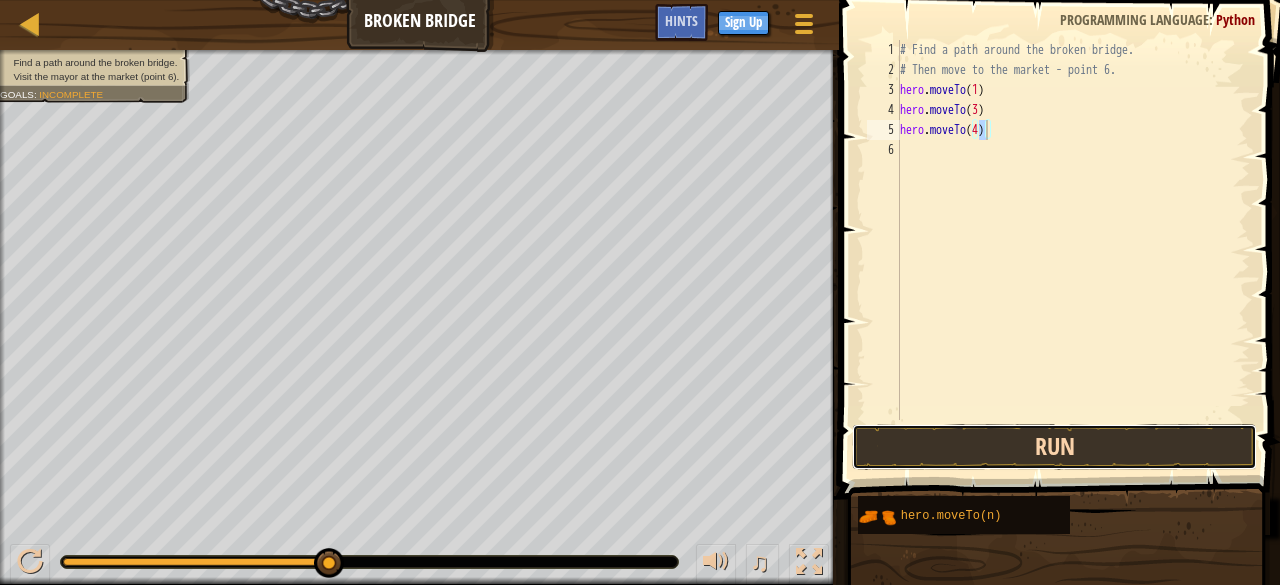 click on "Run" at bounding box center [1054, 447] 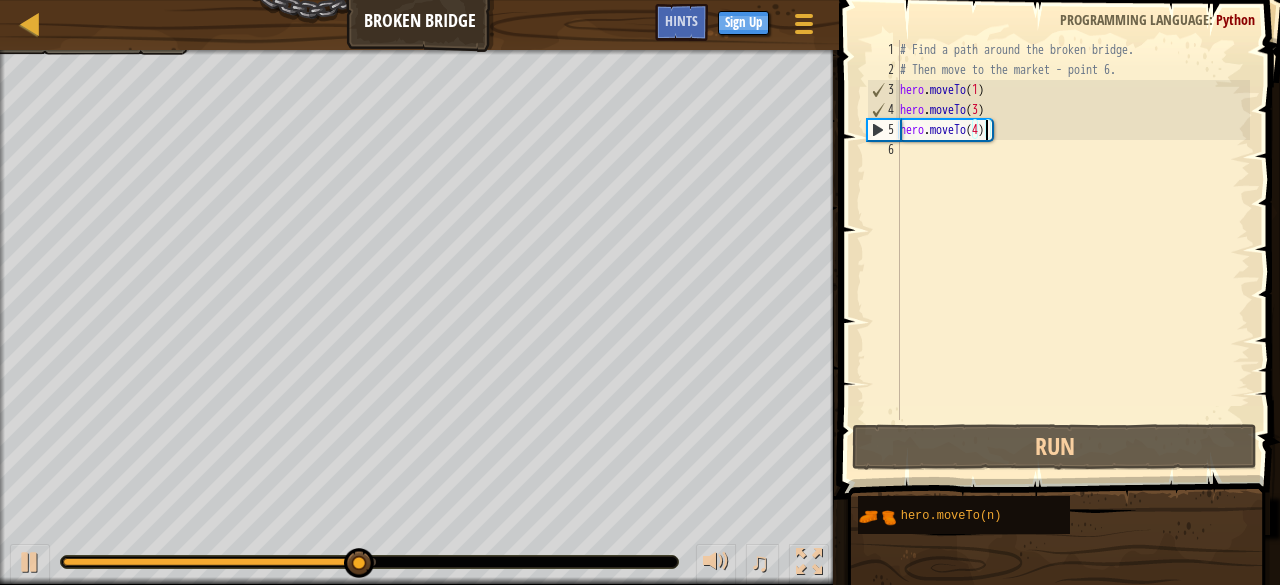 click on "# Find a path around the broken bridge. # Then move to the market - point 6. hero . moveTo ( 1 ) hero . moveTo ( 3 ) hero . moveTo ( 4 )" at bounding box center [1073, 250] 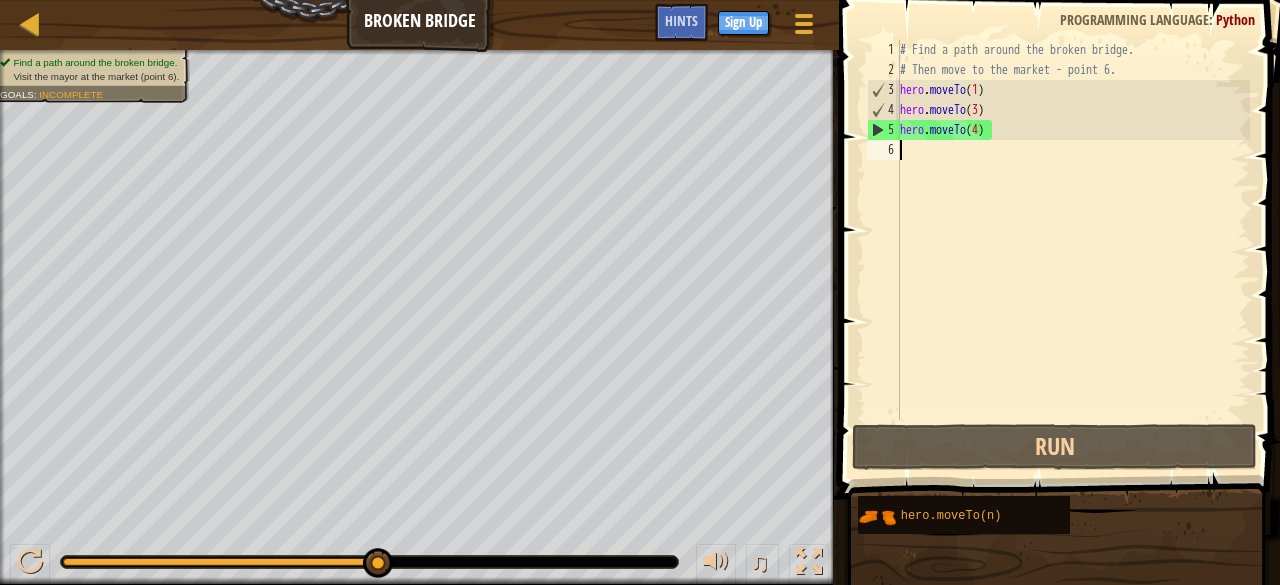 click on "# Find a path around the broken bridge. # Then move to the market - point 6. hero . moveTo ( 1 ) hero . moveTo ( 3 ) hero . moveTo ( 4 )" at bounding box center (1073, 250) 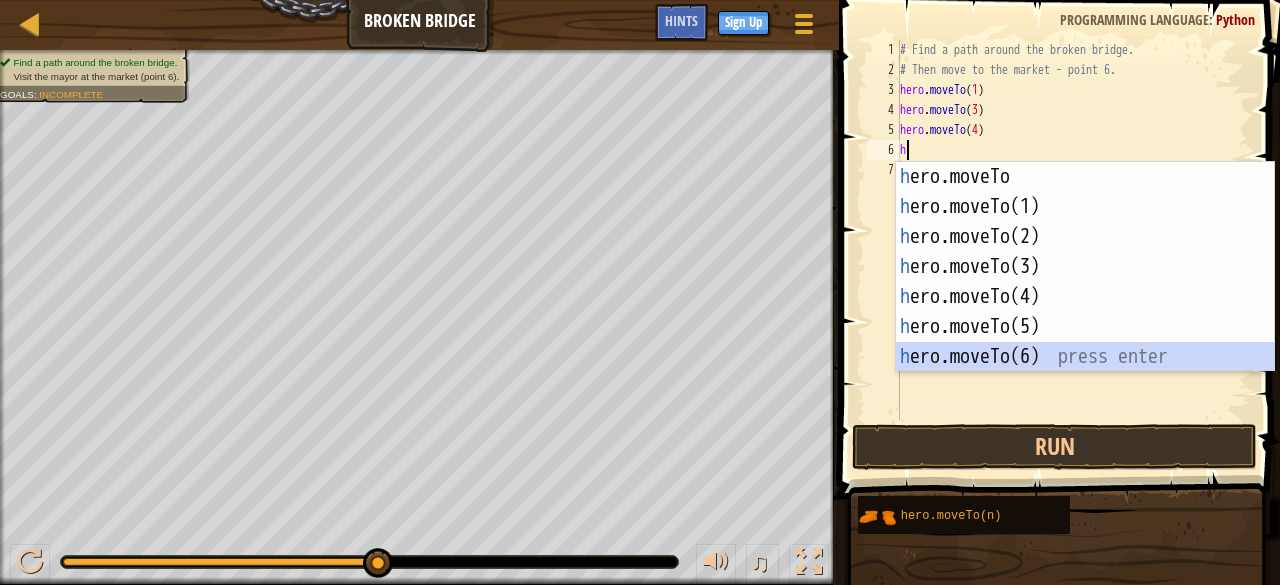 click on "h ero.moveTo press enter h ero.moveTo(1) press enter h ero.moveTo(2) press enter h ero.moveTo(3) press enter h ero.moveTo(4) press enter h ero.moveTo(5) press enter h ero.moveTo(6) press enter" at bounding box center (1085, 297) 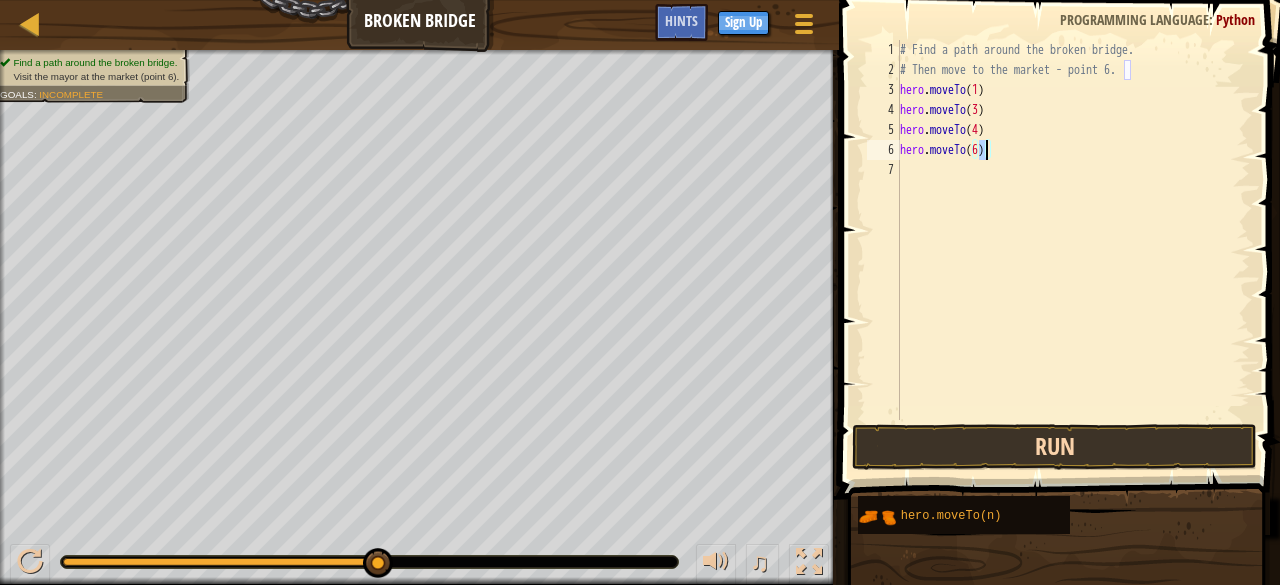 type on "hero.moveTo(6)" 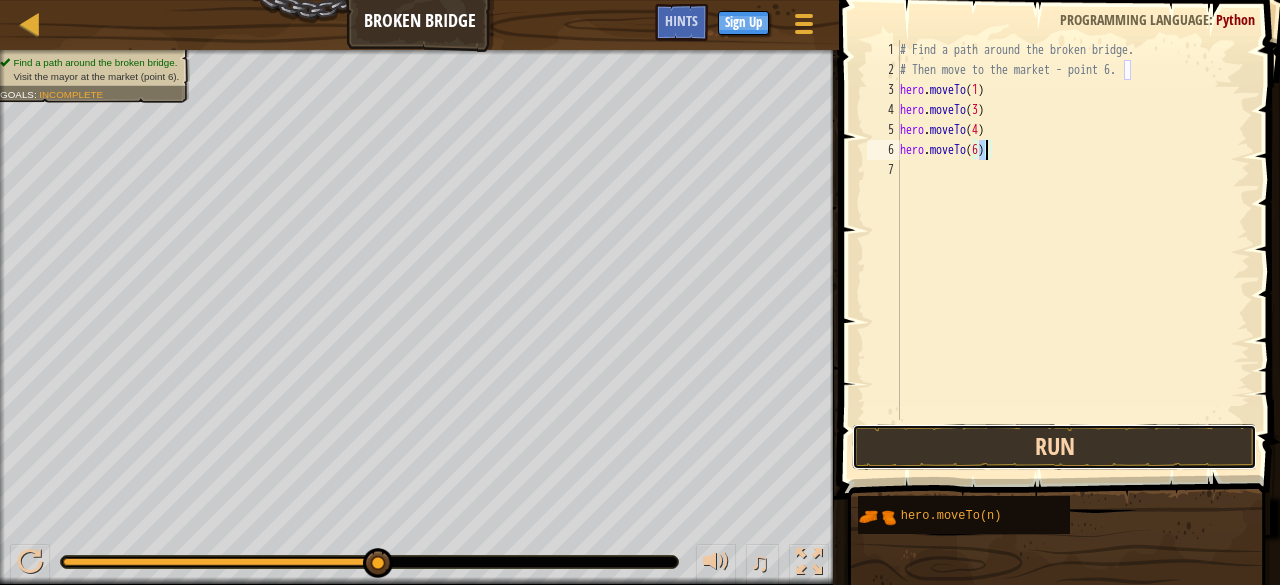 click on "Run" at bounding box center (1054, 447) 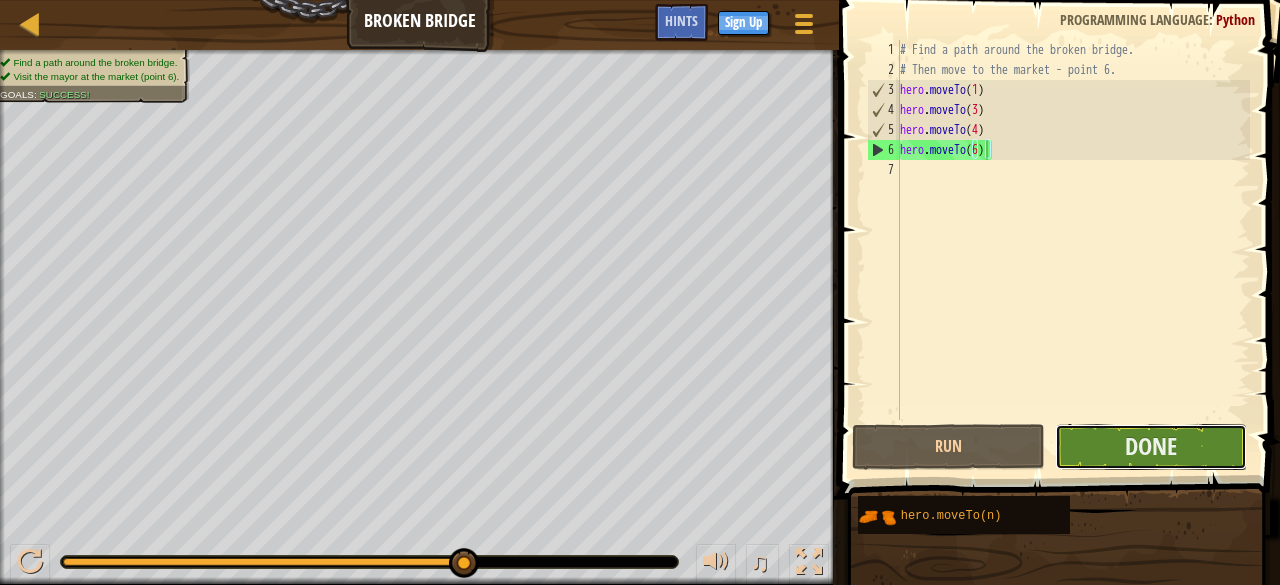click on "Done" at bounding box center [1151, 447] 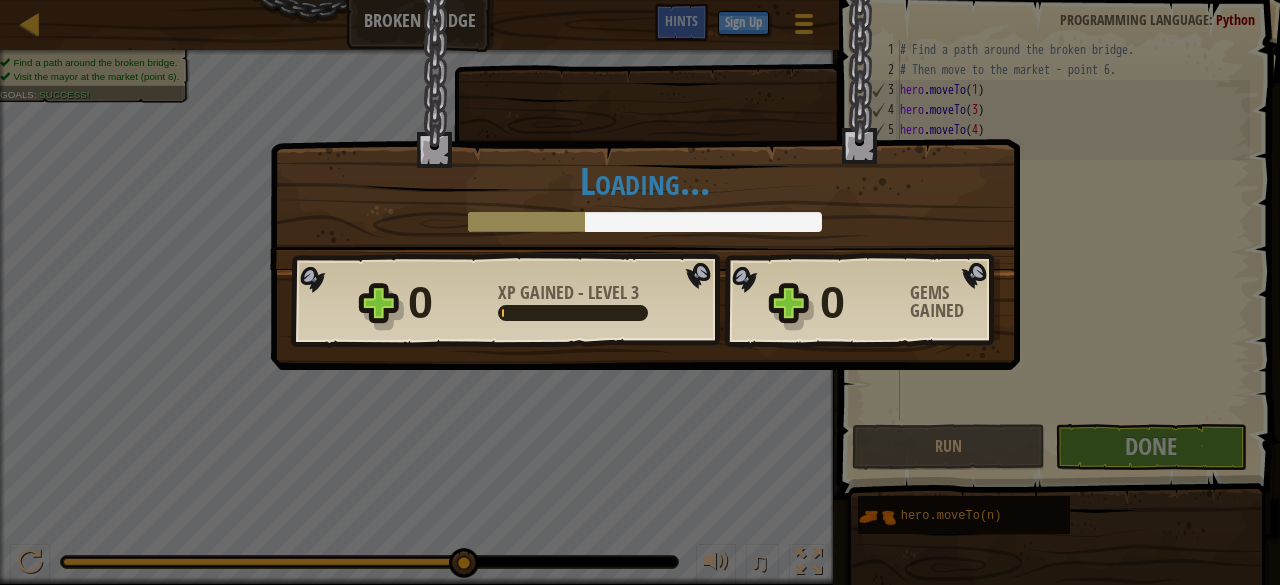 click on "0 XP Gained - Level 3 0 Gems Gained" at bounding box center (645, 301) 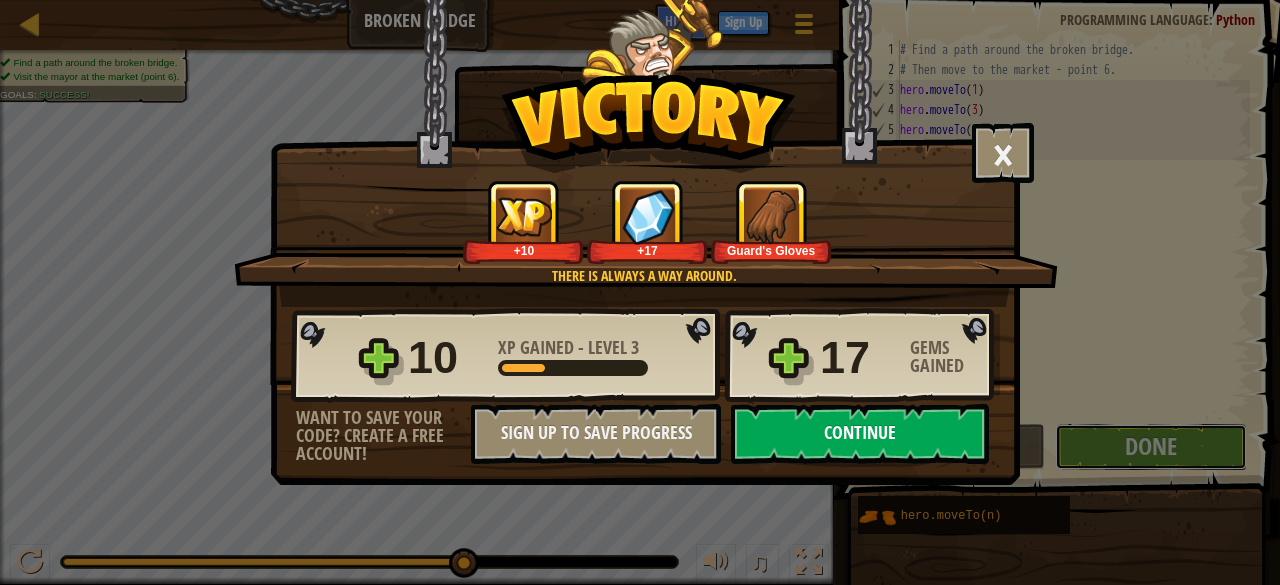 type 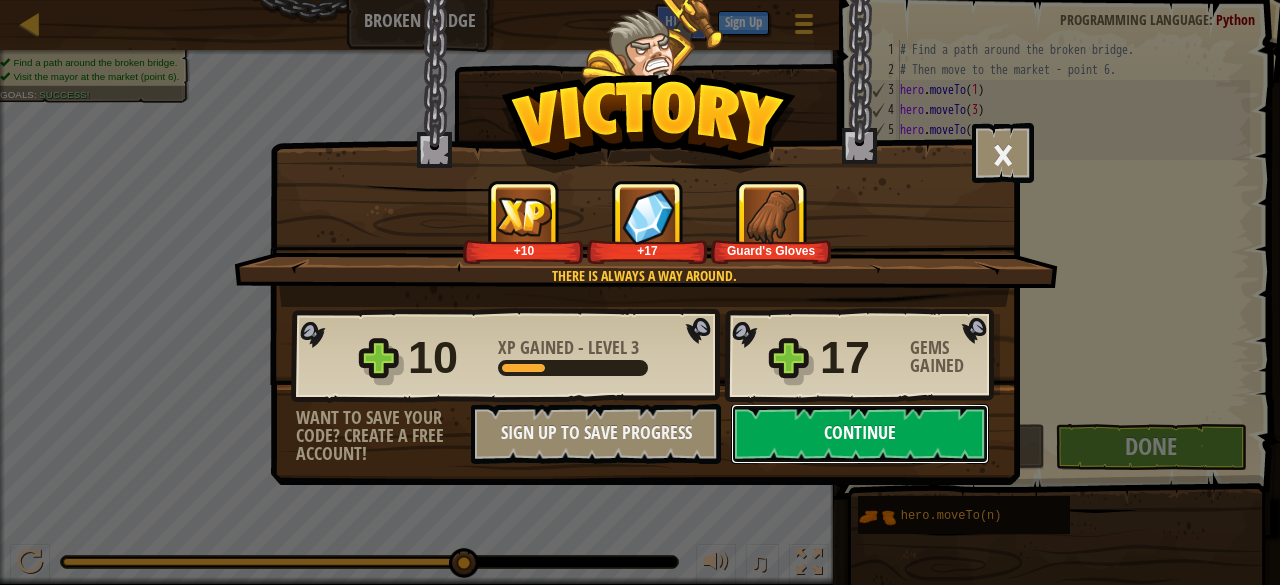 click on "Continue" at bounding box center (860, 434) 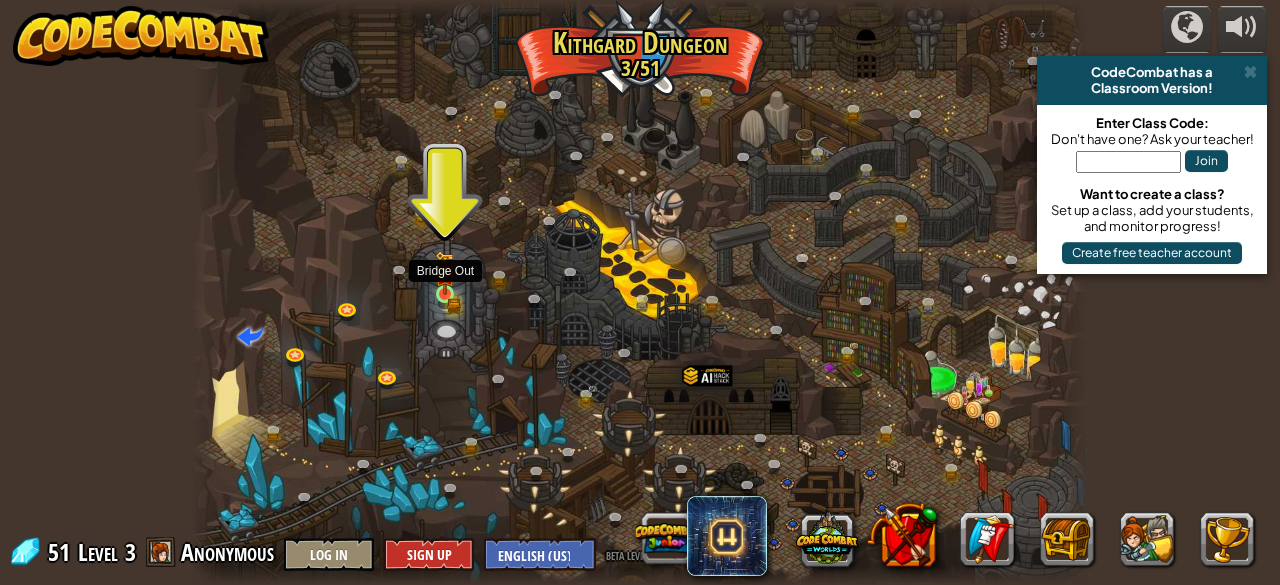 click at bounding box center (445, 274) 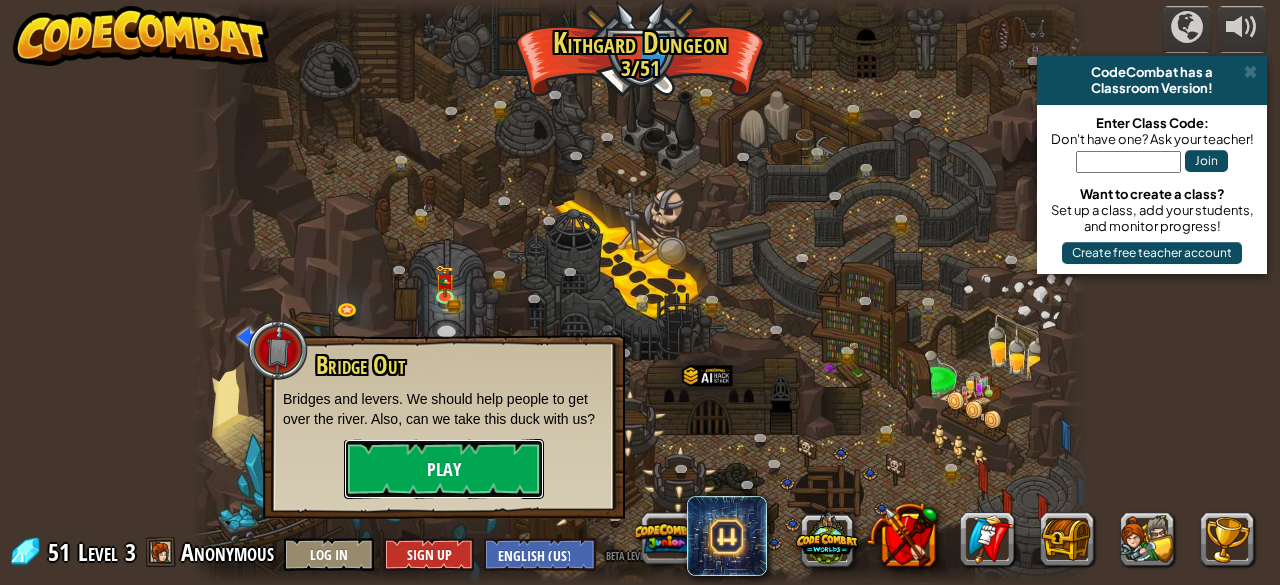 click on "Play" at bounding box center [444, 469] 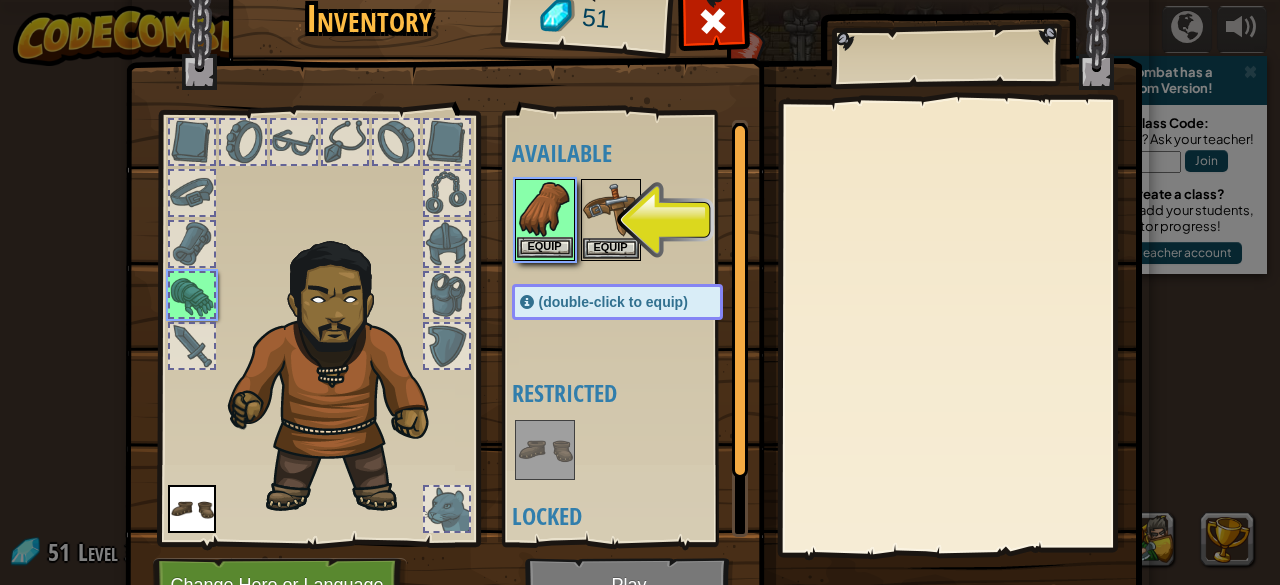 click at bounding box center [545, 209] 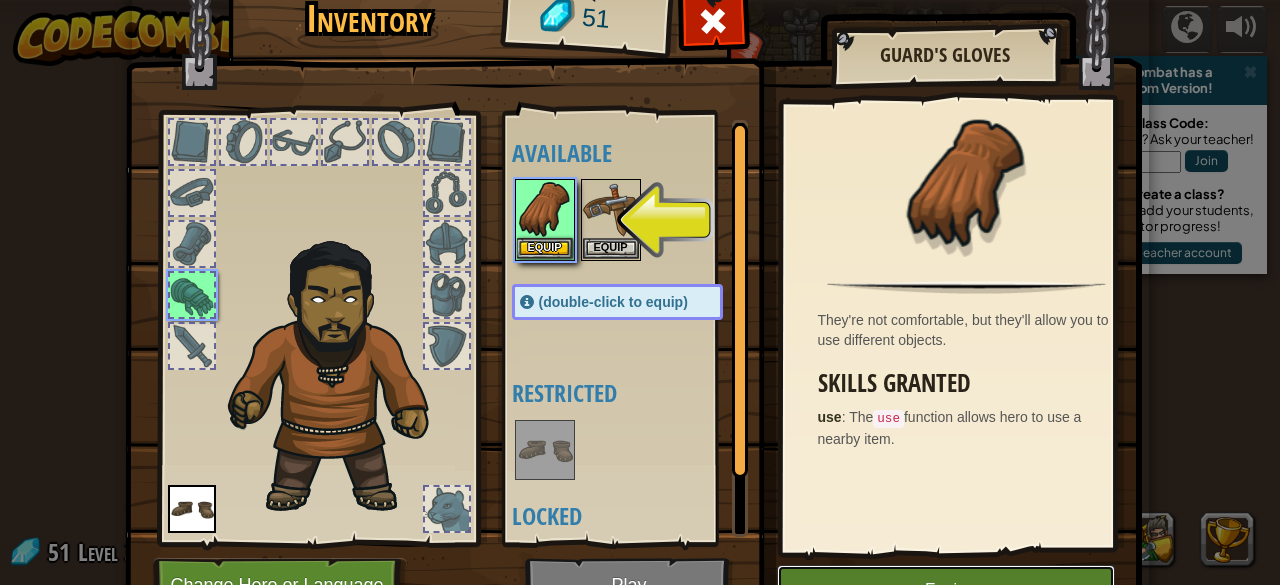 click on "Equip" at bounding box center [946, 590] 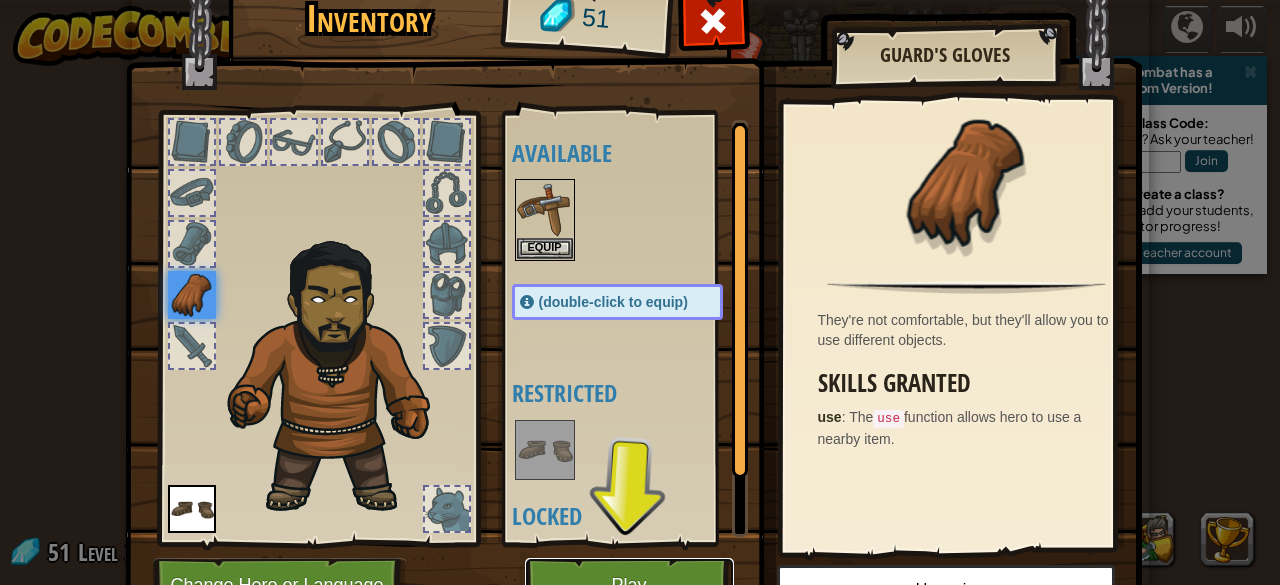 click on "Play" at bounding box center (629, 585) 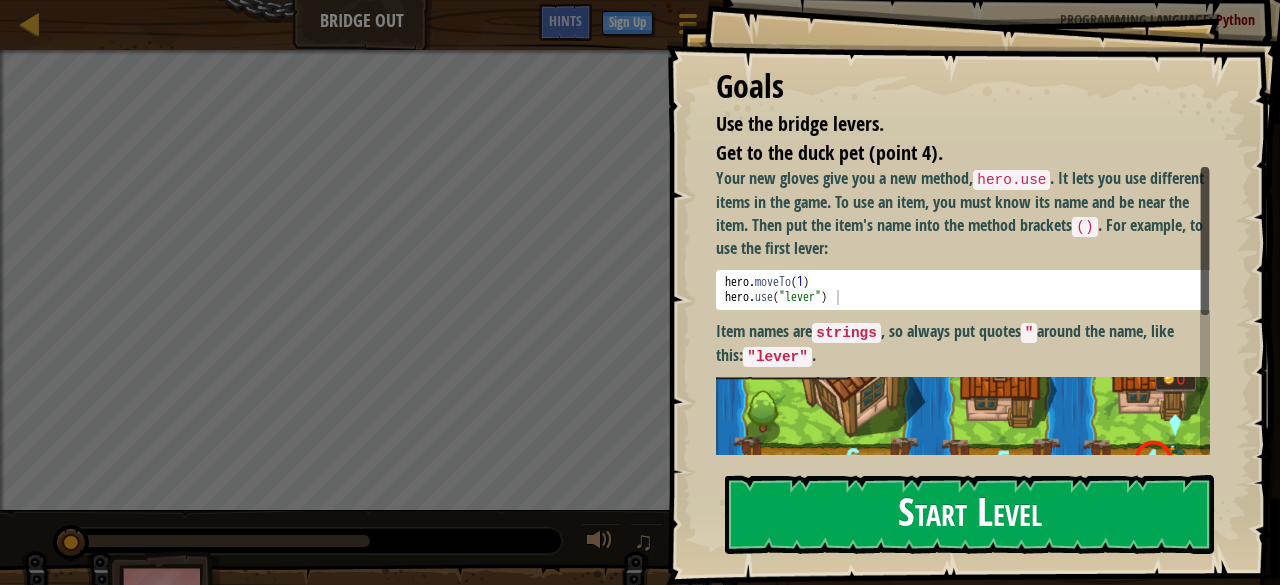 click on "Start Level" at bounding box center (969, 514) 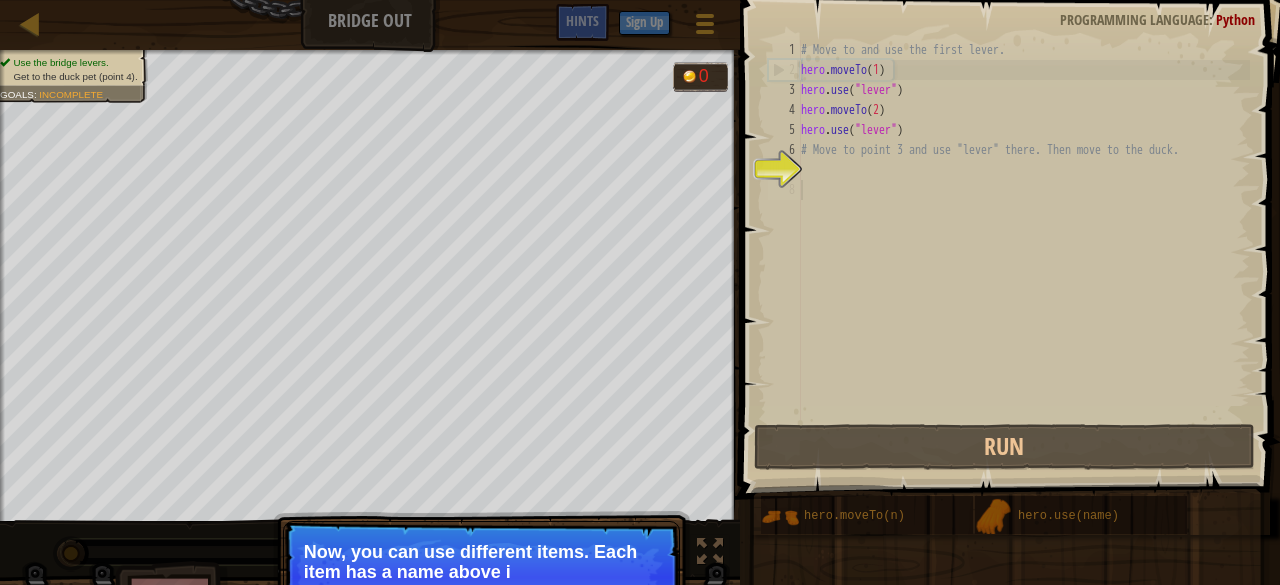 click on "# Move to and use the first lever. hero . moveTo ( 1 ) hero . use ( "lever" ) hero . moveTo ( 2 ) hero . use ( "lever" ) # Move to point 3 and use "lever" there. Then move to the duck." at bounding box center [1023, 250] 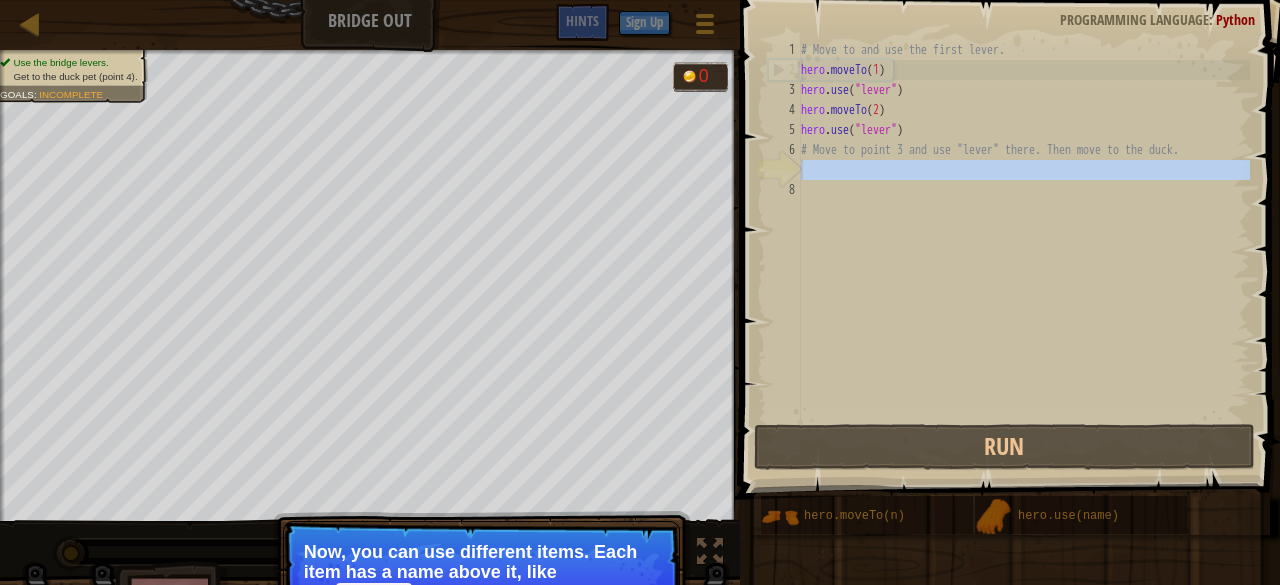 click on "7" at bounding box center [784, 170] 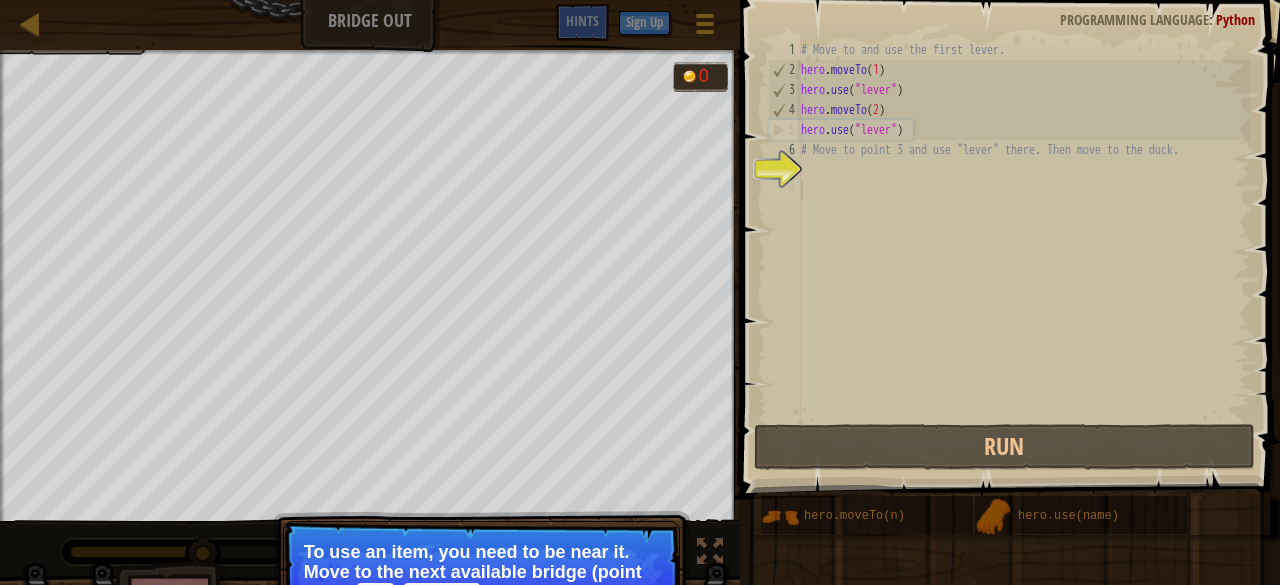 click on "# Move to and use the first lever. hero . moveTo ( 1 ) hero . use ( "lever" ) hero . moveTo ( 2 ) hero . use ( "lever" ) # Move to point 3 and use "lever" there. Then move to the duck." at bounding box center (1023, 250) 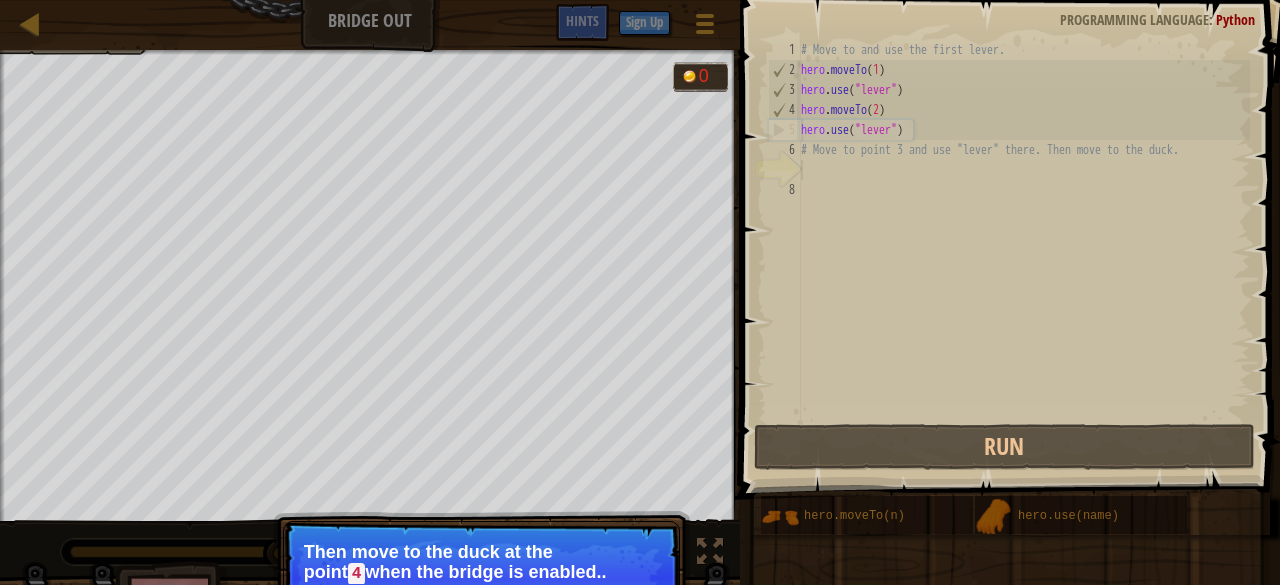 click on "# Move to and use the first lever. hero . moveTo ( 1 ) hero . use ( "lever" ) hero . moveTo ( 2 ) hero . use ( "lever" ) # Move to point 3 and use "lever" there. Then move to the duck." at bounding box center (1023, 250) 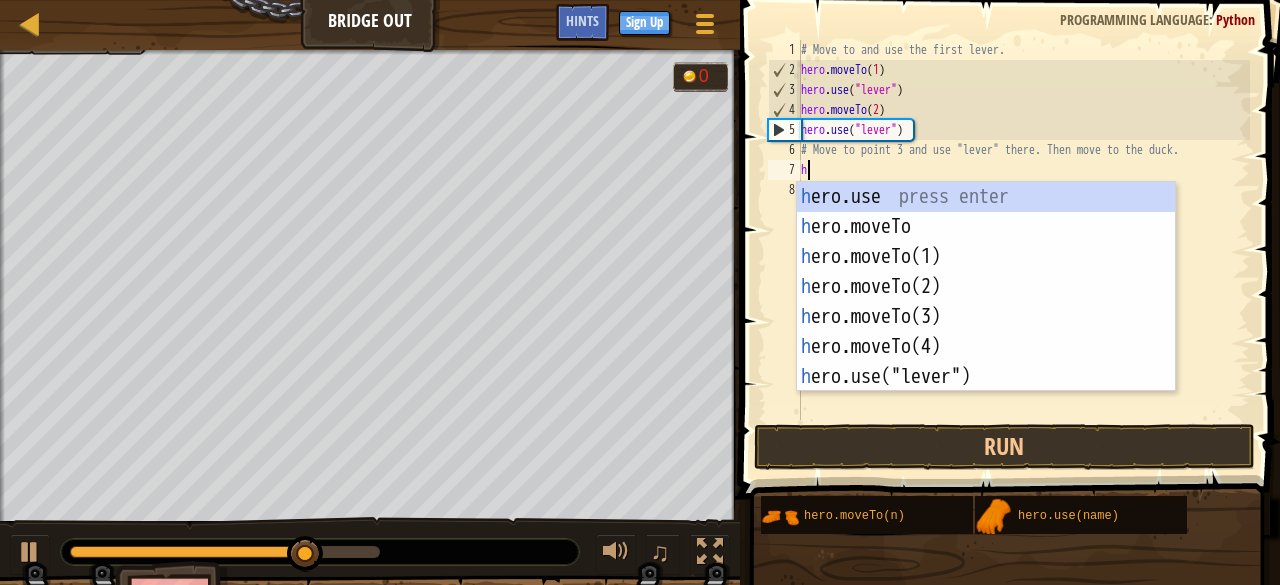 scroll, scrollTop: 9, scrollLeft: 0, axis: vertical 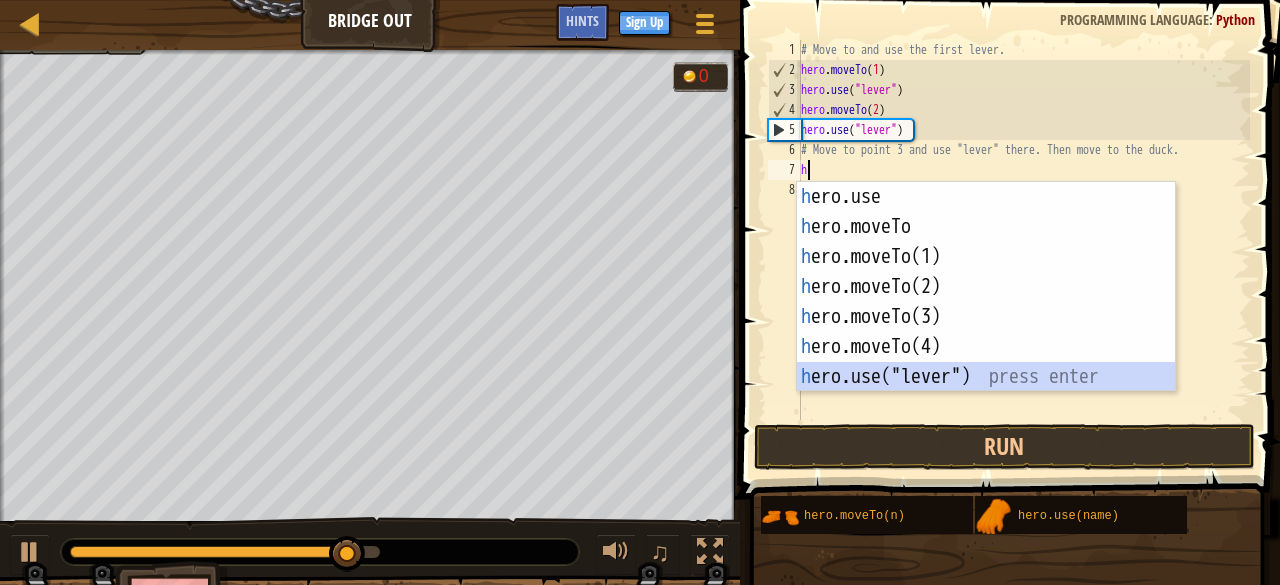 click on "h ero.use press enter h ero.moveTo press enter h ero.moveTo(1) press enter h ero.moveTo(2) press enter h ero.moveTo(3) press enter h ero.moveTo(4) press enter h ero.use("lever") press enter" at bounding box center (986, 317) 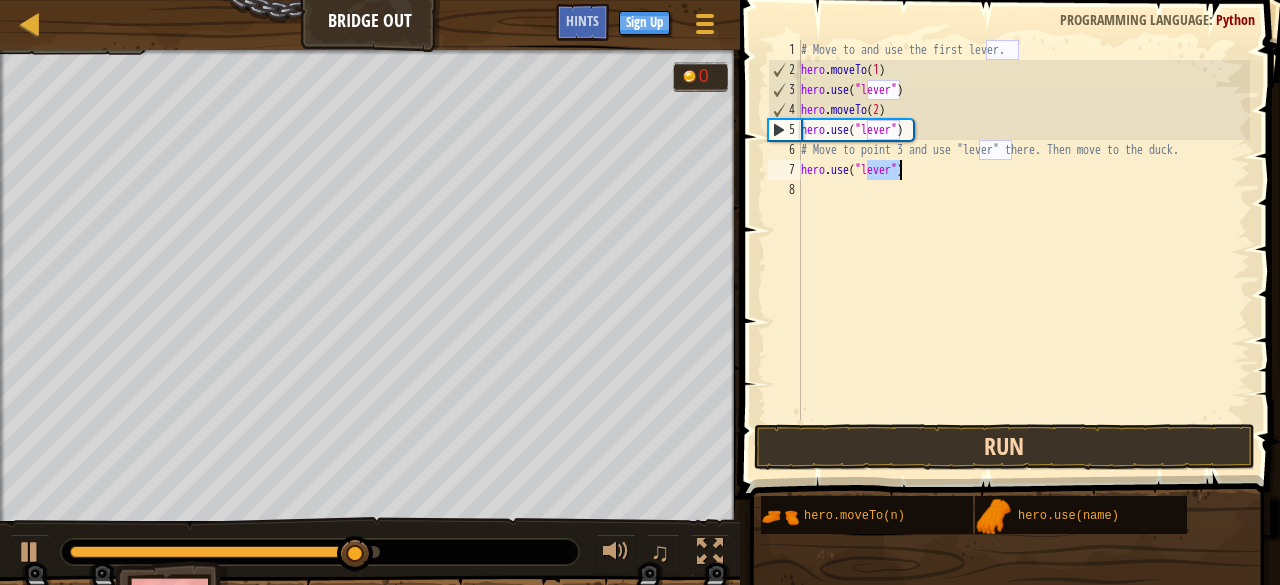 type on "hero.use("lever")" 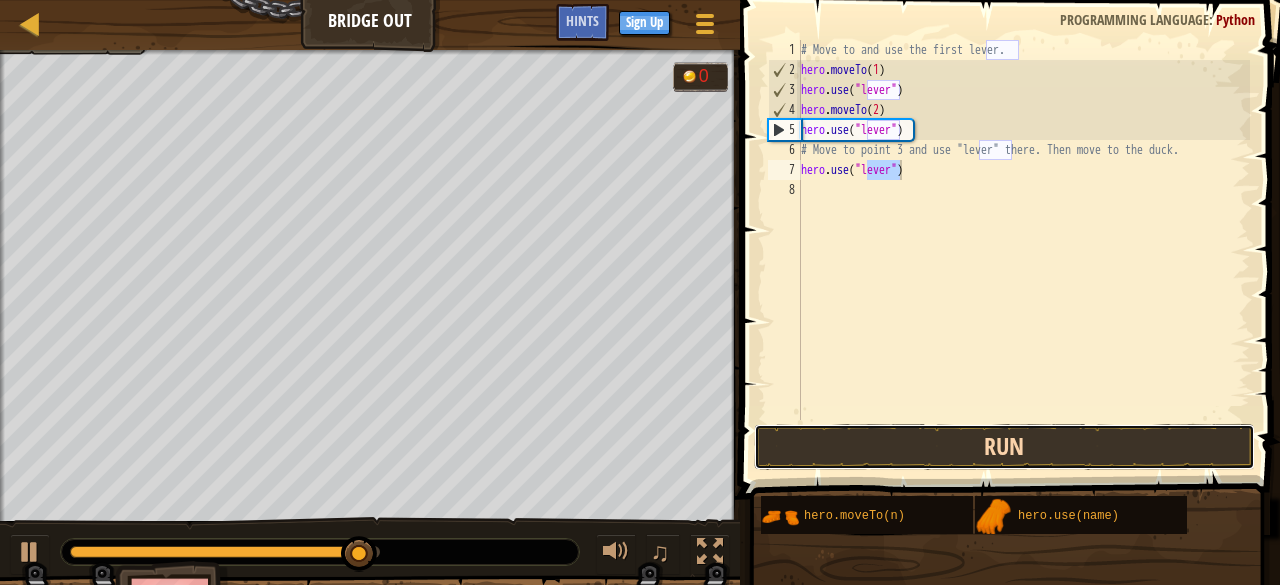 click on "Run" at bounding box center [1004, 447] 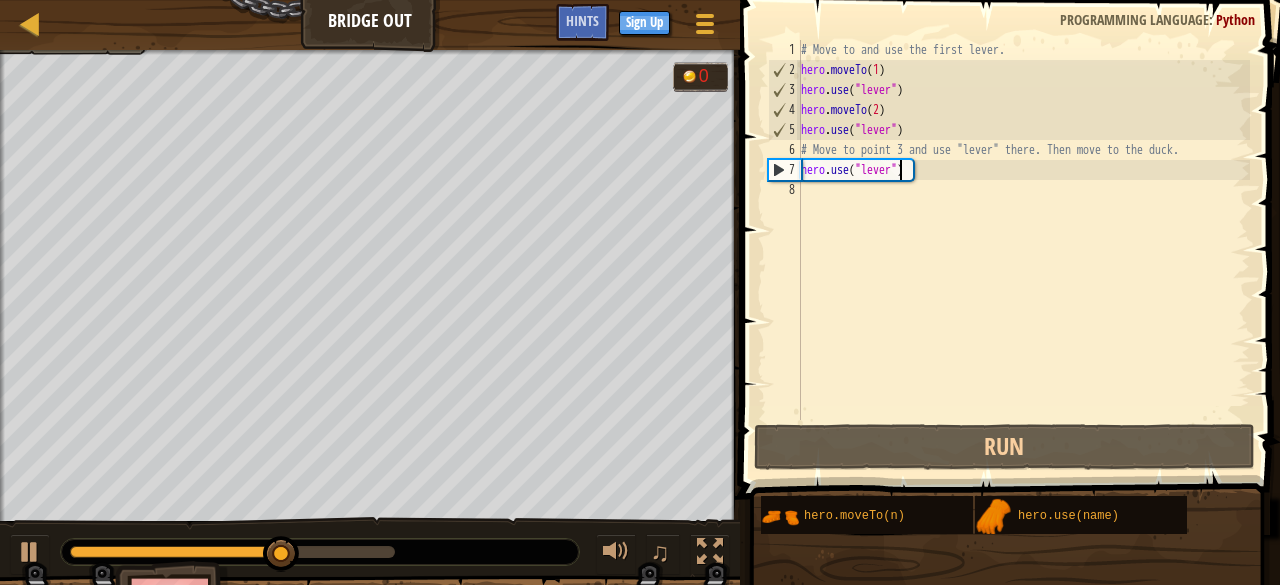 click on "# Move to and use the first lever. hero . moveTo ( 1 ) hero . use ( "lever" ) hero . moveTo ( 2 ) hero . use ( "lever" ) # Move to point 3 and use "lever" there. Then move to the duck. hero . use ( "lever" )" at bounding box center (1023, 250) 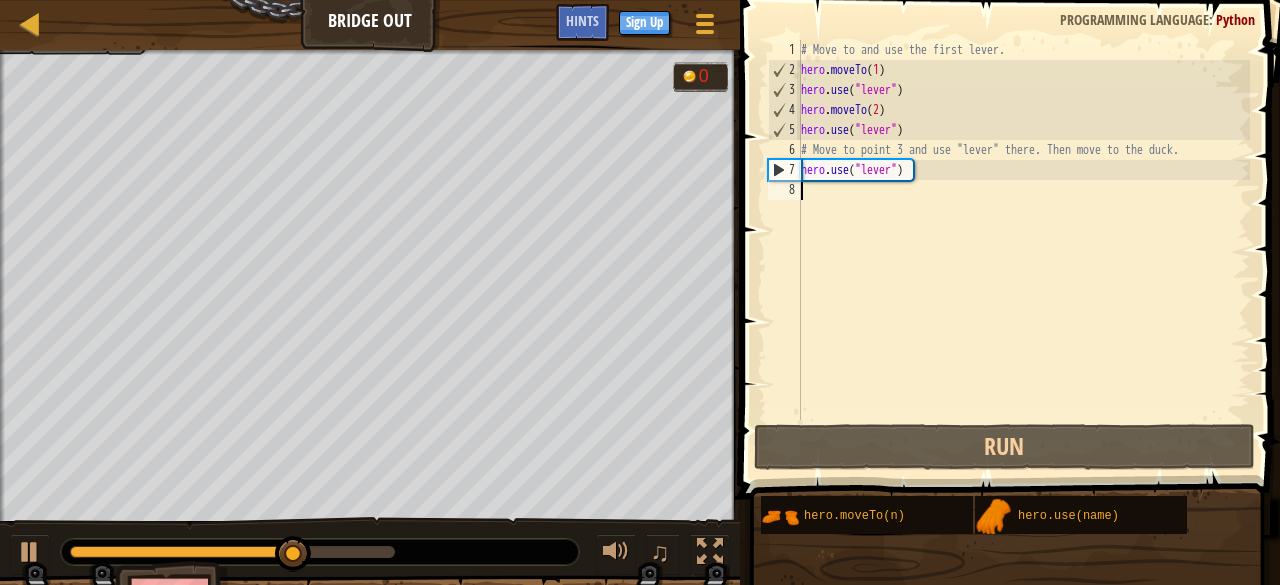 click on "# Move to and use the first lever. hero . moveTo ( 1 ) hero . use ( "lever" ) hero . moveTo ( 2 ) hero . use ( "lever" ) # Move to point 3 and use "lever" there. Then move to the duck. hero . use ( "lever" )" at bounding box center [1023, 250] 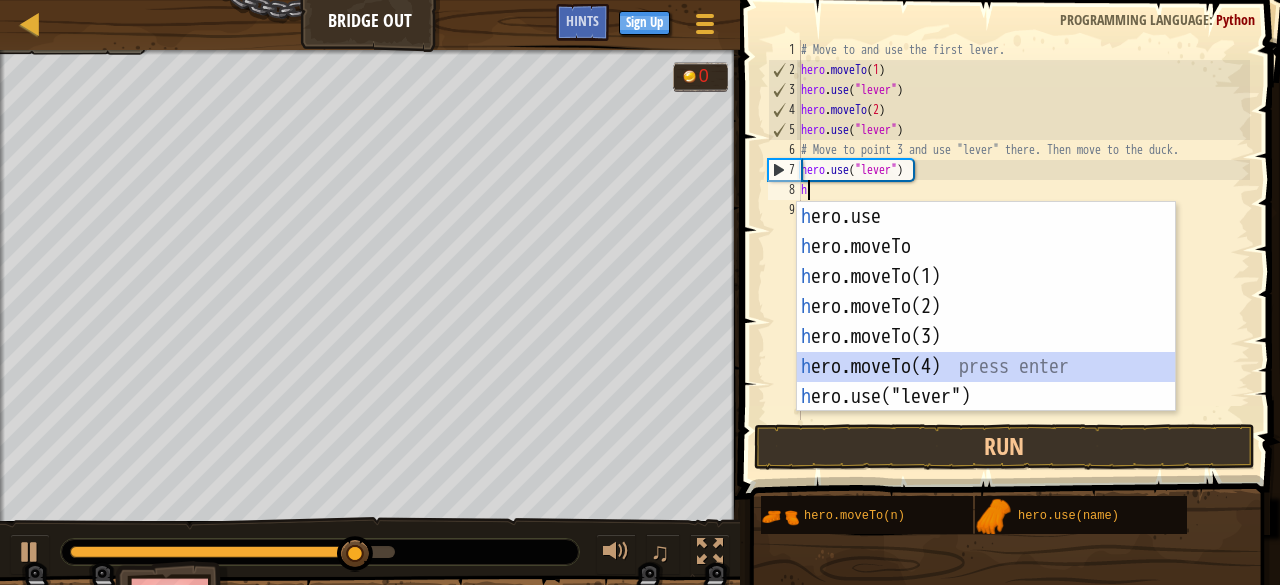 click on "h ero.use press enter h ero.moveTo press enter h ero.moveTo(1) press enter h ero.moveTo(2) press enter h ero.moveTo(3) press enter h ero.moveTo(4) press enter h ero.use("lever") press enter" at bounding box center (986, 337) 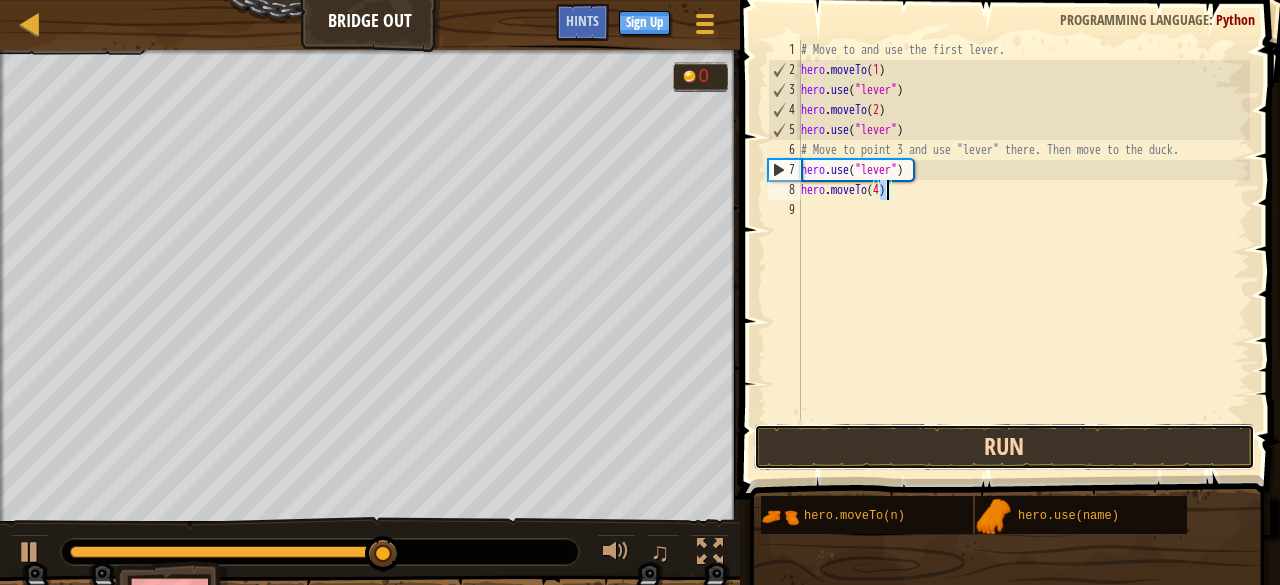 click on "Run" at bounding box center (1004, 447) 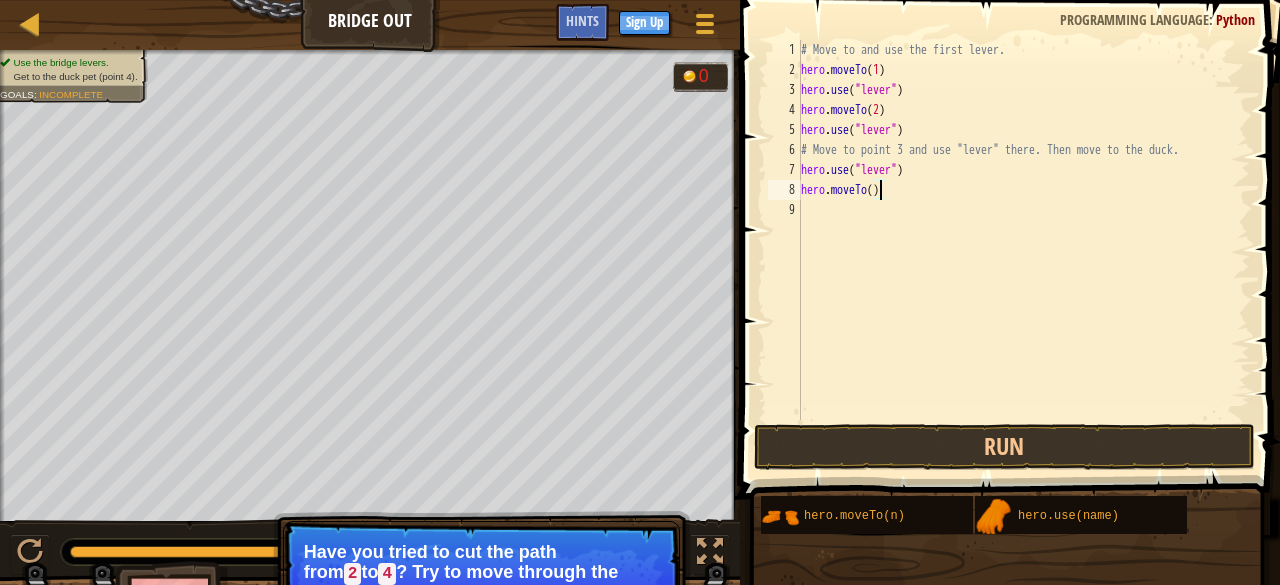 scroll, scrollTop: 9, scrollLeft: 6, axis: both 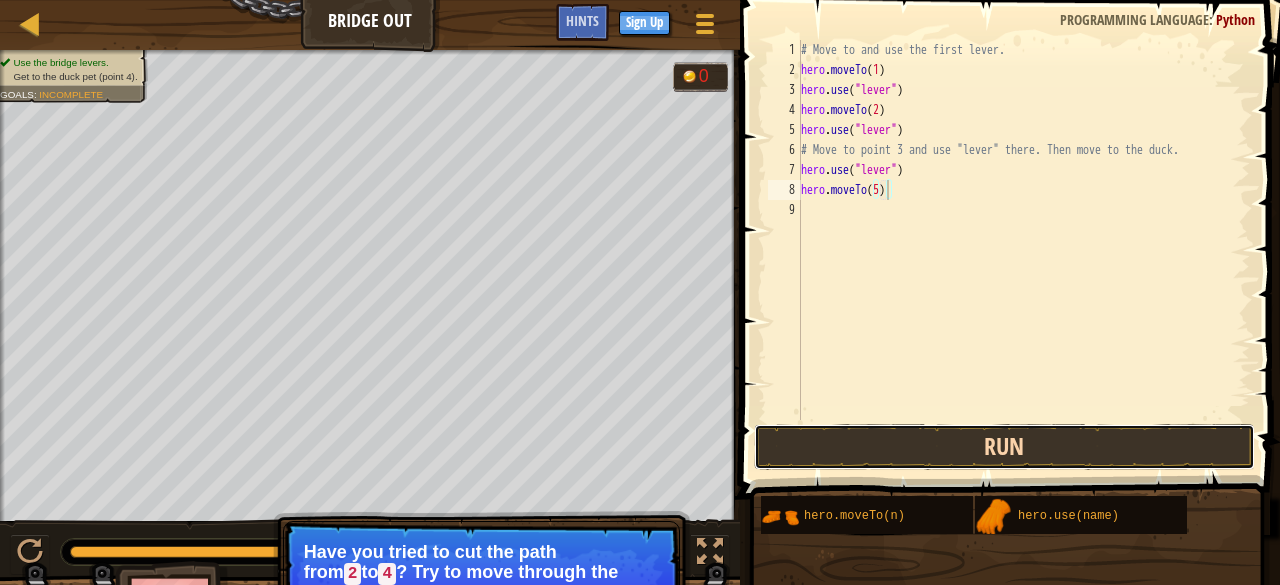 drag, startPoint x: 913, startPoint y: 468, endPoint x: 914, endPoint y: 447, distance: 21.023796 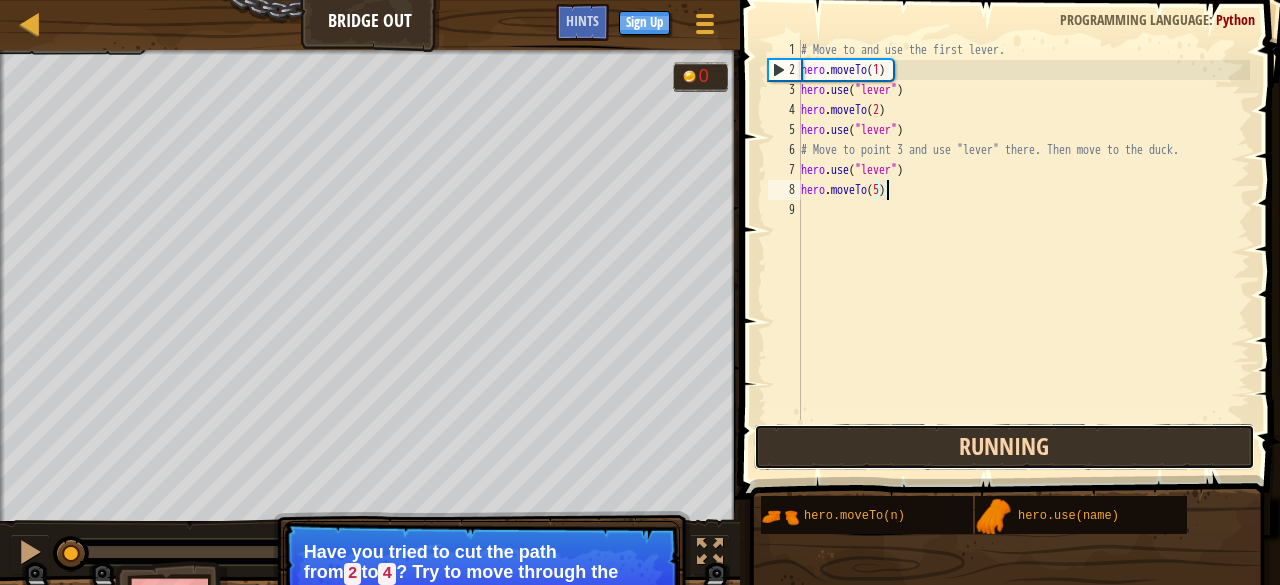 click on "Running" at bounding box center [1004, 447] 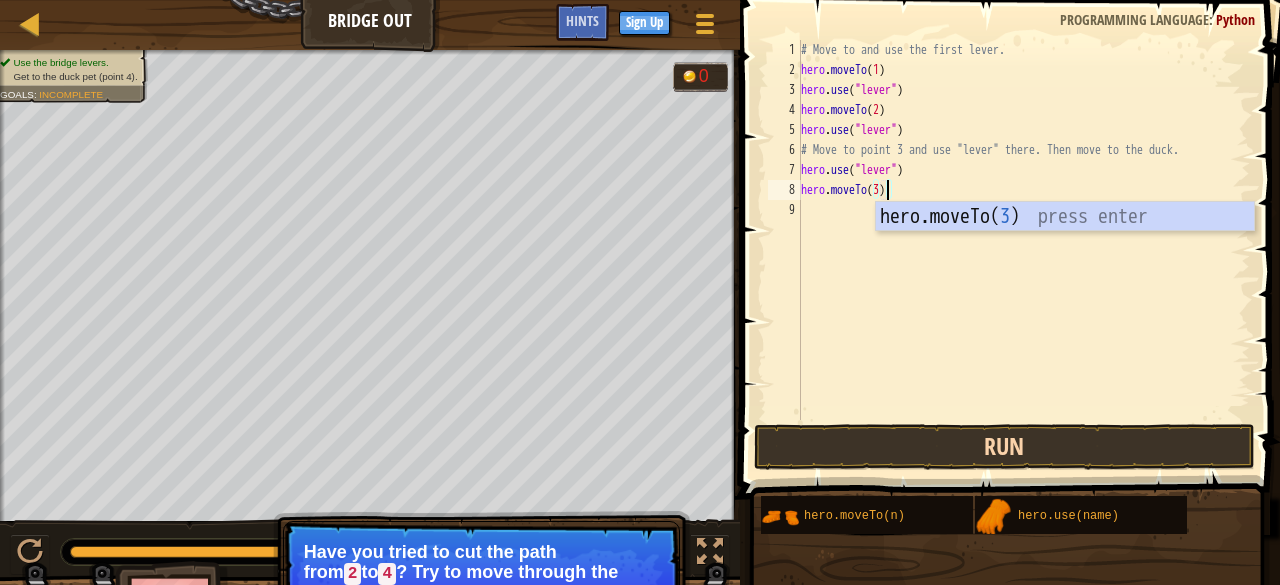 scroll, scrollTop: 9, scrollLeft: 6, axis: both 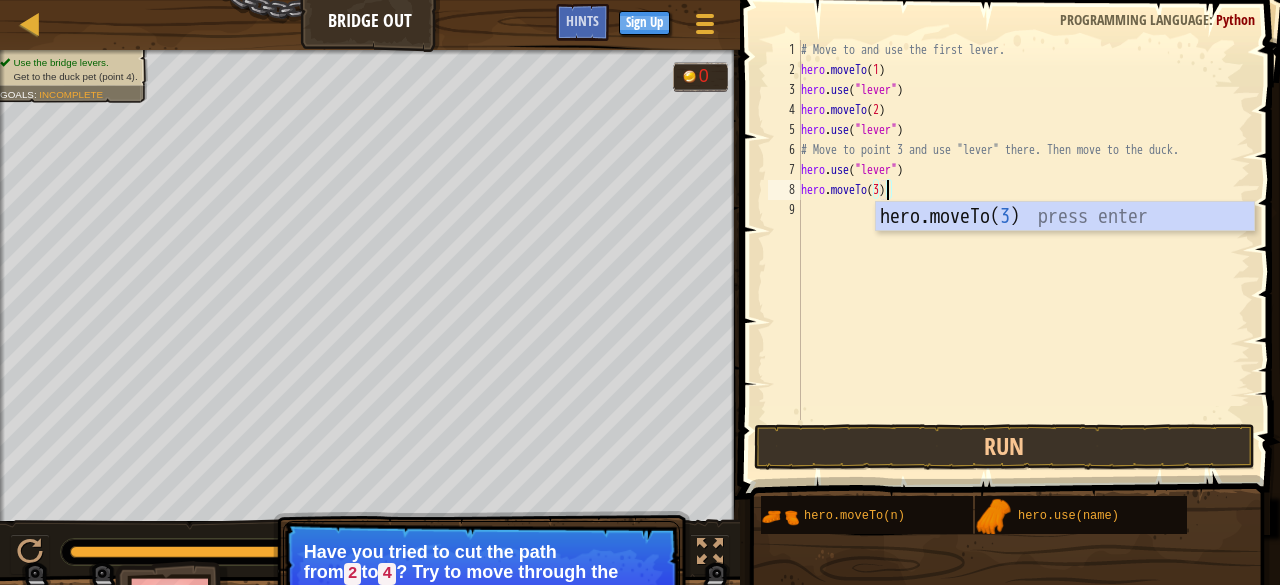 type on "hero.moveTo(3)" 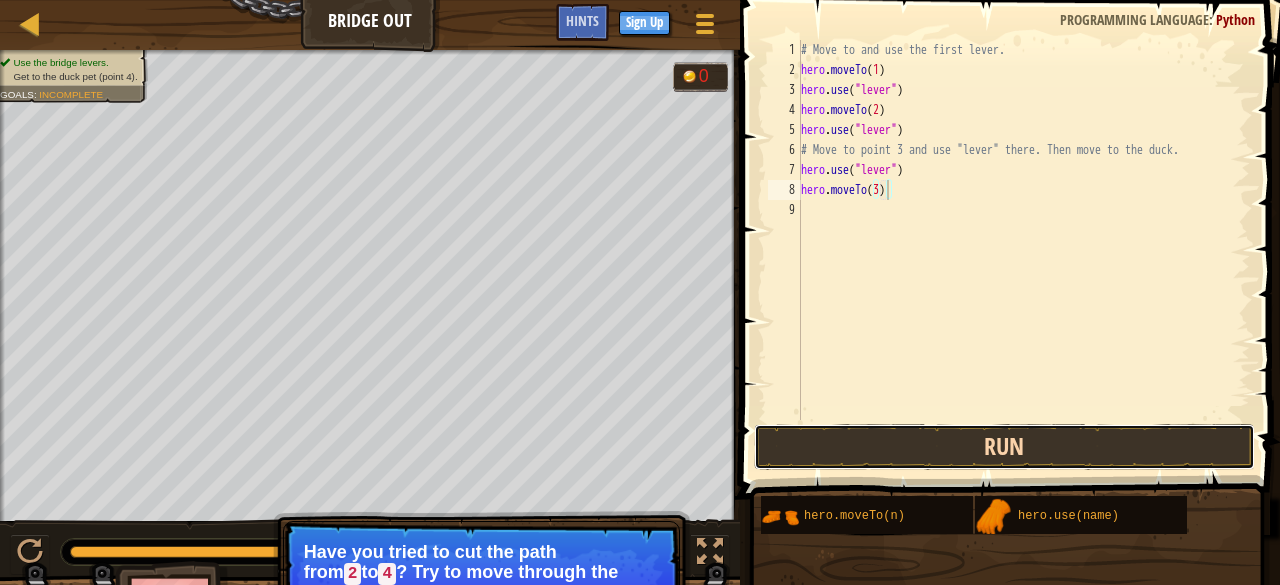 click on "Run" at bounding box center [1004, 447] 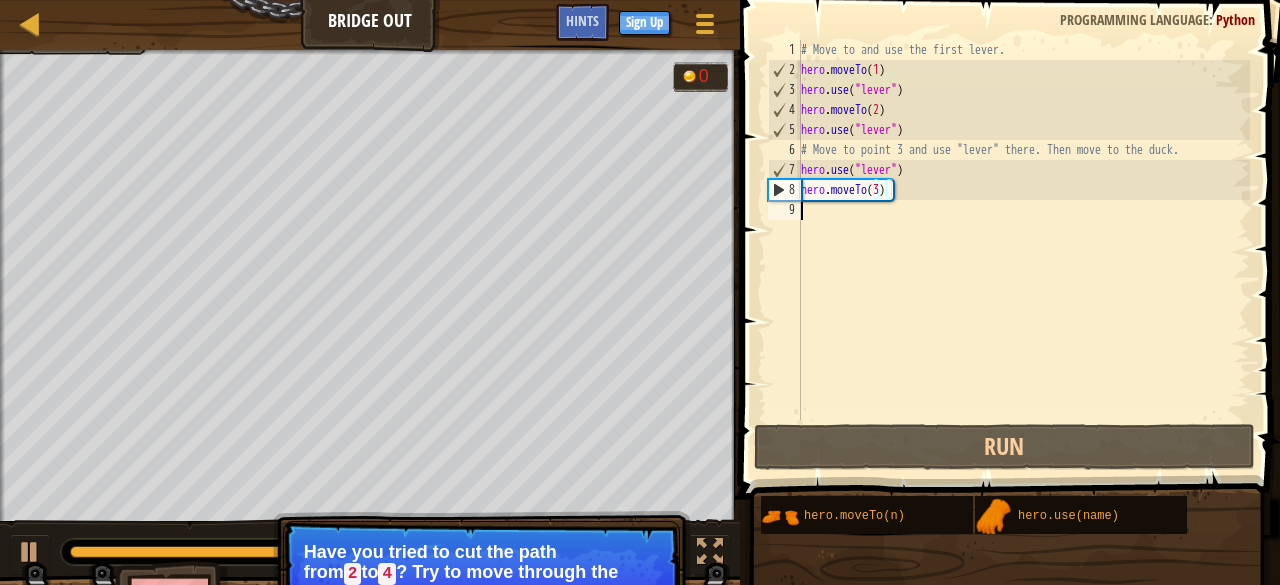 click on "# Move to and use the first lever. hero . moveTo ( 1 ) hero . use ( "lever" ) hero . moveTo ( 2 ) hero . use ( "lever" ) # Move to point 3 and use "lever" there. Then move to the duck. hero . use ( "lever" ) hero . moveTo ( 3 )" at bounding box center [1023, 250] 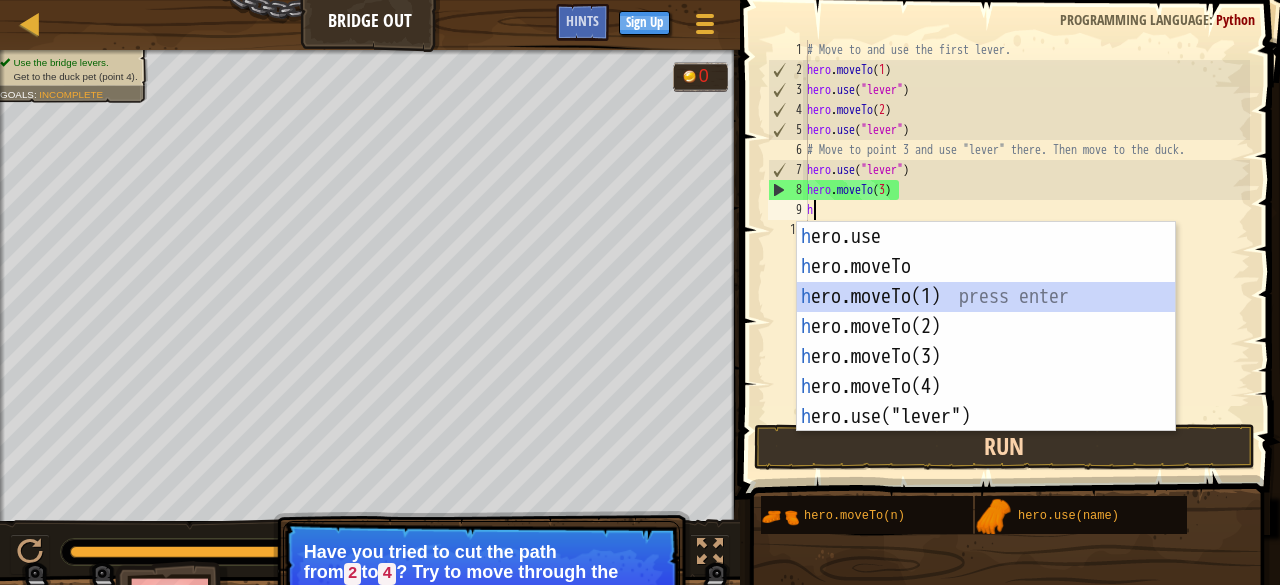 drag, startPoint x: 829, startPoint y: 297, endPoint x: 840, endPoint y: 463, distance: 166.36406 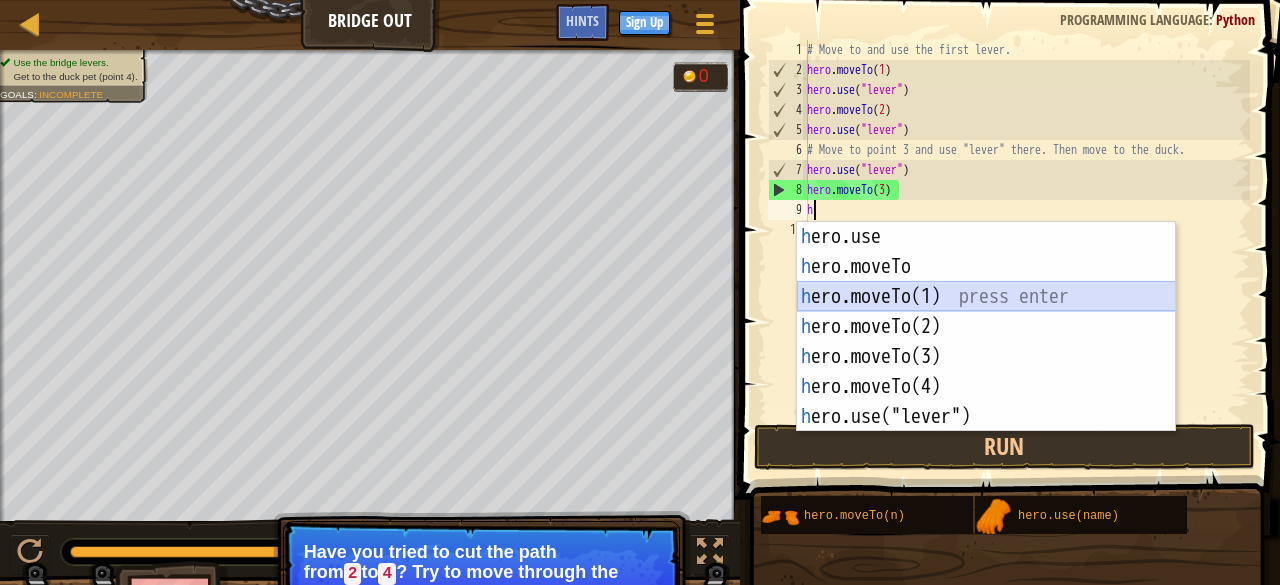 click on "h ero.use press enter h ero.moveTo press enter h ero.moveTo(1) press enter h ero.moveTo(2) press enter h ero.moveTo(3) press enter h ero.moveTo(4) press enter h ero.use("lever") press enter" at bounding box center (986, 357) 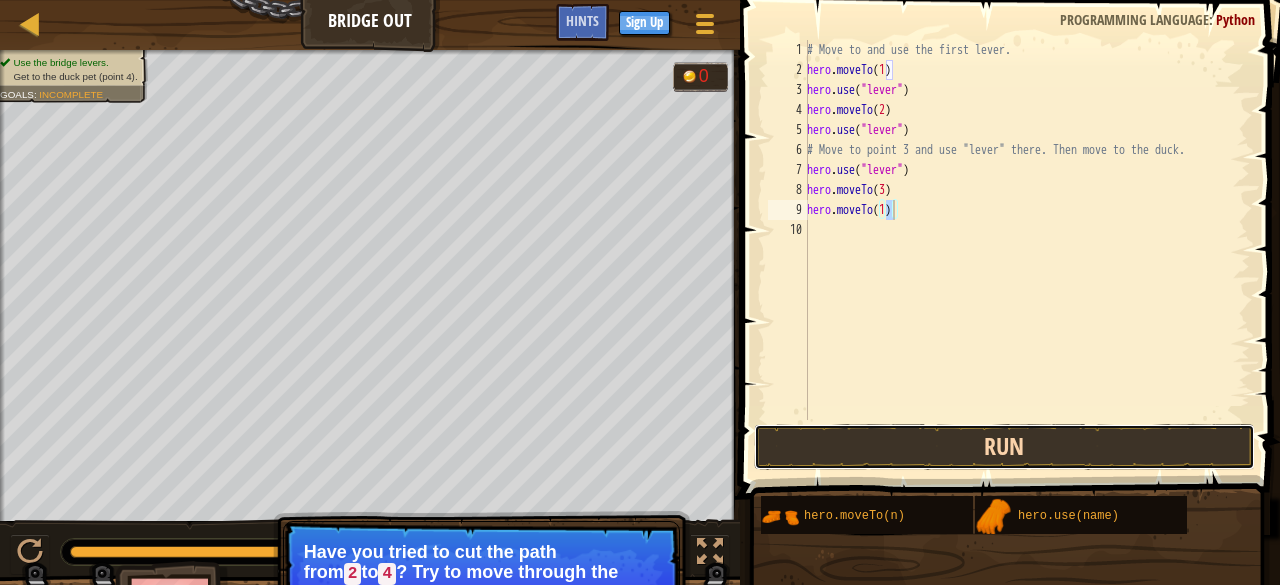 click on "Run" at bounding box center (1004, 447) 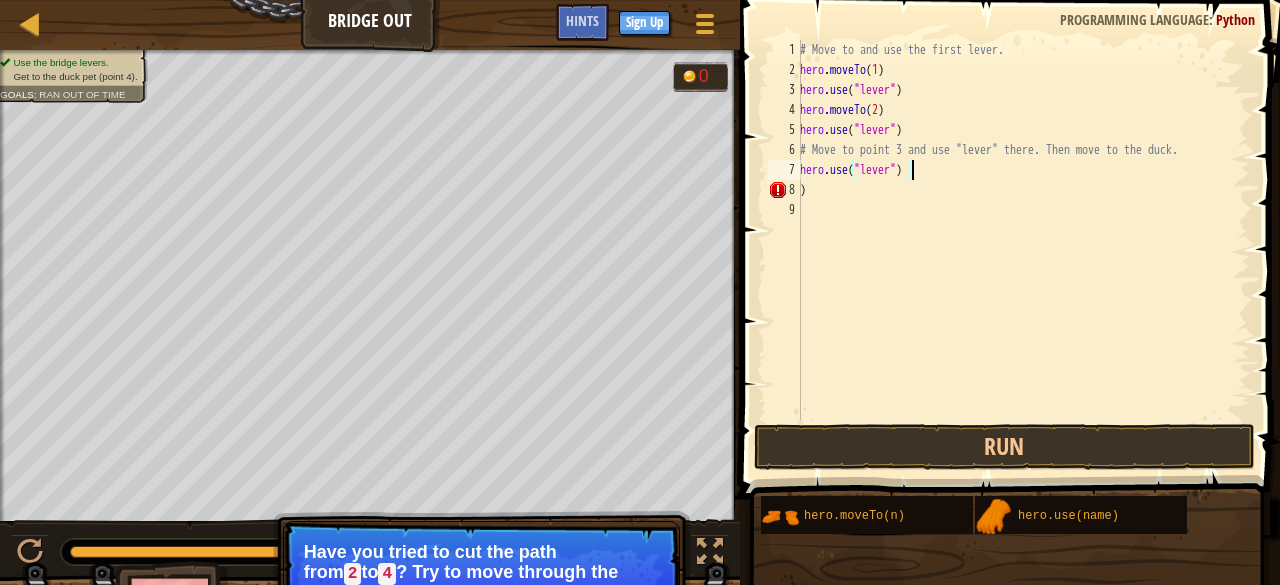 click on "# Move to and use the first lever. hero . moveTo ( 1 ) hero . use ( "lever" ) hero . moveTo ( 2 ) hero . use ( "lever" ) # Move to point 3 and use "lever" there. Then move to the duck. hero . use ( "lever" ) )" at bounding box center [1023, 250] 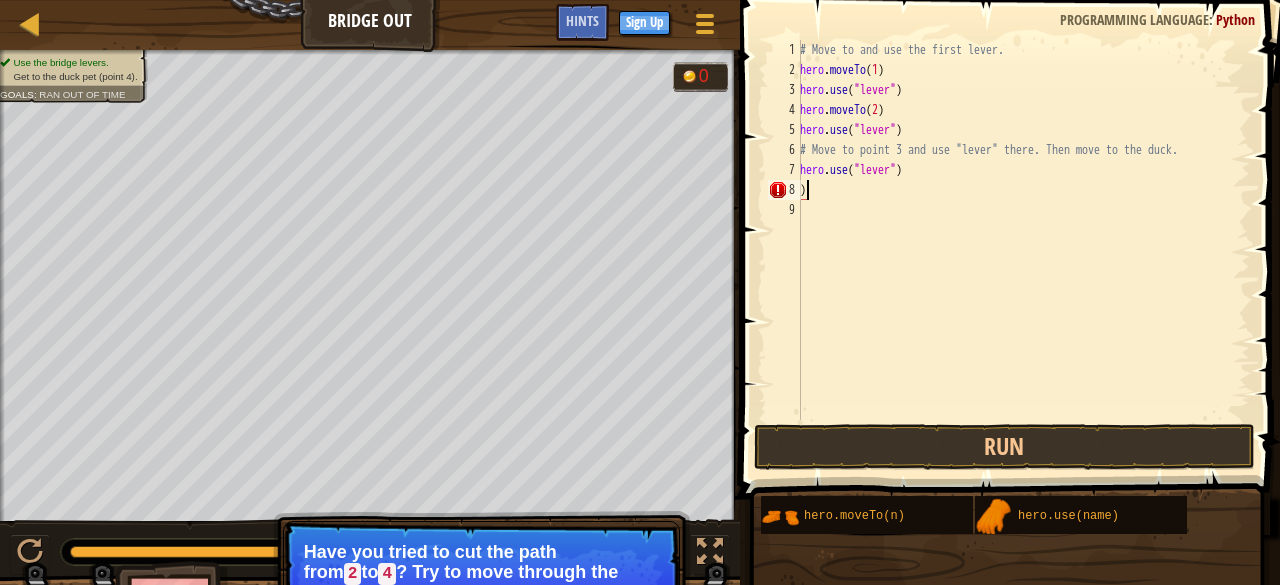 click on "# Move to and use the first lever. hero . moveTo ( 1 ) hero . use ( "lever" ) hero . moveTo ( 2 ) hero . use ( "lever" ) # Move to point 3 and use "lever" there. Then move to the duck. hero . use ( "lever" ) )" at bounding box center (1023, 250) 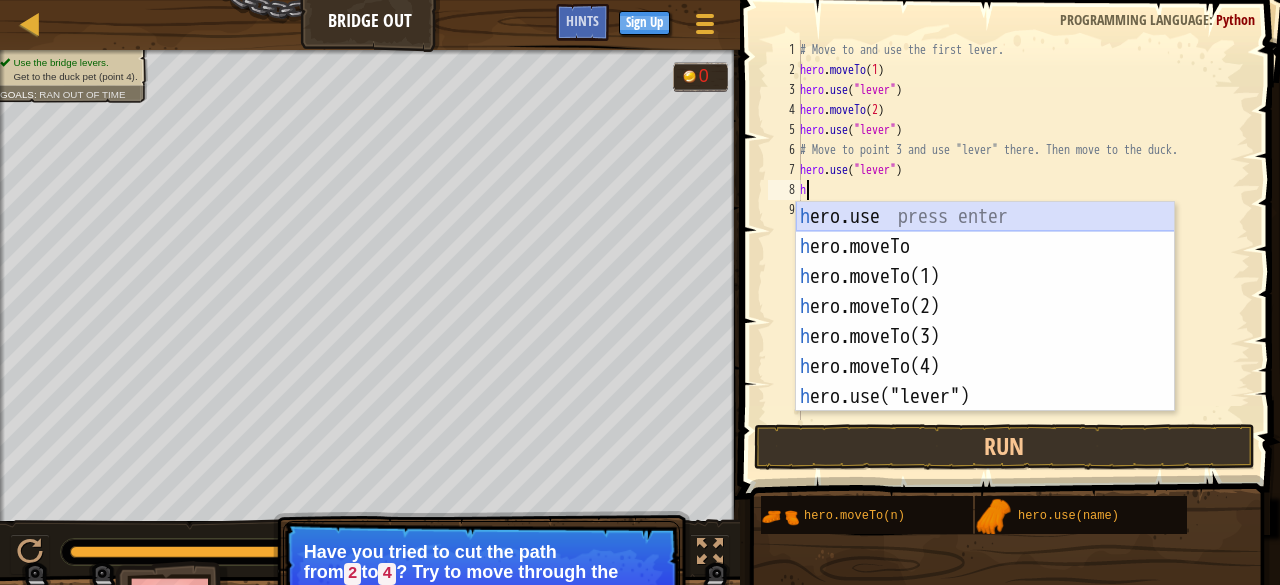 click on "h ero.use press enter h ero.moveTo press enter h ero.moveTo(1) press enter h ero.moveTo(2) press enter h ero.moveTo(3) press enter h ero.moveTo(4) press enter h ero.use("lever") press enter" at bounding box center (985, 337) 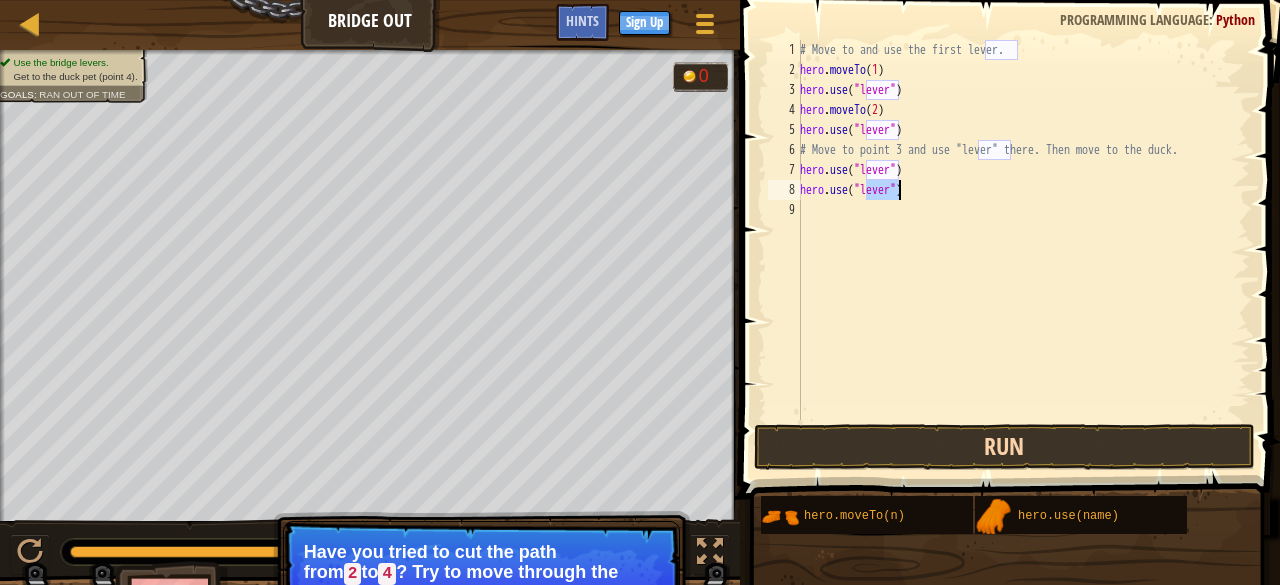 type on "hero.use("lever")" 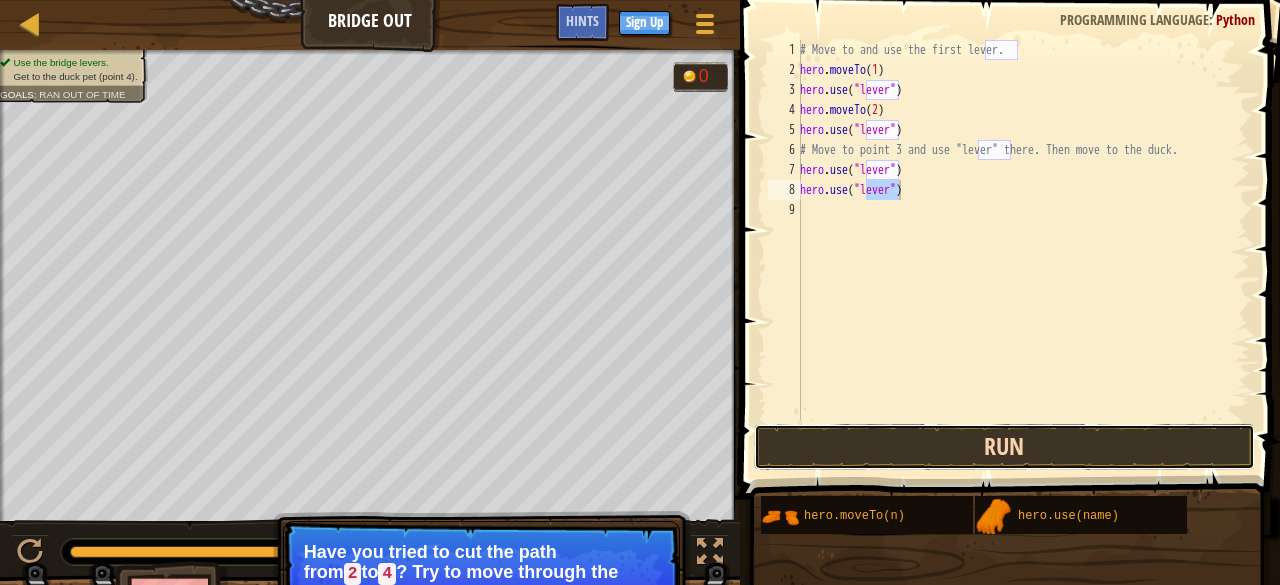 click on "Run" at bounding box center [1004, 447] 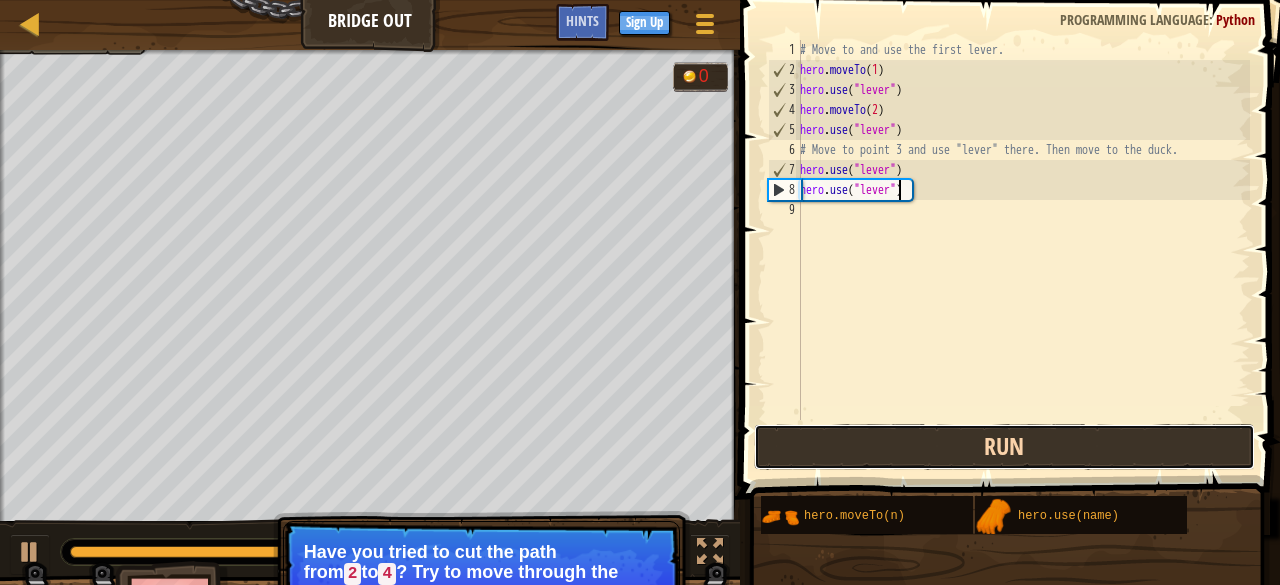 click on "Run" at bounding box center [1004, 447] 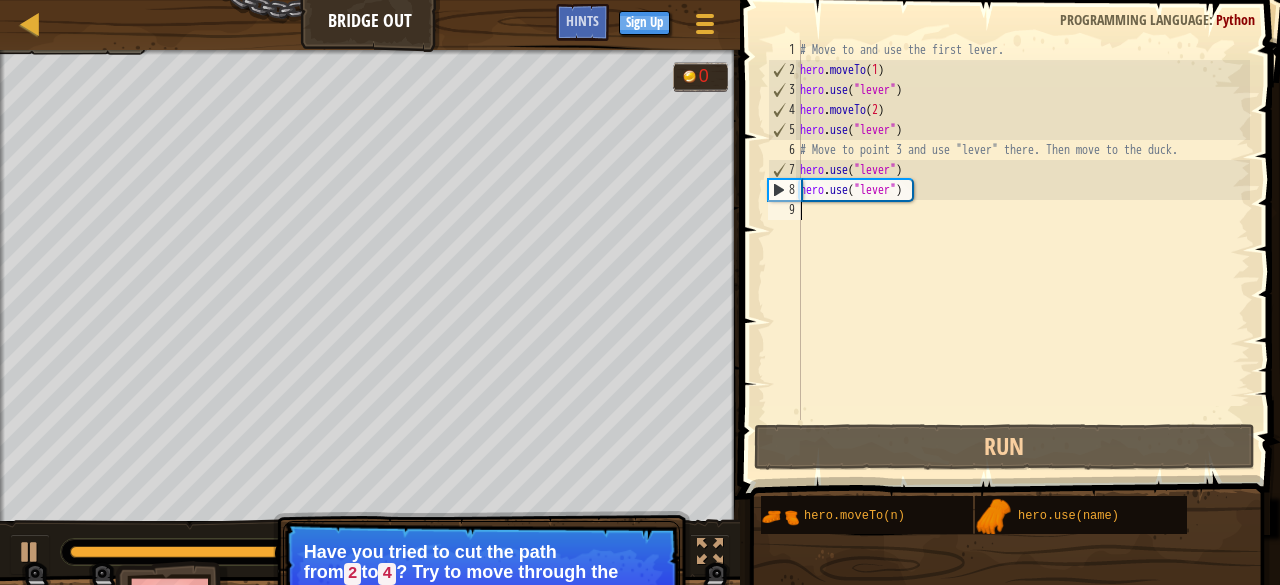 click on "# Move to and use the first lever. hero . moveTo ( 1 ) hero . use ( "lever" ) hero . moveTo ( 2 ) hero . use ( "lever" ) # Move to point 3 and use "lever" there. Then move to the duck. hero . use ( "lever" ) hero . use ( "lever" )" at bounding box center [1023, 250] 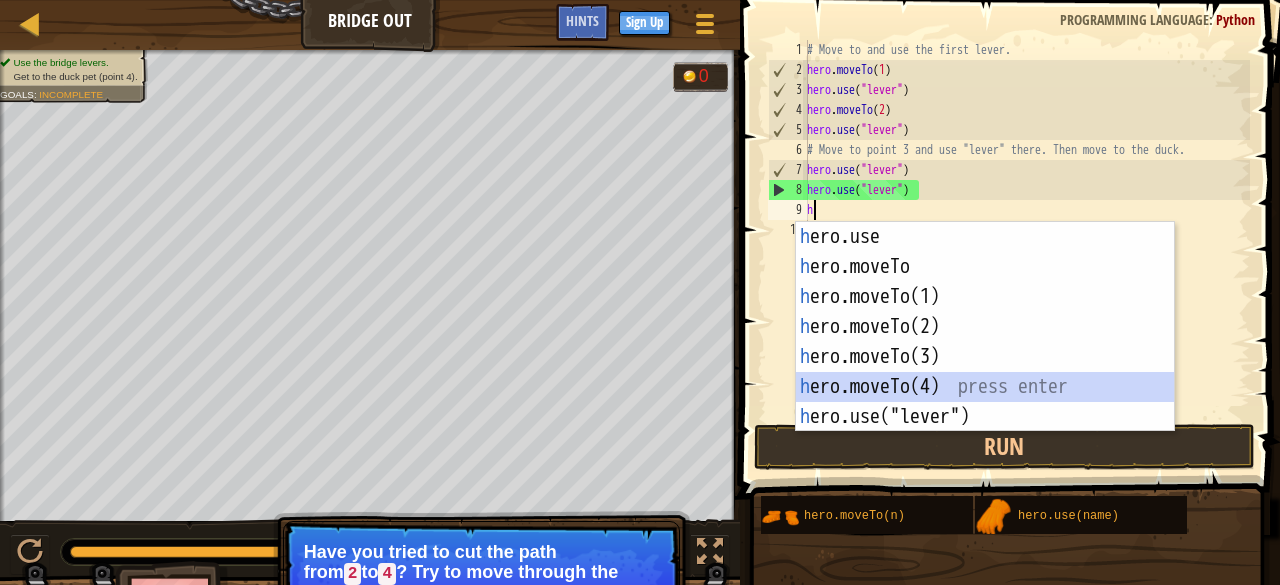 click on "h ero.use press enter h ero.moveTo press enter h ero.moveTo(1) press enter h ero.moveTo(2) press enter h ero.moveTo(3) press enter h ero.moveTo(4) press enter h ero.use("lever") press enter" at bounding box center (985, 357) 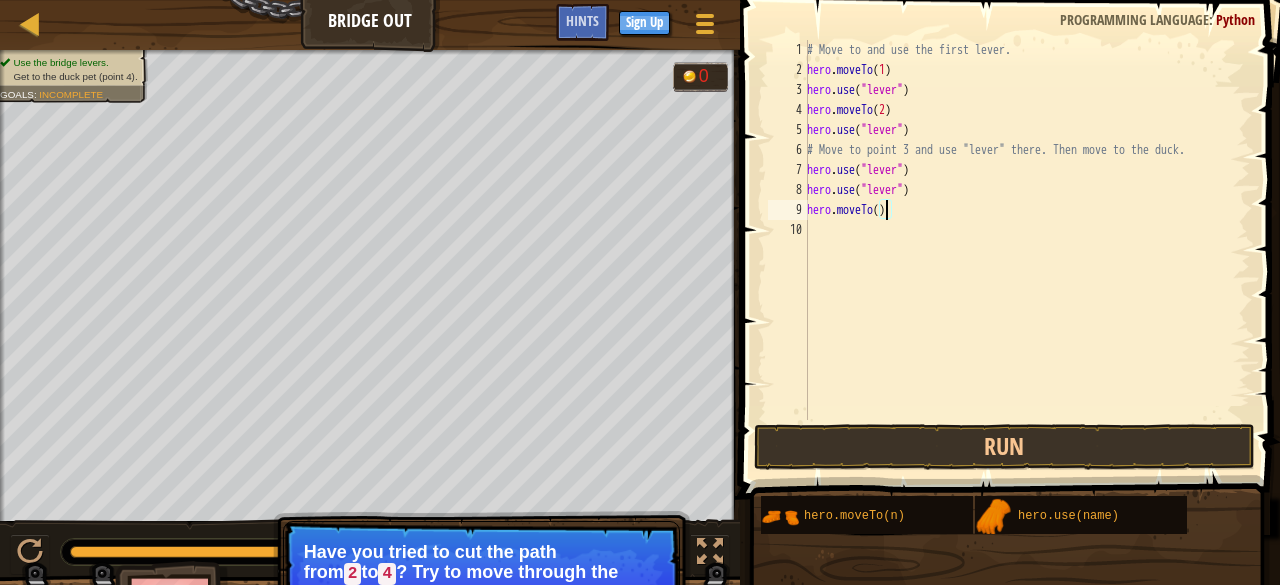 scroll, scrollTop: 9, scrollLeft: 6, axis: both 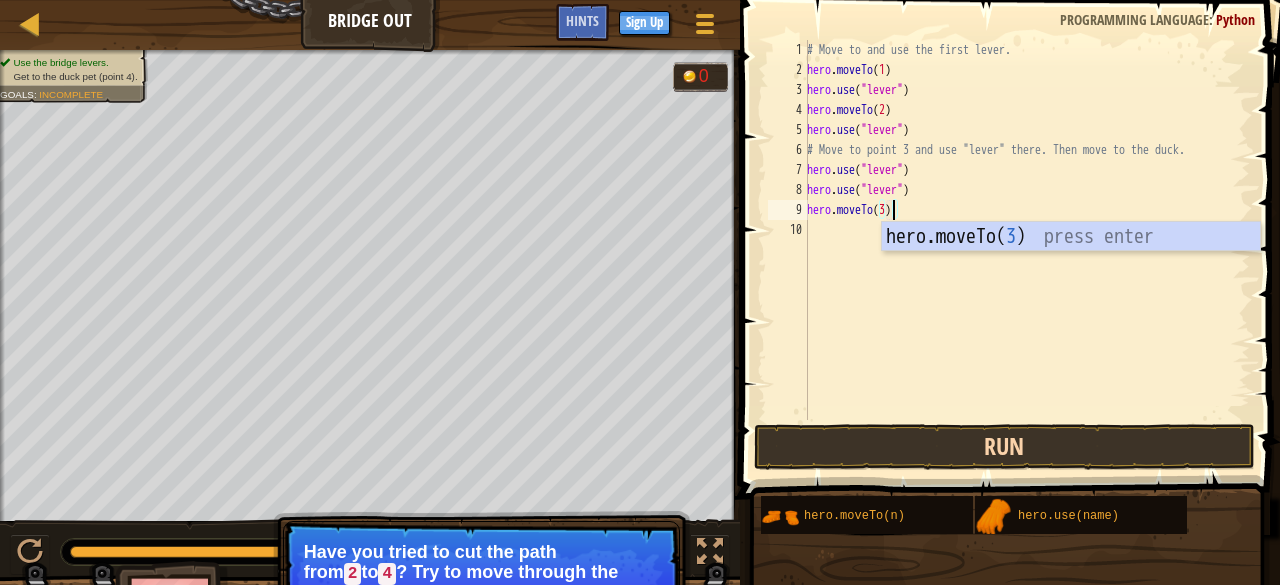 type on "hero.moveTo(3)" 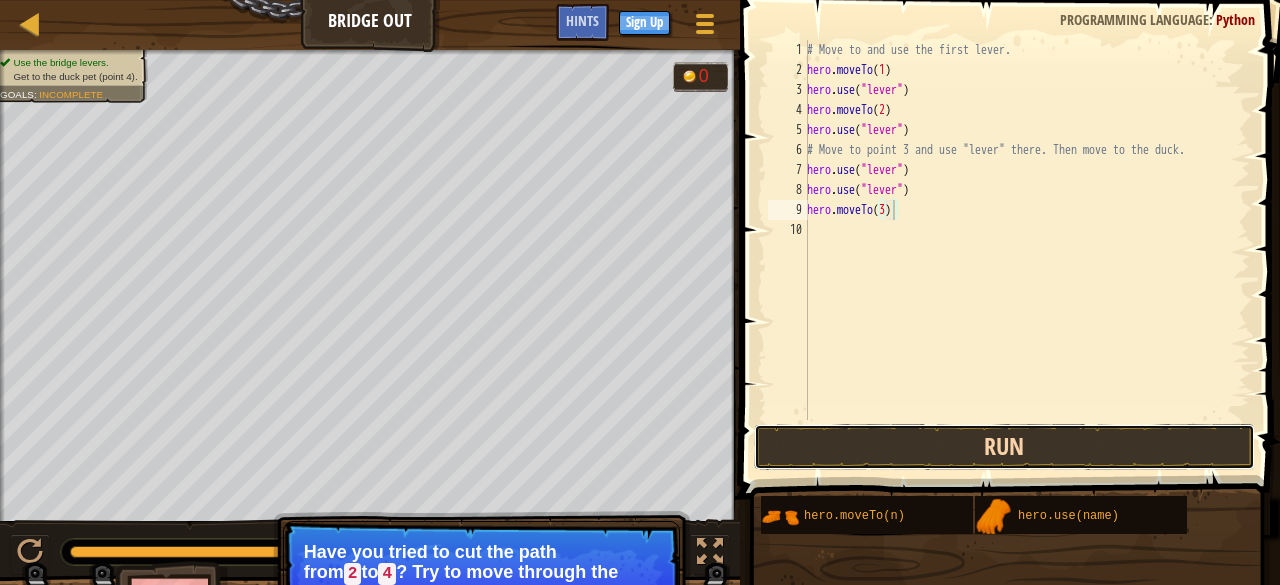 click on "Run" at bounding box center [1004, 447] 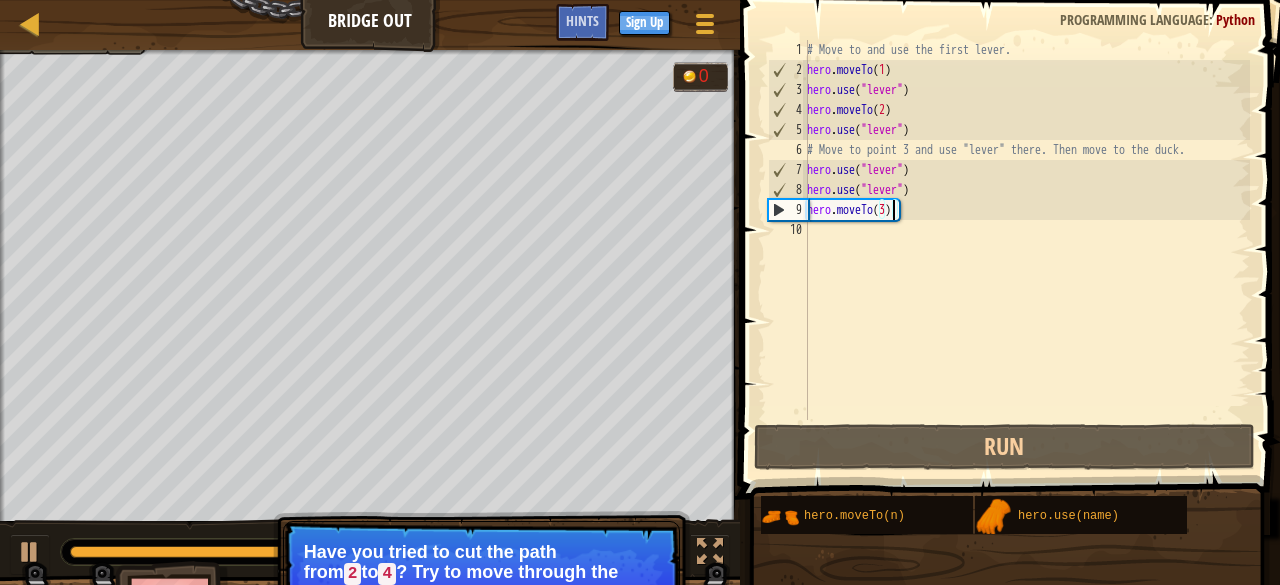 click on "# Move to and use the first lever. hero . moveTo ( 1 ) hero . use ( "lever" ) hero . moveTo ( 2 ) hero . use ( "lever" ) # Move to point 3 and use "lever" there. Then move to the duck. hero . use ( "lever" ) hero . use ( "lever" ) hero . moveTo ( 3 )" at bounding box center (1026, 250) 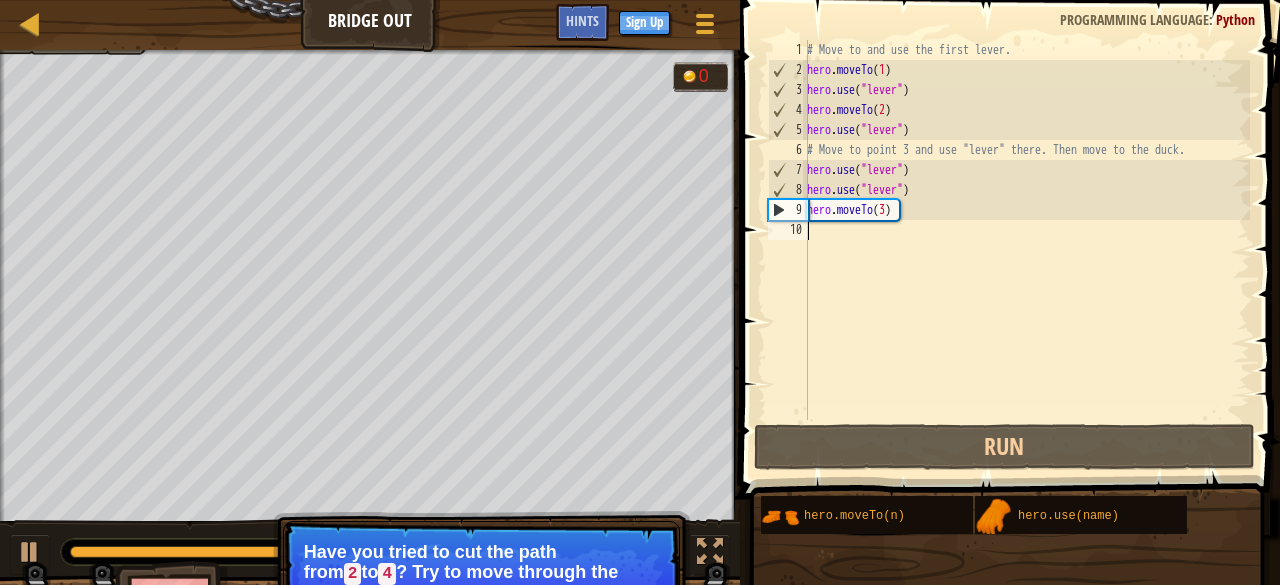 scroll, scrollTop: 9, scrollLeft: 0, axis: vertical 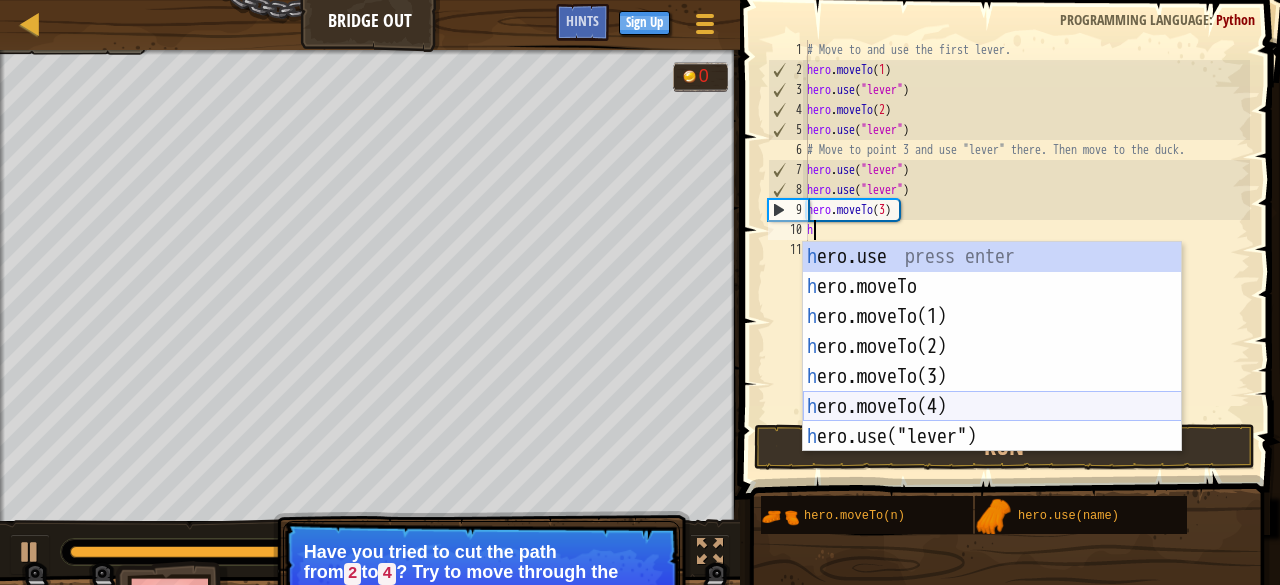 click on "h ero.use press enter h ero.moveTo press enter h ero.moveTo(1) press enter h ero.moveTo(2) press enter h ero.moveTo(3) press enter h ero.moveTo(4) press enter h ero.use("lever") press enter" at bounding box center (992, 377) 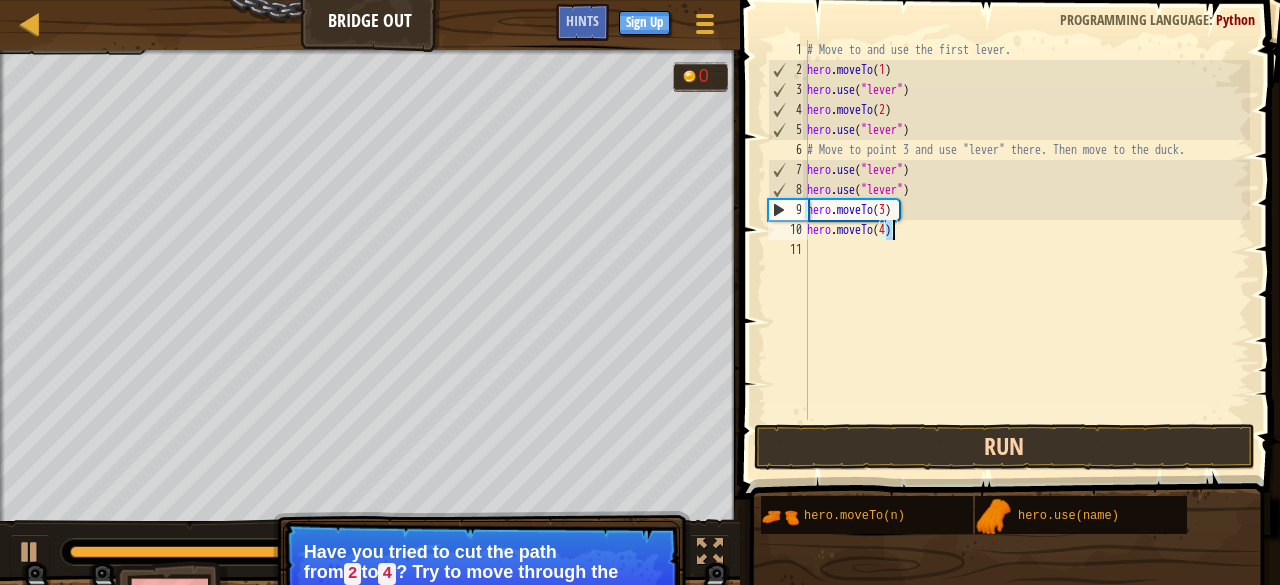 type on "hero.moveTo(4)" 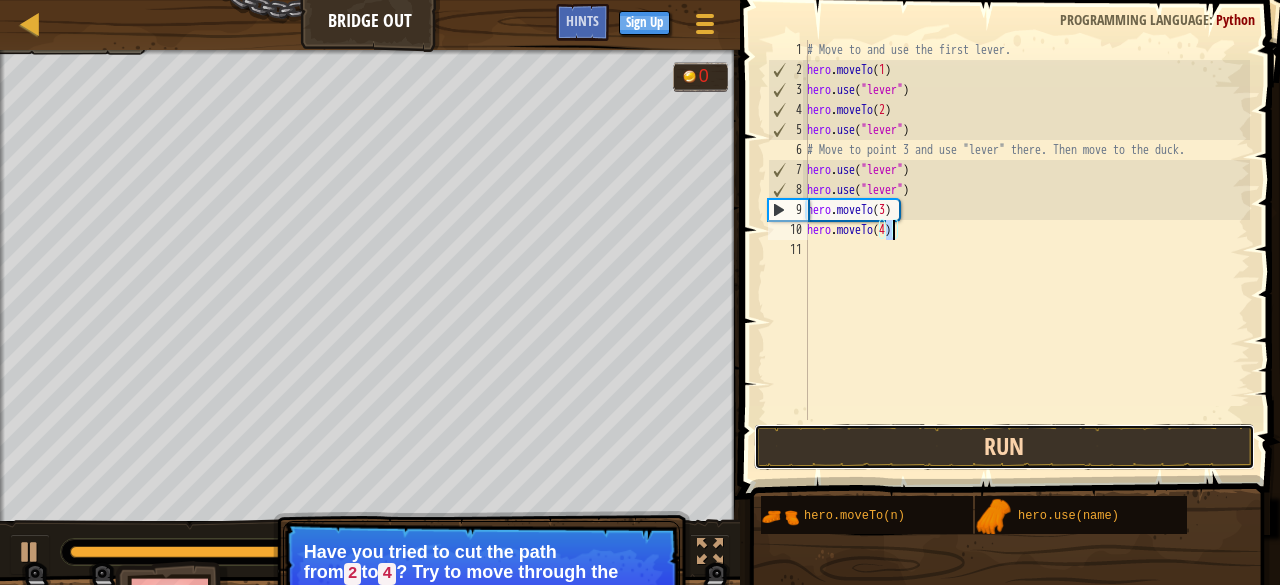 click on "Run" at bounding box center [1004, 447] 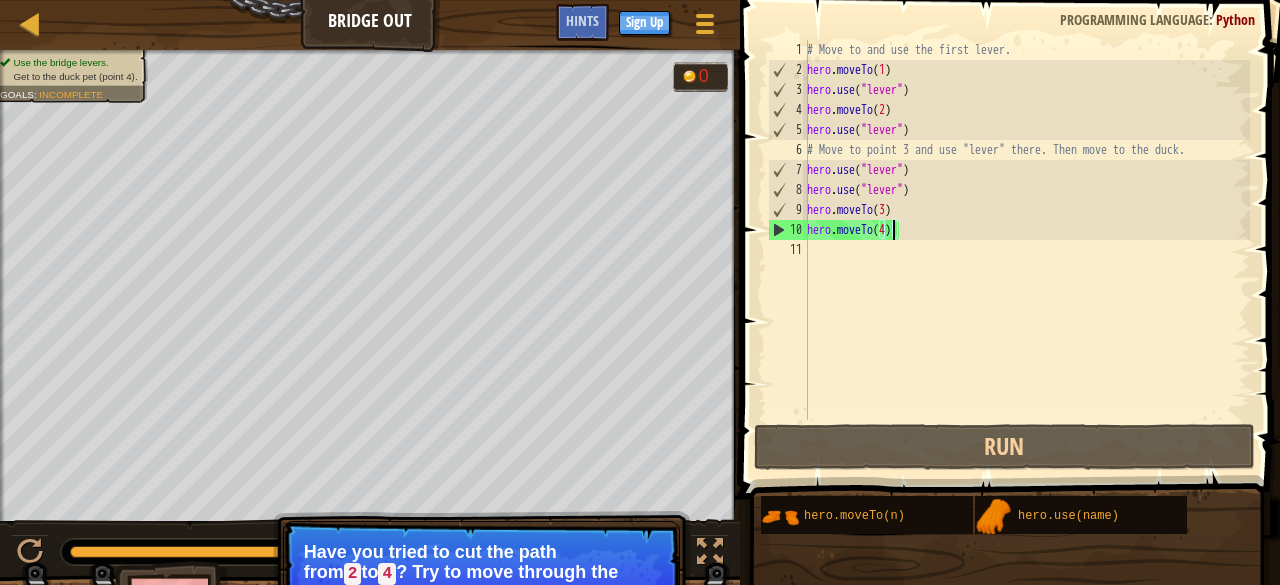 click on "# Move to and use the first lever. hero . moveTo ( 1 ) hero . use ( "lever" ) hero . moveTo ( 2 ) hero . use ( "lever" ) # Move to point 3 and use "lever" there. Then move to the duck. hero . use ( "lever" ) hero . use ( "lever" ) hero . moveTo ( 3 ) hero . moveTo ( 4 )" at bounding box center (1026, 250) 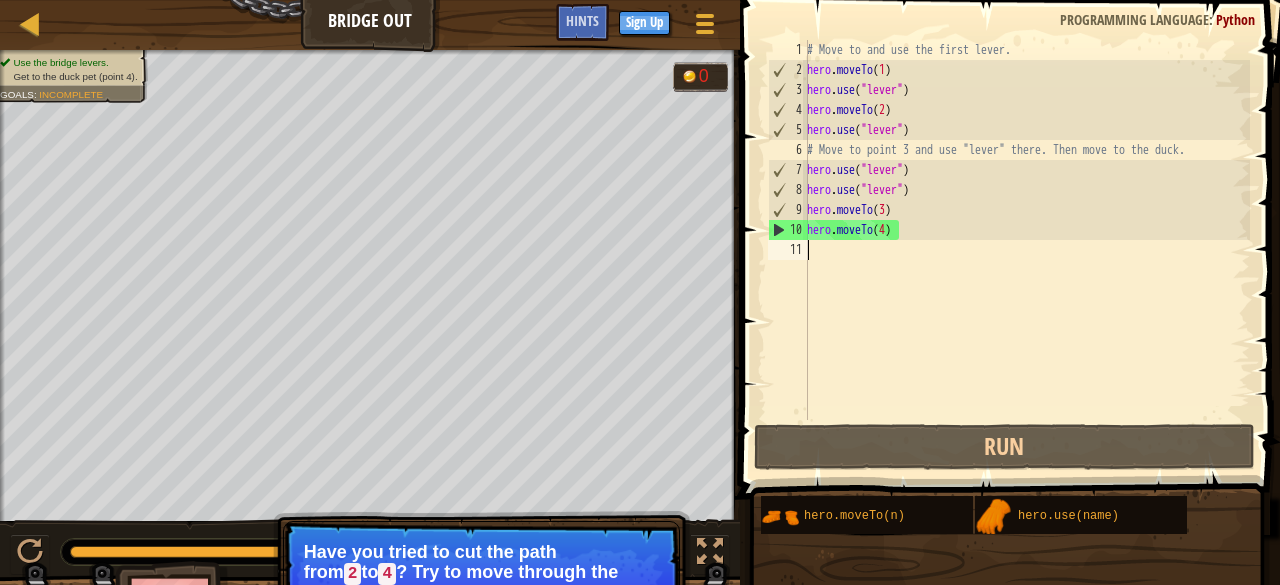 click on "# Move to and use the first lever. hero . moveTo ( 1 ) hero . use ( "lever" ) hero . moveTo ( 2 ) hero . use ( "lever" ) # Move to point 3 and use "lever" there. Then move to the duck. hero . use ( "lever" ) hero . use ( "lever" ) hero . moveTo ( 3 ) hero . moveTo ( 4 )" at bounding box center [1026, 250] 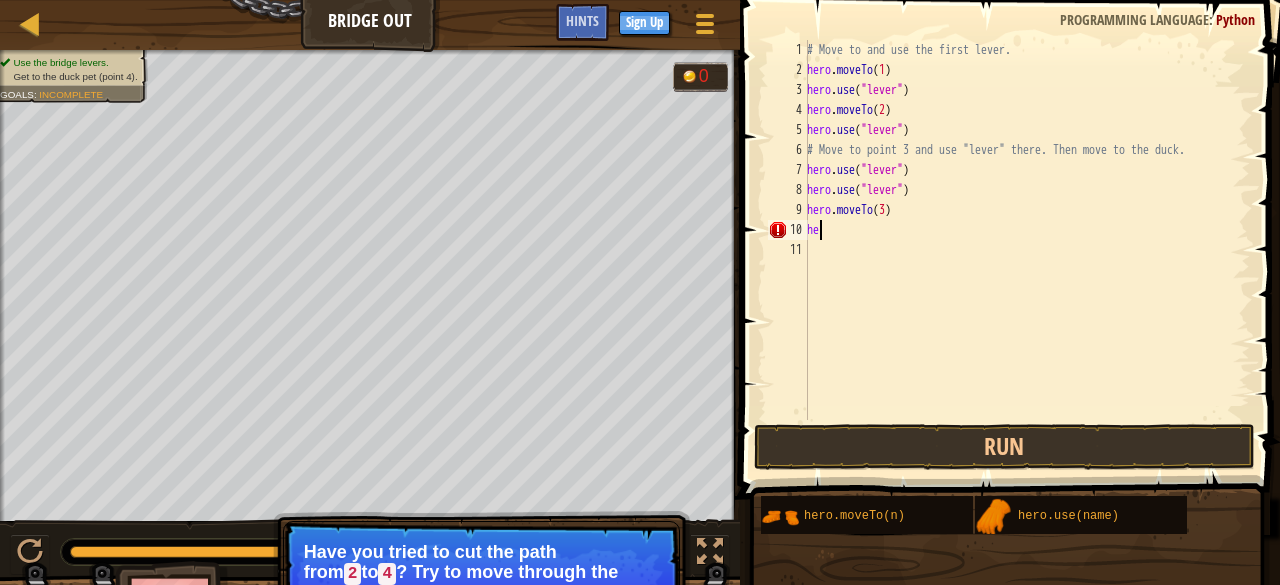 type on "h" 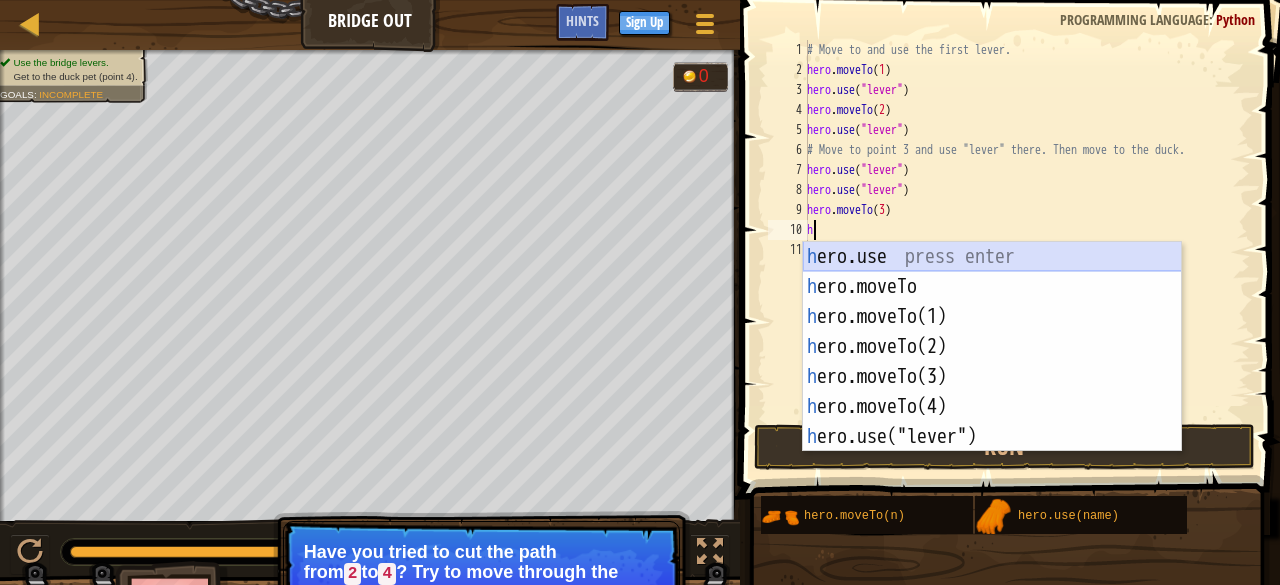 click on "h ero.use press enter h ero.moveTo press enter h ero.moveTo(1) press enter h ero.moveTo(2) press enter h ero.moveTo(3) press enter h ero.moveTo(4) press enter h ero.use("lever") press enter" at bounding box center [992, 377] 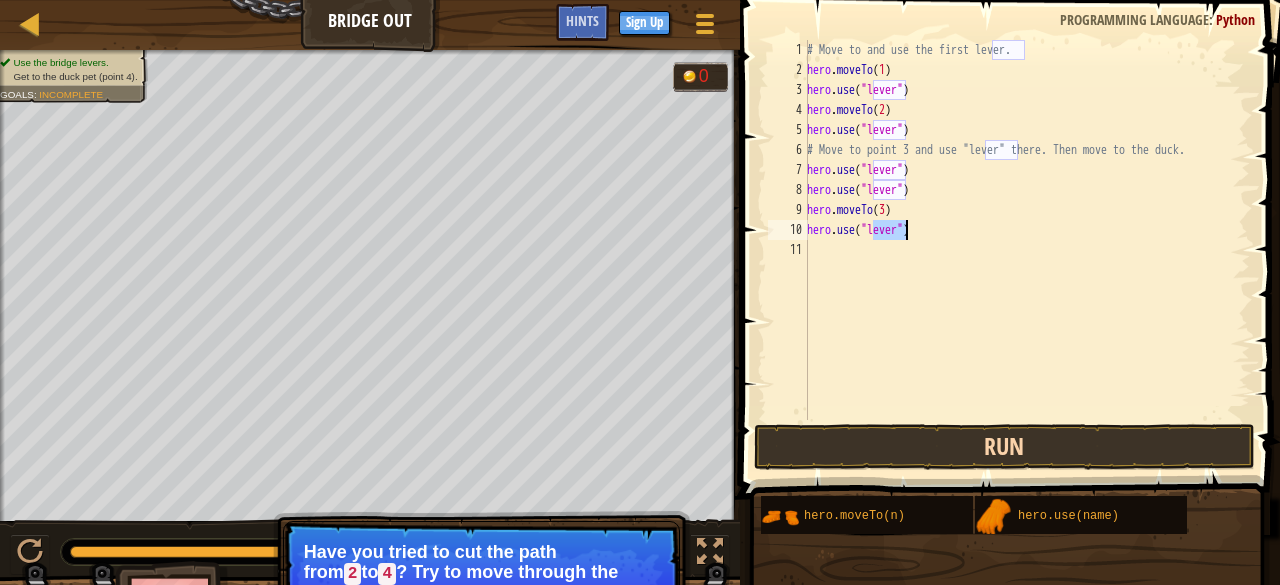 type on "hero.use("lever")" 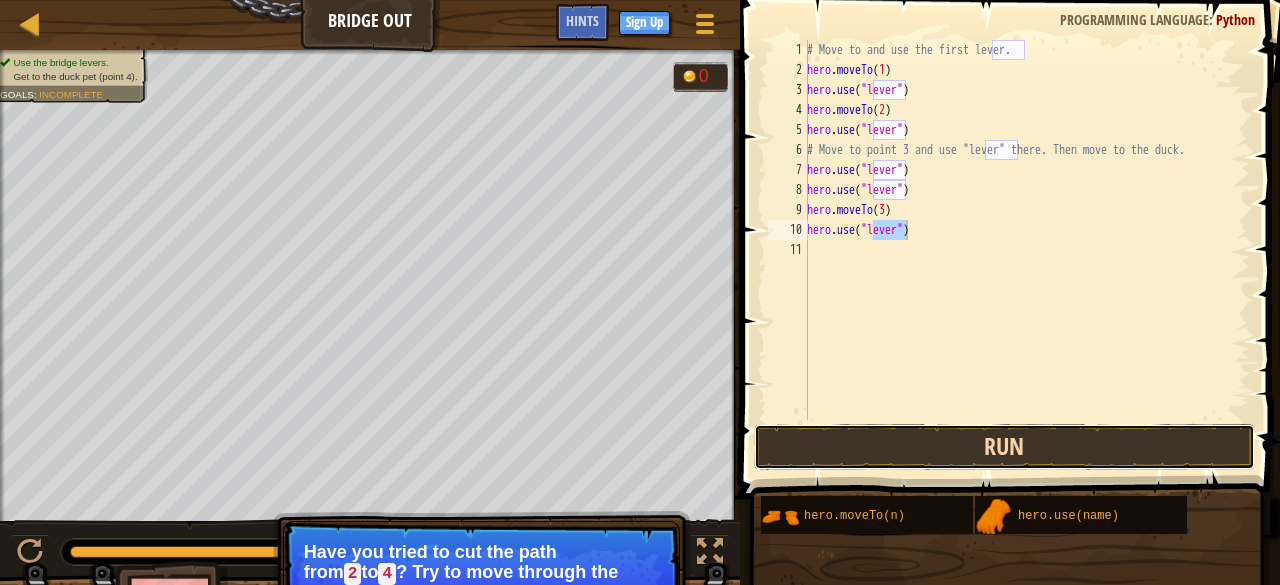 click on "Run" at bounding box center (1004, 447) 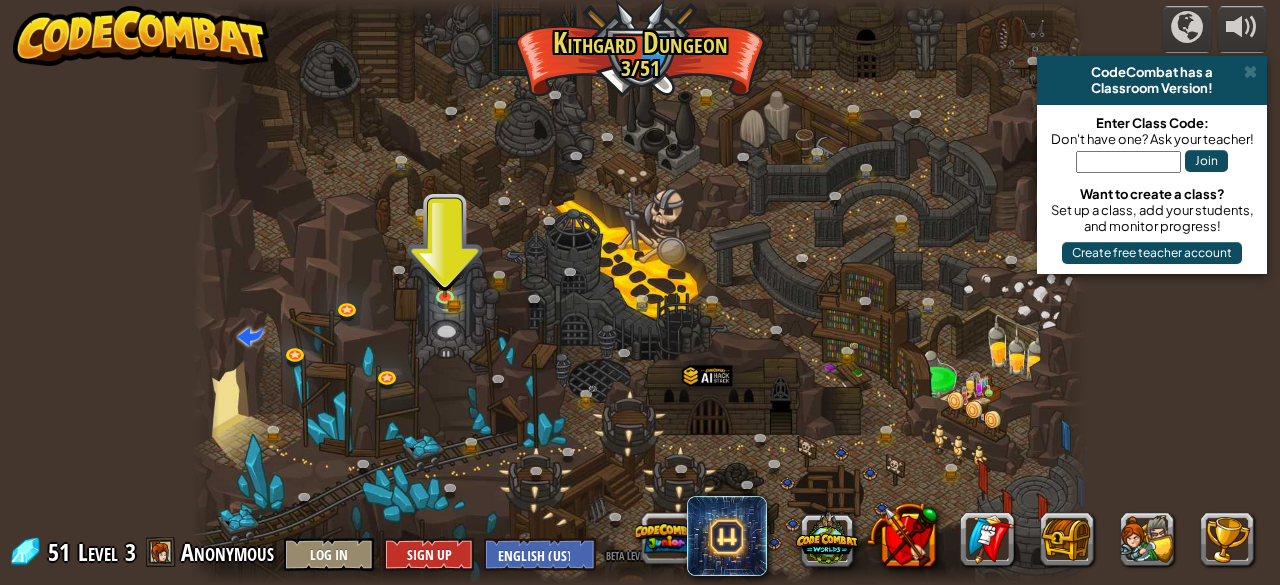 click at bounding box center (639, 292) 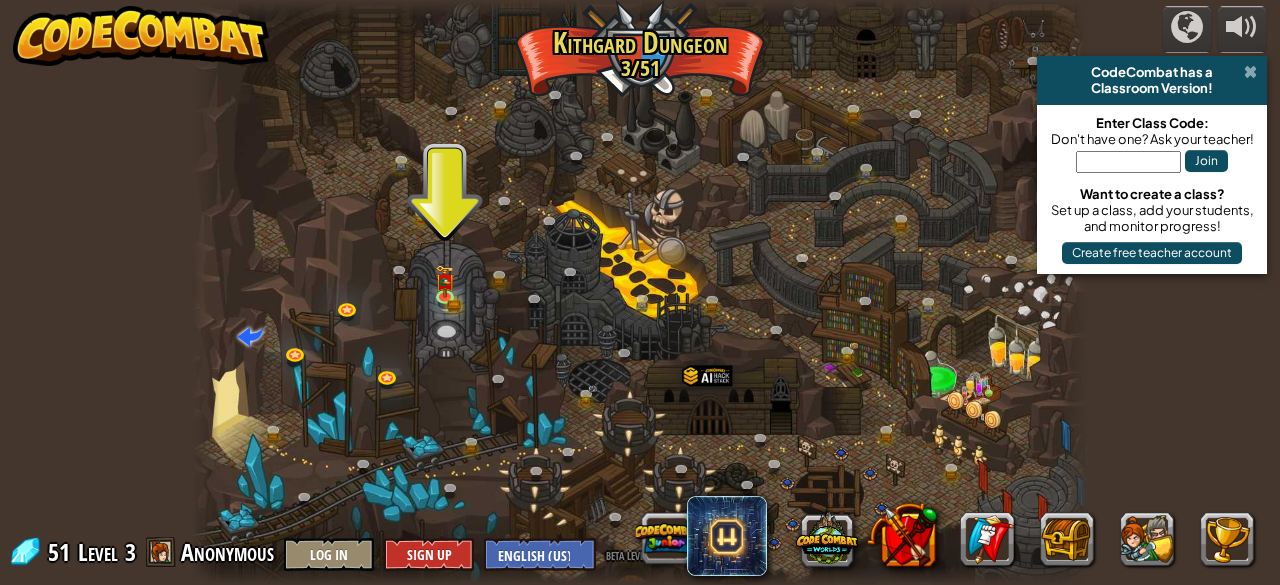 click at bounding box center (1250, 72) 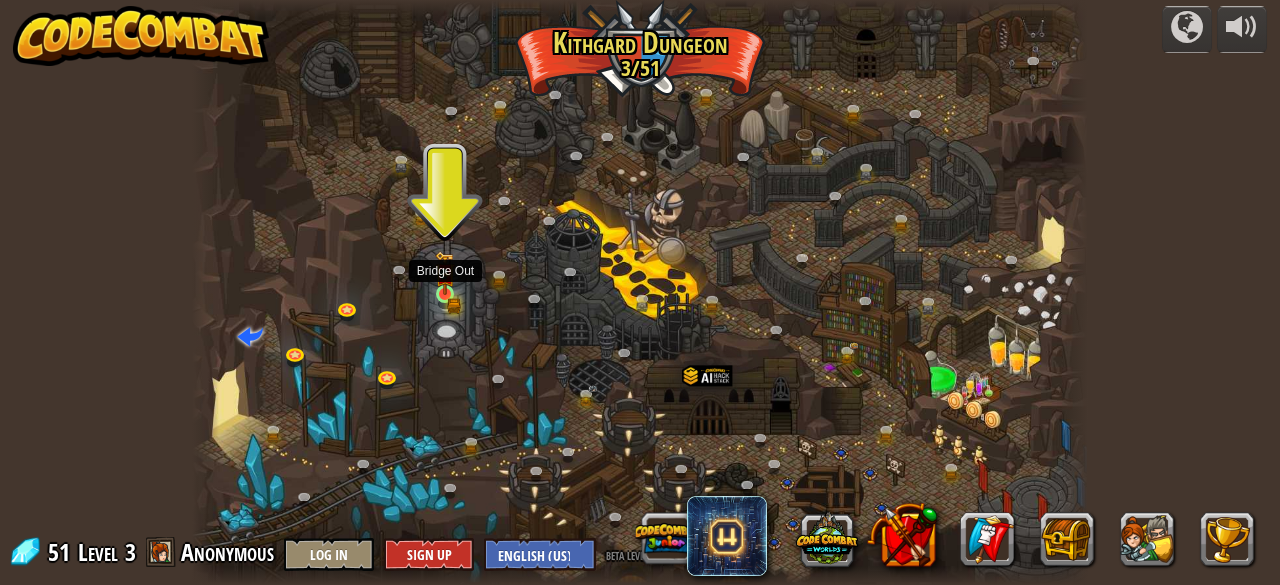 click at bounding box center [445, 274] 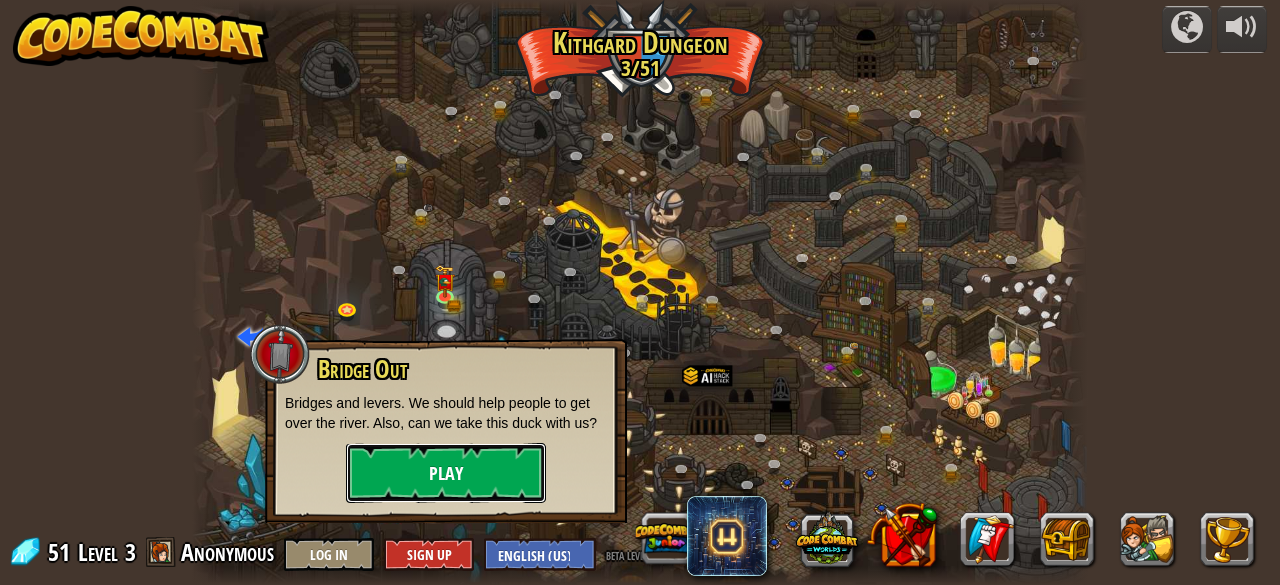click on "Play" at bounding box center [446, 473] 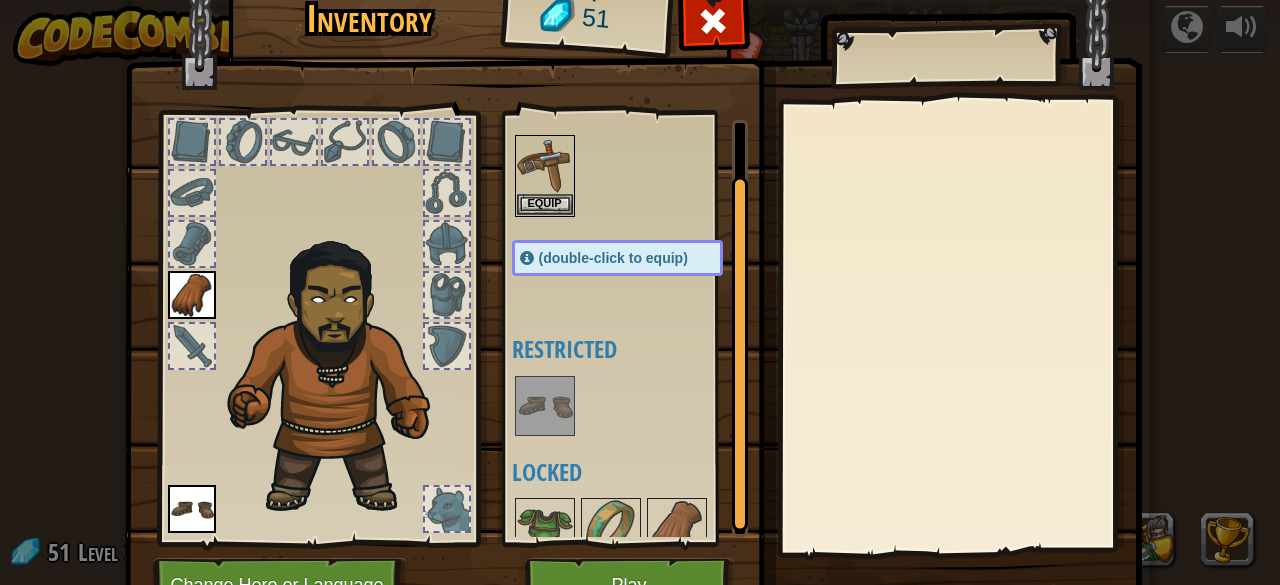 scroll, scrollTop: 64, scrollLeft: 0, axis: vertical 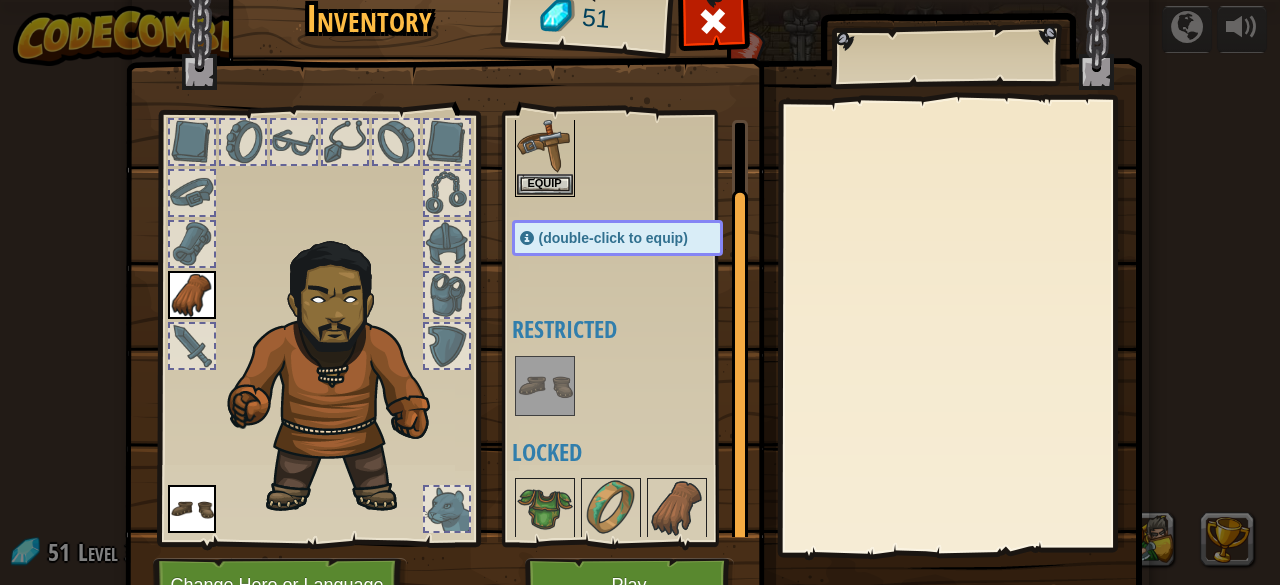 click at bounding box center [945, 57] 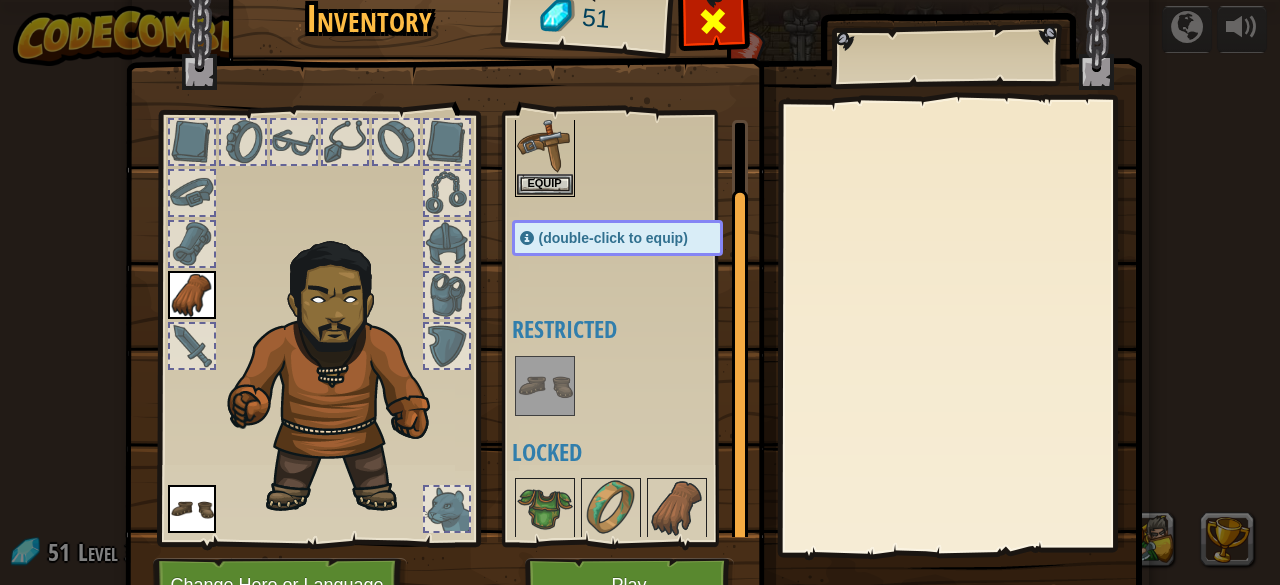 click at bounding box center (713, 26) 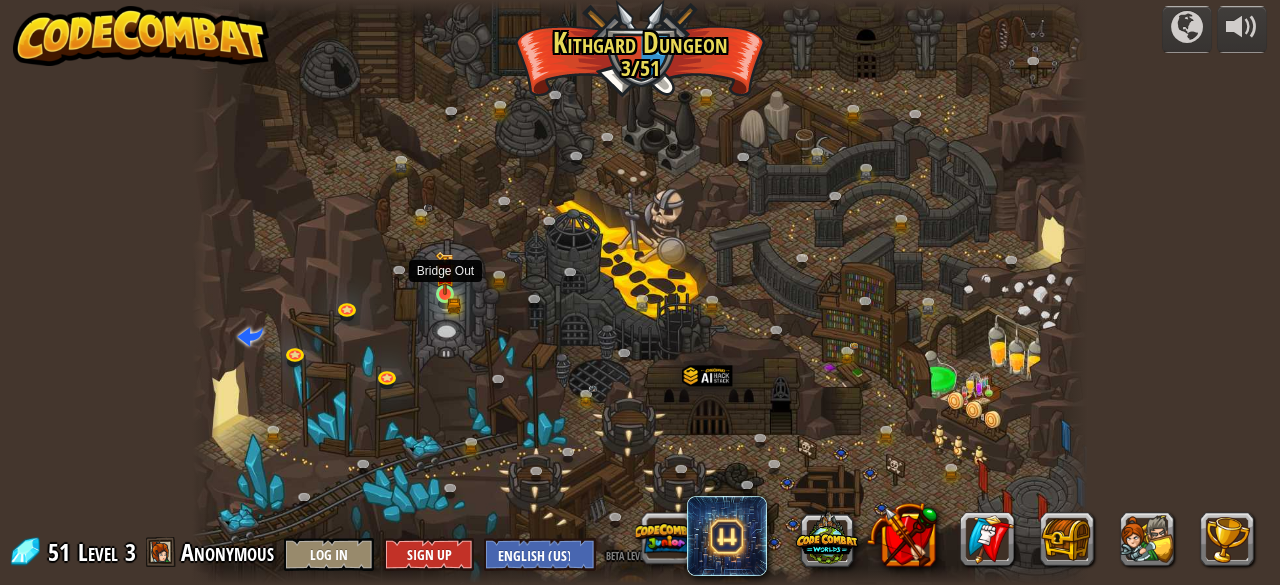 click at bounding box center (445, 273) 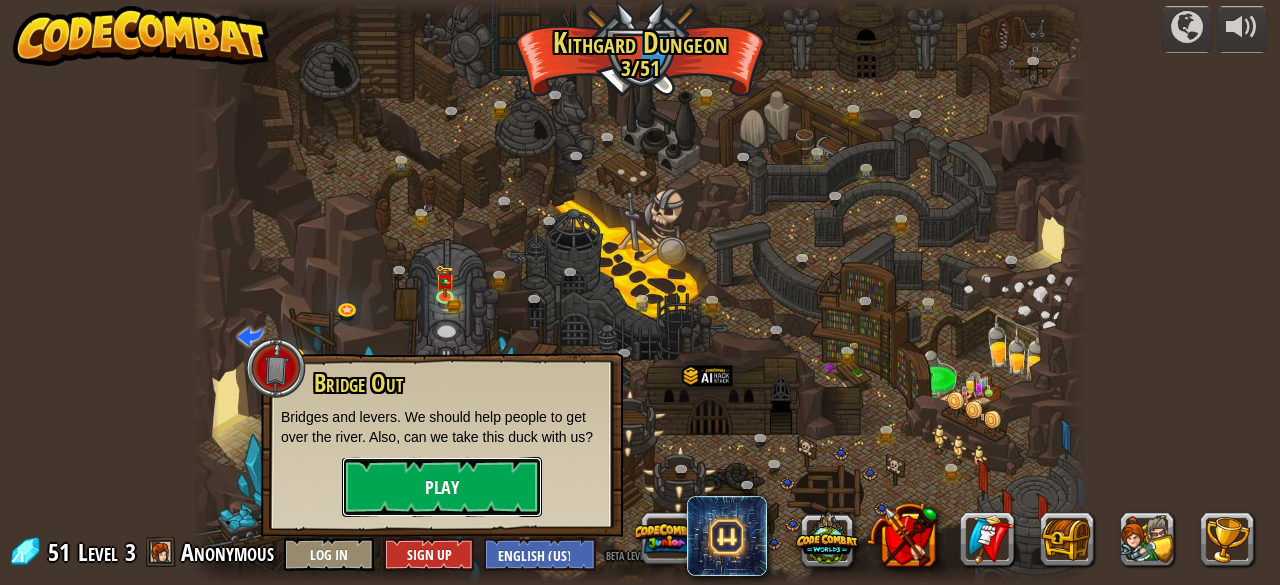 click on "Play" at bounding box center [442, 487] 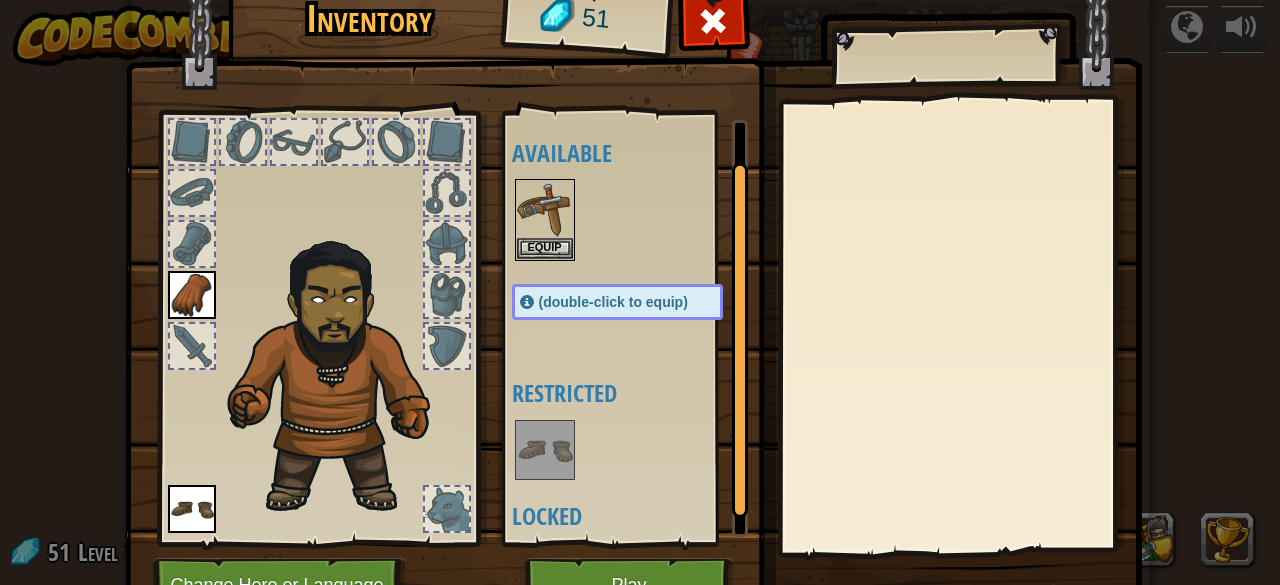 scroll, scrollTop: 64, scrollLeft: 0, axis: vertical 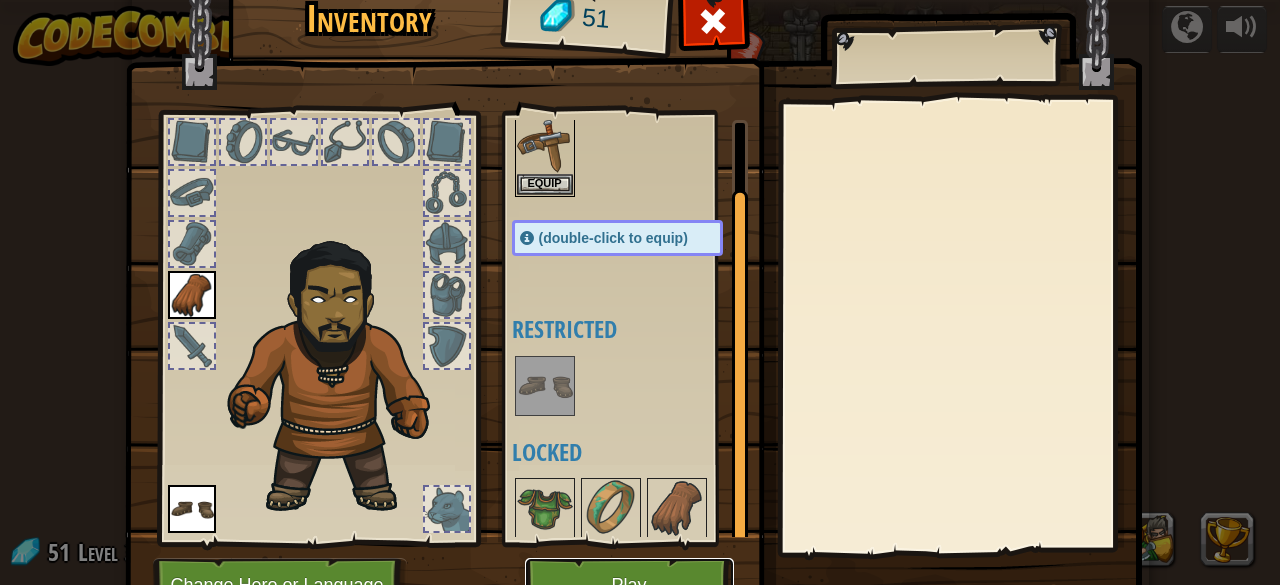 click on "Play" at bounding box center (629, 585) 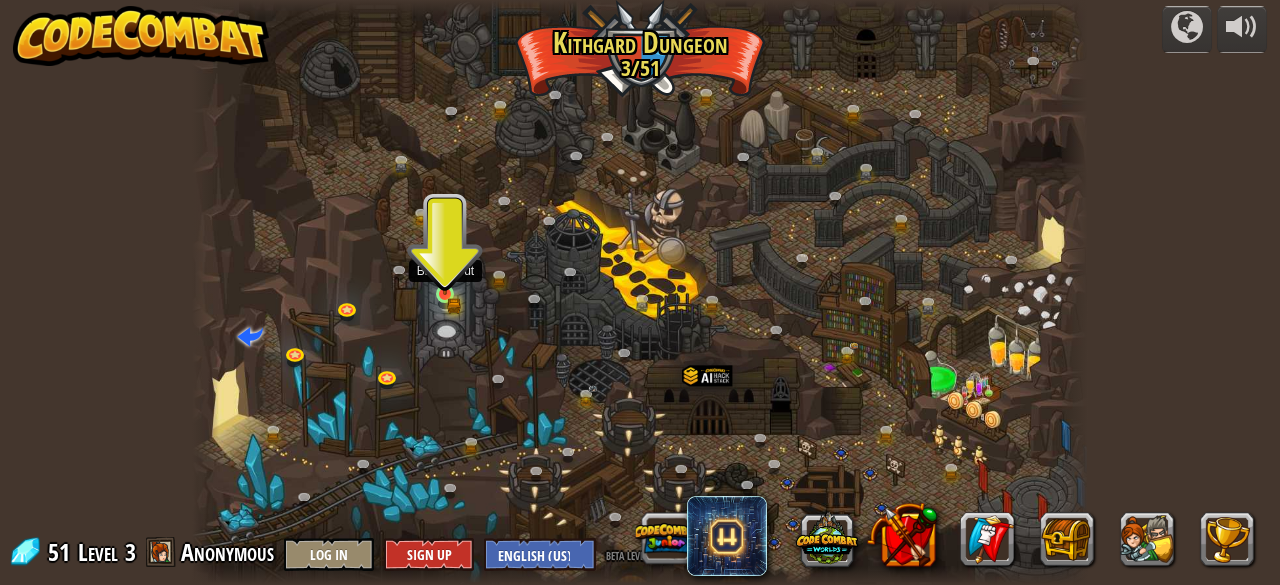 click at bounding box center [445, 273] 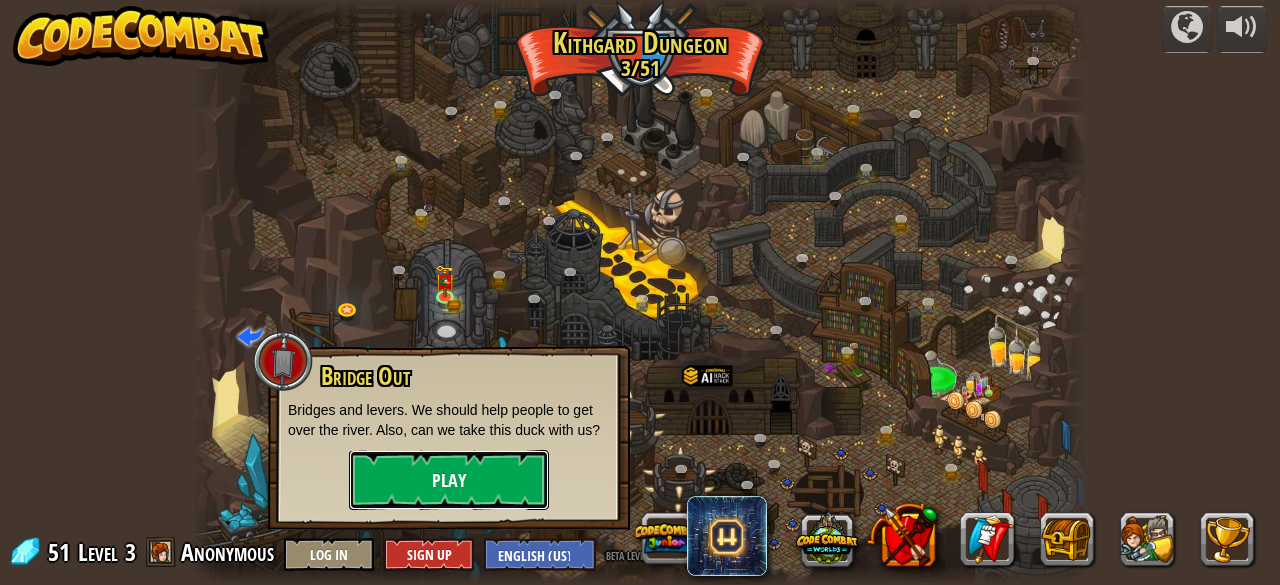 click on "Play" at bounding box center (449, 480) 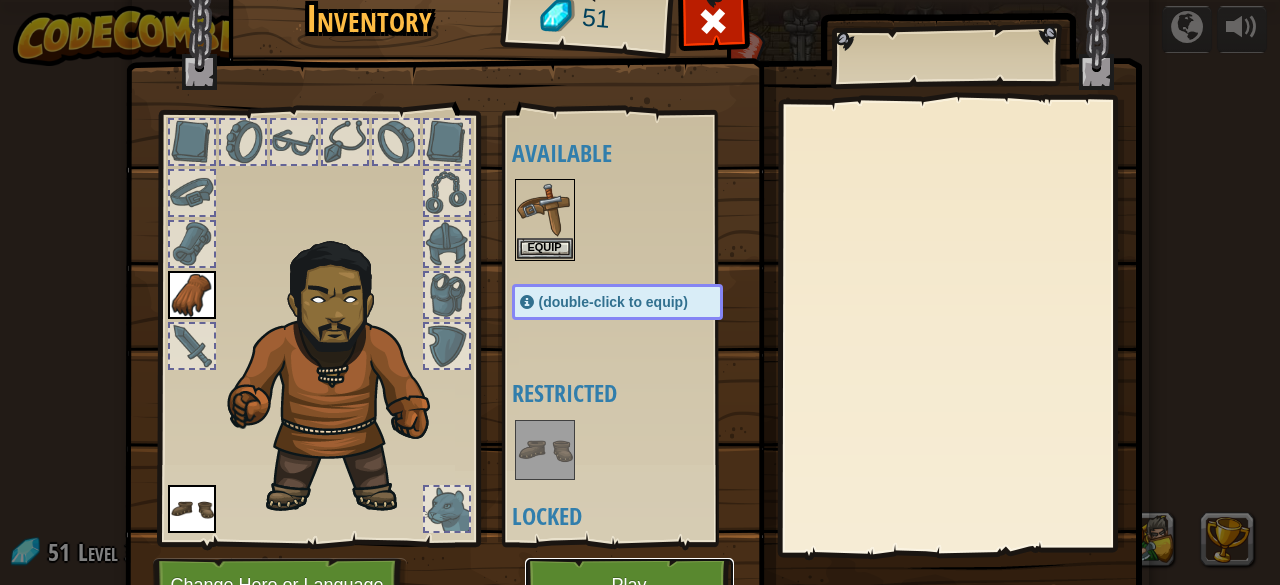 click on "Play" at bounding box center (629, 585) 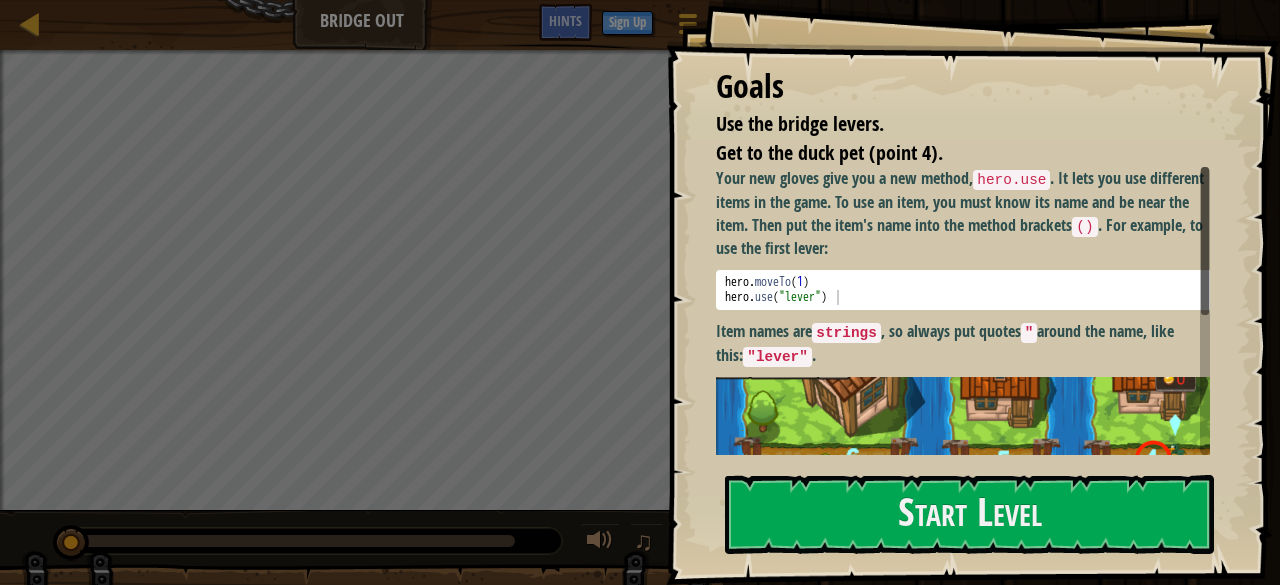 click on "Goals Use the bridge levers. Get to the duck pet (point 4). Your new gloves give you a new method,  hero.use . It lets you use different items in the game.
To use an item, you must know its name and be near the item.
Then put the item's name into the method brackets  () .
For example, to use the first lever:
1 2 hero . moveTo ( 1 ) hero . use ( "lever" )     הההההההההההההההההההההההההההההההההההההההההההההההההההההההההההההההההההההההההההההההההההההההההההההההההההההההההההההההההההההההההההההההההההההההההההההההההההההההההההההההההההההההההההההההההההההההההההההההההההההההההההההההההההההההההההההההההההההההההההההההההההההההההההההההה
Item names are  strings , so always put quotes  "  around the name, like this:  "lever" .
Start Level Subscribe Back to my courses" at bounding box center [973, 292] 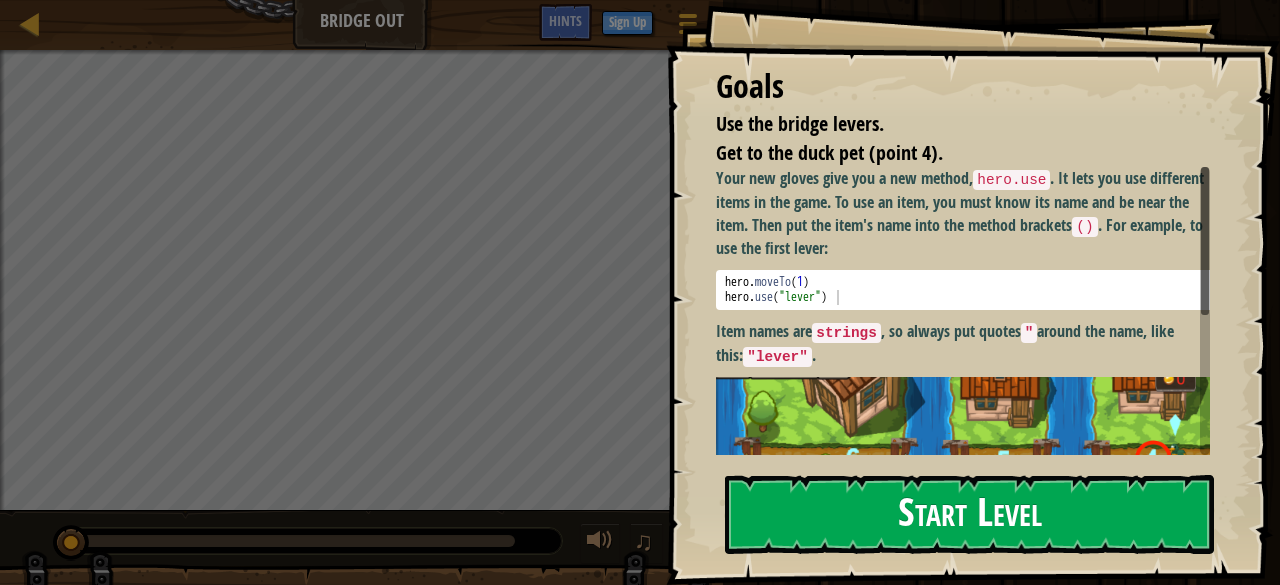 click on "Start Level" at bounding box center (969, 514) 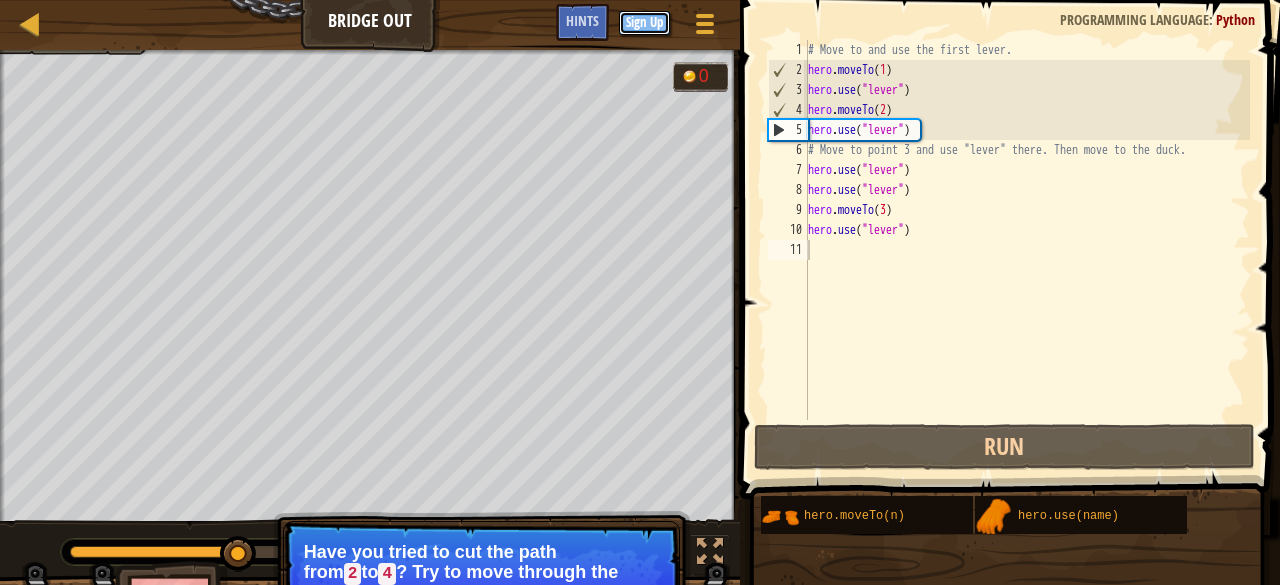 click on "Sign Up" at bounding box center [644, 23] 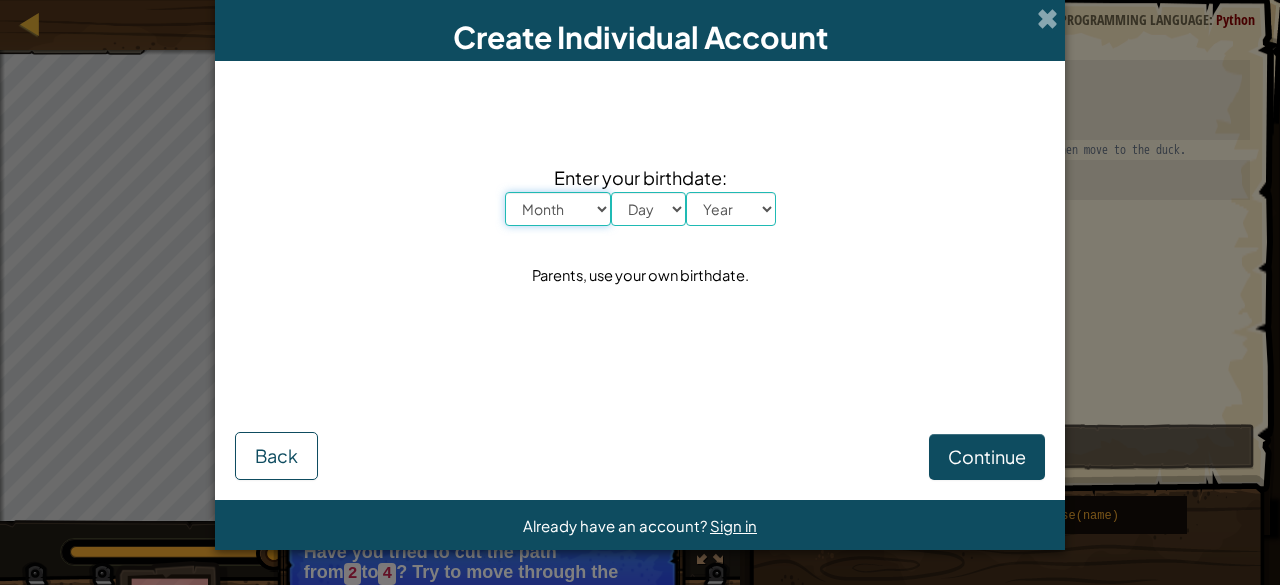 click on "Month January February March April May June July August September October November December" at bounding box center [558, 209] 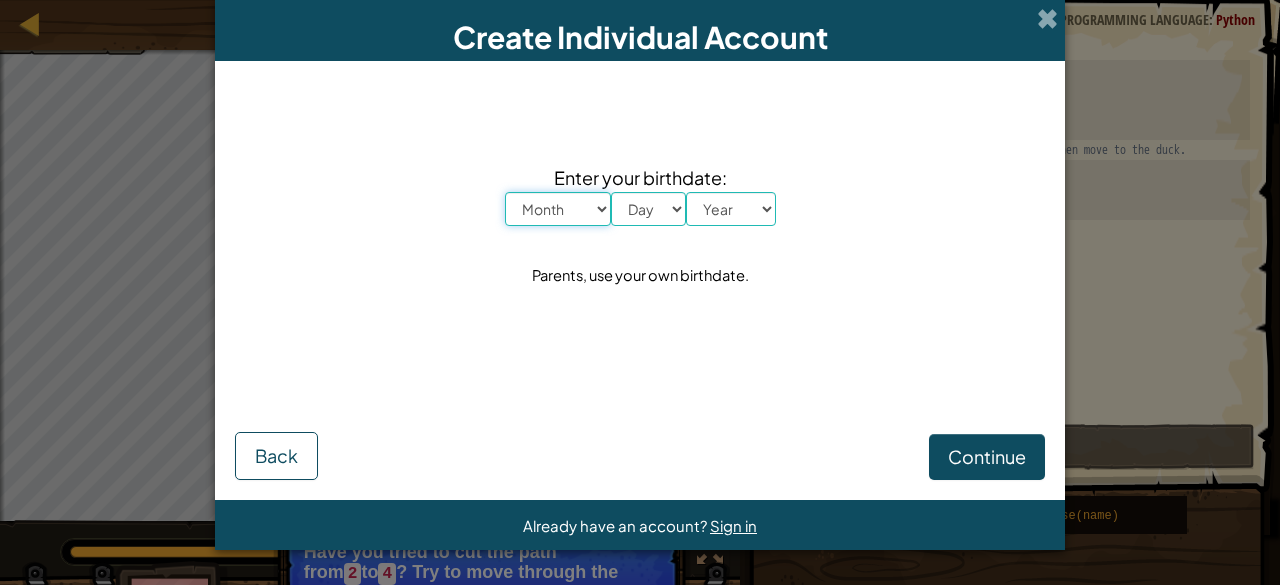select on "5" 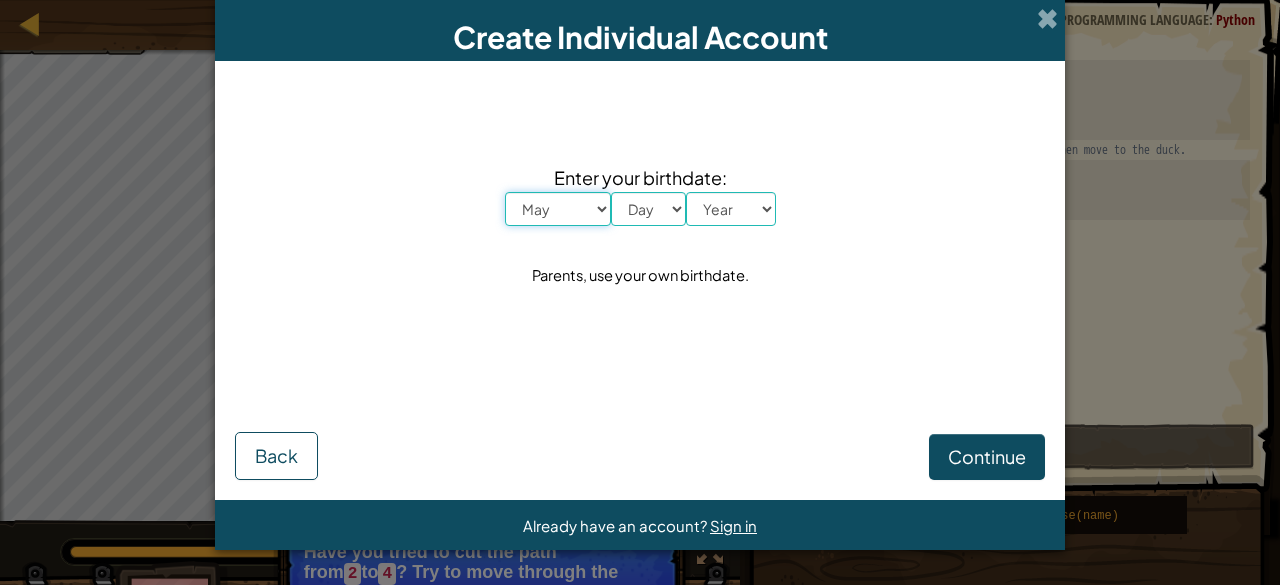 click on "Month January February March April May June July August September October November December" at bounding box center [558, 209] 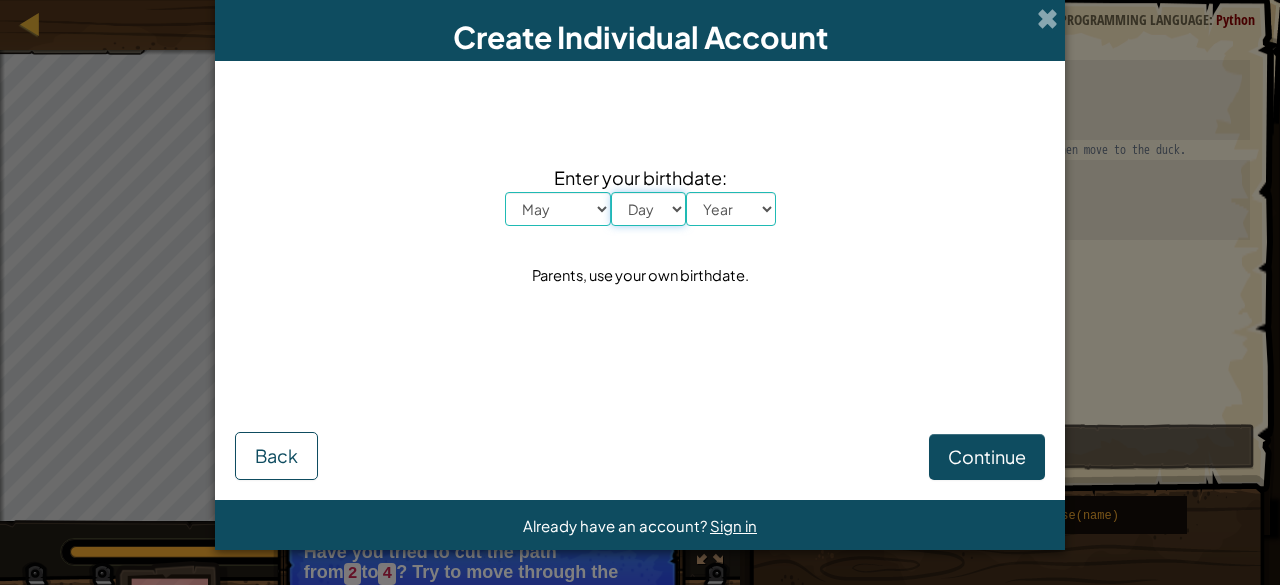 click on "Day 1 2 3 4 5 6 7 8 9 10 11 12 13 14 15 16 17 18 19 20 21 22 23 24 25 26 27 28 29 30 31" at bounding box center (648, 209) 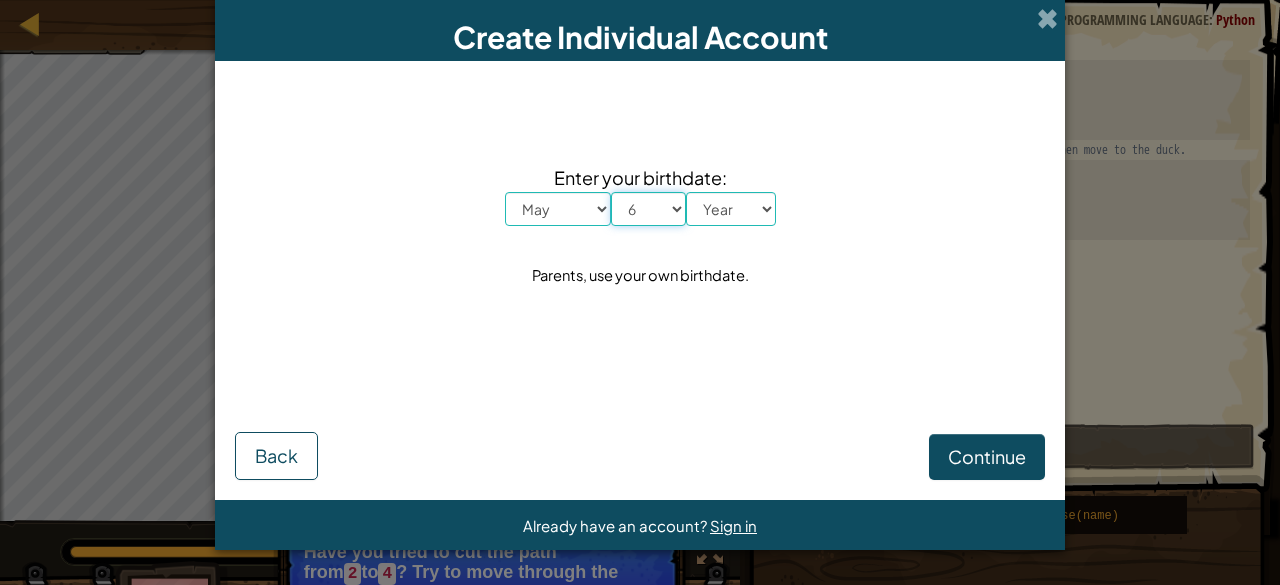 click on "Day 1 2 3 4 5 6 7 8 9 10 11 12 13 14 15 16 17 18 19 20 21 22 23 24 25 26 27 28 29 30 31" at bounding box center (648, 209) 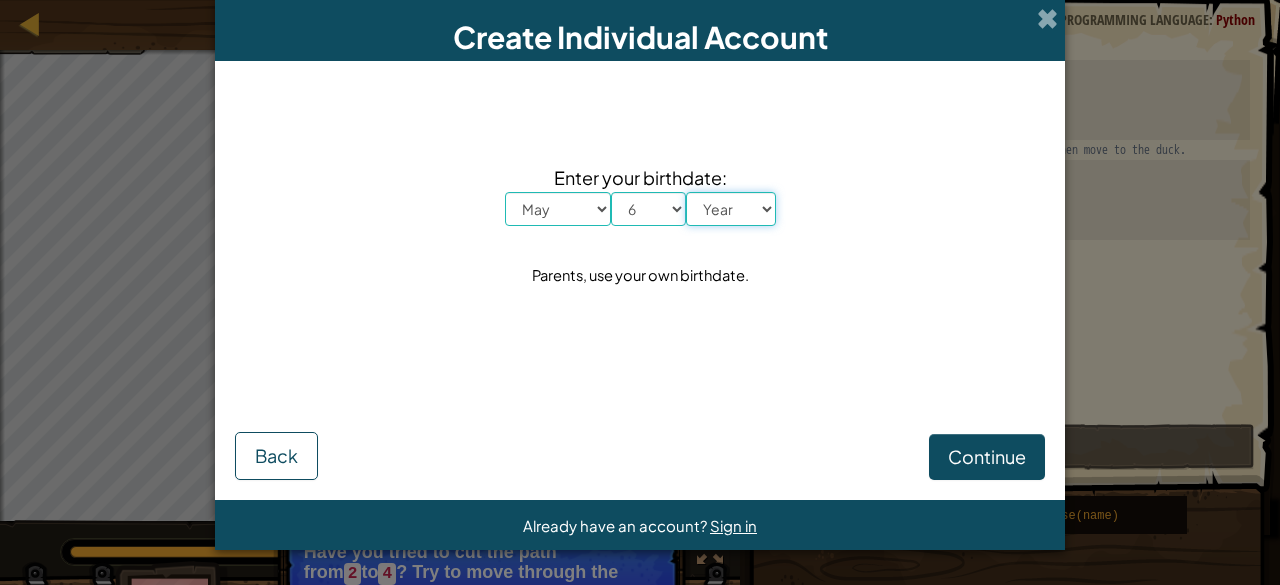 click on "Year 2025 2024 2023 2022 2021 2020 2019 2018 2017 2016 2015 2014 2013 2012 2011 2010 2009 2008 2007 2006 2005 2004 2003 2002 2001 2000 1999 1998 1997 1996 1995 1994 1993 1992 1991 1990 1989 1988 1987 1986 1985 1984 1983 1982 1981 1980 1979 1978 1977 1976 1975 1974 1973 1972 1971 1970 1969 1968 1967 1966 1965 1964 1963 1962 1961 1960 1959 1958 1957 1956 1955 1954 1953 1952 1951 1950 1949 1948 1947 1946 1945 1944 1943 1942 1941 1940 1939 1938 1937 1936 1935 1934 1933 1932 1931 1930 1929 1928 1927 1926" at bounding box center [731, 209] 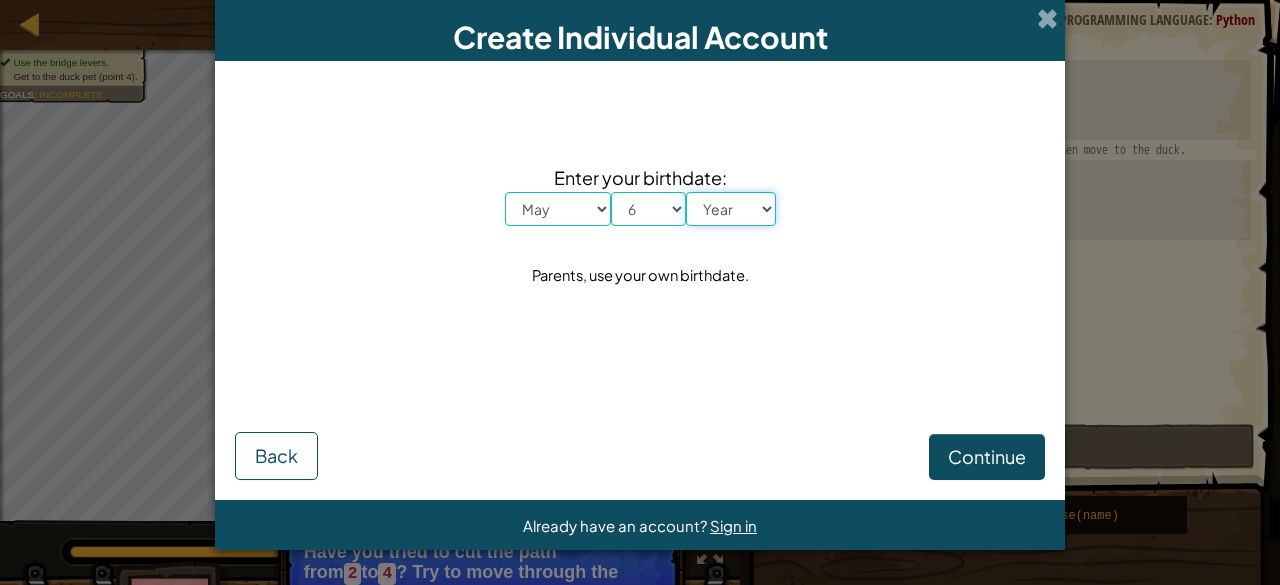 select on "2004" 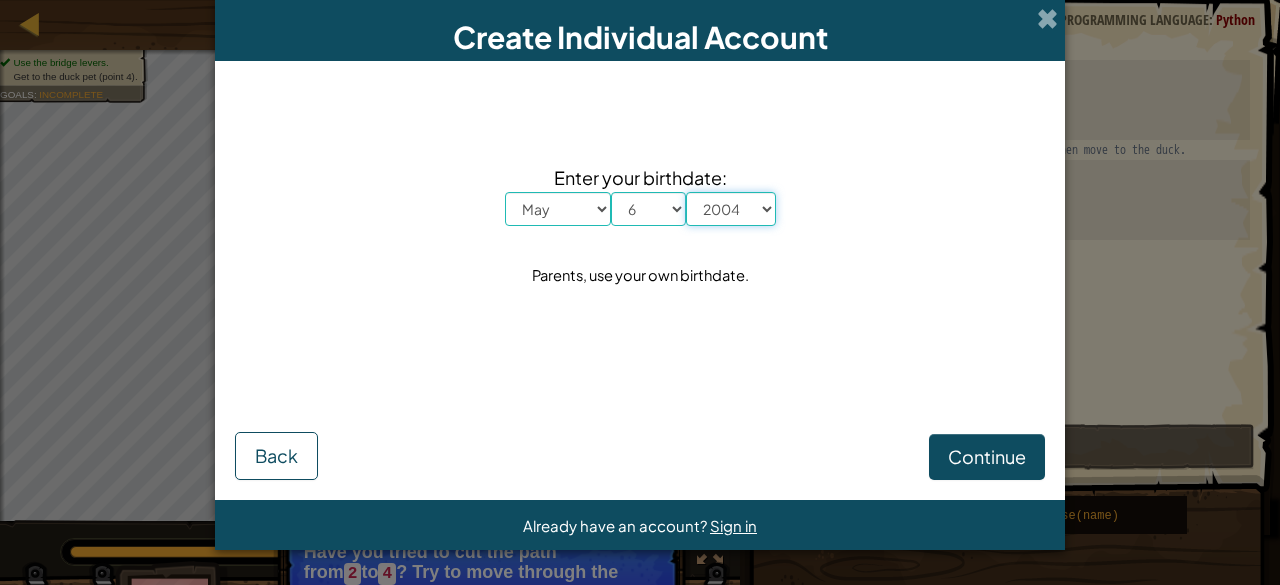 click on "Year 2025 2024 2023 2022 2021 2020 2019 2018 2017 2016 2015 2014 2013 2012 2011 2010 2009 2008 2007 2006 2005 2004 2003 2002 2001 2000 1999 1998 1997 1996 1995 1994 1993 1992 1991 1990 1989 1988 1987 1986 1985 1984 1983 1982 1981 1980 1979 1978 1977 1976 1975 1974 1973 1972 1971 1970 1969 1968 1967 1966 1965 1964 1963 1962 1961 1960 1959 1958 1957 1956 1955 1954 1953 1952 1951 1950 1949 1948 1947 1946 1945 1944 1943 1942 1941 1940 1939 1938 1937 1936 1935 1934 1933 1932 1931 1930 1929 1928 1927 1926" at bounding box center [731, 209] 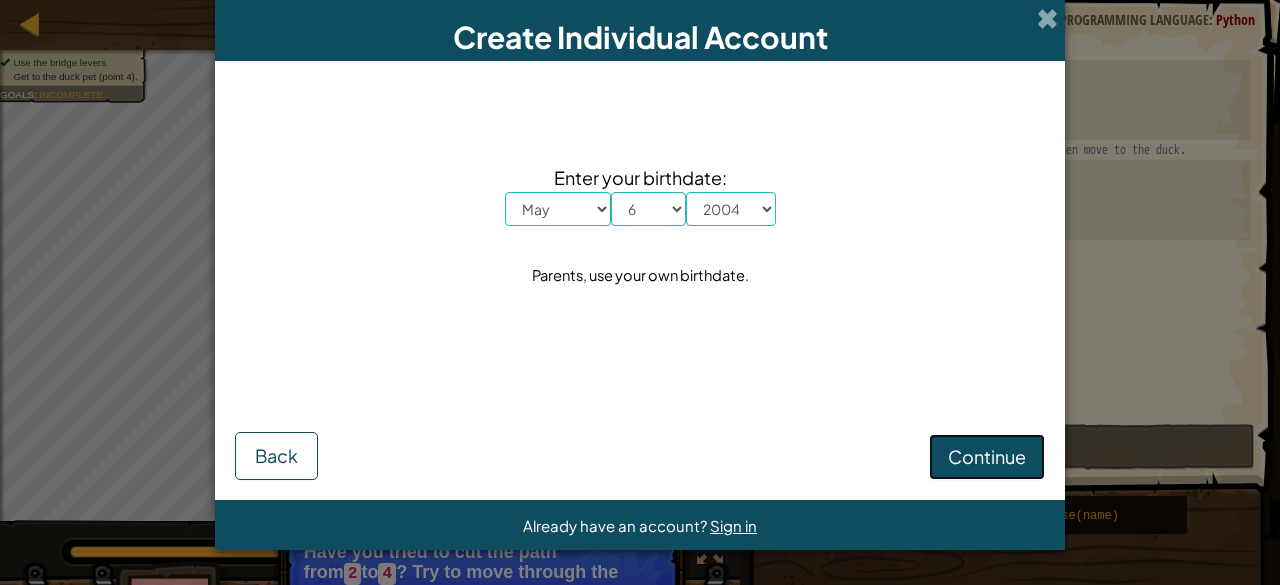 click on "Continue" at bounding box center (987, 457) 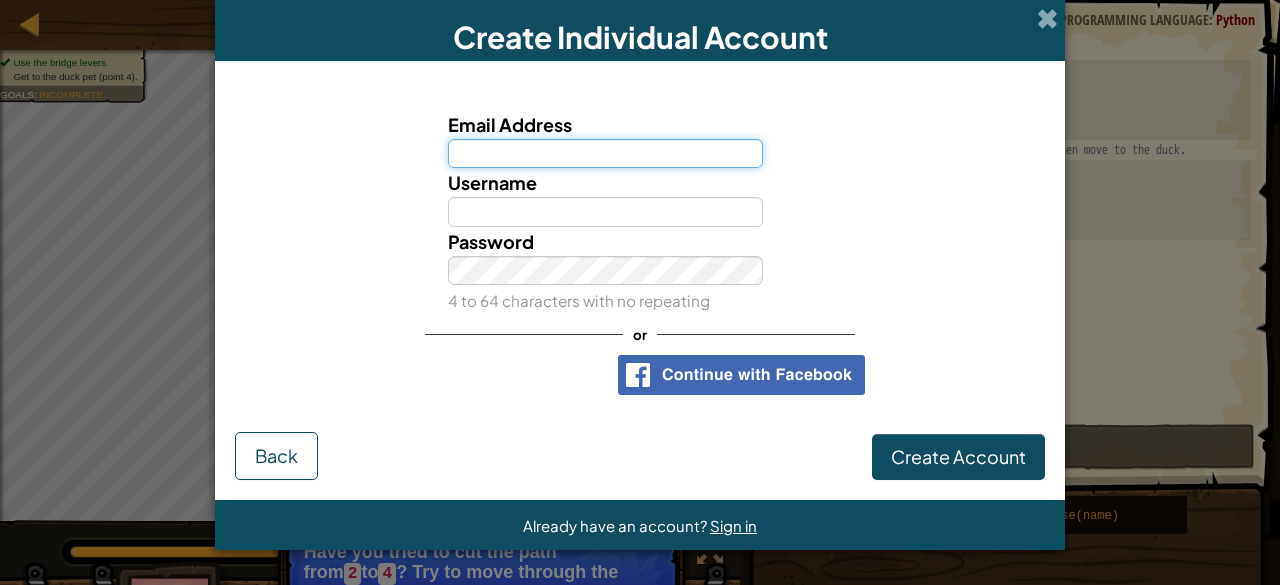 click on "Email Address" at bounding box center [606, 153] 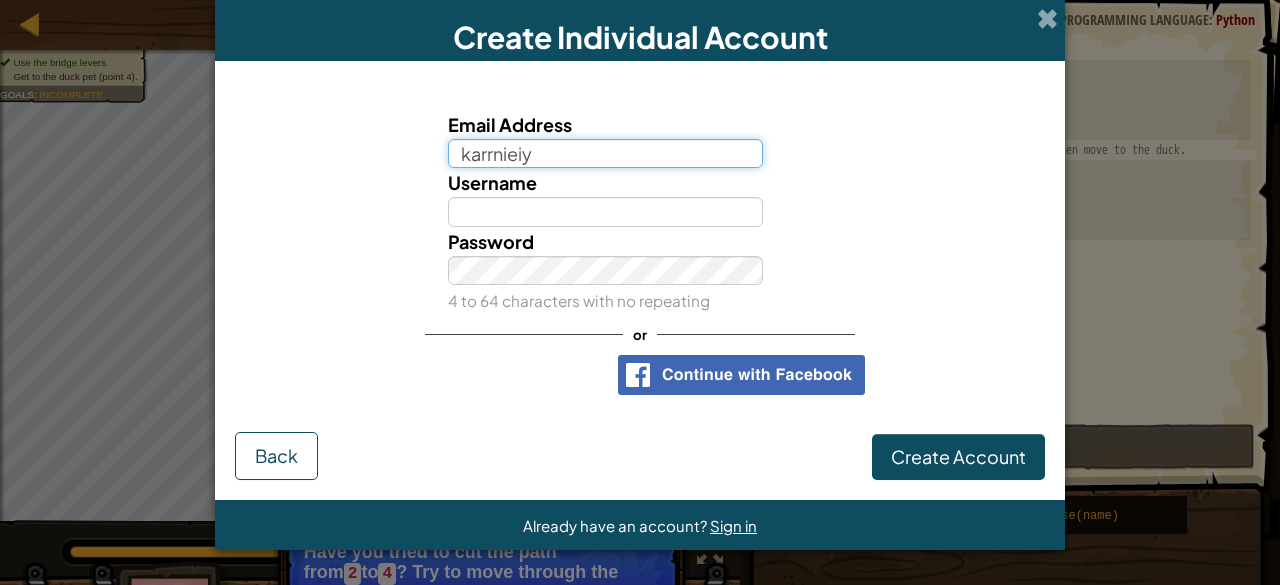 type on "karrnieiy" 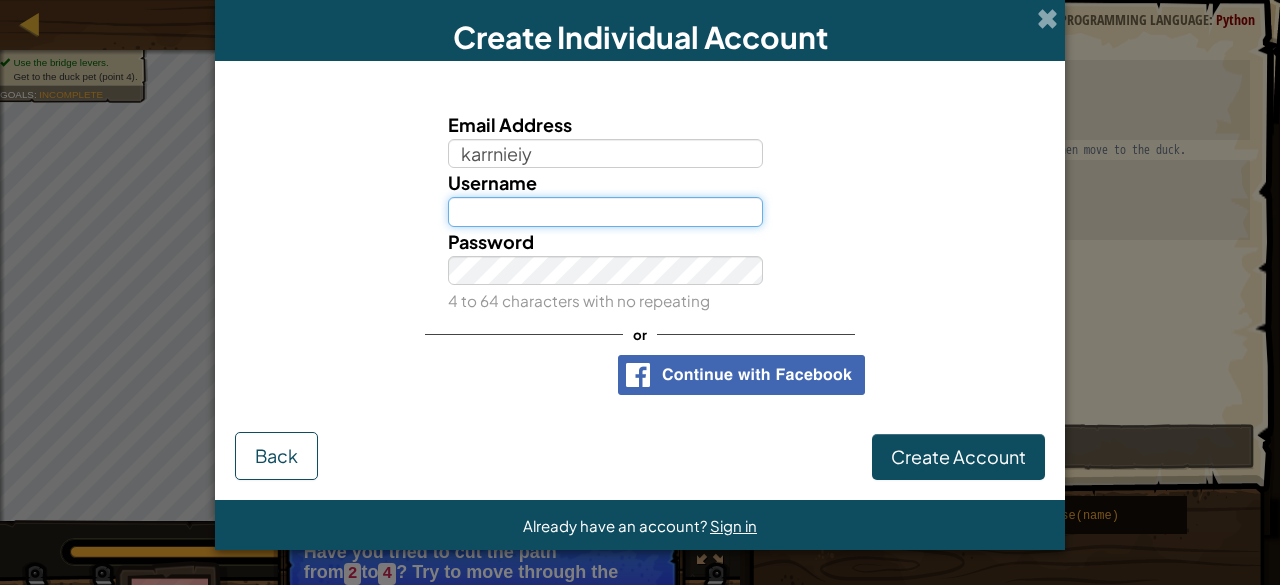 type on "!" 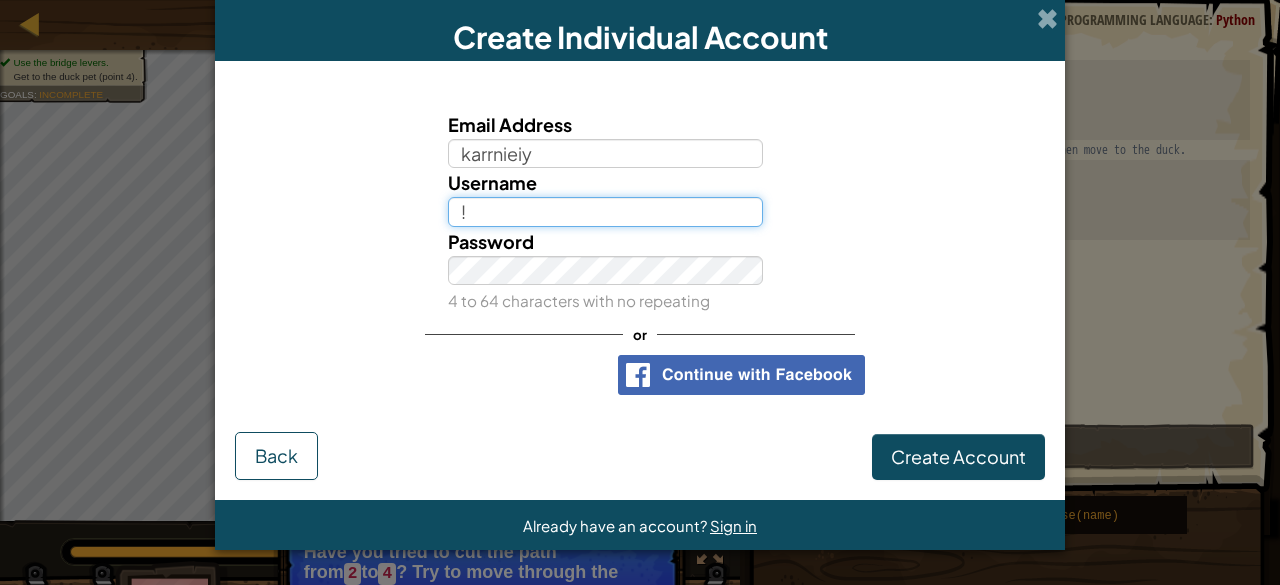 type 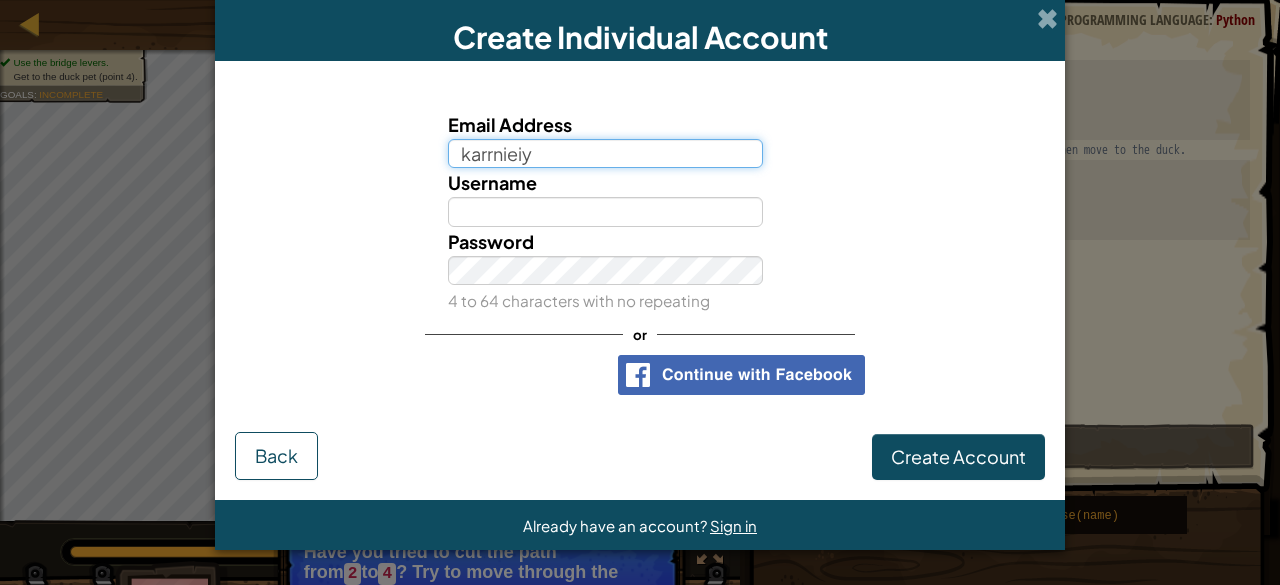click on "karrnieiy" at bounding box center (606, 153) 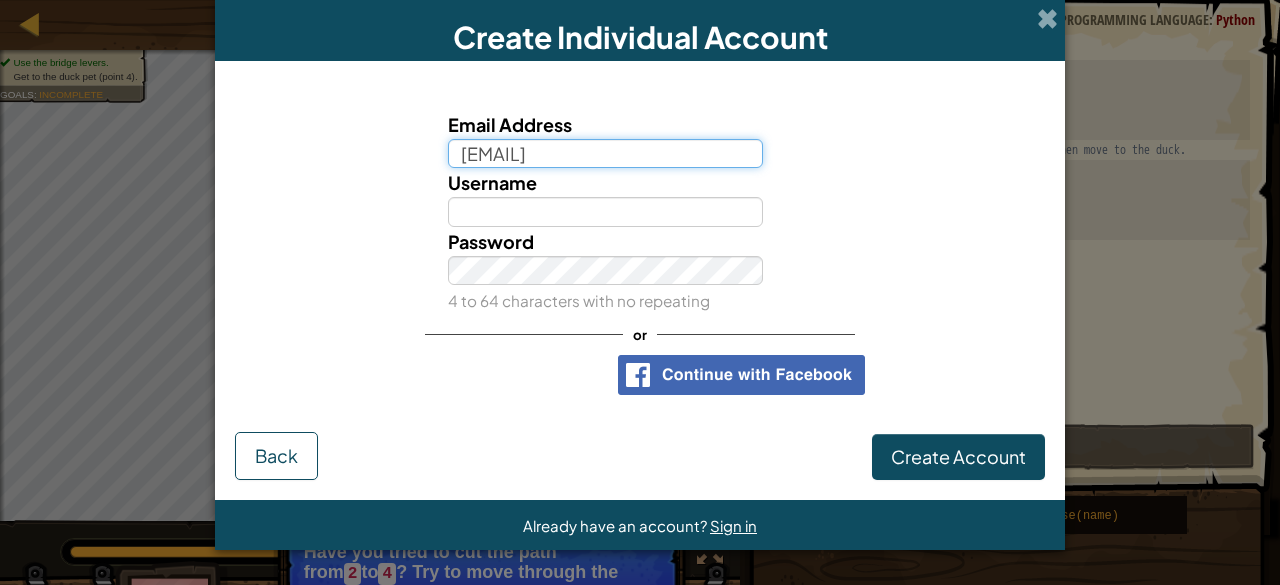 type on "[EMAIL]" 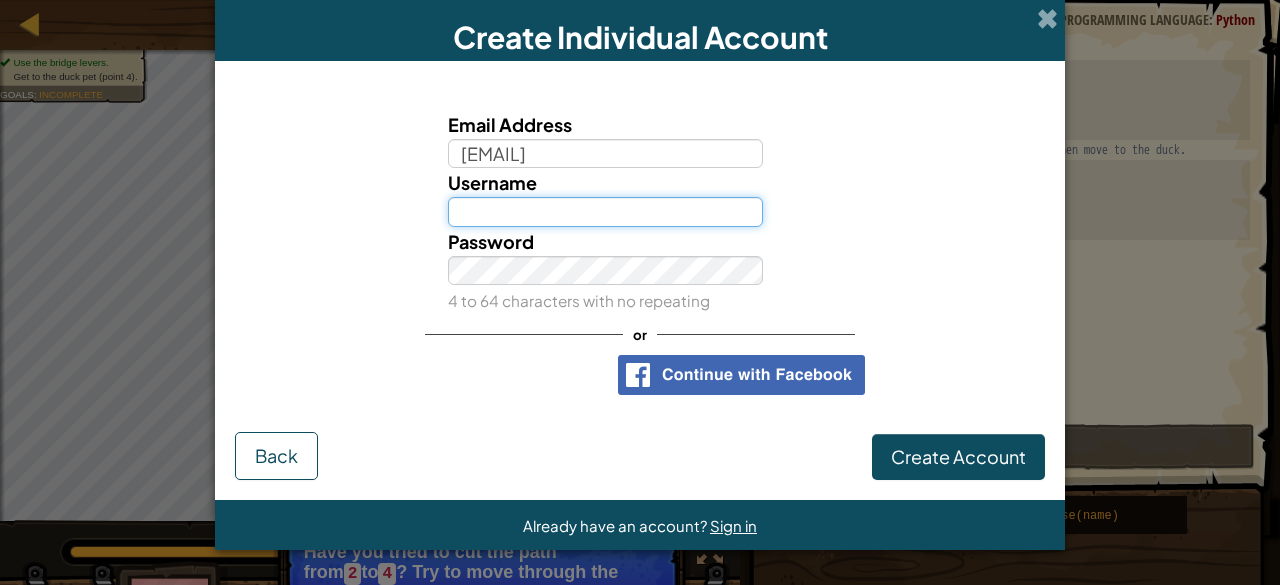 click on "Username" at bounding box center [606, 211] 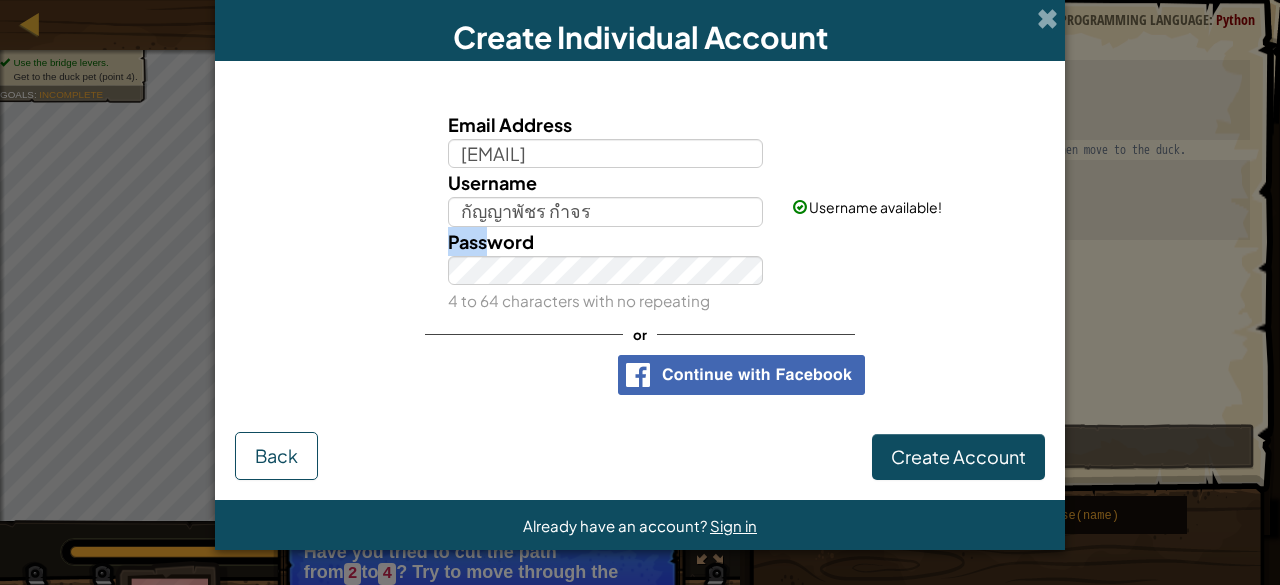 click on "Password 4 to 64 characters with no repeating" at bounding box center (606, 271) 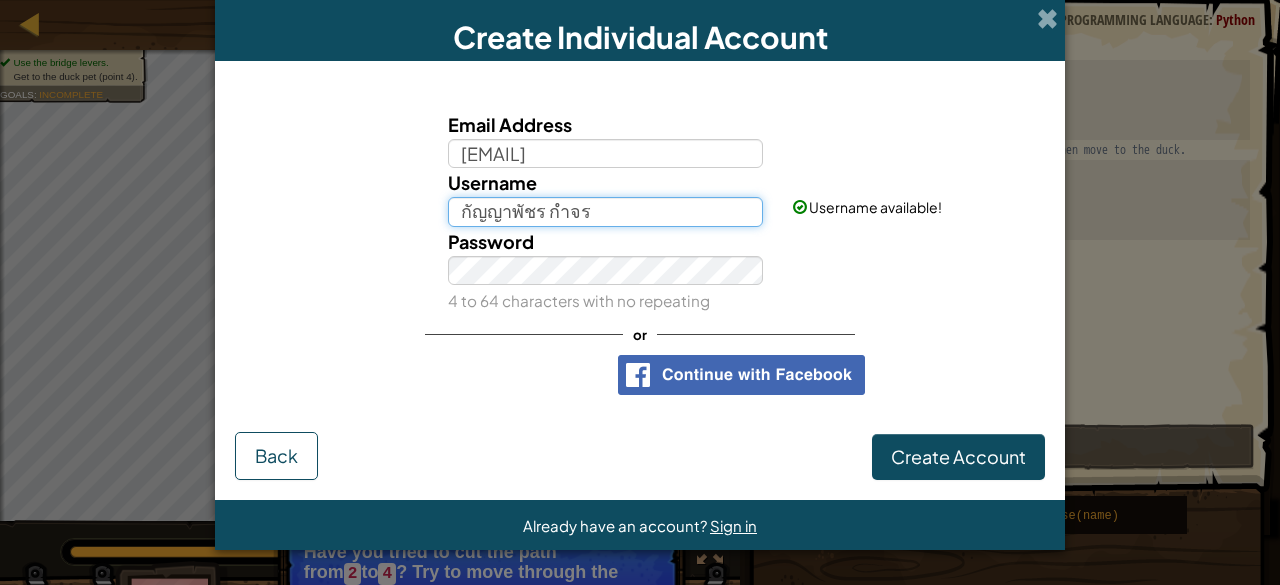 click on "กัญญาพัชร กำจร" at bounding box center [606, 211] 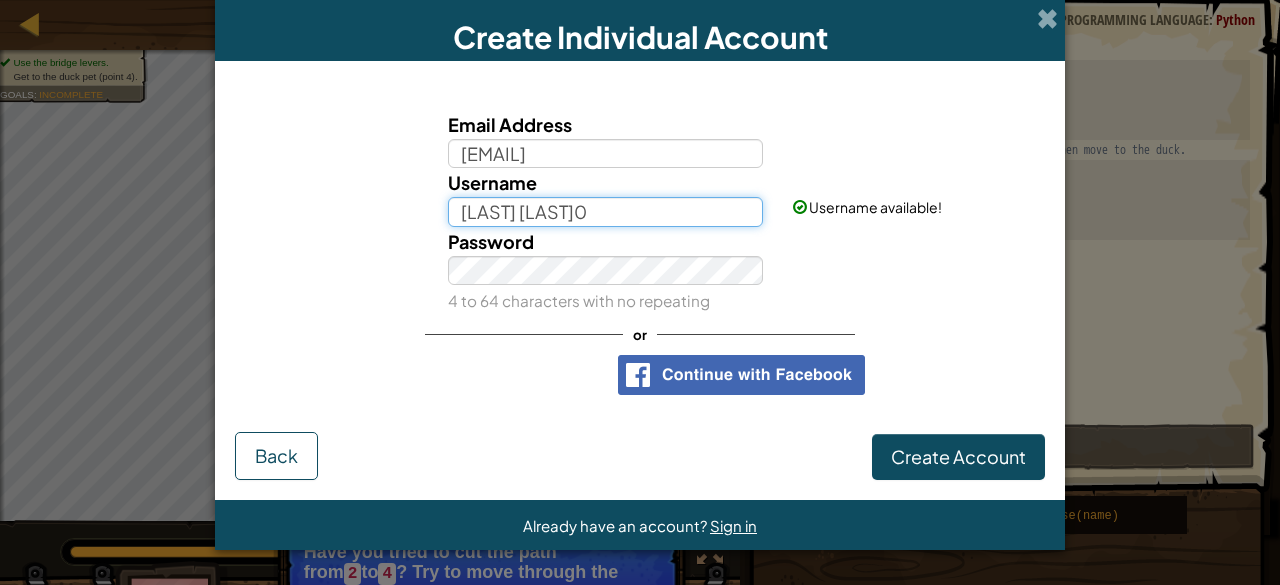 type on "กัญญาพัชร กำจร" 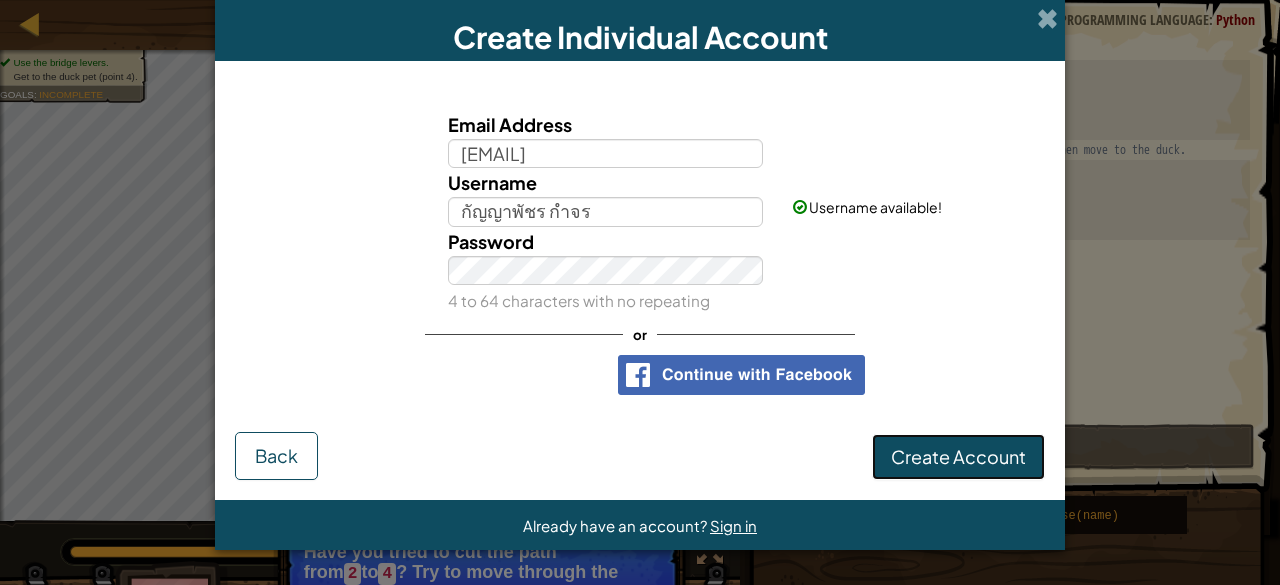 click on "Create Account" at bounding box center (958, 456) 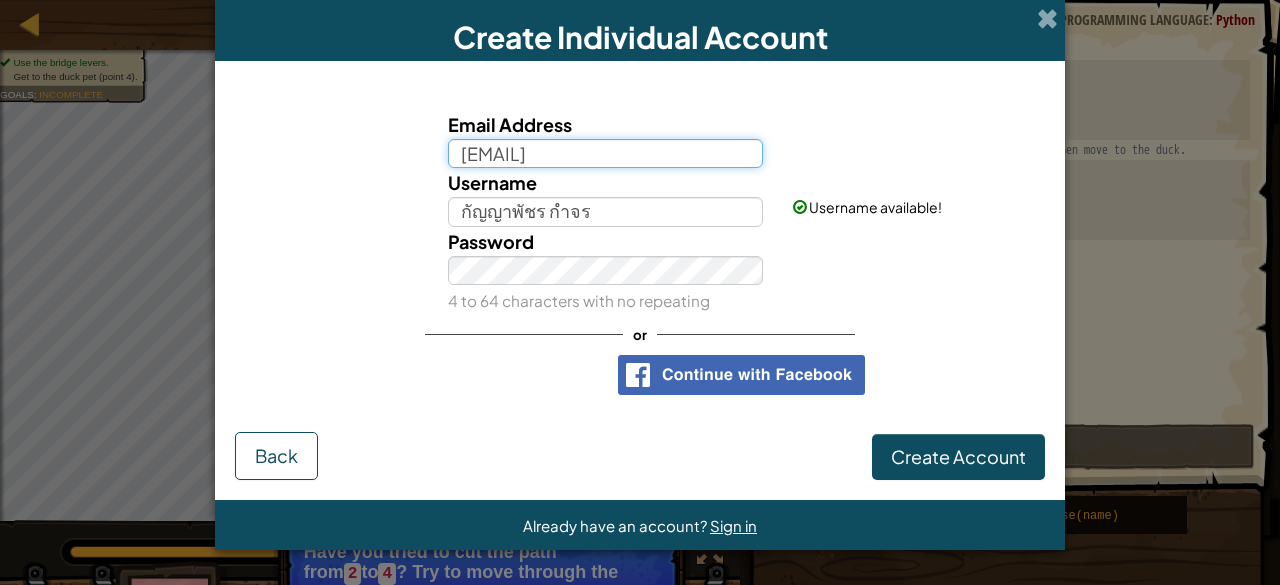 click on "[EMAIL]" at bounding box center [606, 153] 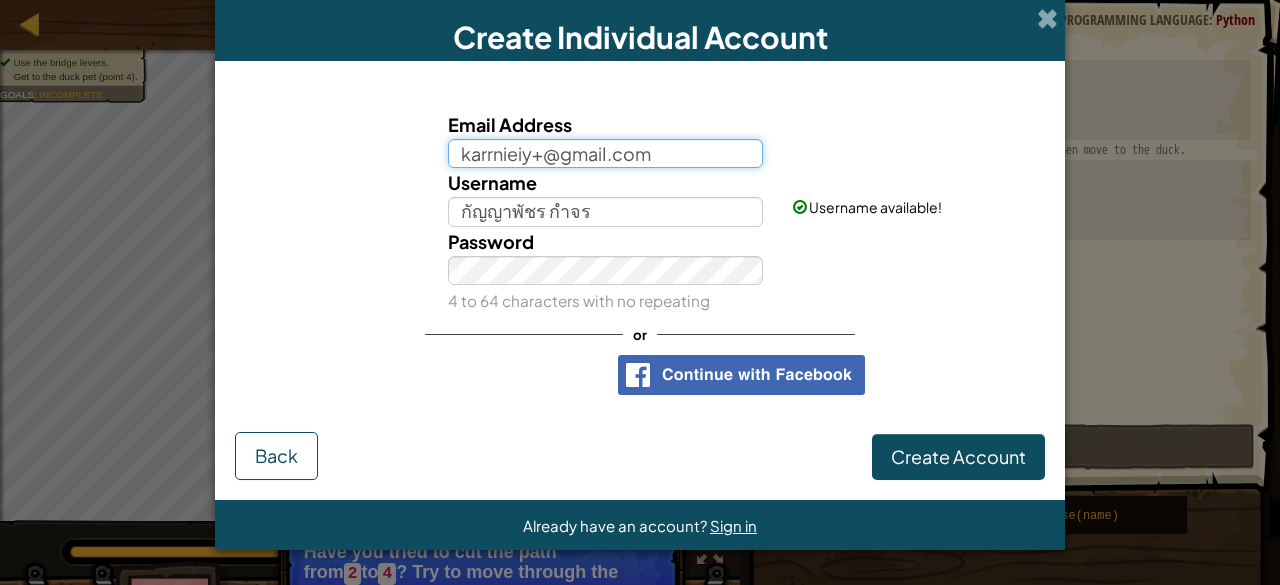 type on "karrnieiy+@gmaiI.com" 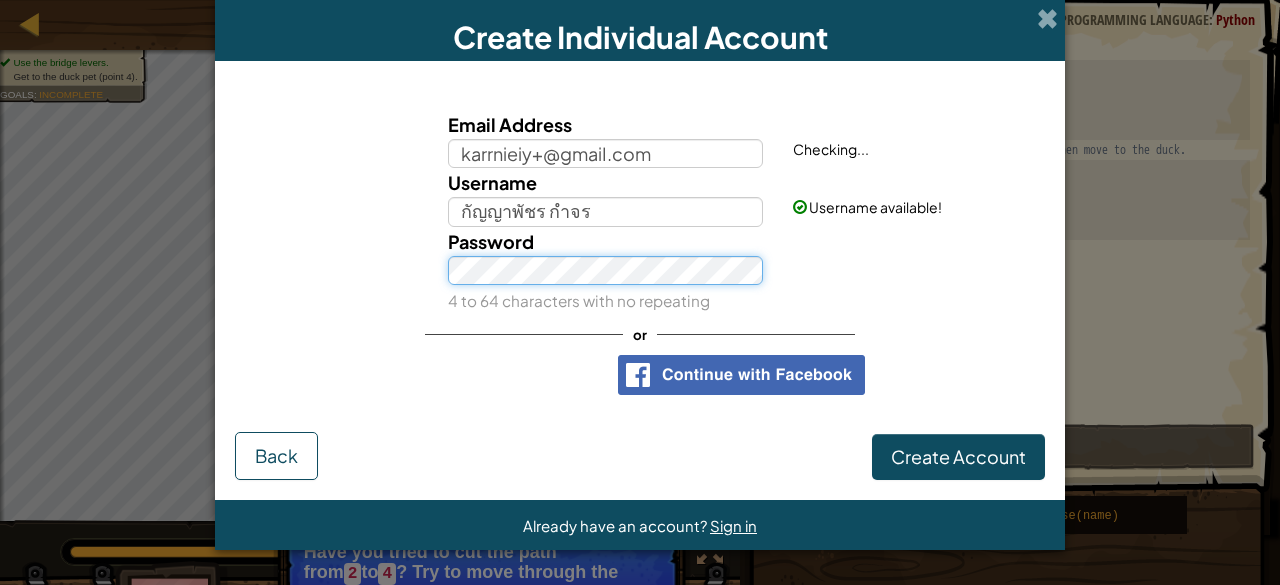 click on "Email Address [EMAIL] Checking... Username [LAST] [LAST] Username available! Password 4 to 64 characters with no repeating or" at bounding box center (640, 252) 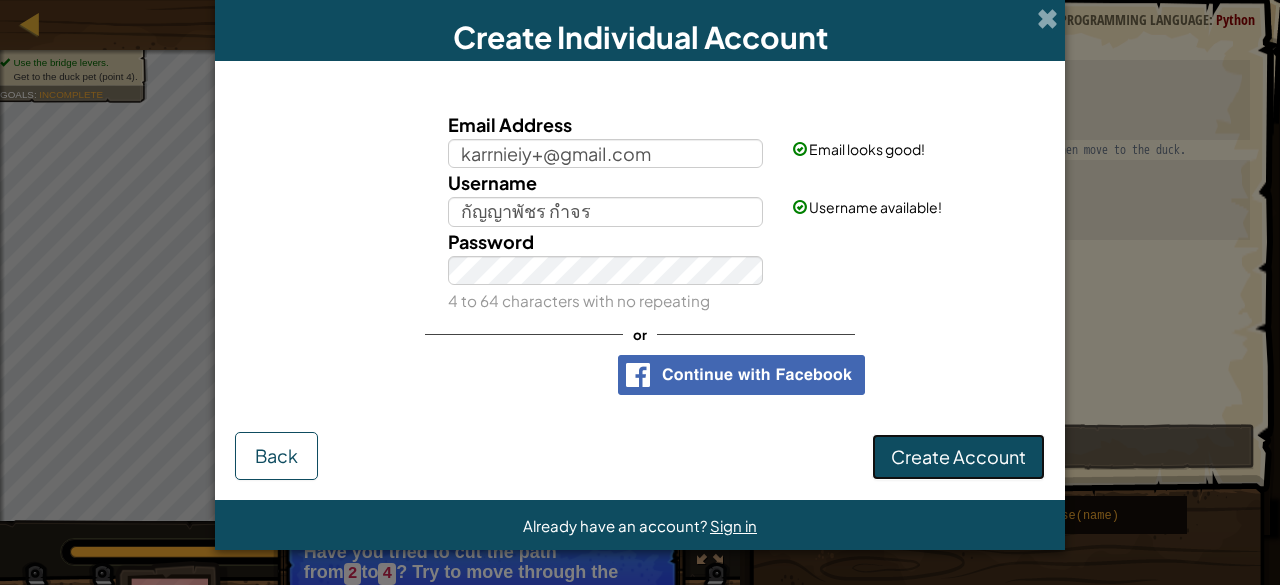 click on "Create Account" at bounding box center (958, 456) 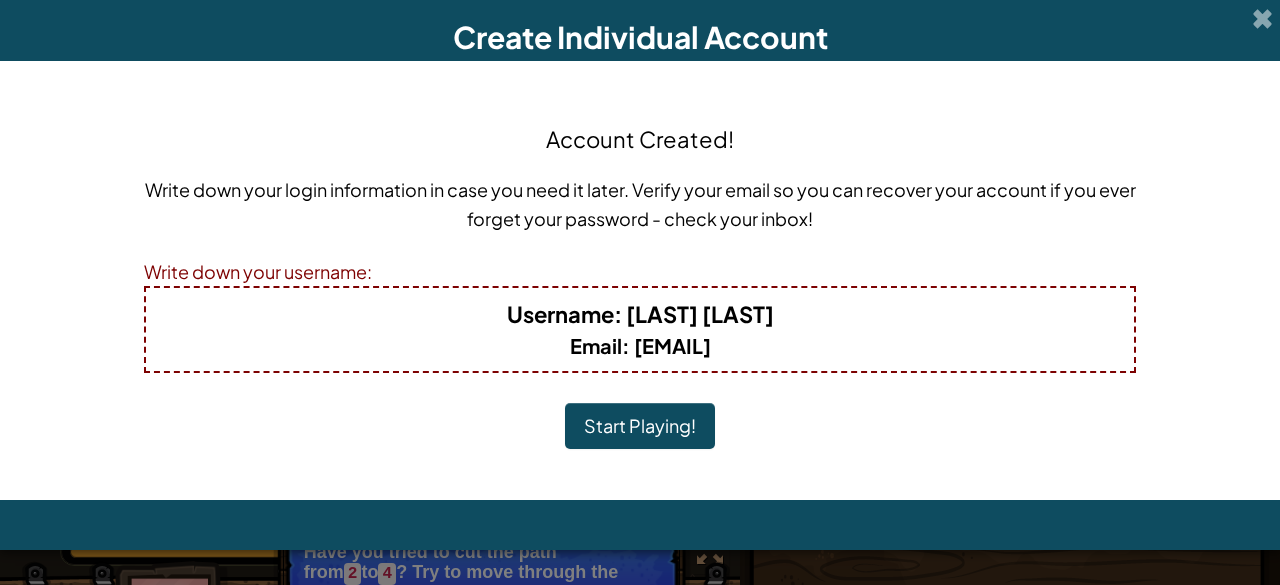 click on "Account Created! Write down your login information in case you need it later. Verify your email so you can recover your account if you ever forget your password - check your inbox! Write down your username: Username : [LAST] [LAST] Email : [EMAIL] Start Playing!" at bounding box center (640, 280) 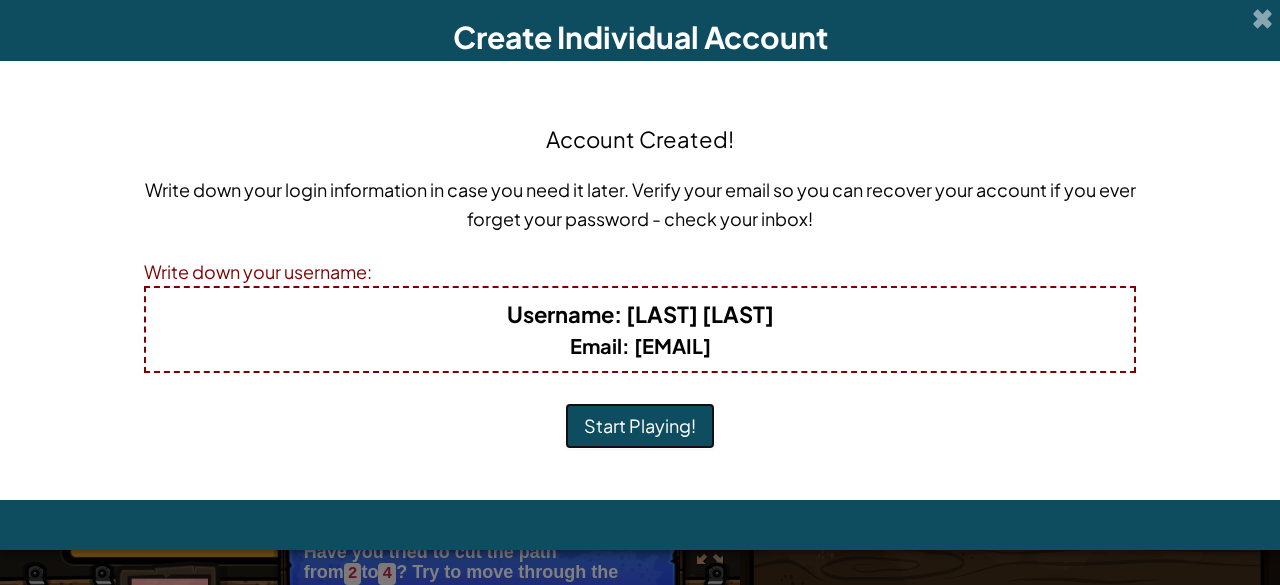 click on "Start Playing!" at bounding box center (640, 426) 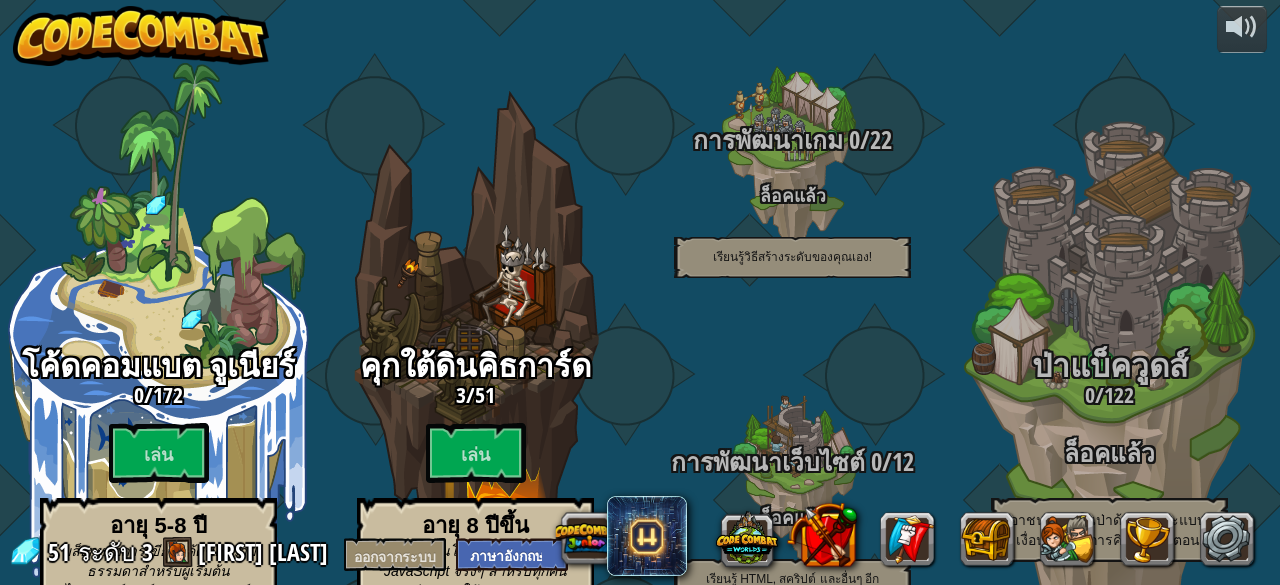 scroll, scrollTop: 0, scrollLeft: 0, axis: both 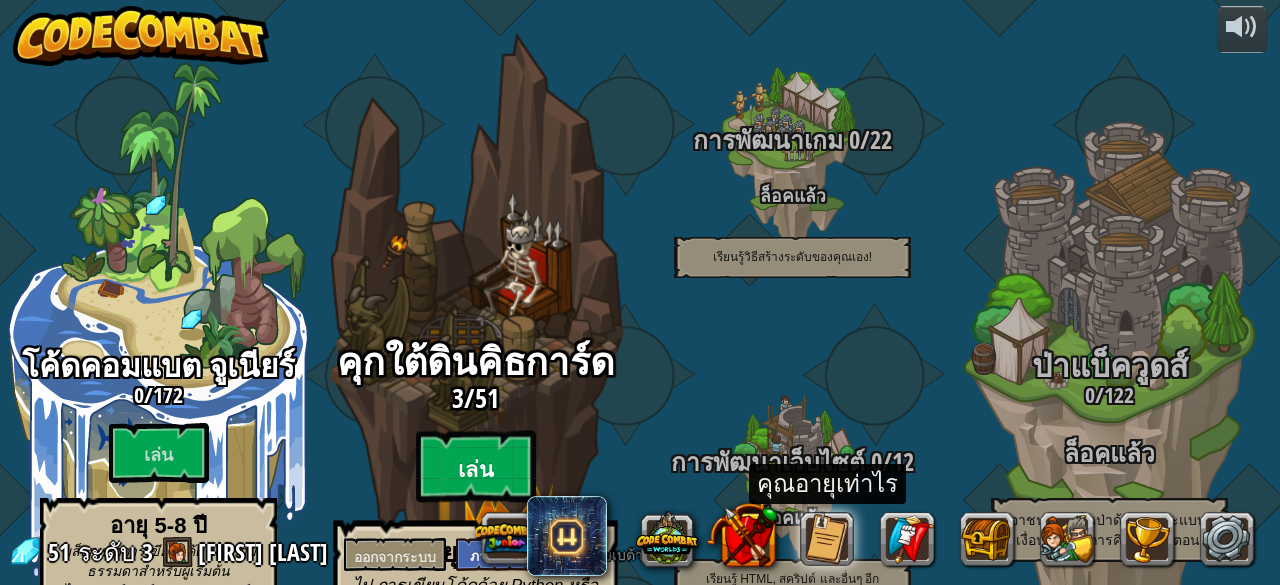click on "เล่น" at bounding box center (475, 470) 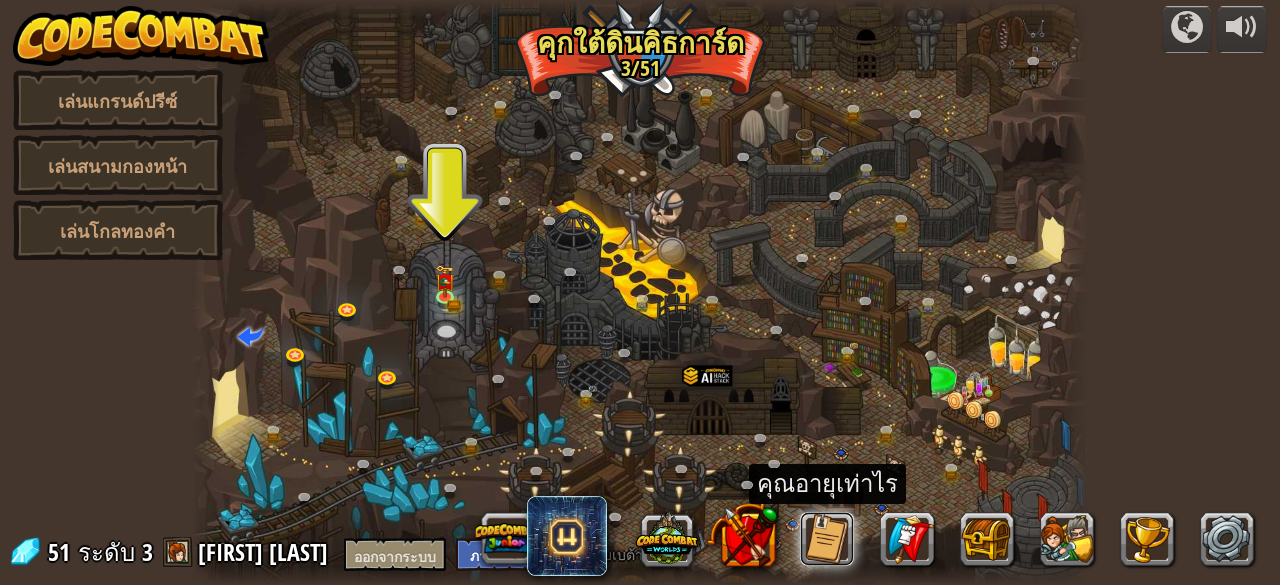 click at bounding box center (827, 539) 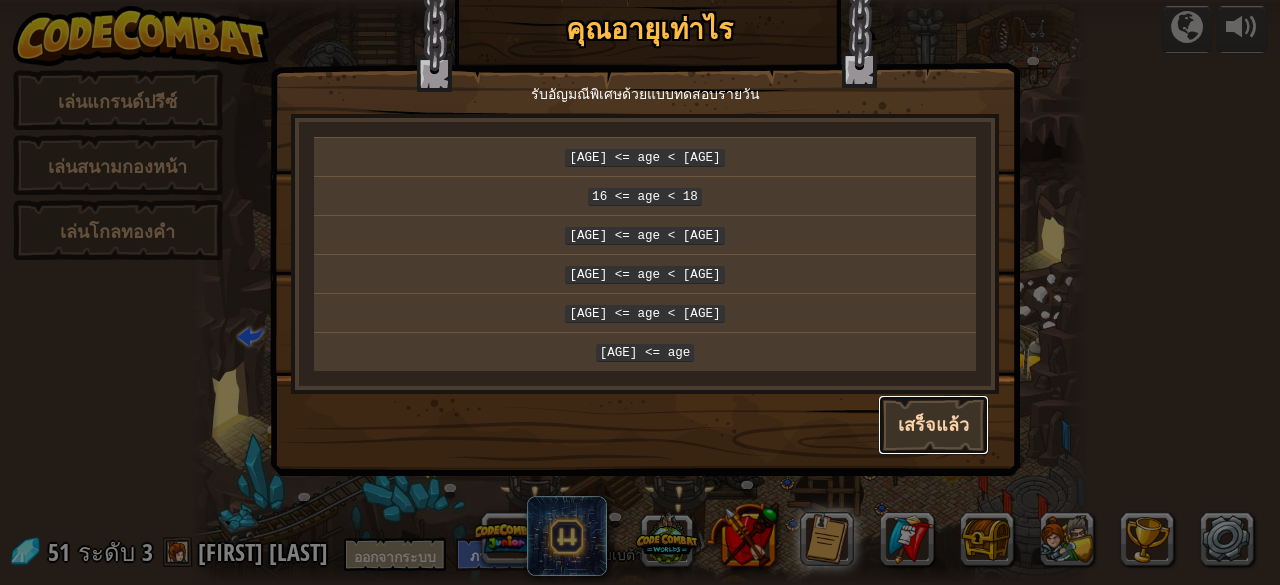 click on "เสร็จแล้ว" at bounding box center [933, 425] 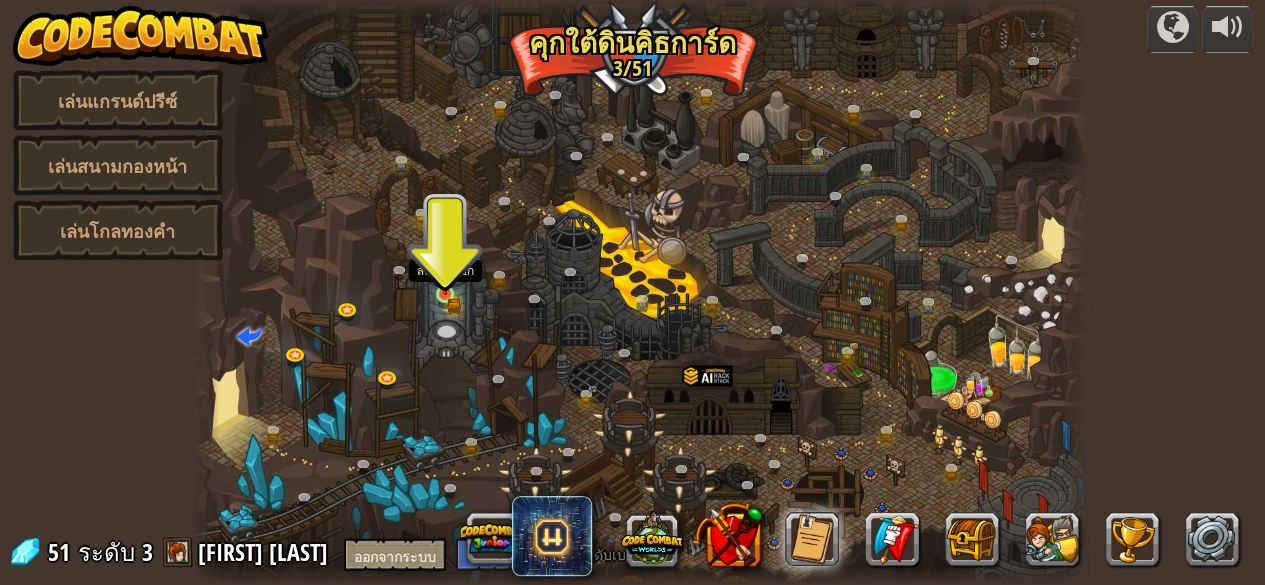 click at bounding box center (445, 273) 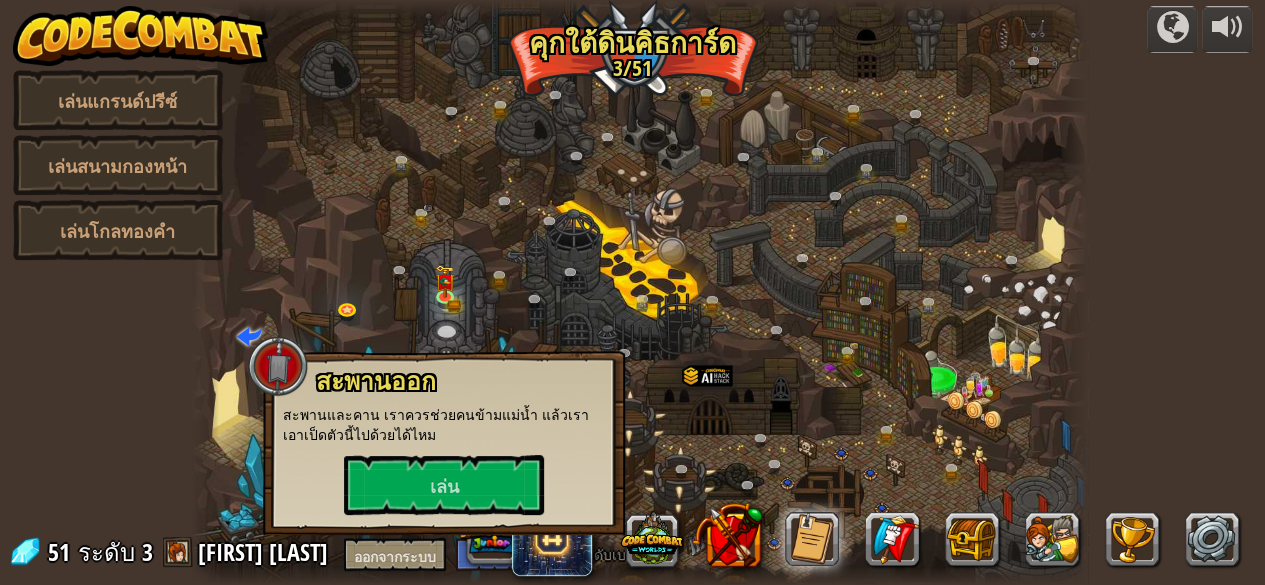 click at bounding box center [639, 292] 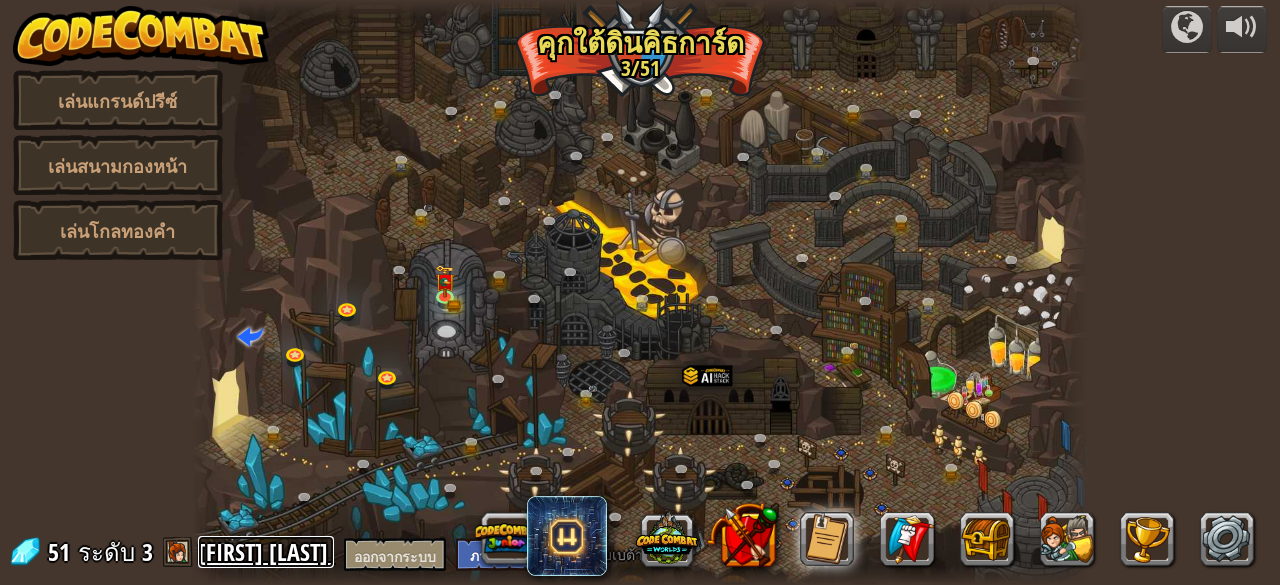 click on "[FIRST] [LAST]" at bounding box center [263, 552] 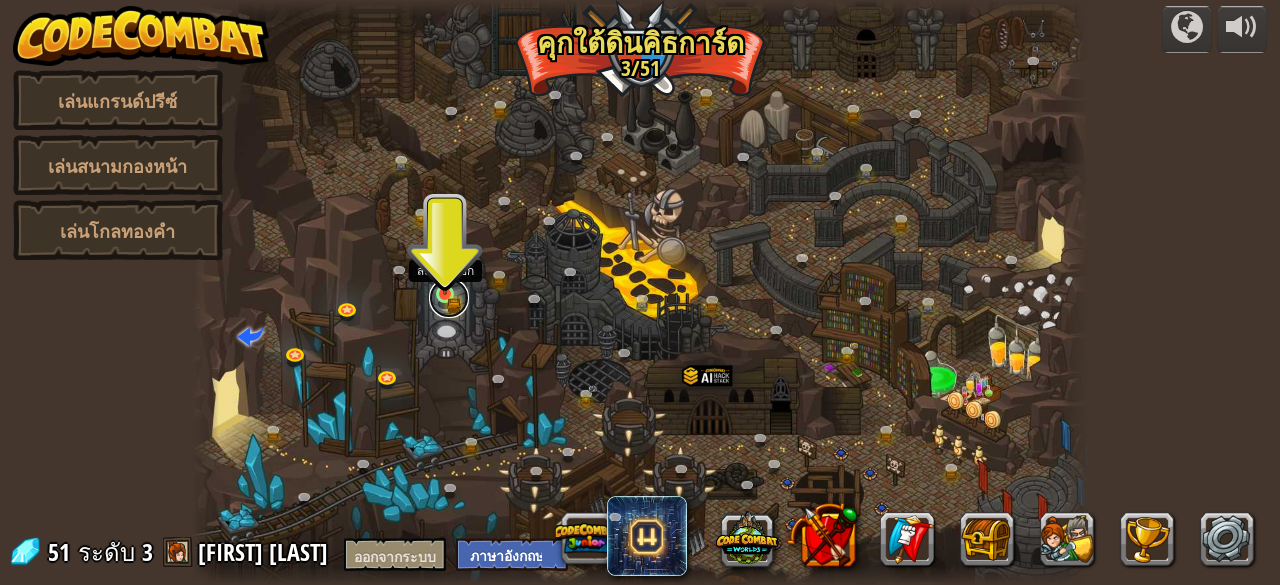 click at bounding box center [449, 298] 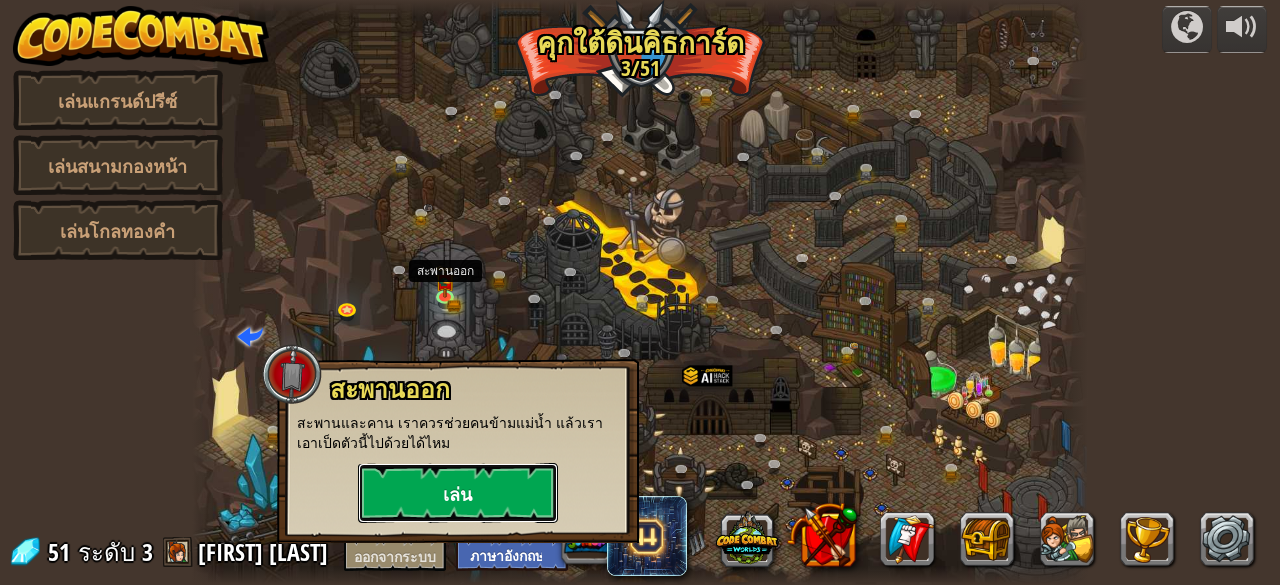 click on "เล่น" at bounding box center (458, 493) 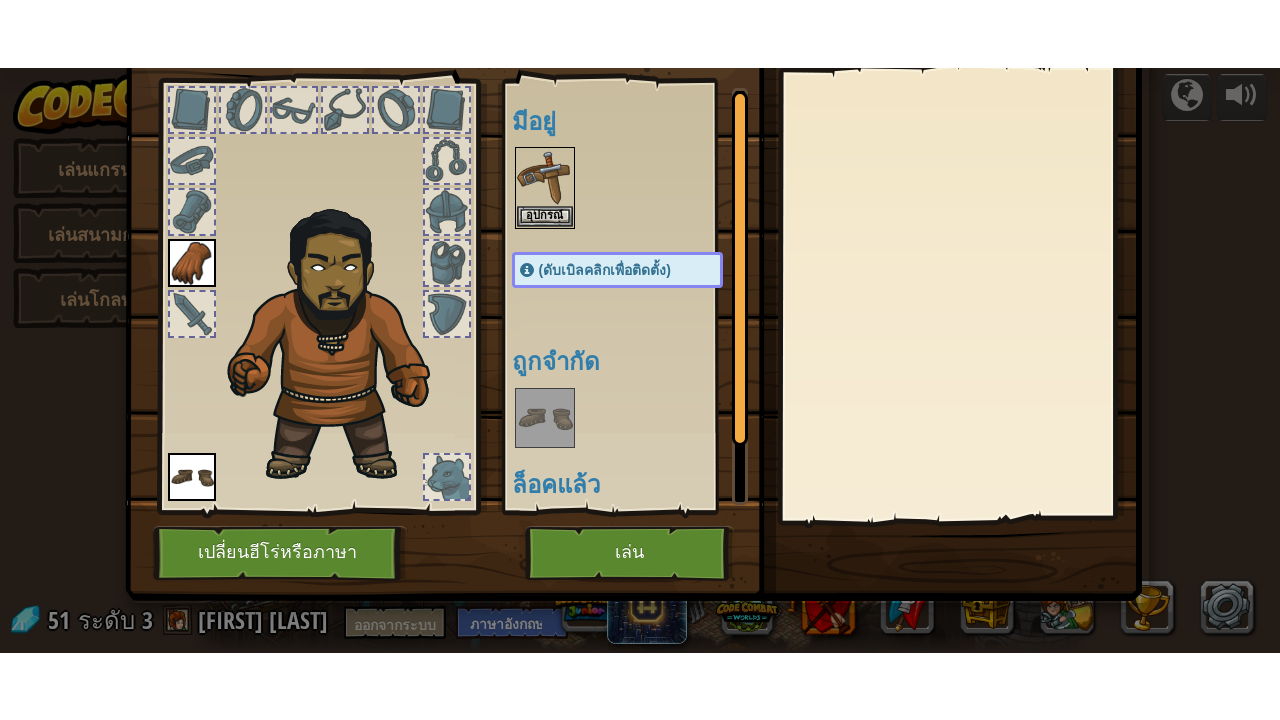 scroll, scrollTop: 104, scrollLeft: 0, axis: vertical 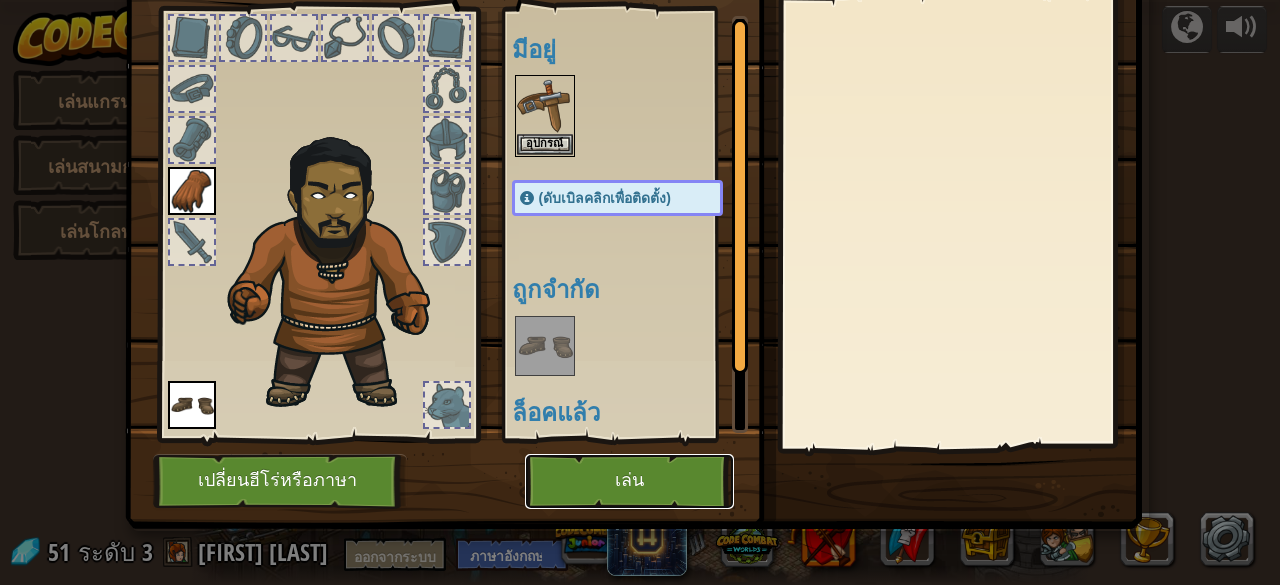 click on "เล่น" at bounding box center (629, 481) 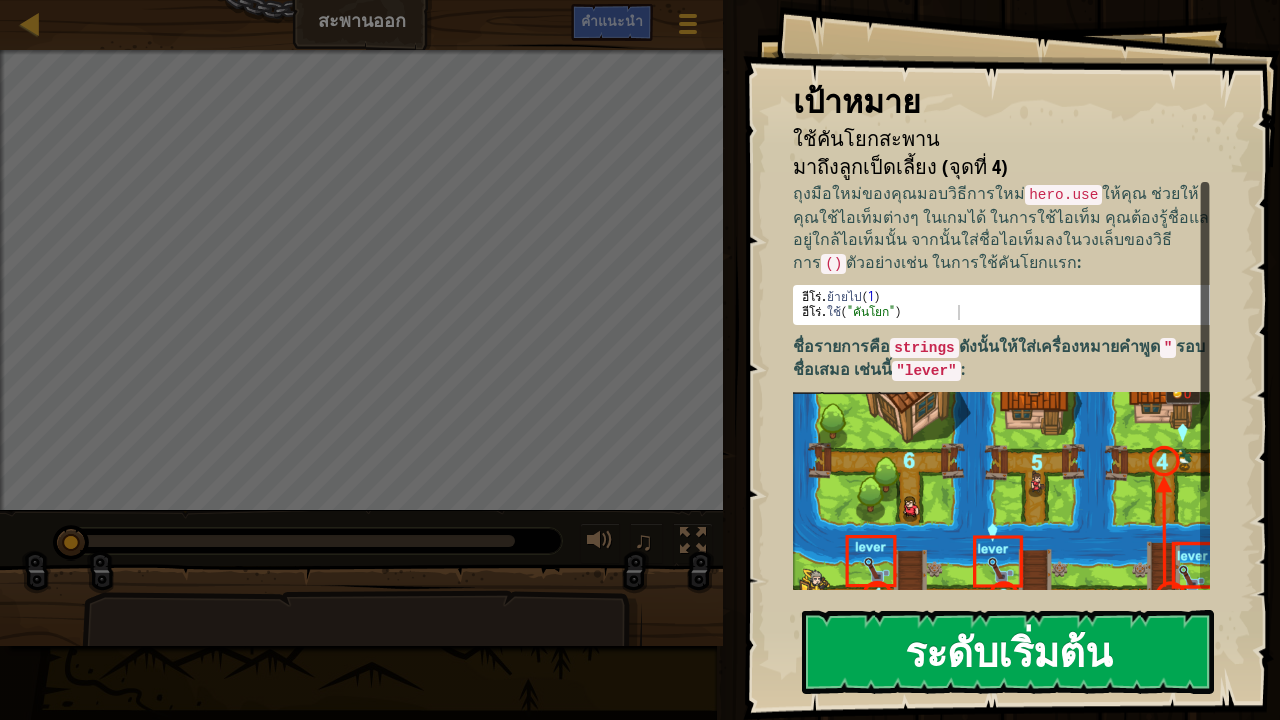 click on "ระดับเริ่มต้น" at bounding box center (1008, 652) 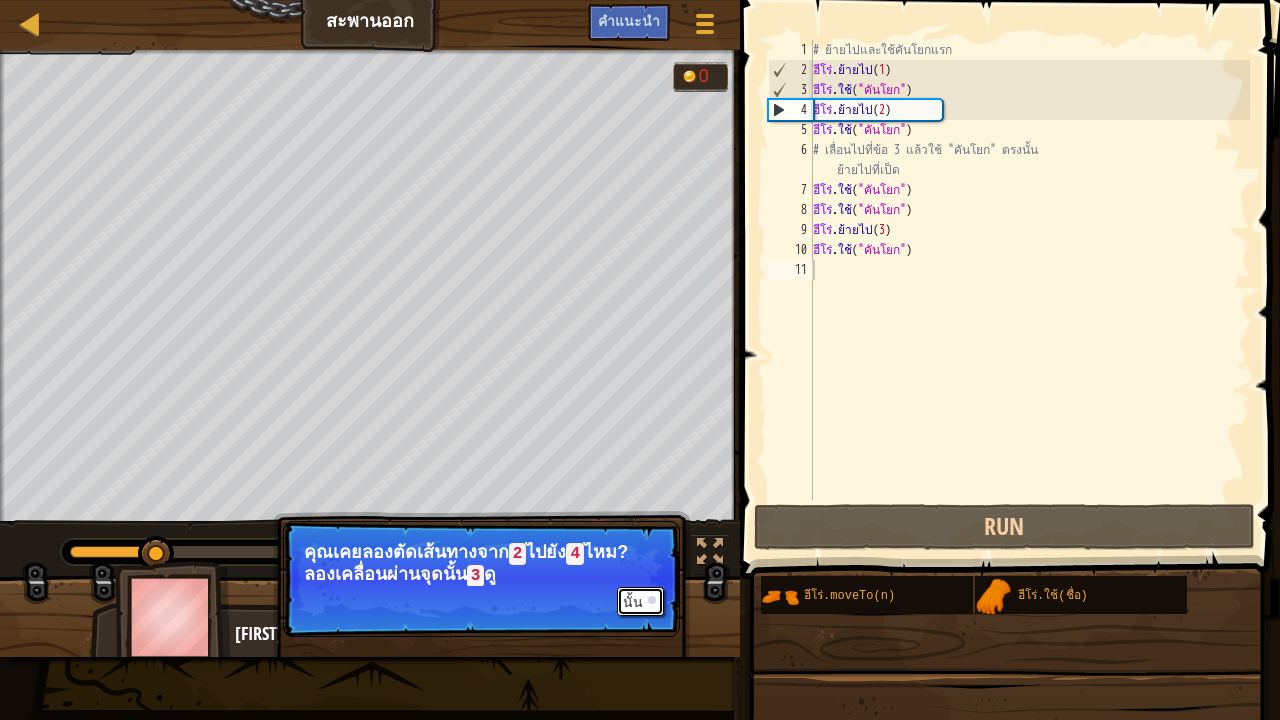 click on "นั้น" at bounding box center (633, 603) 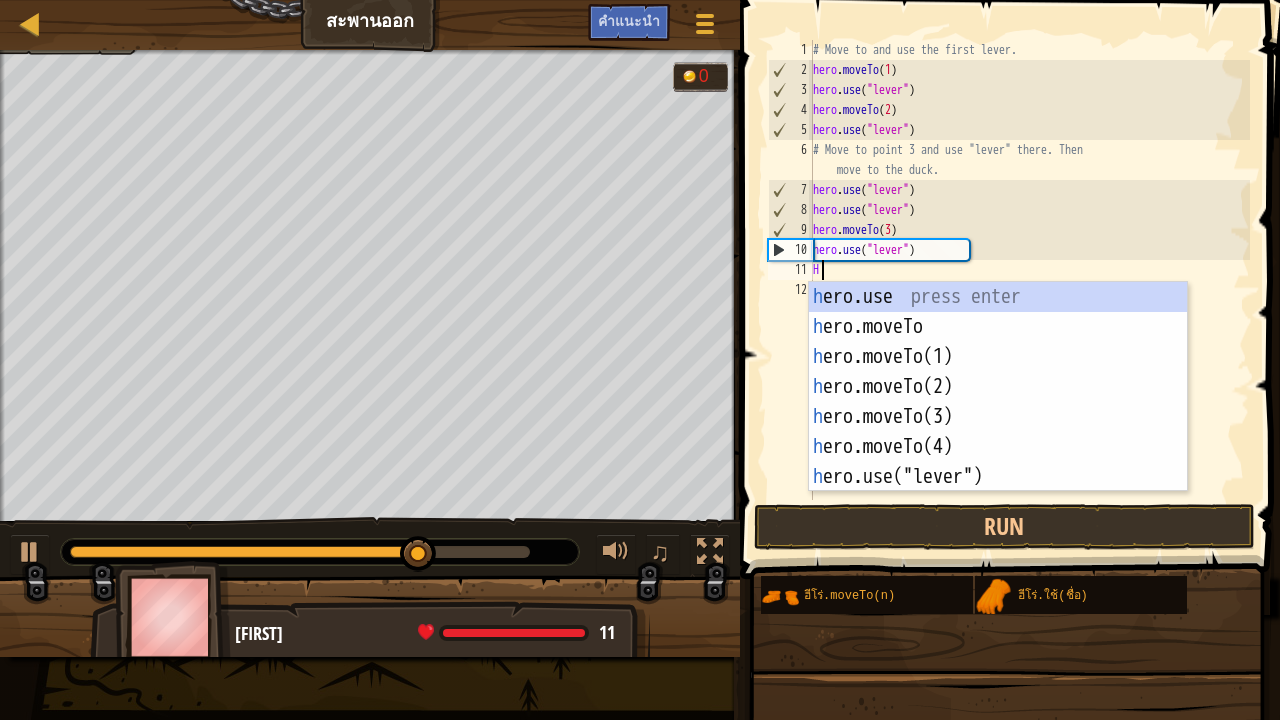 scroll, scrollTop: 9, scrollLeft: 0, axis: vertical 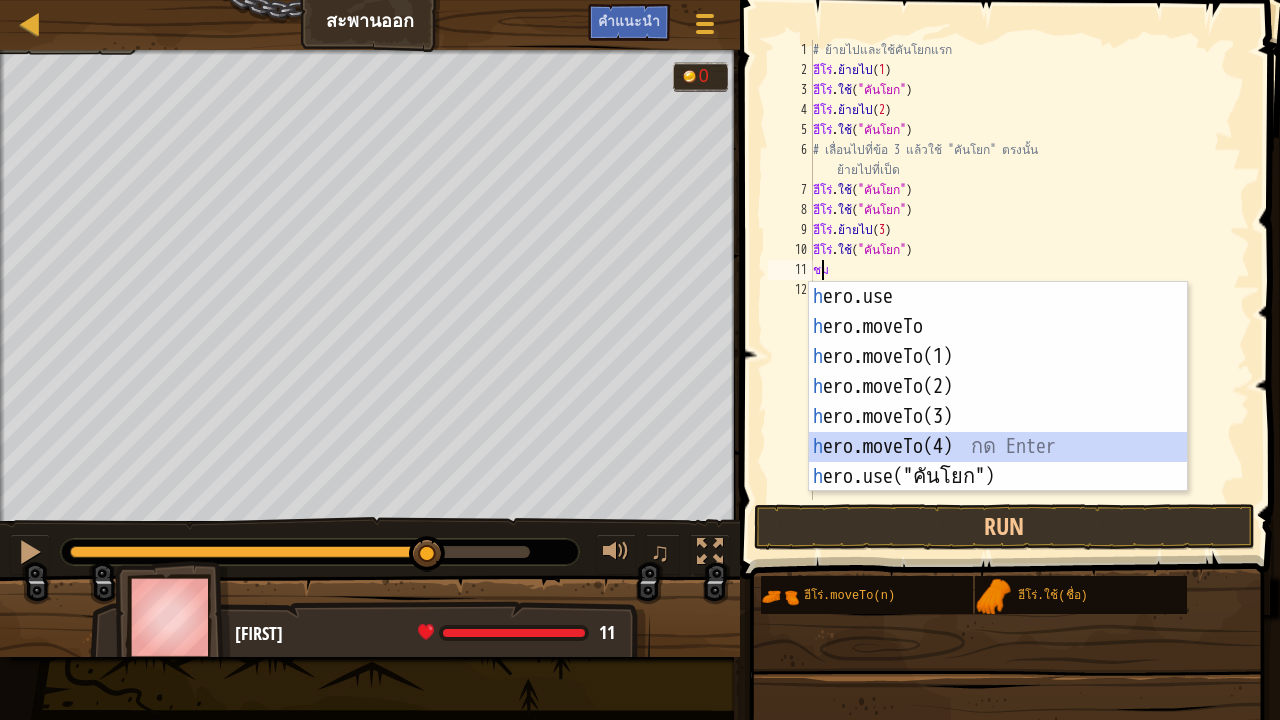 click on "h  ero.use  กด enter h  ero.moveTo กด Enter h  ero.moveTo(1) กด Enter h  ero.moveTo(2) กด Enter h  ero.moveTo(3) กด Enter h  ero.moveTo(4) กด Enter h  ero.use("คันโยก") กด Enter" at bounding box center [998, 417] 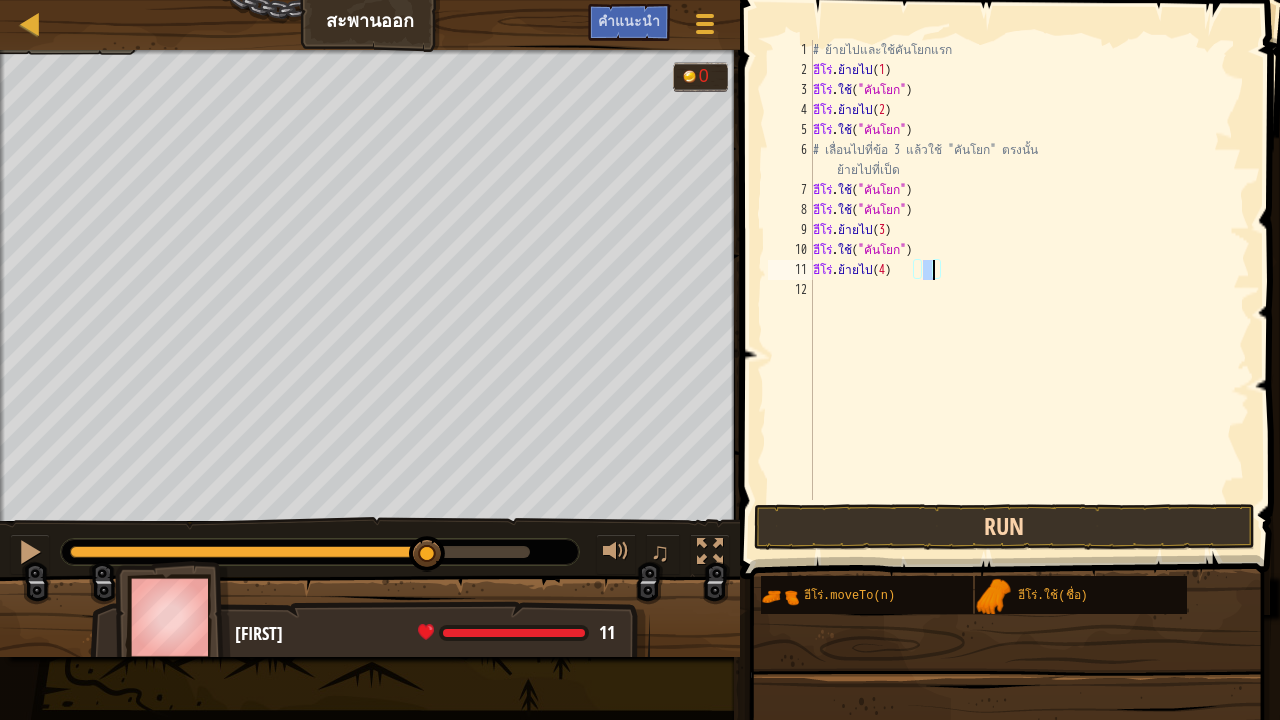 type on "hero.moveTo(4)" 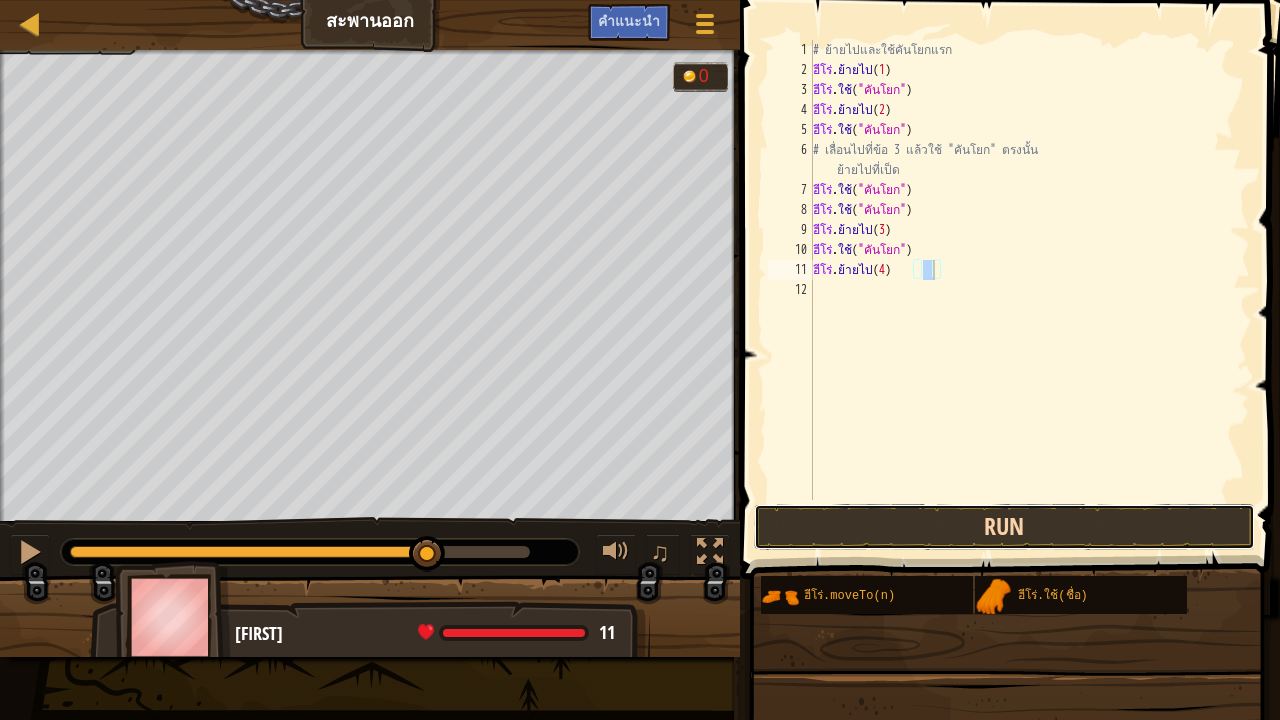 click on "Run" at bounding box center (1004, 527) 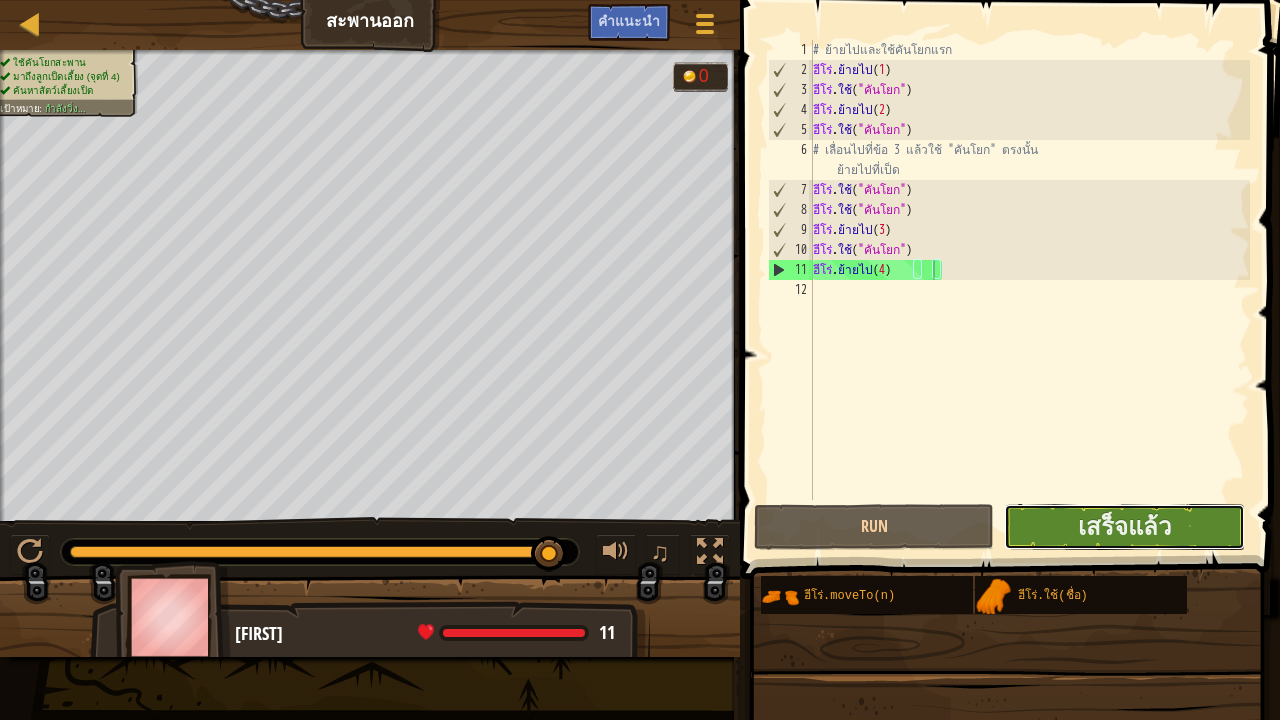click on "เสร็จแล้ว" at bounding box center [1124, 527] 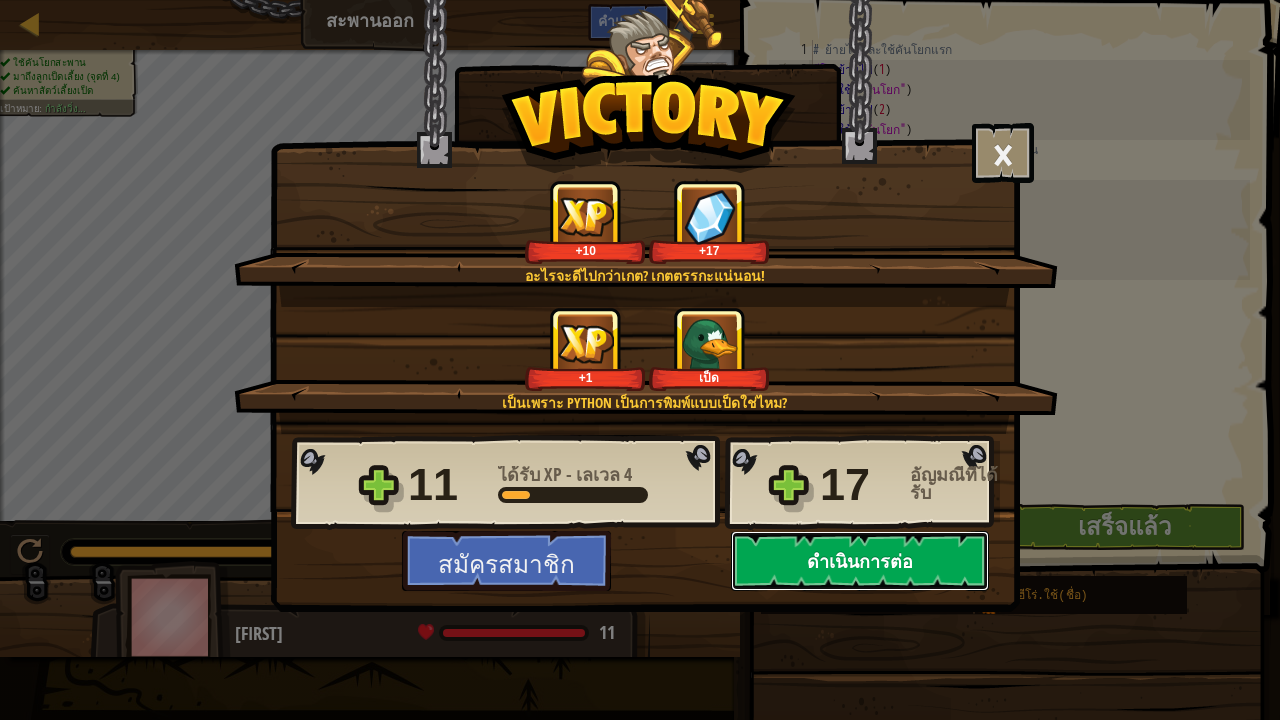 click on "ดำเนินการต่อ" at bounding box center [860, 560] 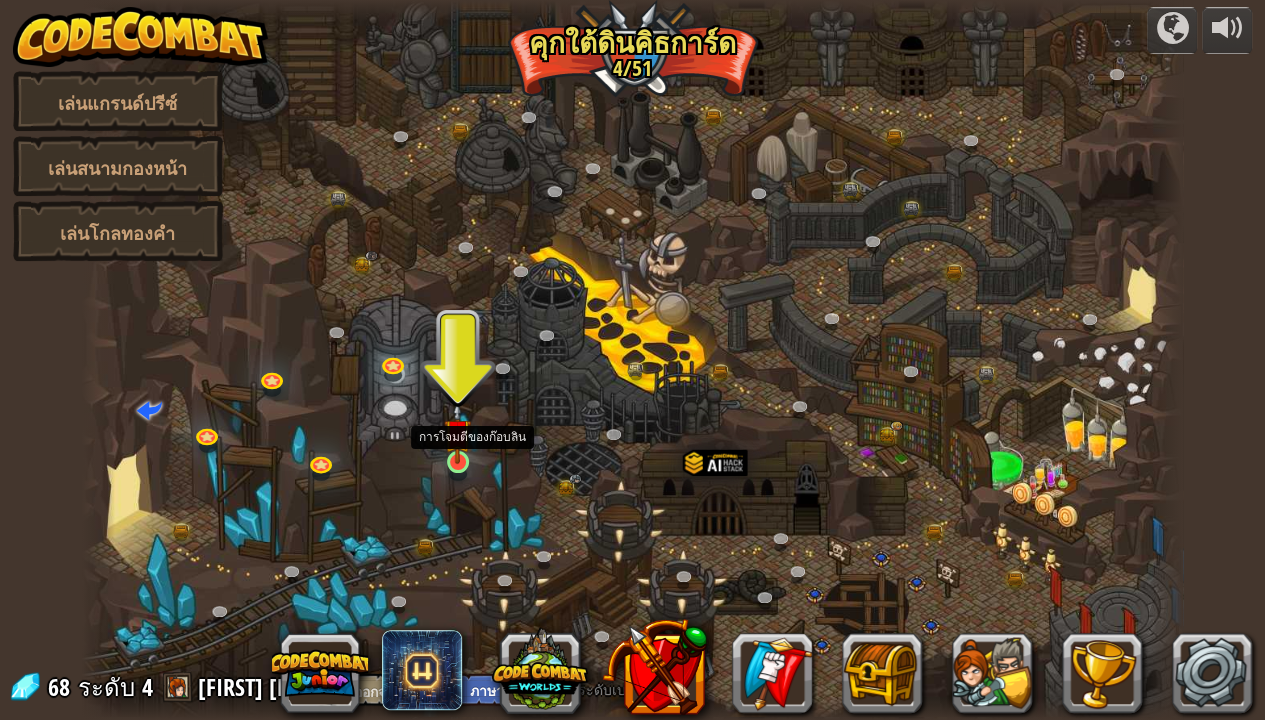click at bounding box center (457, 432) 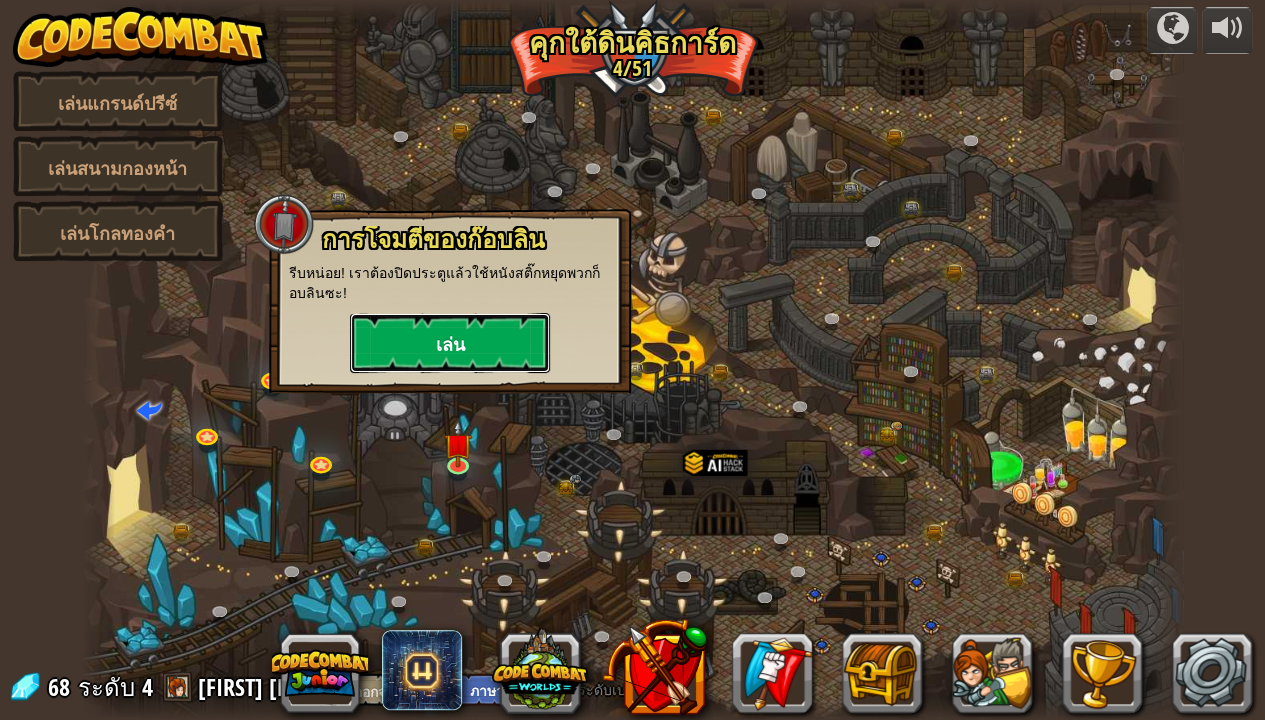 click on "เล่น" at bounding box center [449, 345] 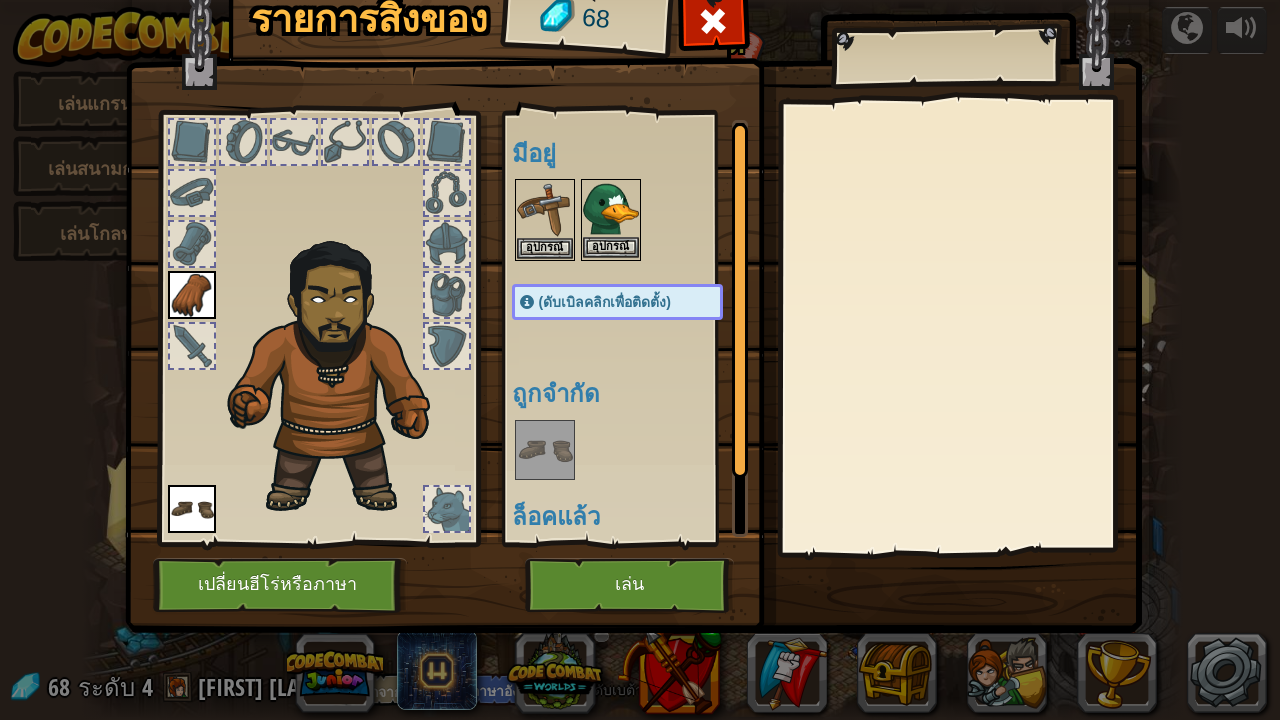 click at bounding box center [611, 209] 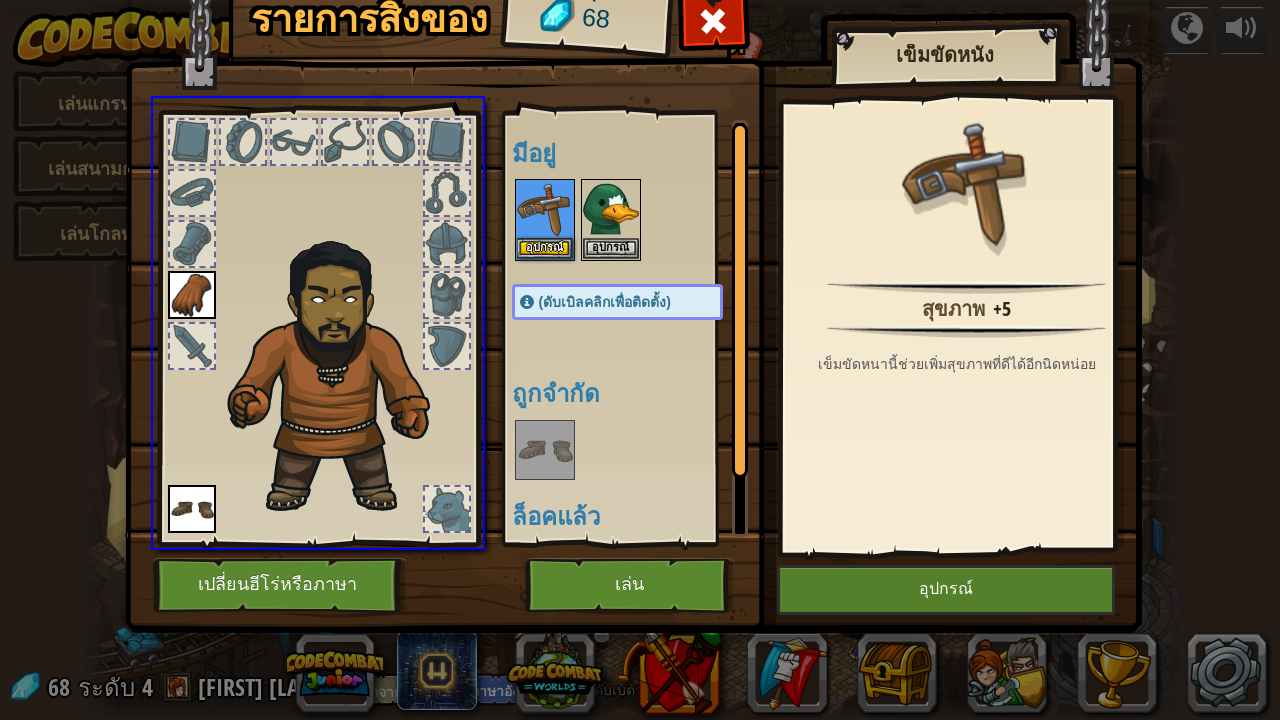 drag, startPoint x: 534, startPoint y: 190, endPoint x: 777, endPoint y: 484, distance: 381.42496 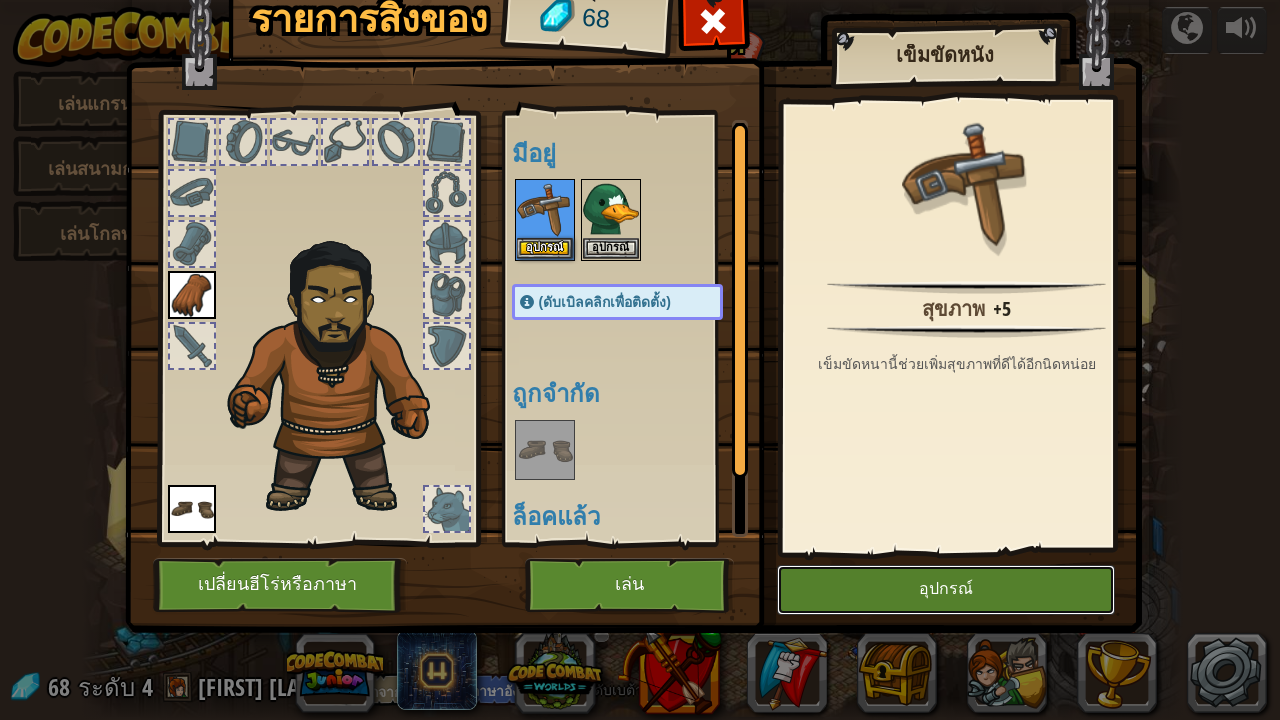 click on "อุปกรณ์" at bounding box center (946, 590) 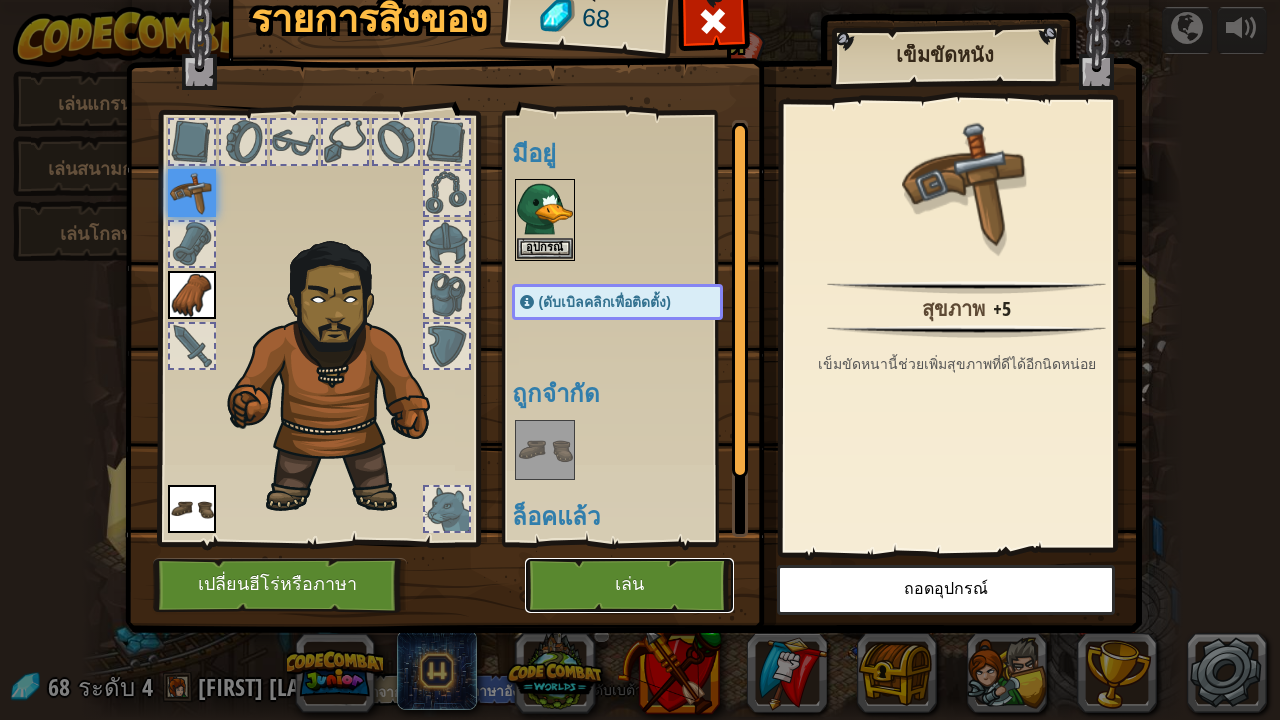 click on "เล่น" at bounding box center (629, 585) 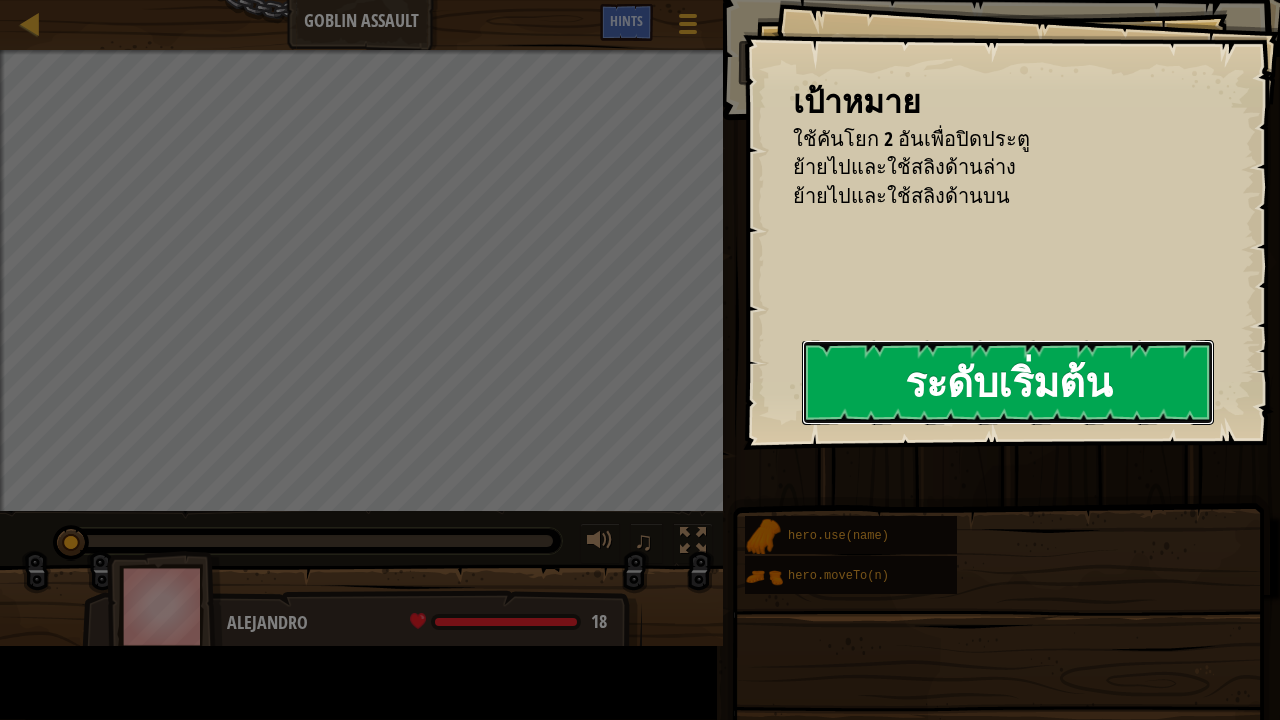 click on "ระดับเริ่มต้น" at bounding box center (1008, 382) 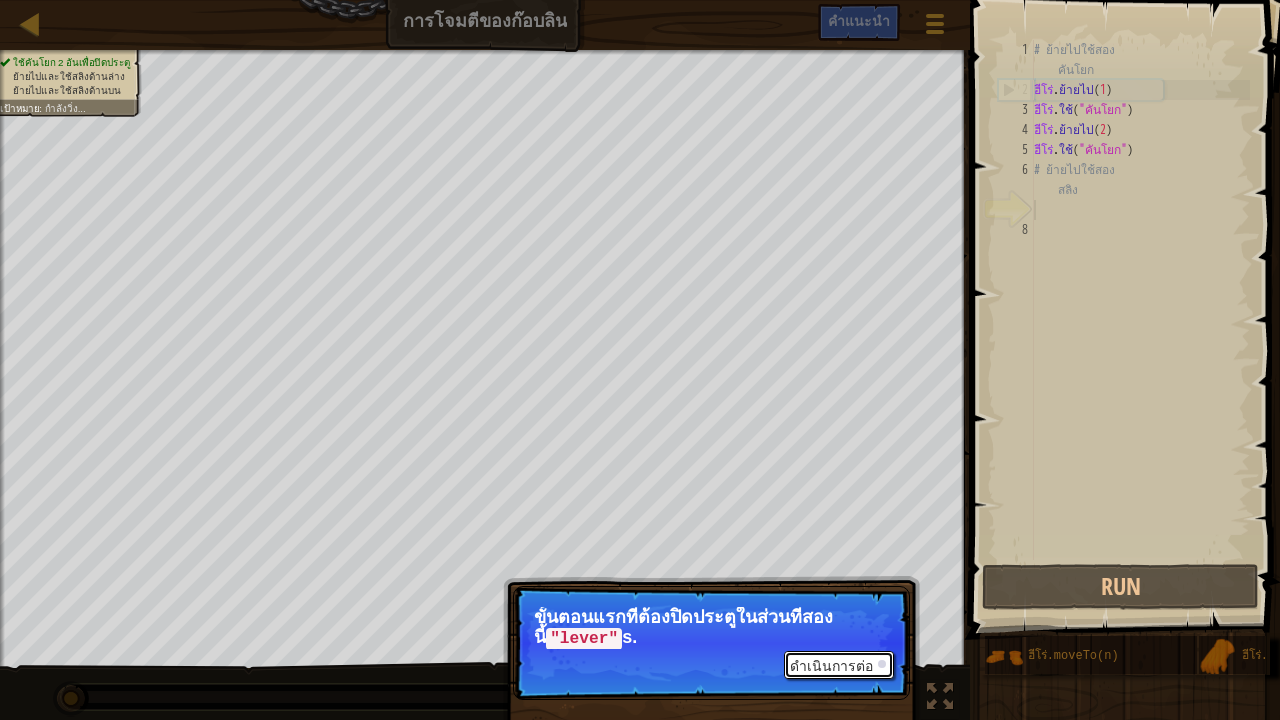 click on "ดำเนินการต่อ" at bounding box center (831, 666) 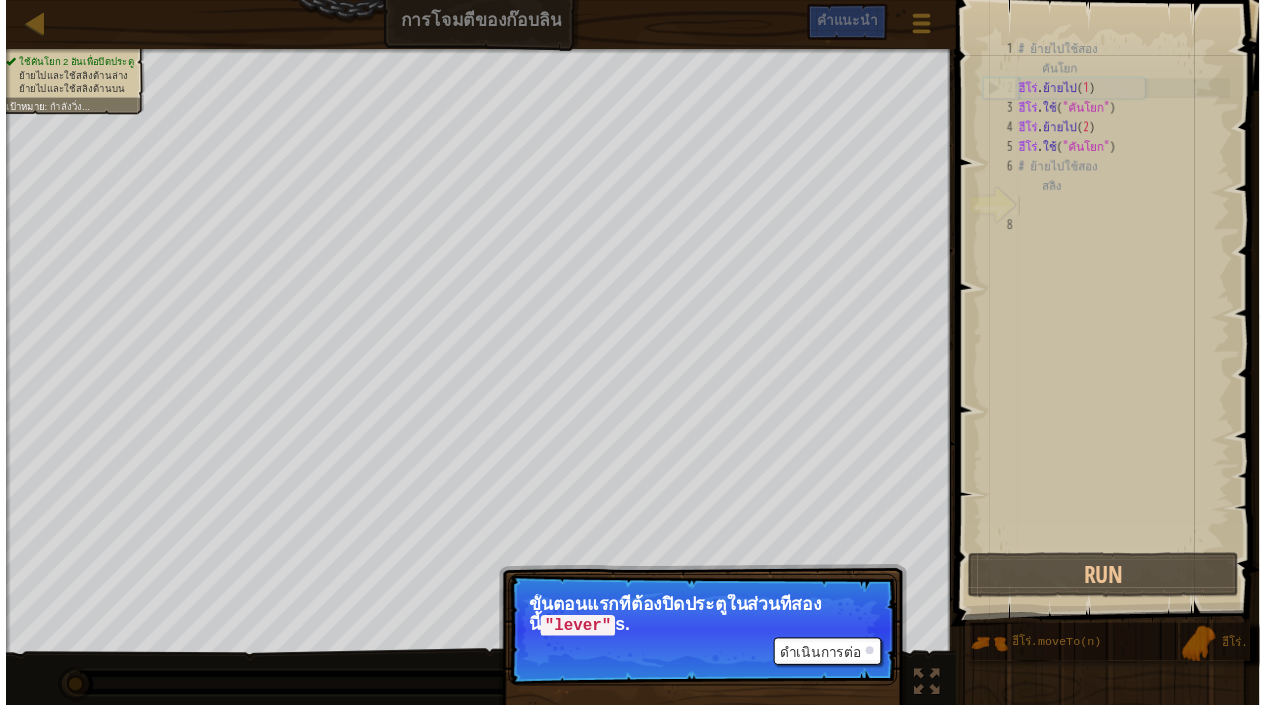 scroll, scrollTop: 9, scrollLeft: 0, axis: vertical 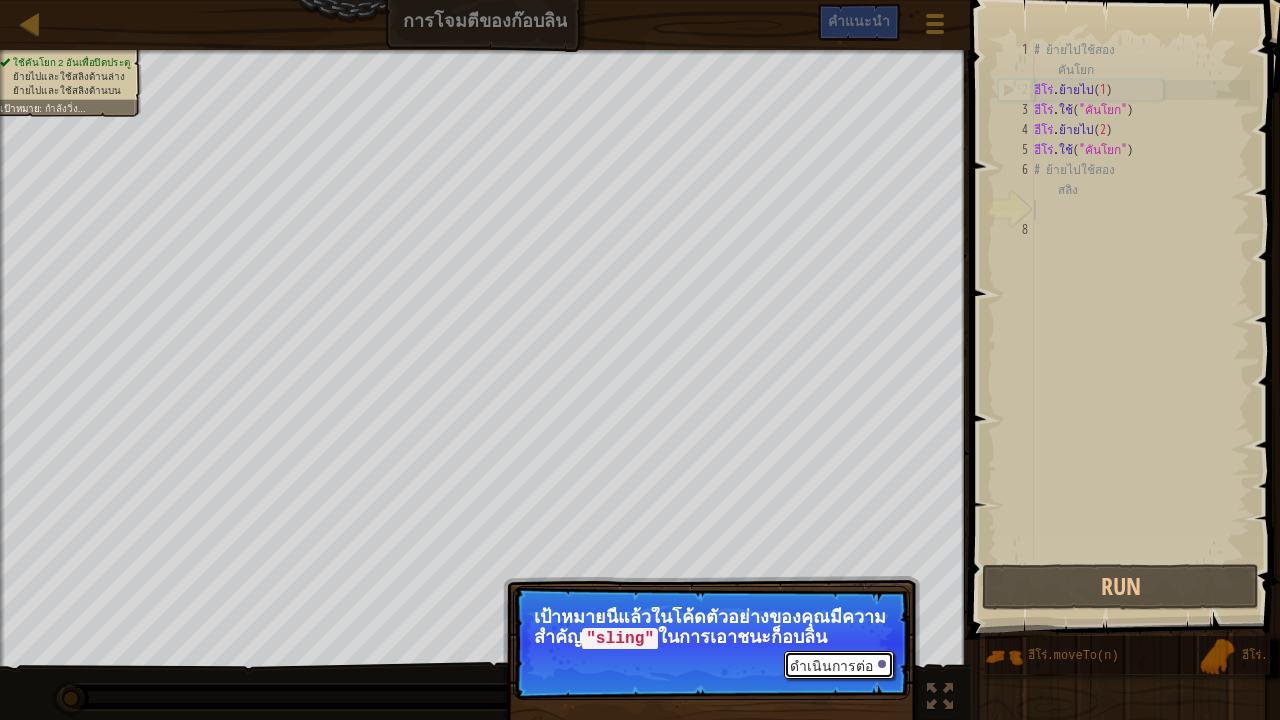 click on "ดำเนินการต่อ" at bounding box center [831, 666] 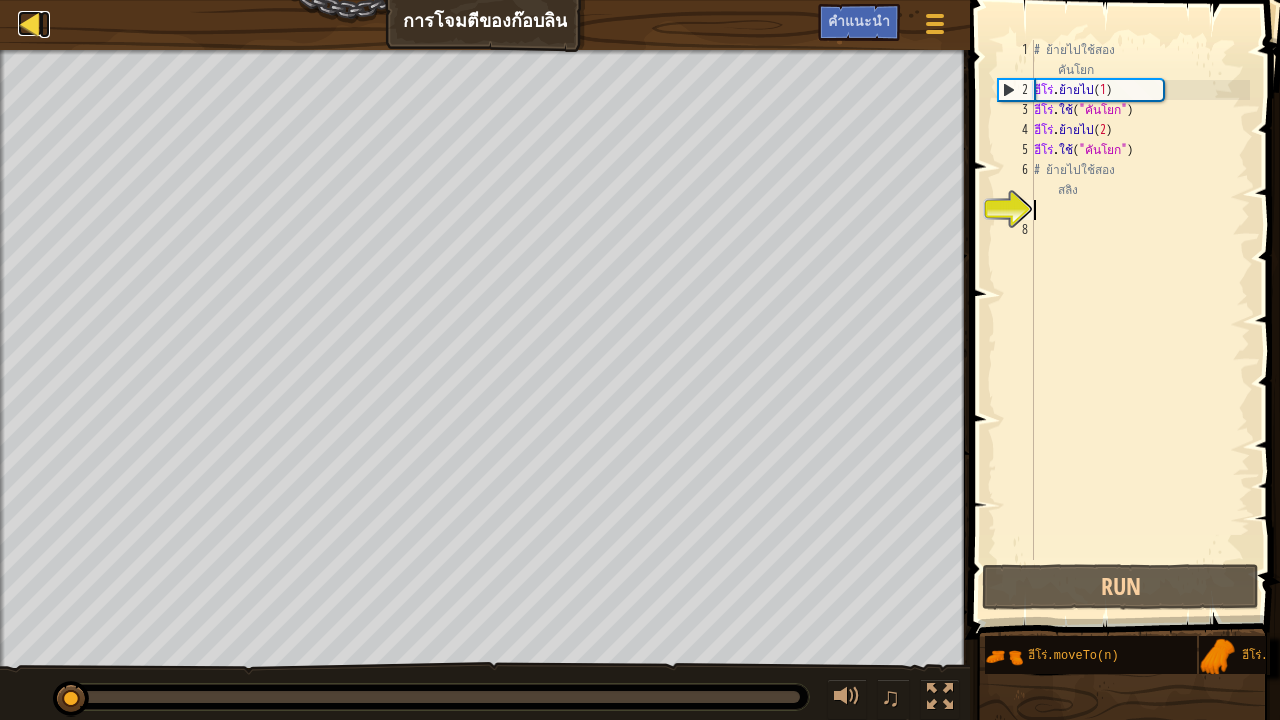click at bounding box center (30, 23) 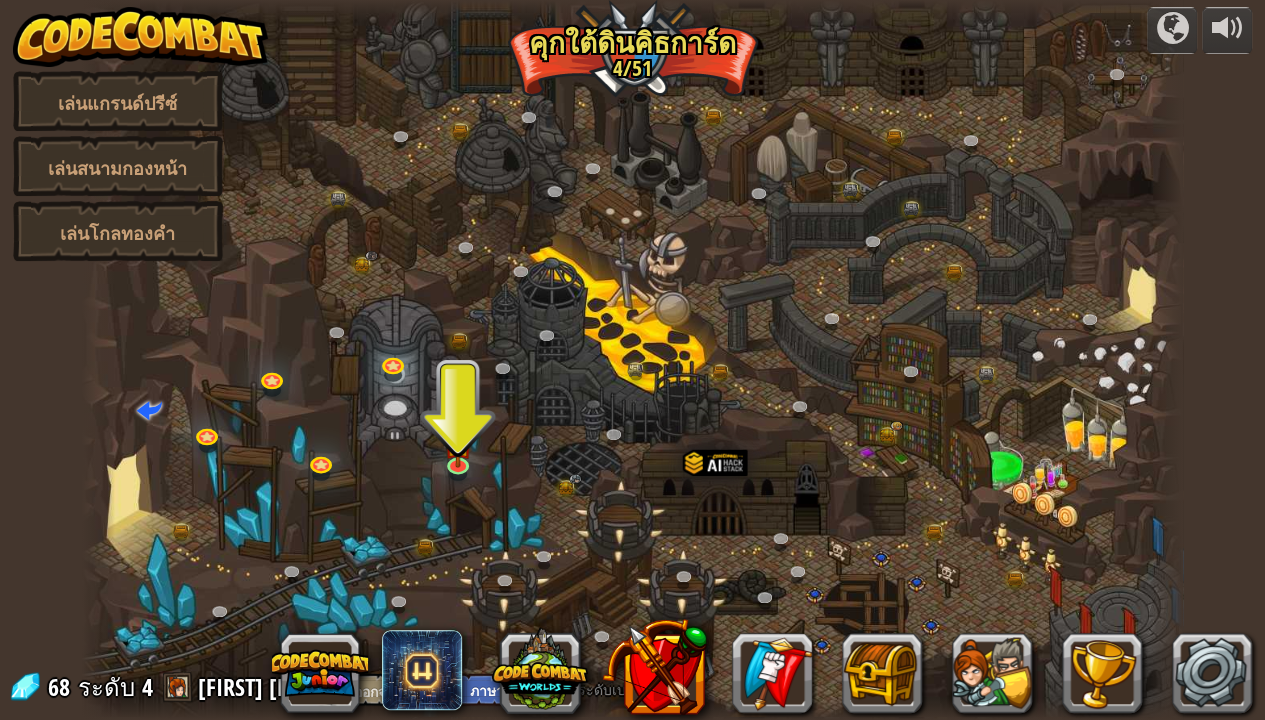 click at bounding box center (141, 37) 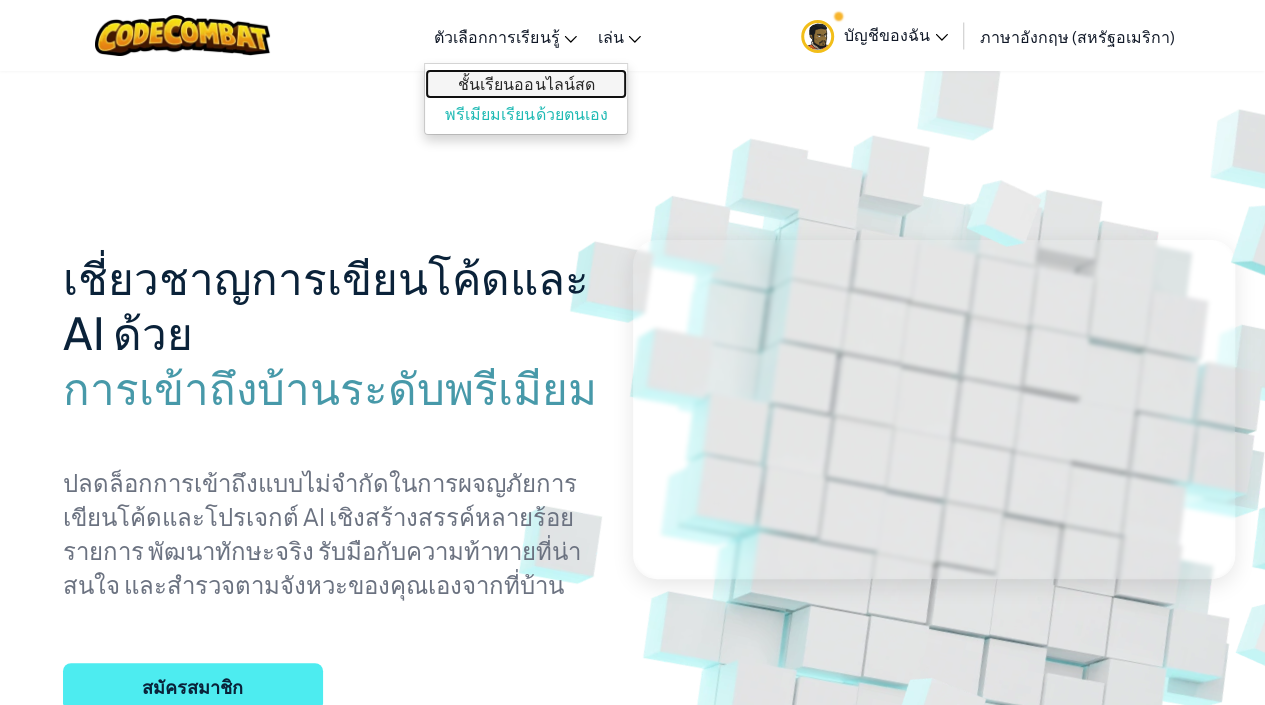 click on "ชั้นเรียนออนไลน์สด" at bounding box center (526, 83) 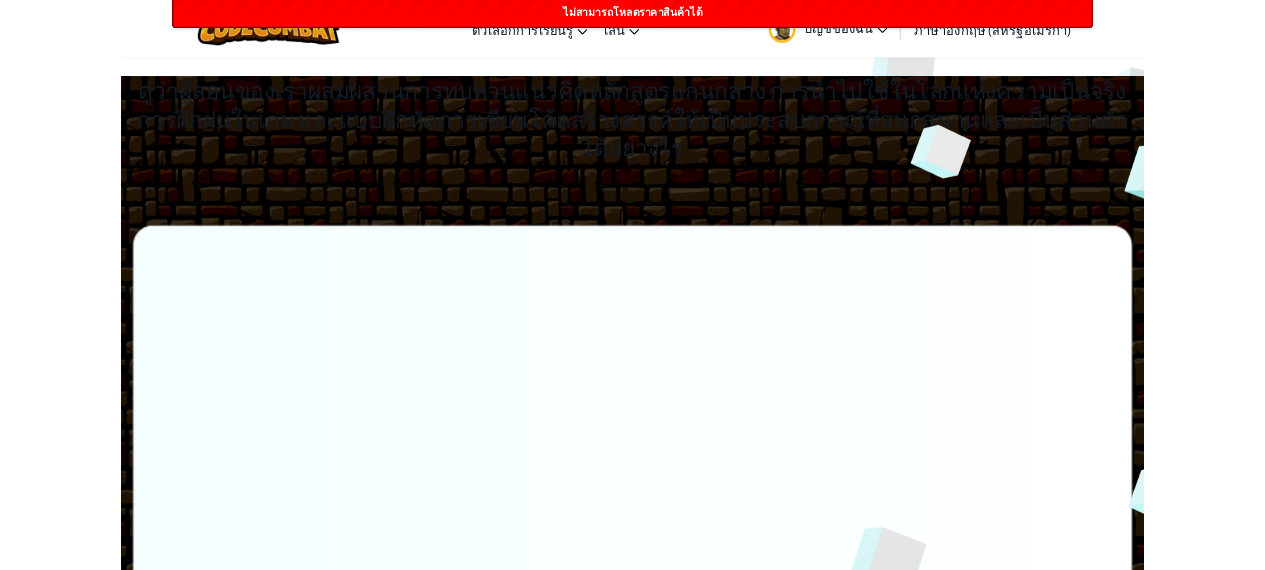 scroll, scrollTop: 0, scrollLeft: 0, axis: both 